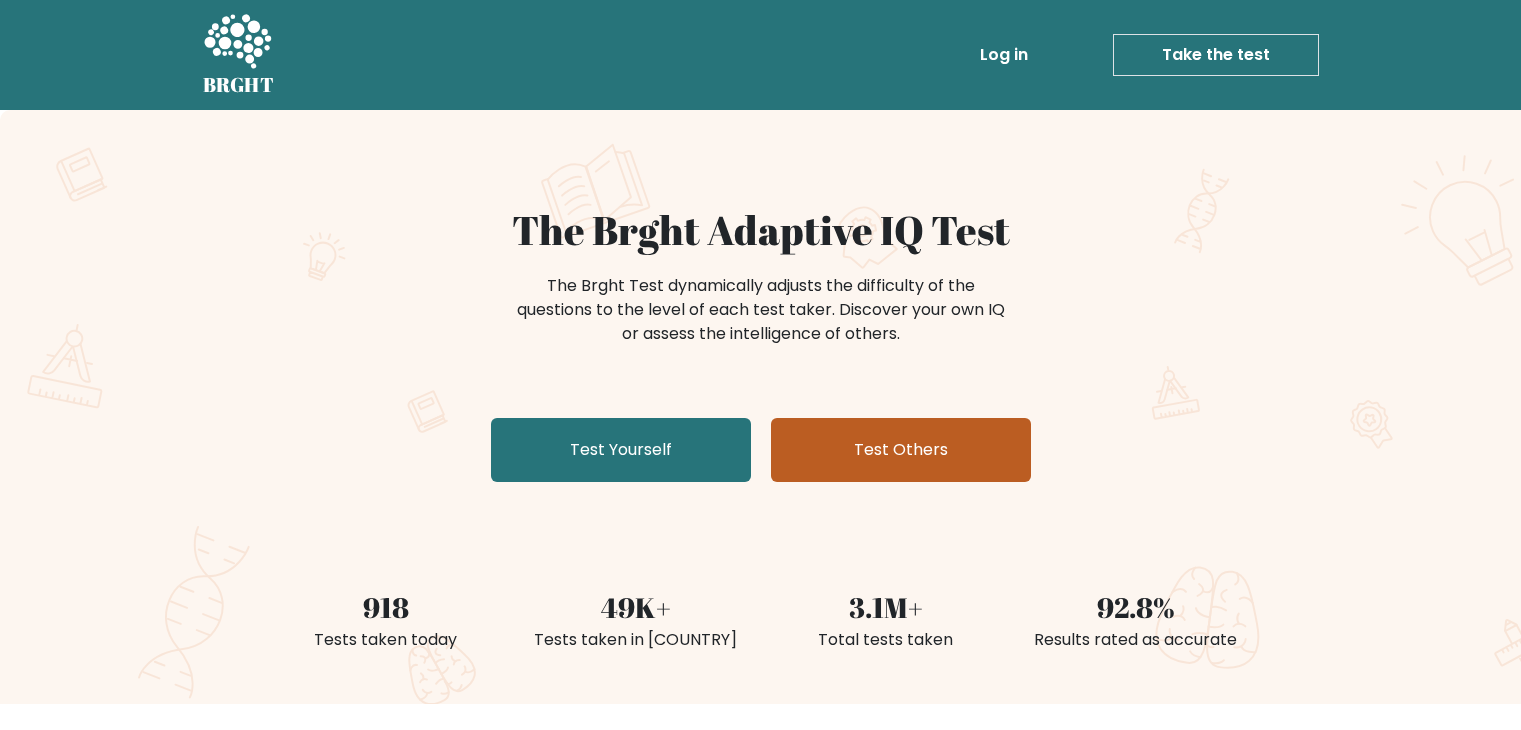 scroll, scrollTop: 0, scrollLeft: 0, axis: both 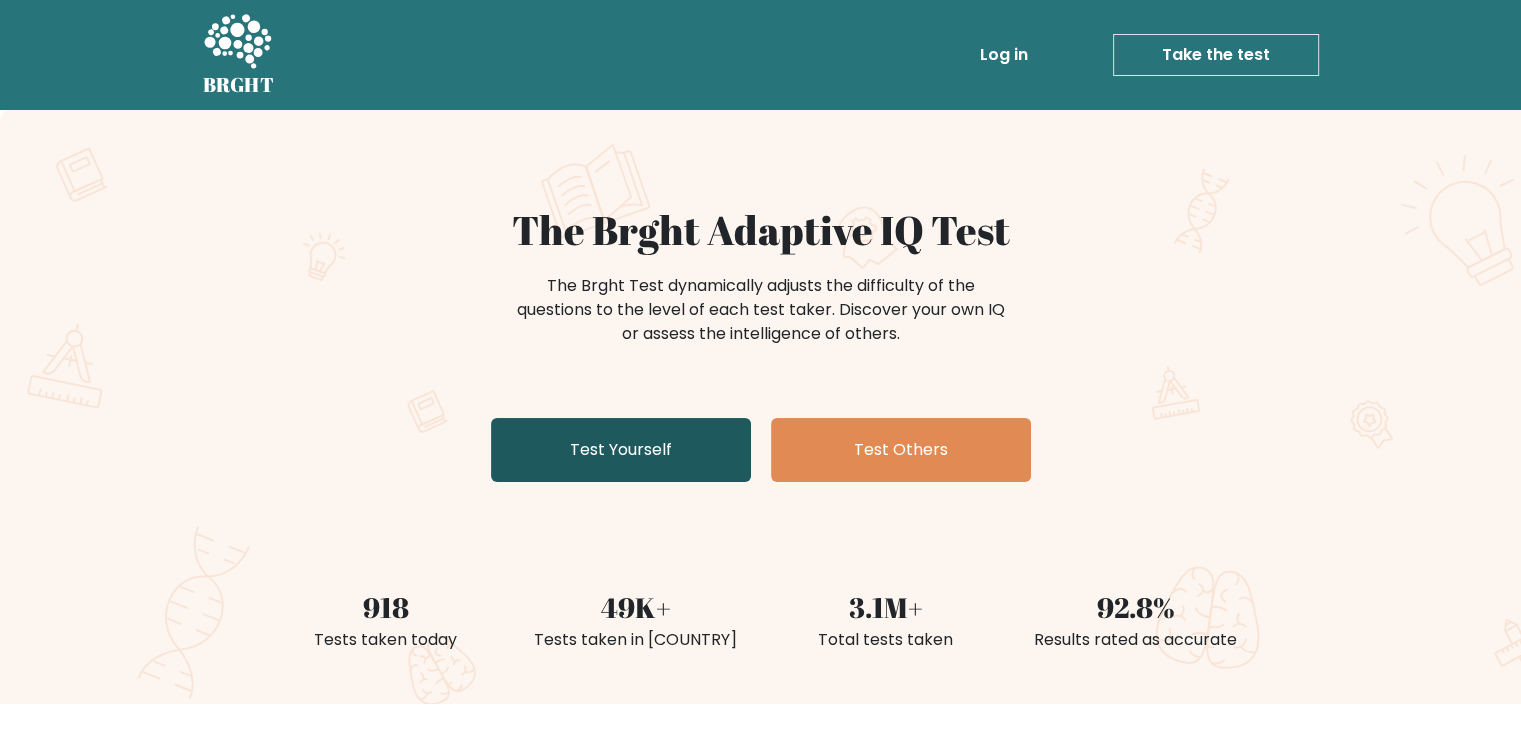 click on "Test Yourself" at bounding box center (621, 450) 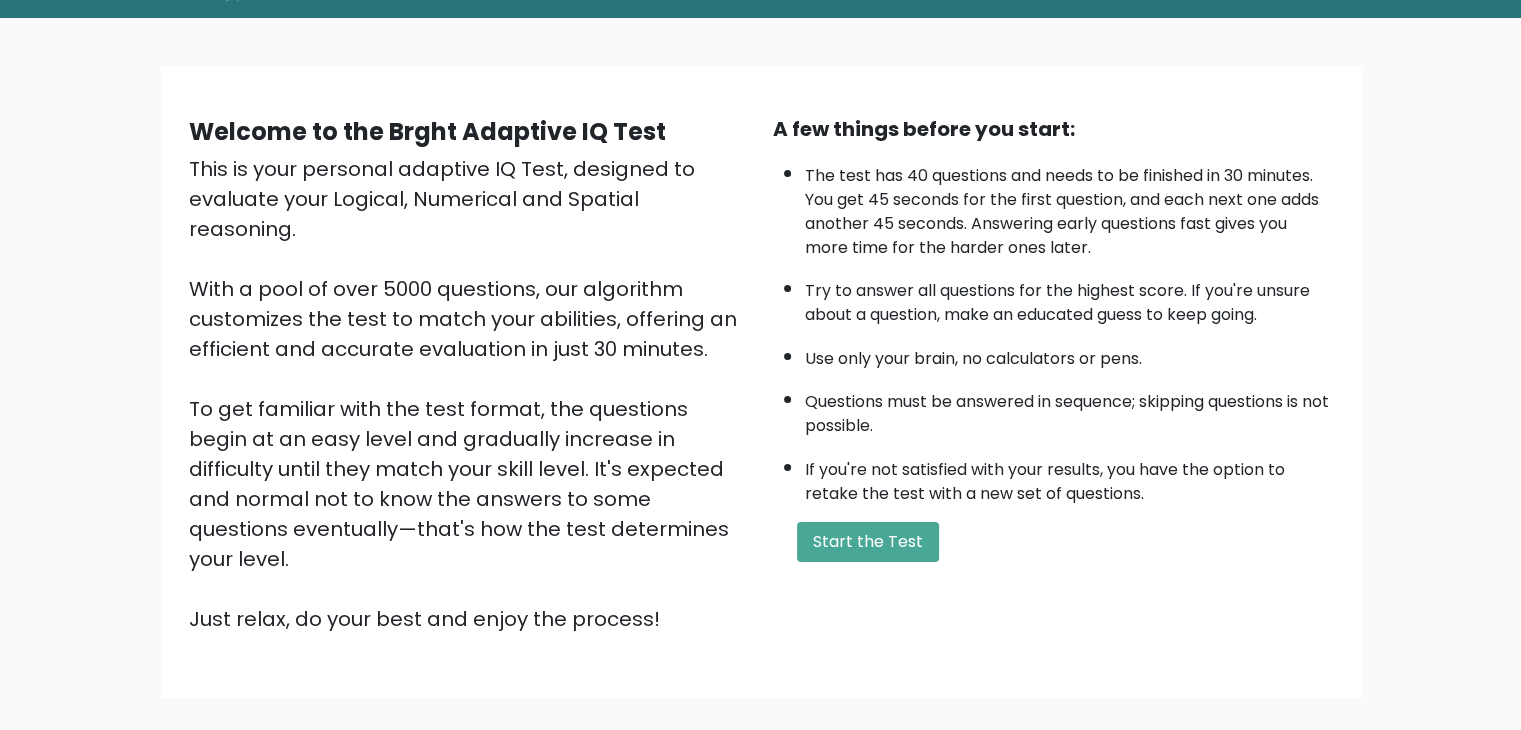 scroll, scrollTop: 186, scrollLeft: 0, axis: vertical 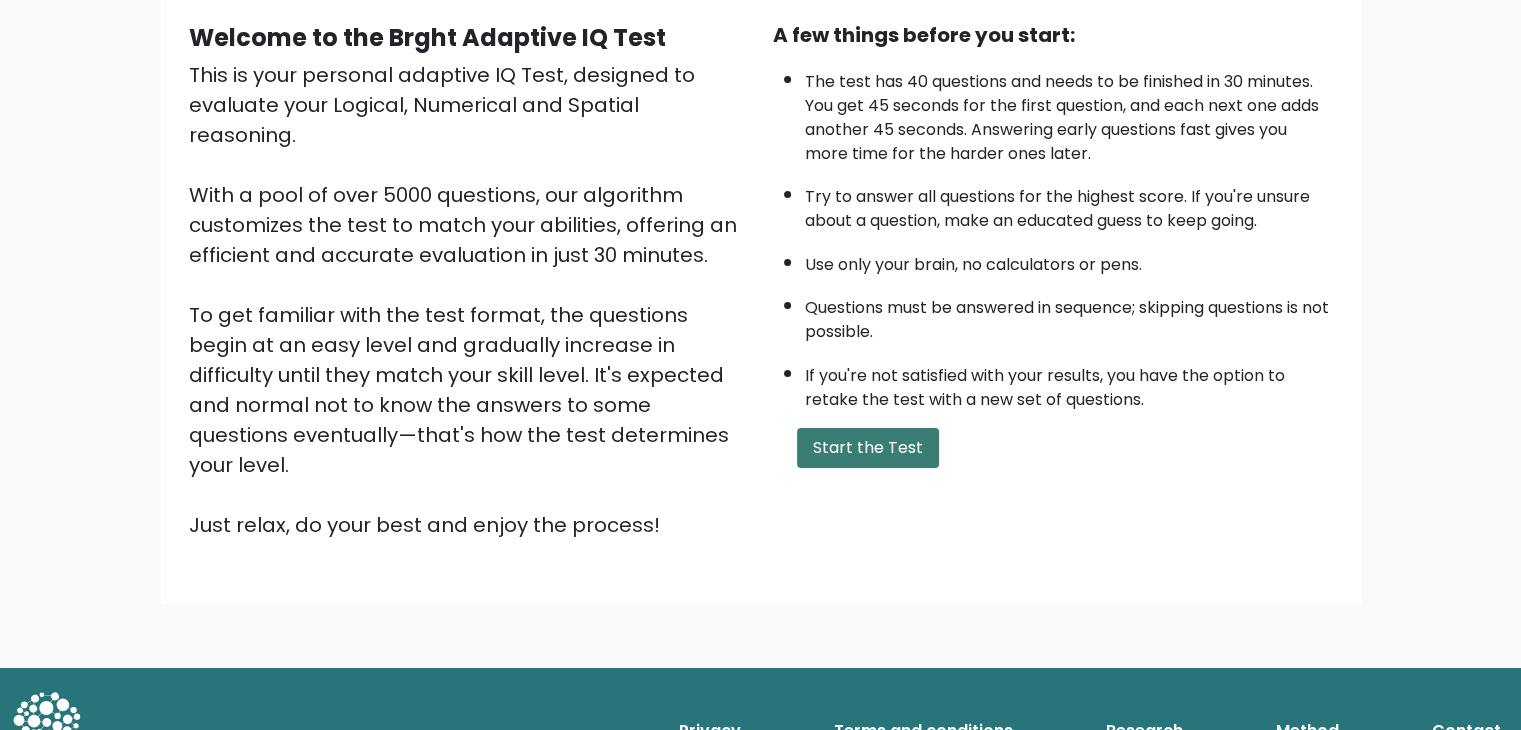 click on "Start the Test" at bounding box center (868, 448) 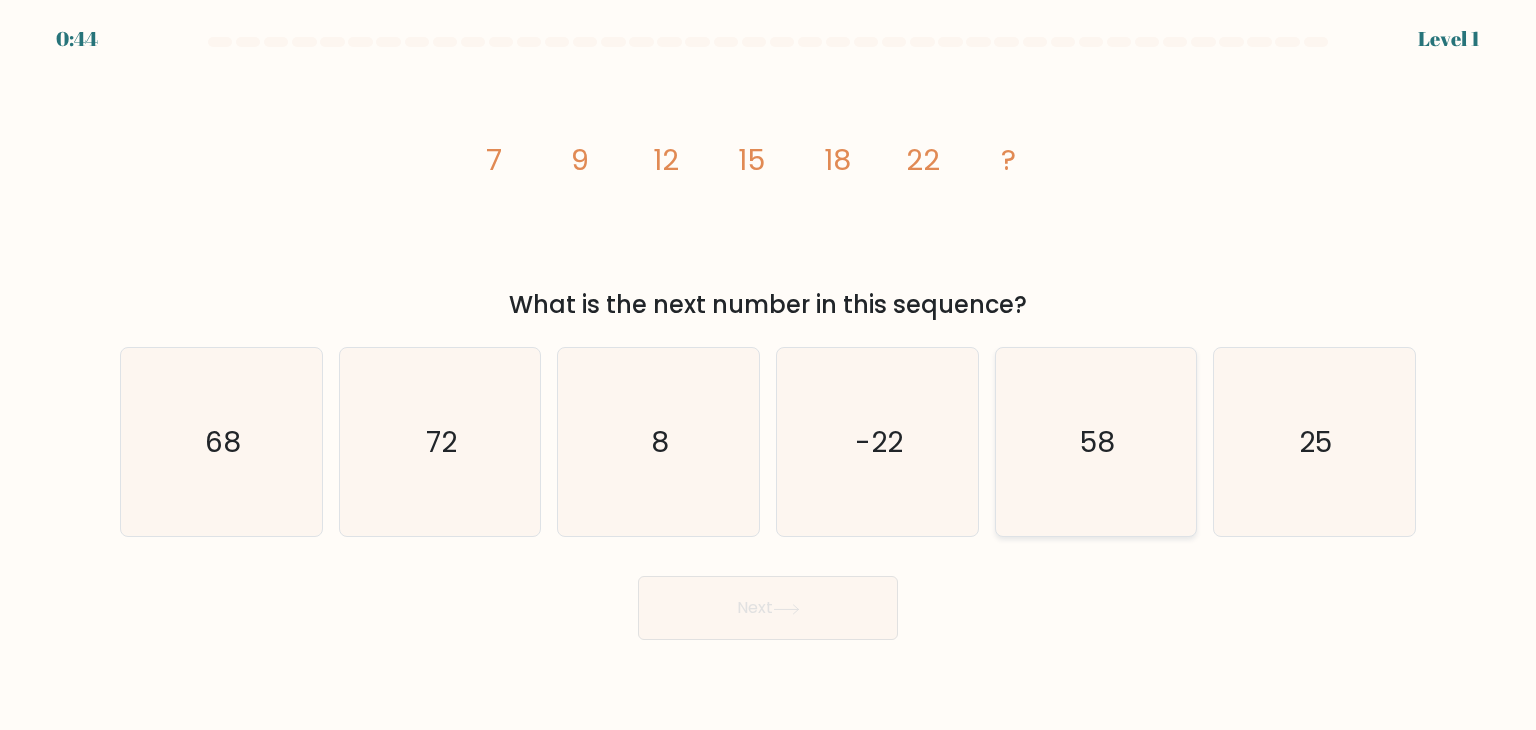 scroll, scrollTop: 0, scrollLeft: 0, axis: both 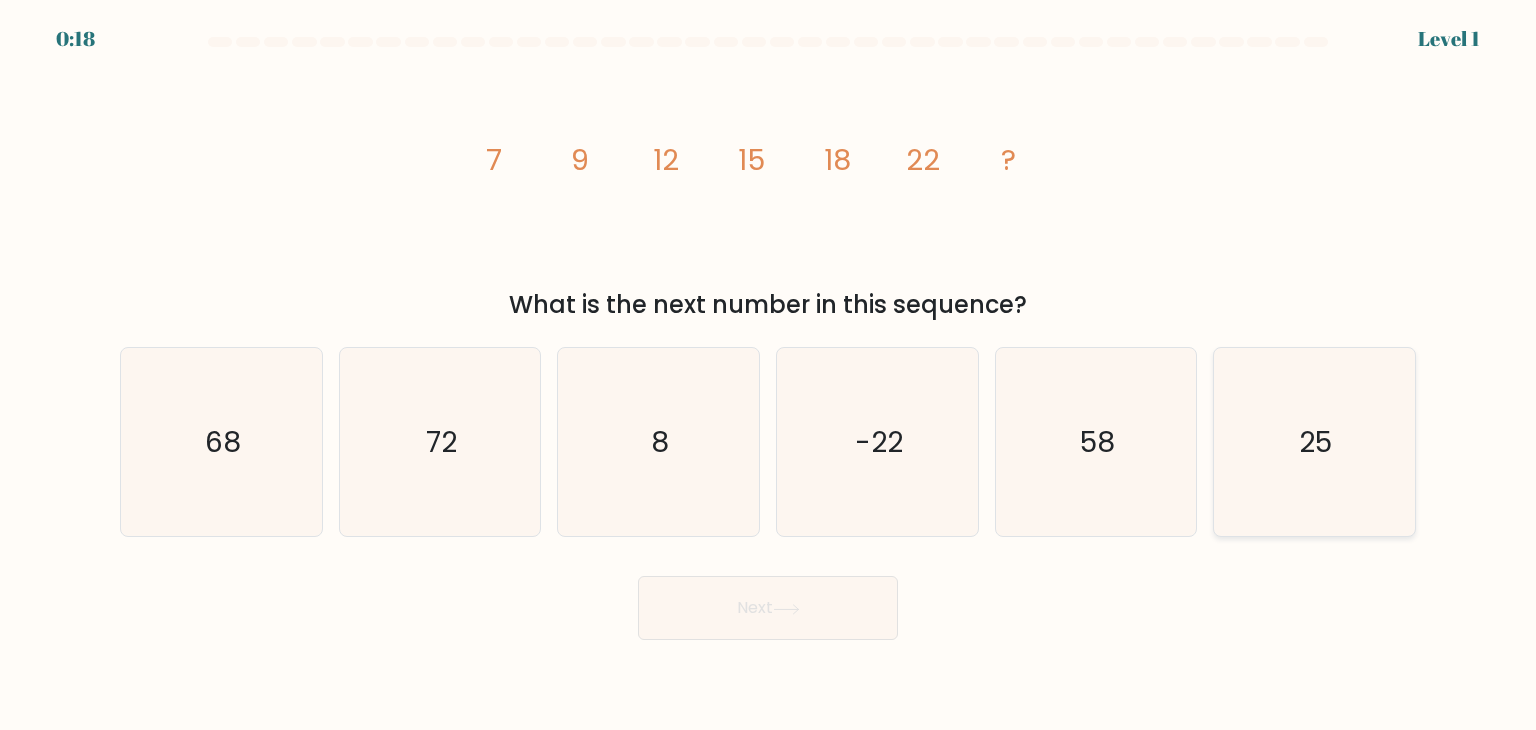 click on "25" 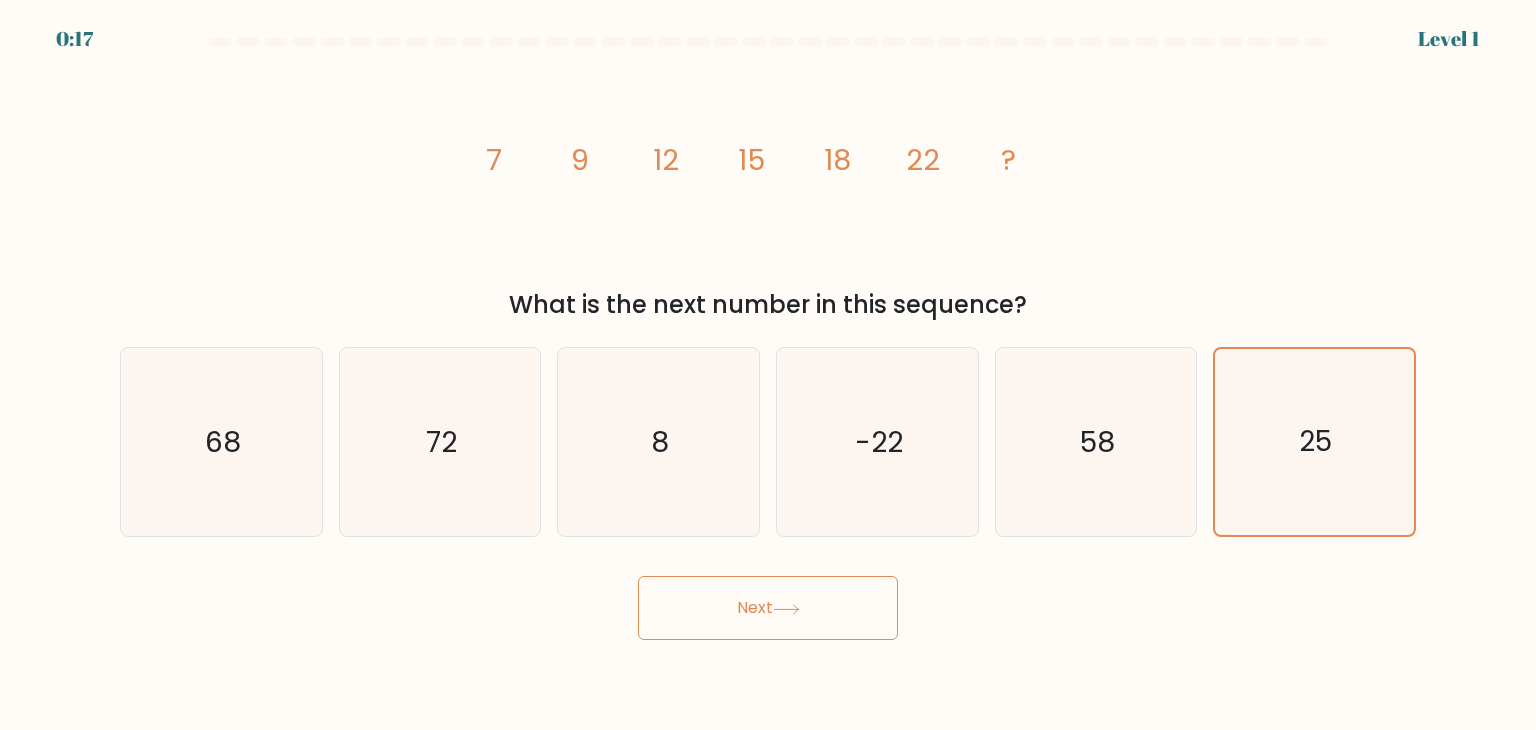 click on "Next" at bounding box center (768, 608) 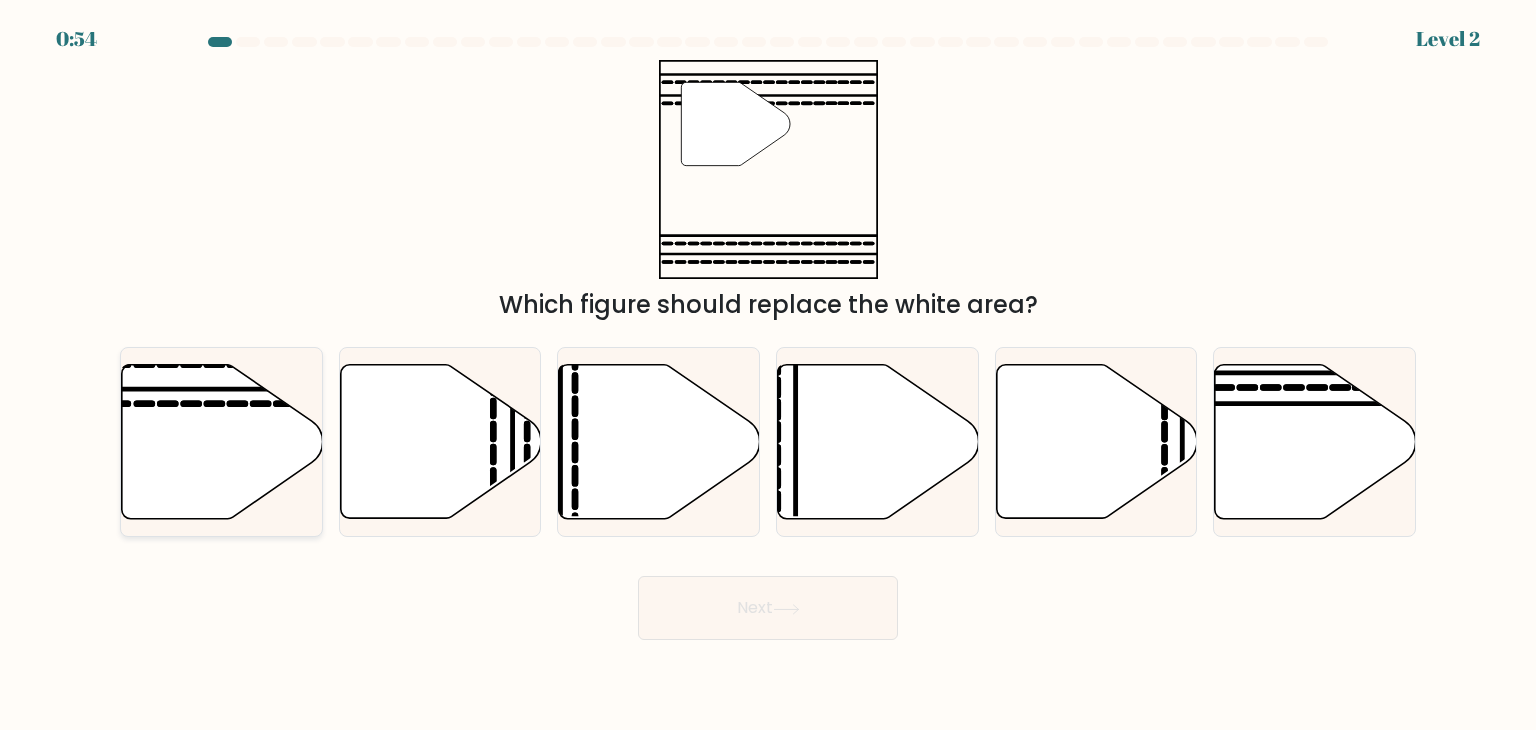 click 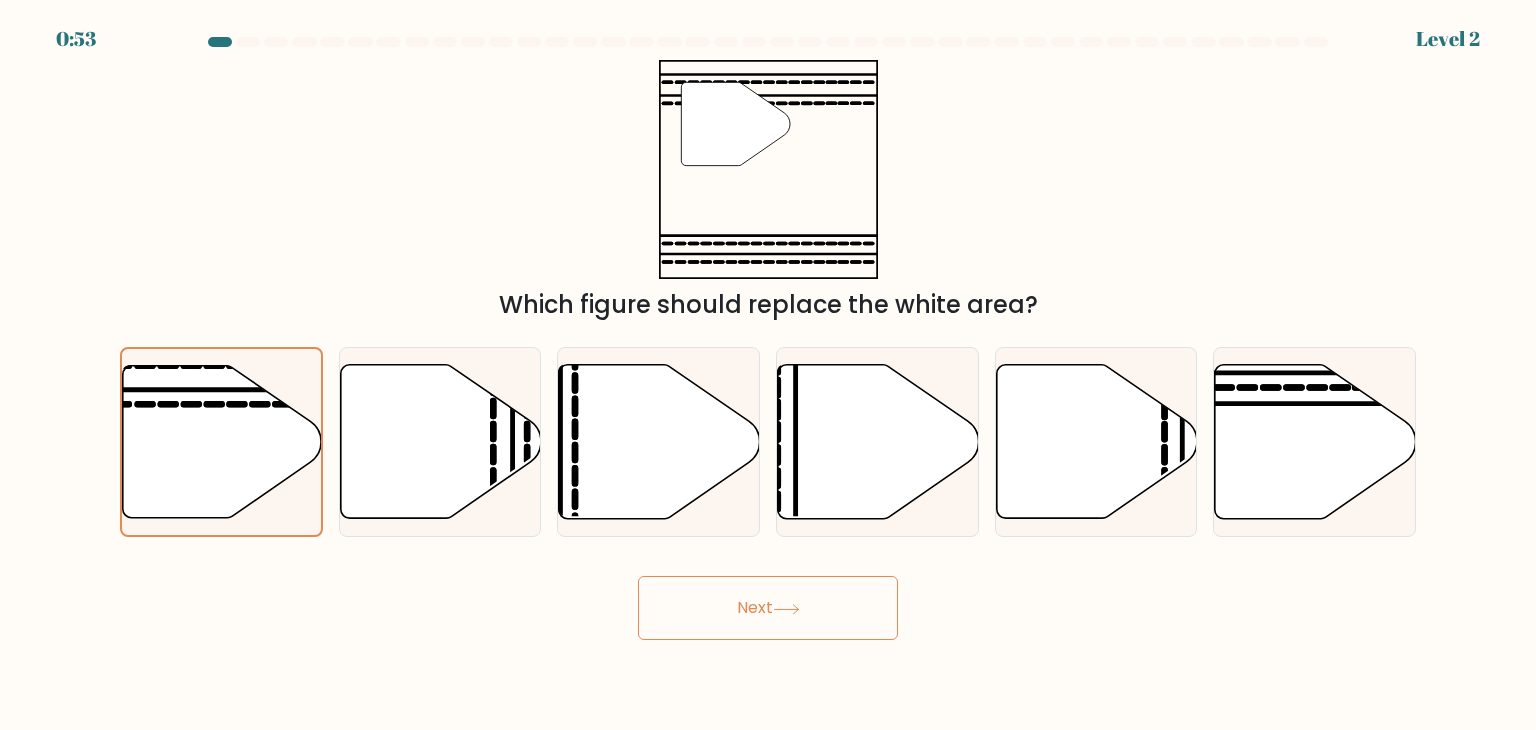 click on "Next" at bounding box center [768, 608] 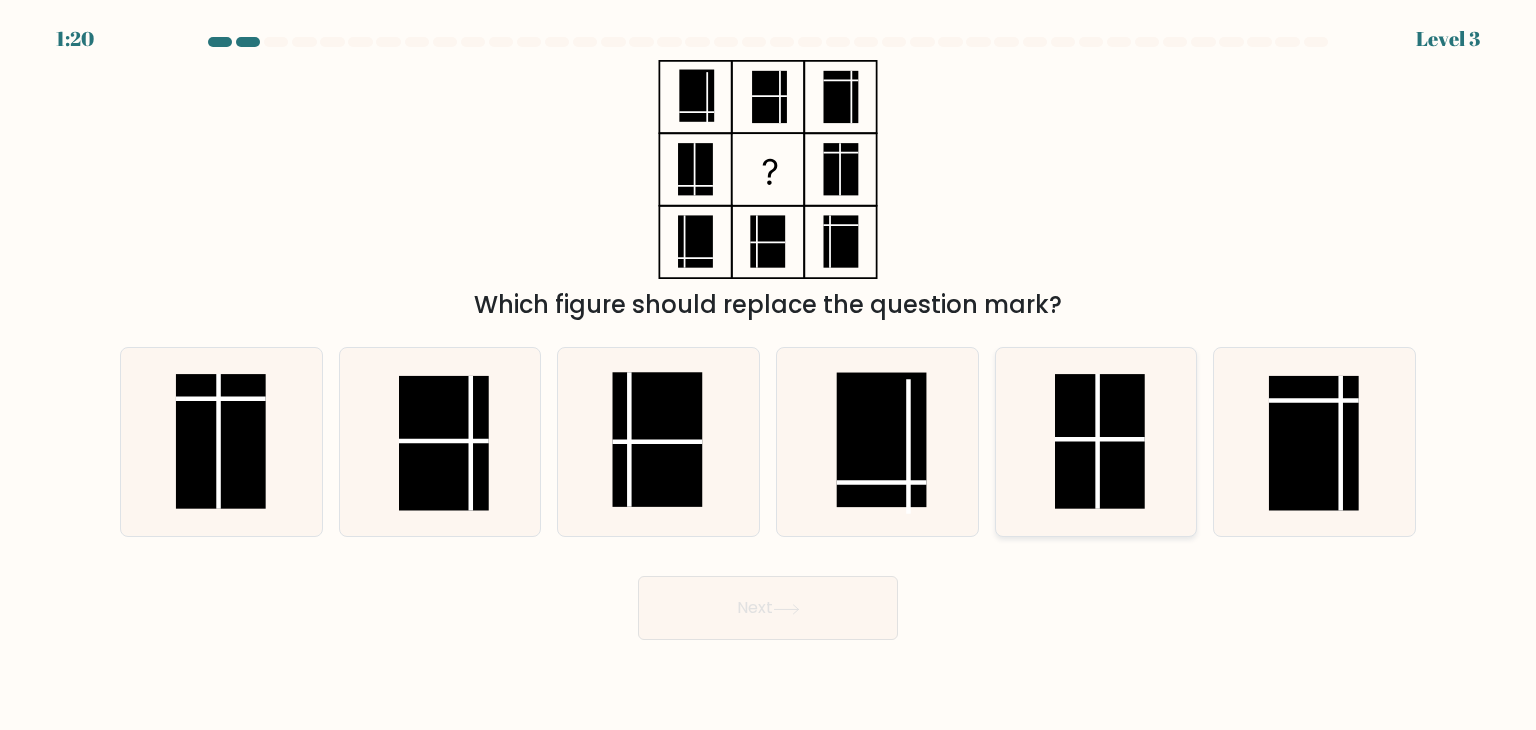 click 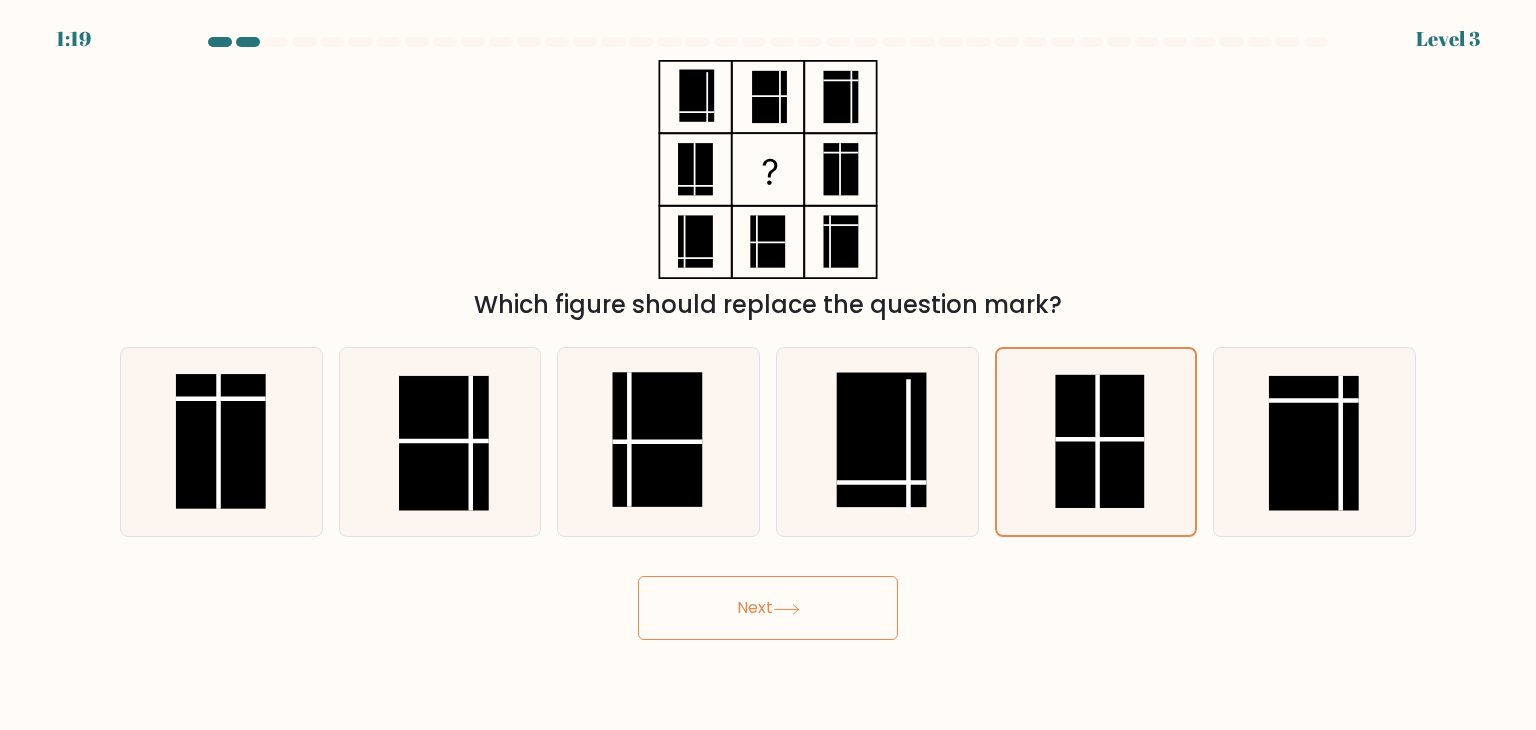 click on "Next" at bounding box center (768, 608) 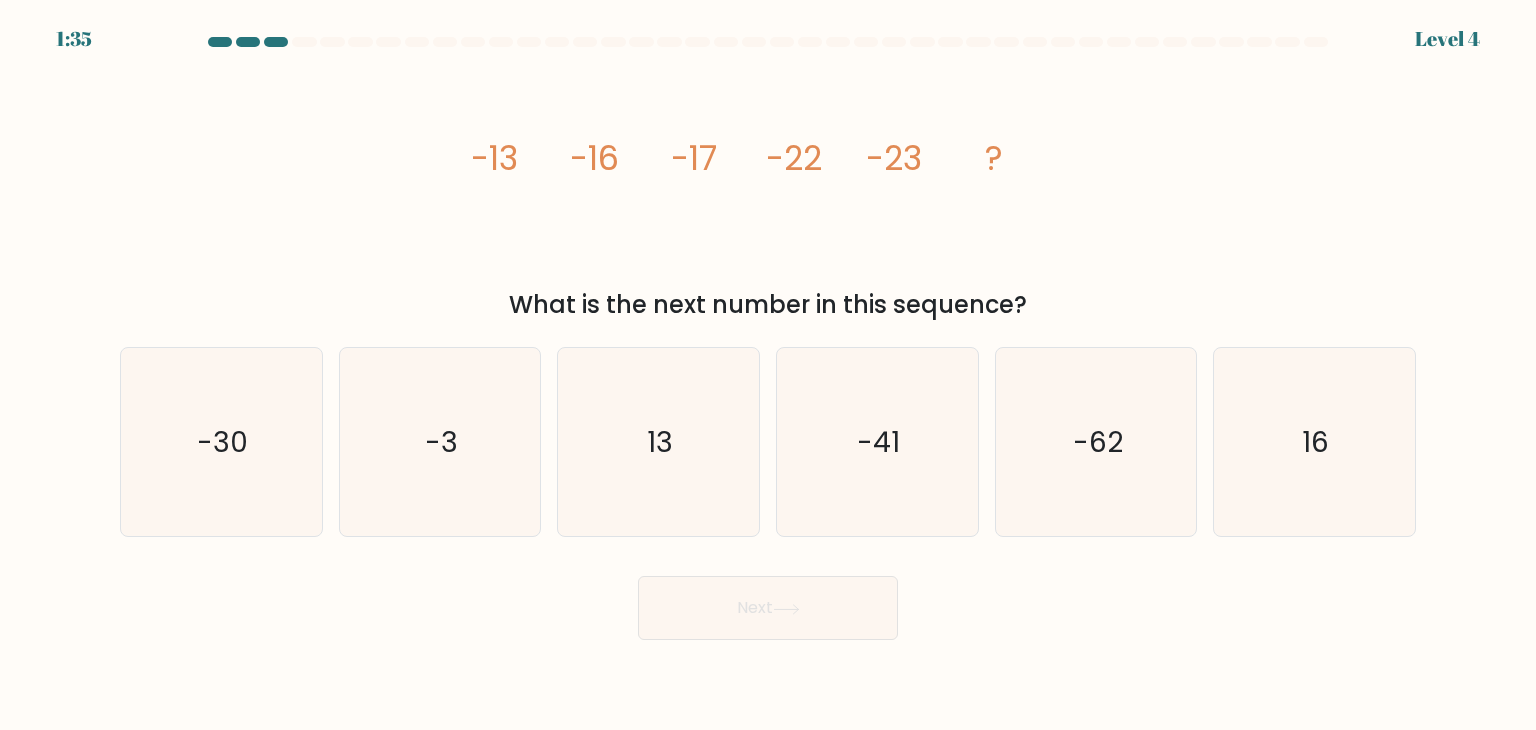 click on "What is the next number in this sequence?" at bounding box center [768, 305] 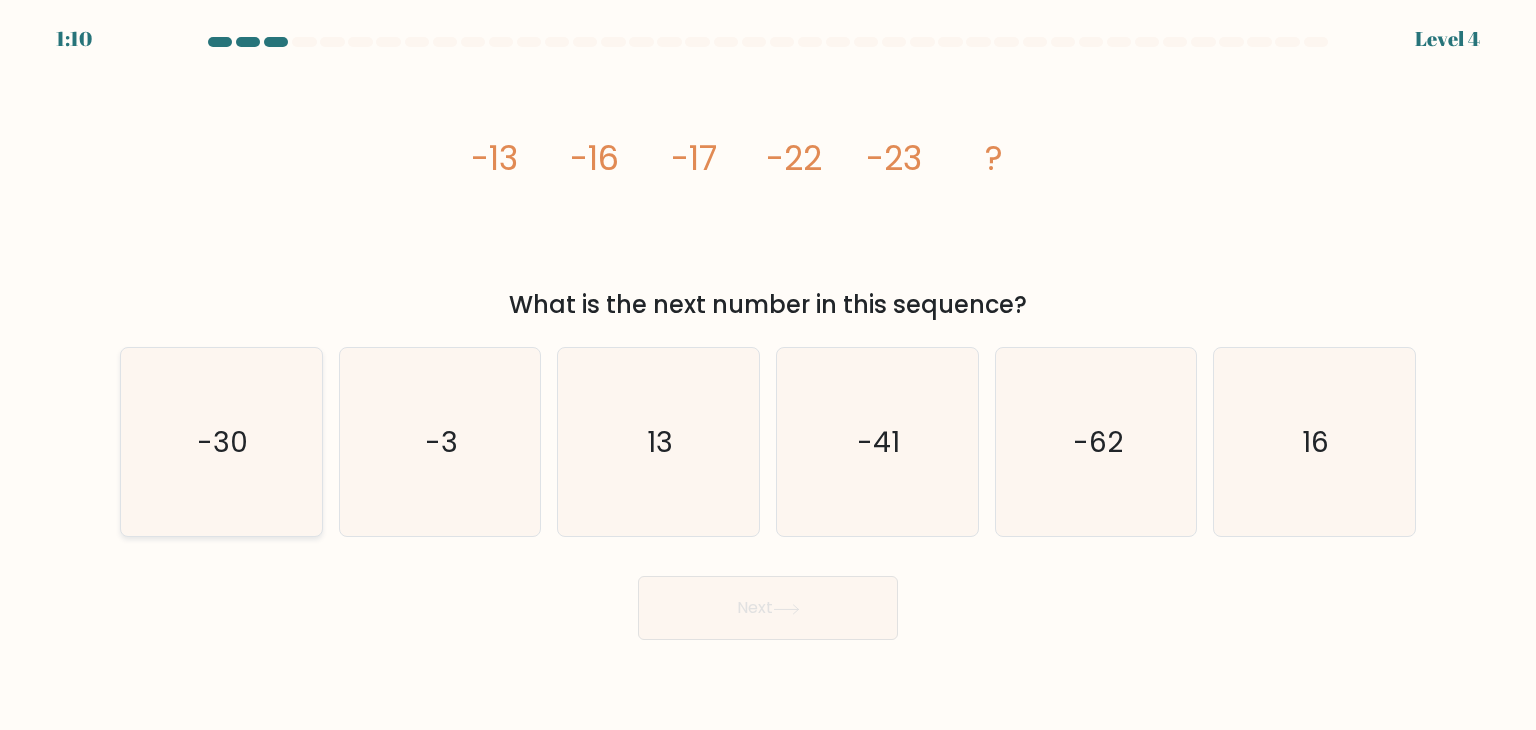 click on "-30" 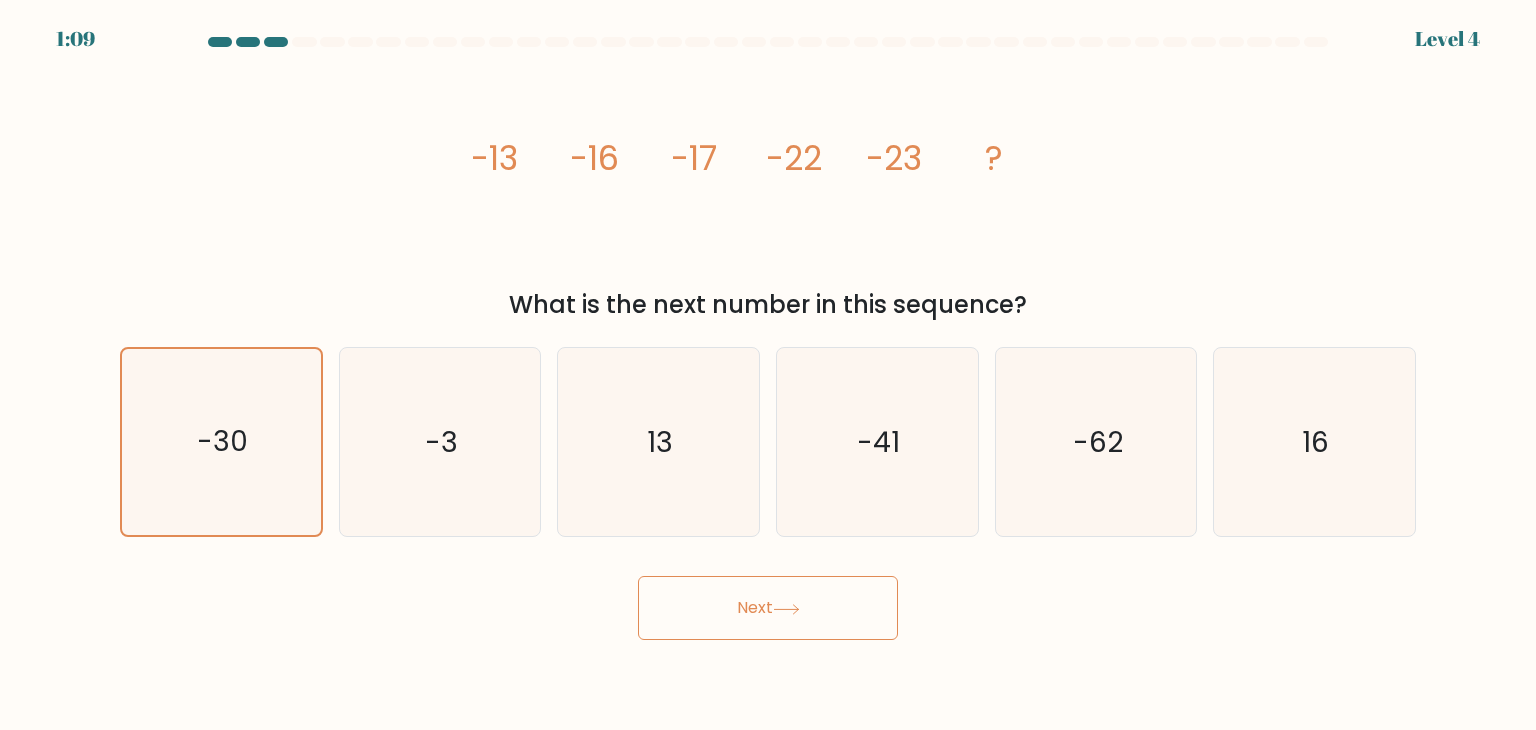 click on "Next" at bounding box center [768, 608] 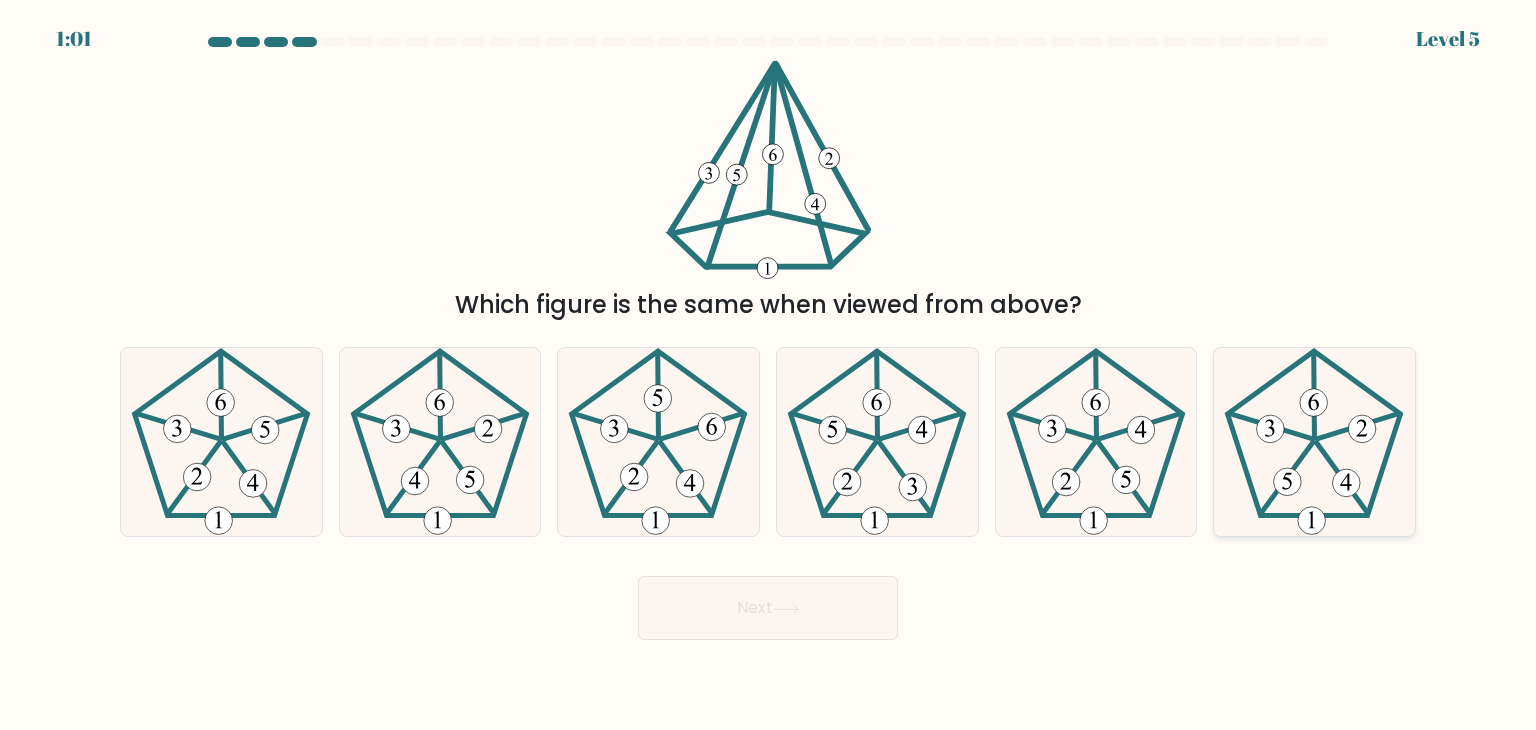 click 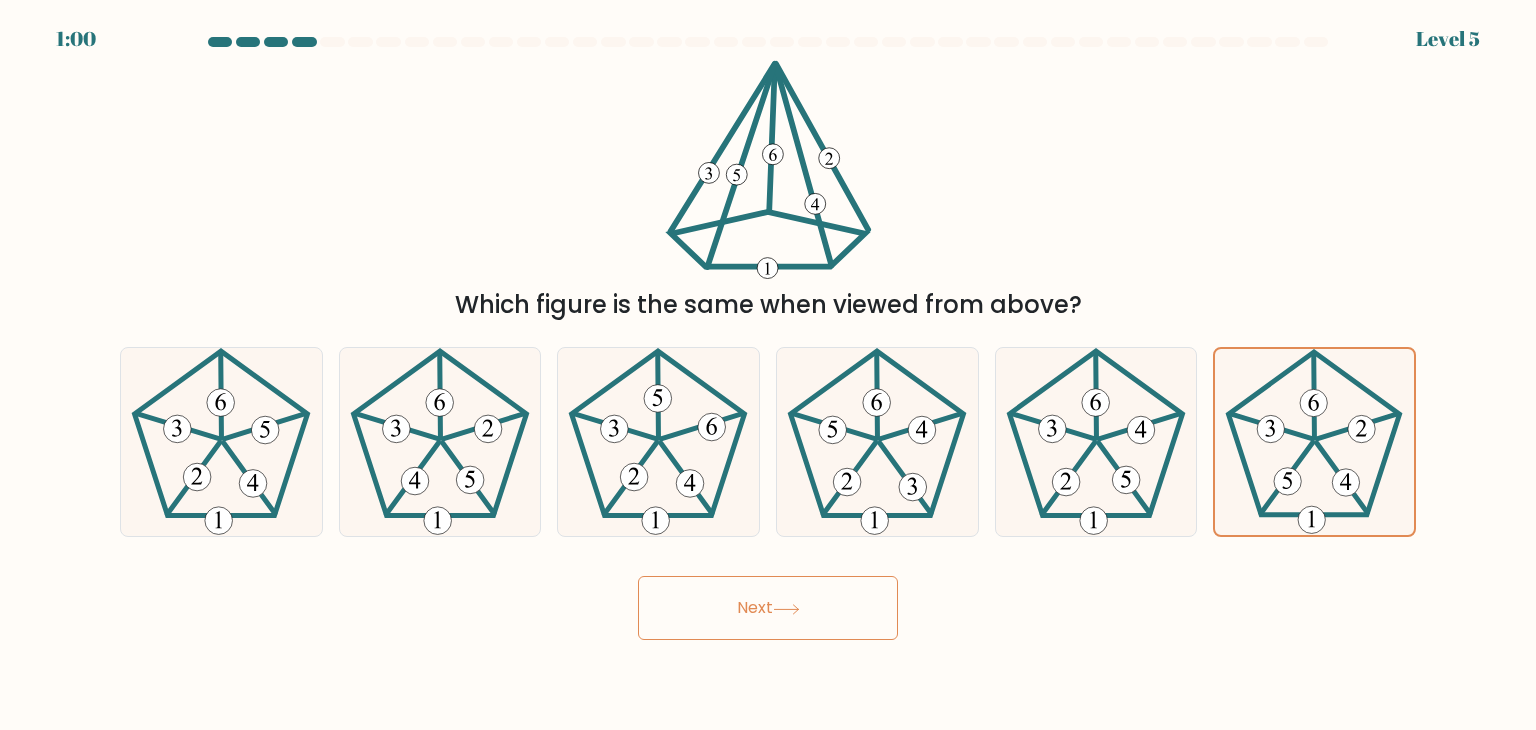 click on "Next" at bounding box center (768, 608) 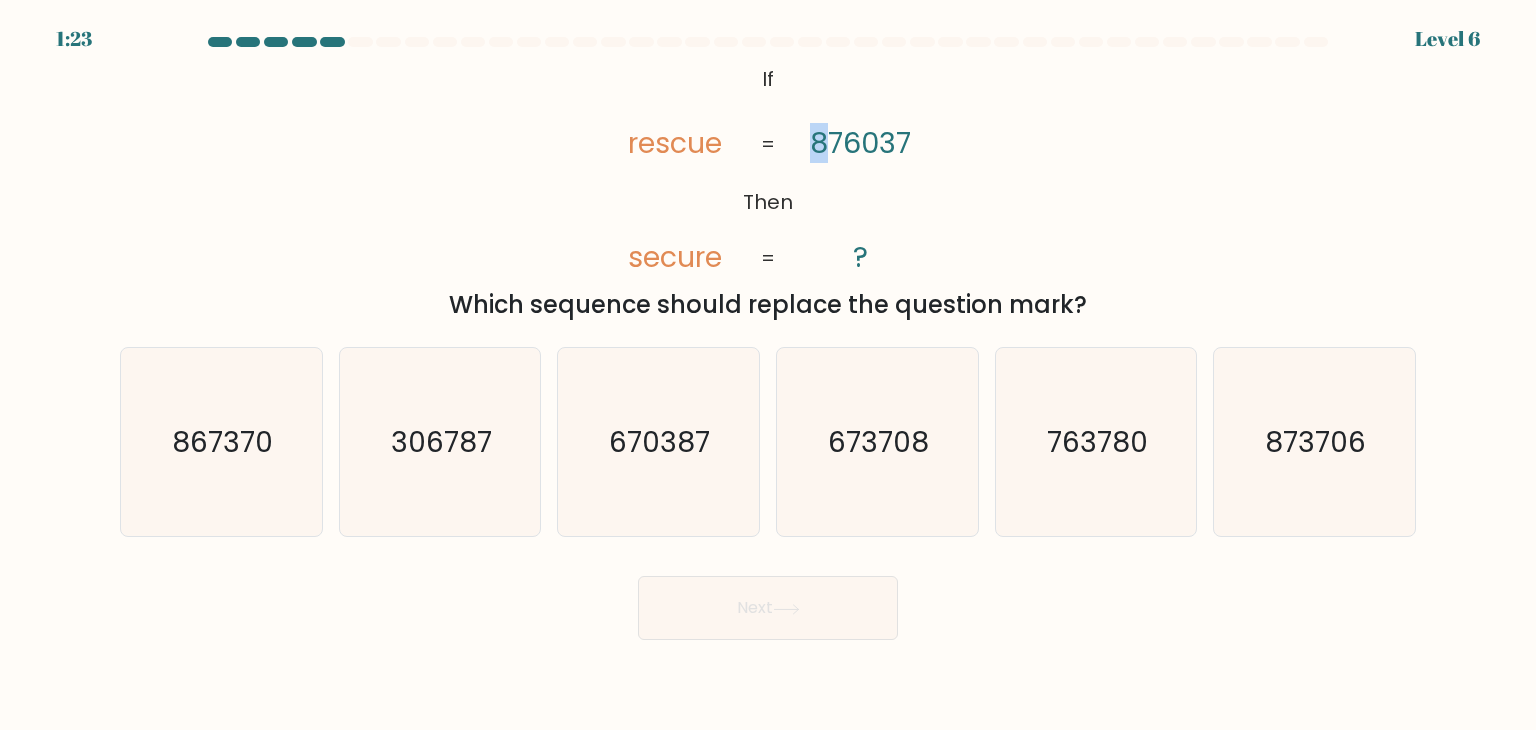 drag, startPoint x: 820, startPoint y: 151, endPoint x: 808, endPoint y: 146, distance: 13 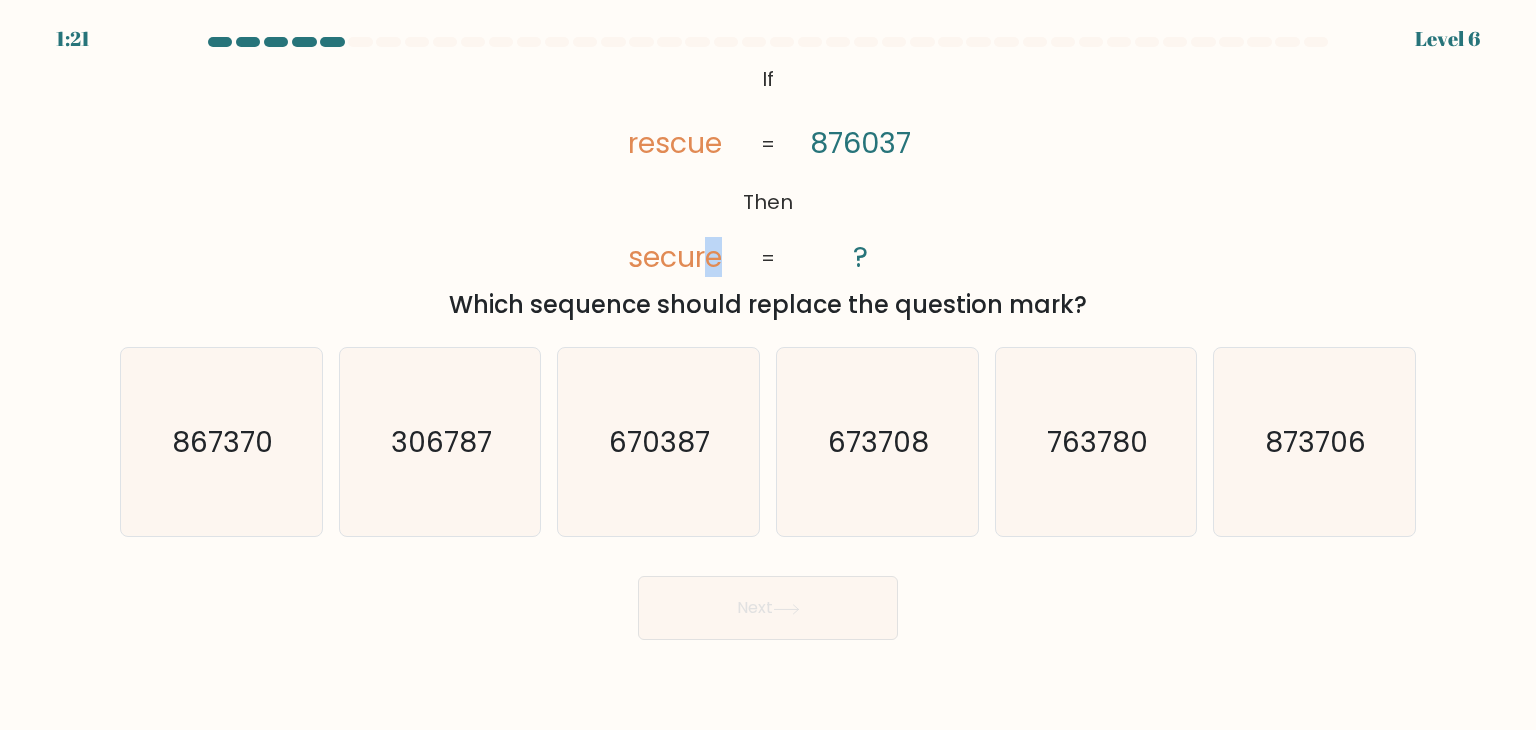 drag, startPoint x: 702, startPoint y: 261, endPoint x: 720, endPoint y: 269, distance: 19.697716 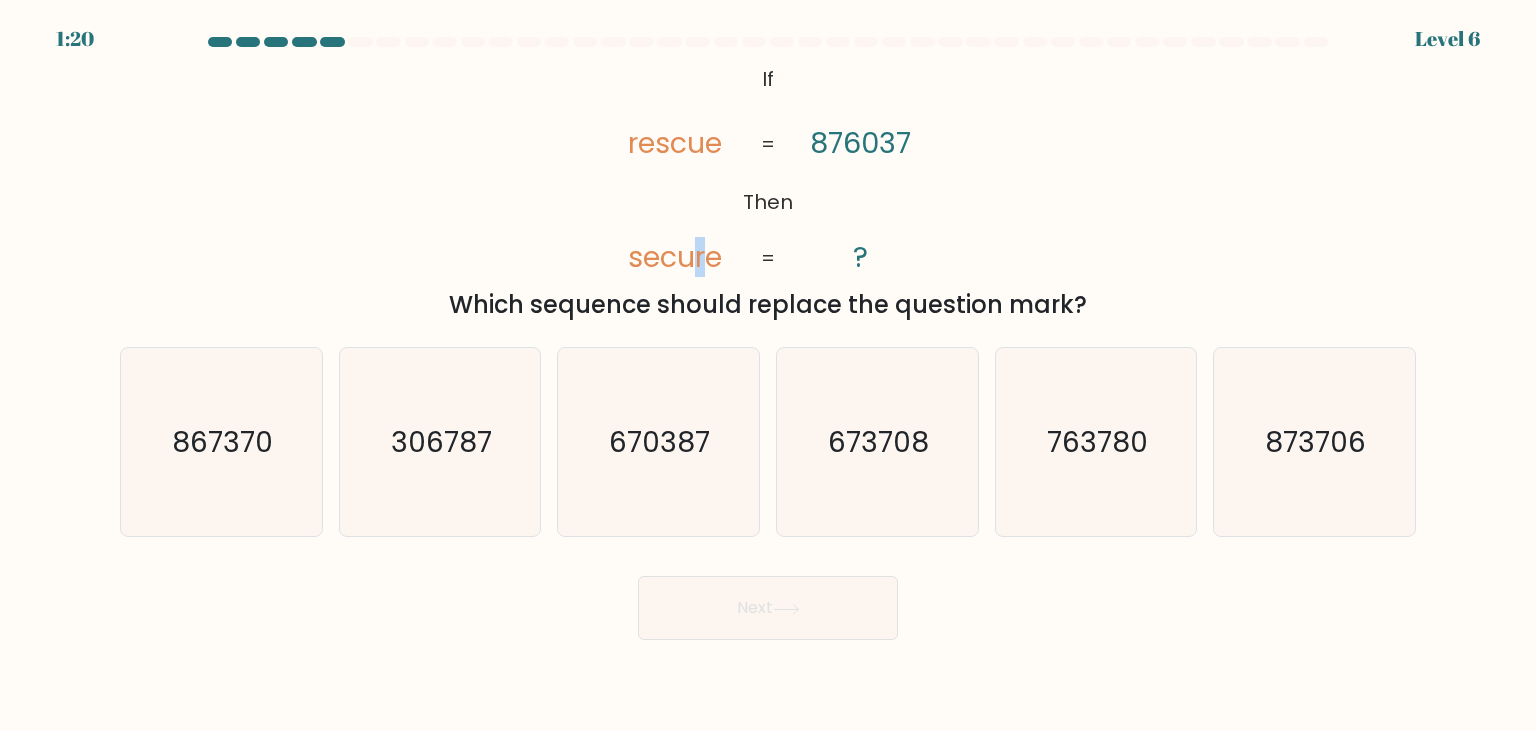 click on "secure" 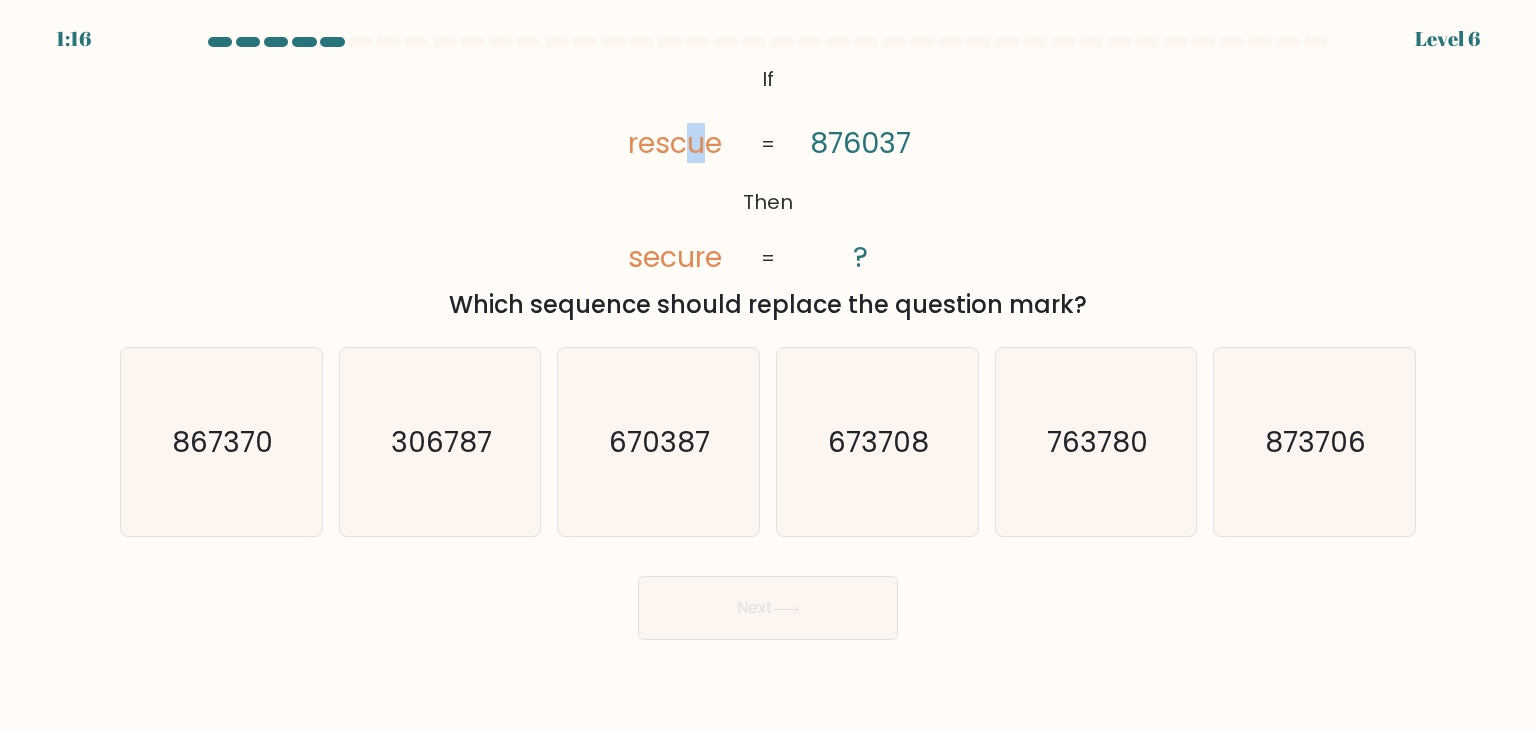 drag, startPoint x: 693, startPoint y: 150, endPoint x: 706, endPoint y: 153, distance: 13.341664 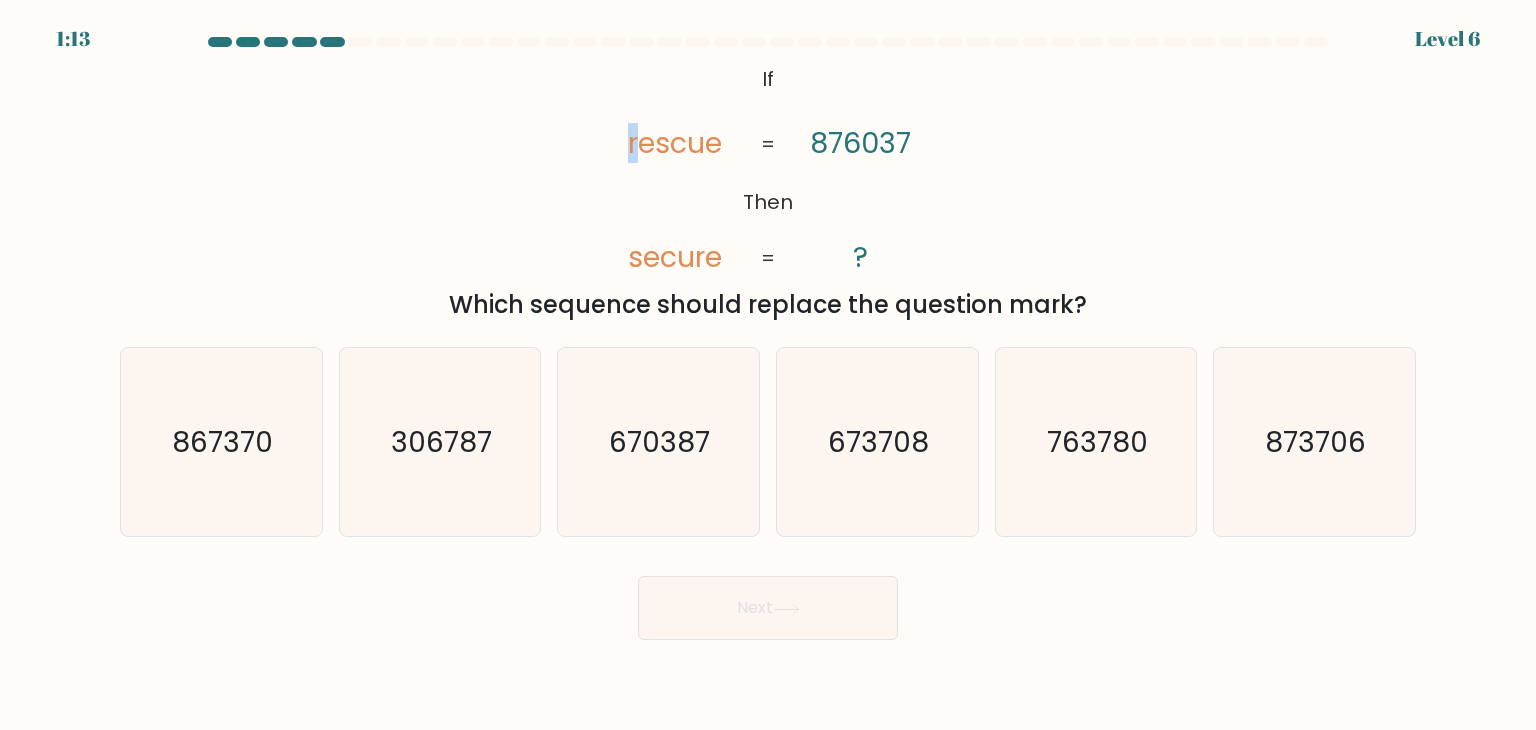 click on "rescue" 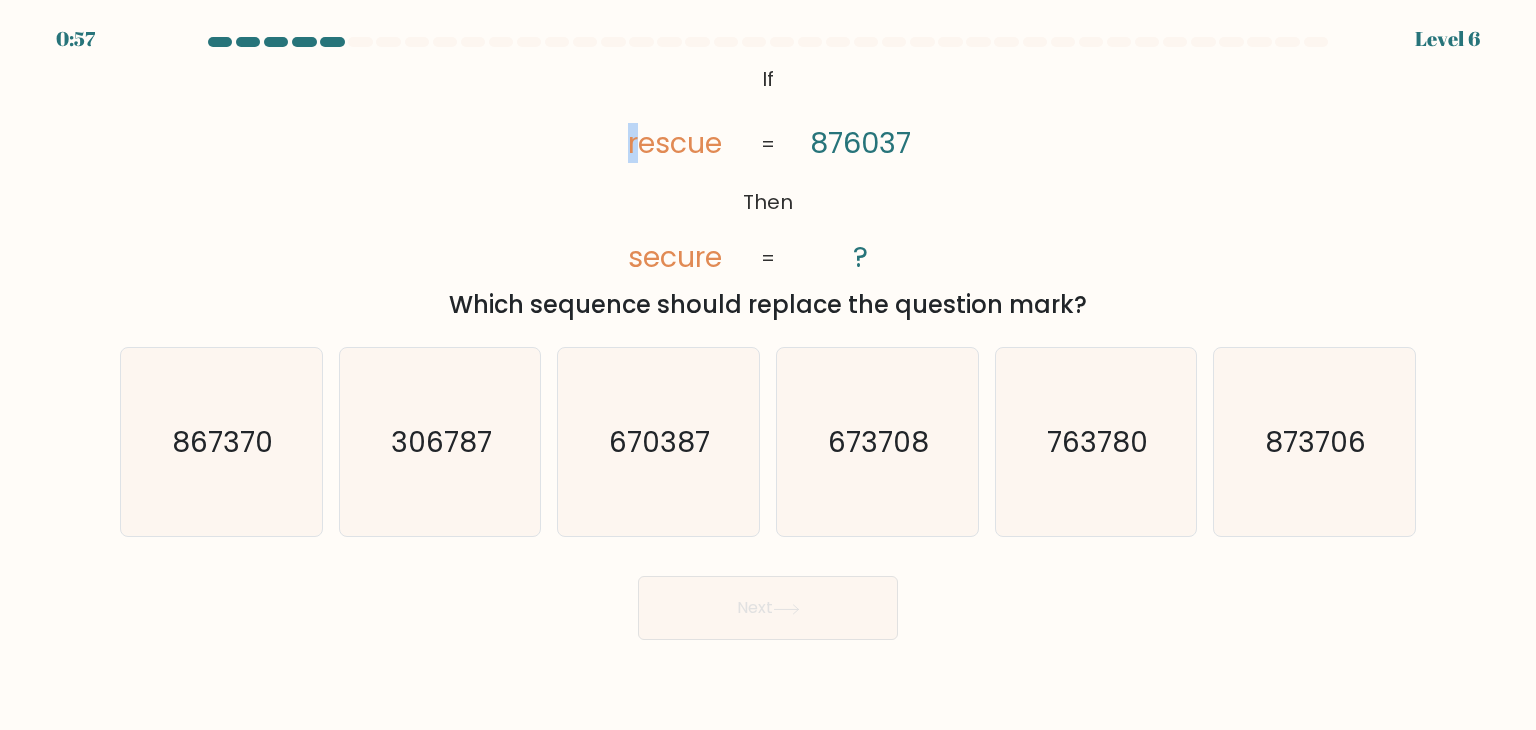click on "@import url('https://fonts.googleapis.com/css?family=Abril+Fatface:400,100,100italic,300,300italic,400italic,500,500italic,700,700italic,900,900italic');           If       Then       rescue       secure       876037       ?       =       =" 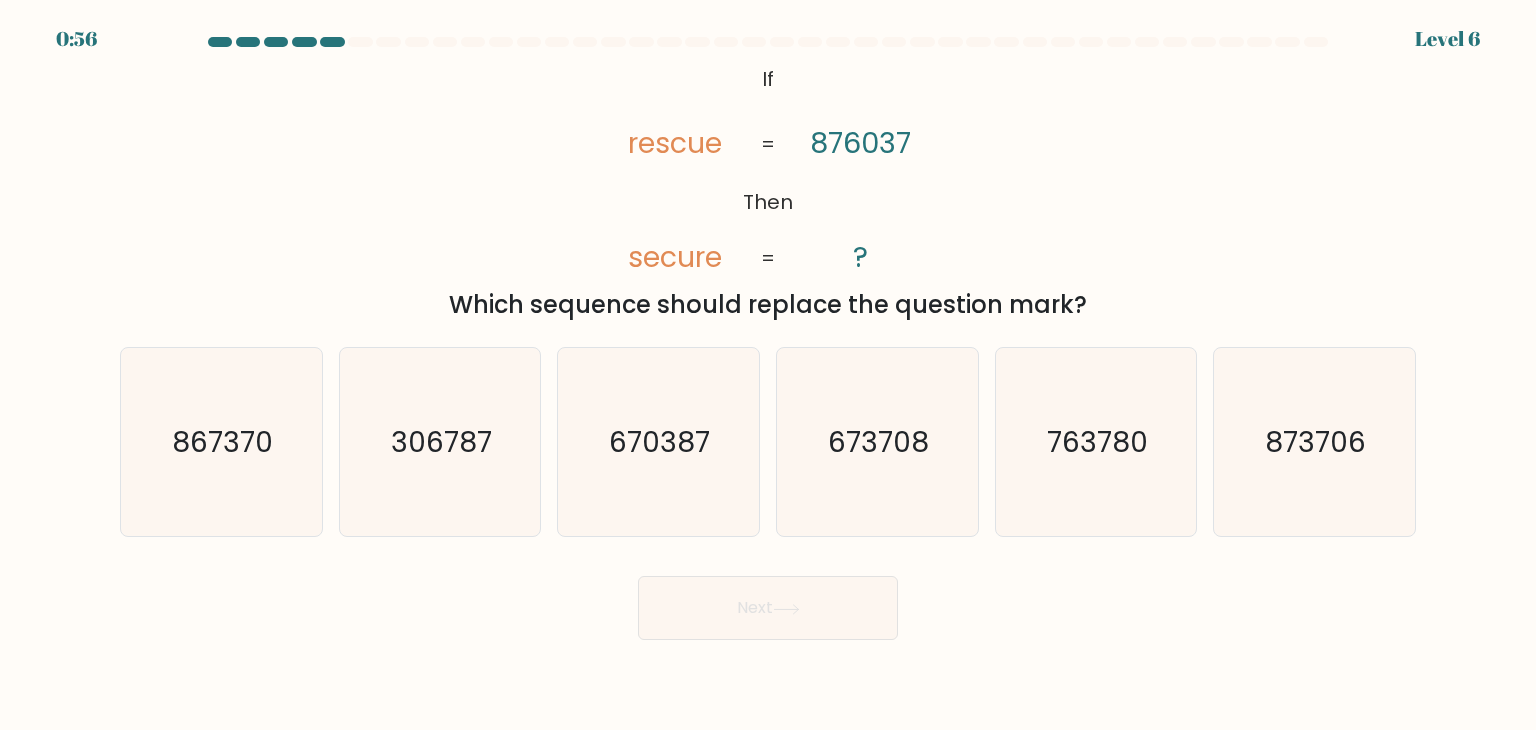 click on "rescue" 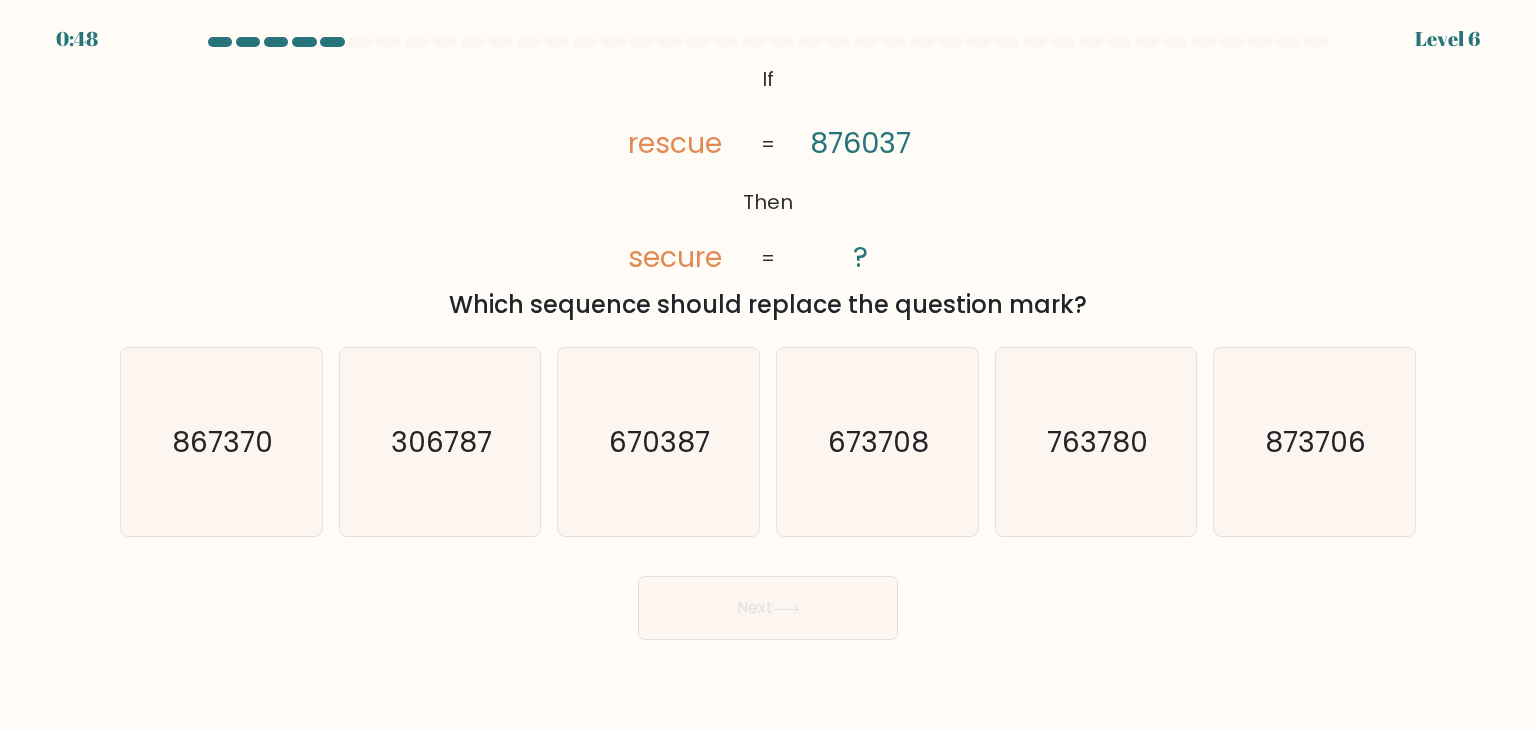 click on "@import url('https://fonts.googleapis.com/css?family=Abril+Fatface:400,100,100italic,300,300italic,400italic,500,500italic,700,700italic,900,900italic');           If       Then       rescue       secure       876037       ?       =       =" 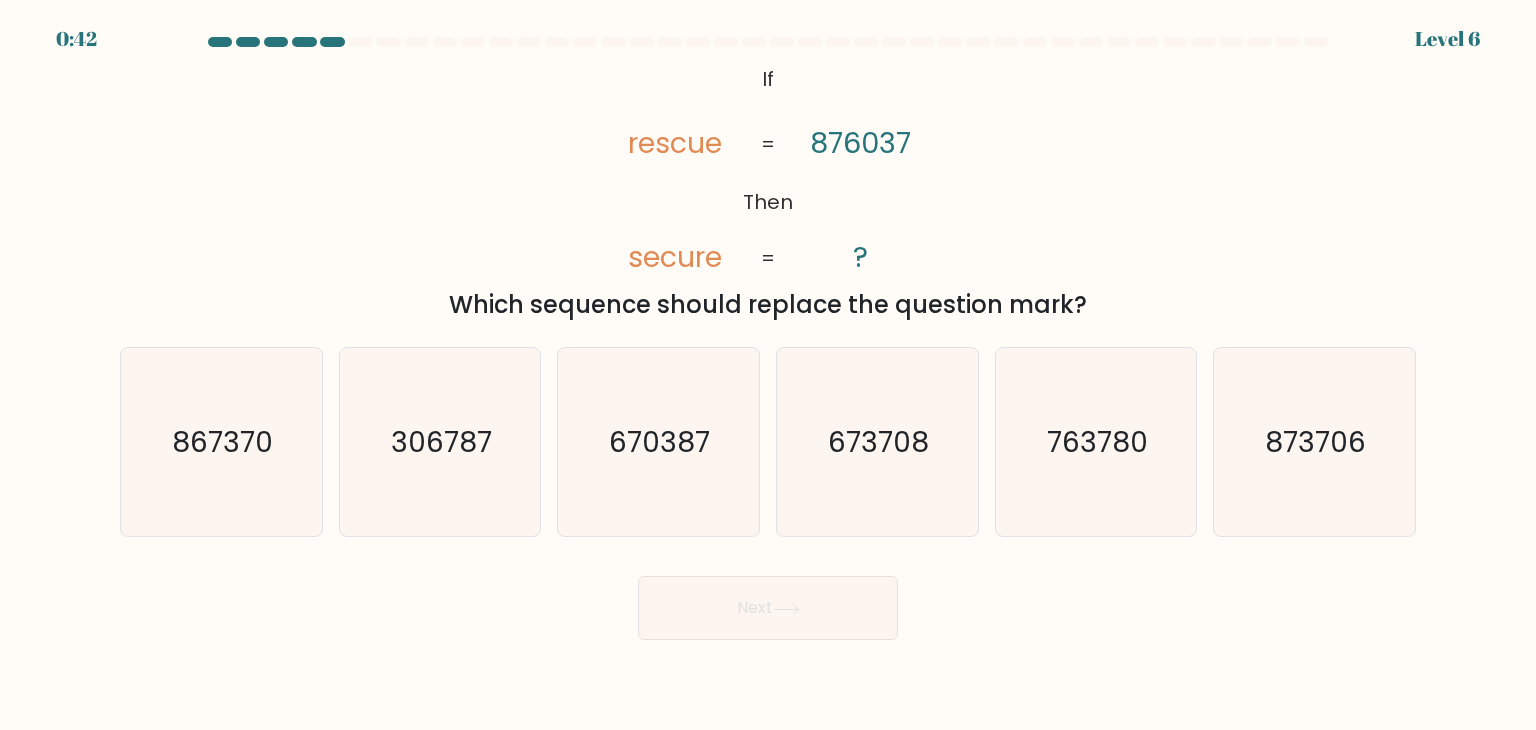 click on "rescue" 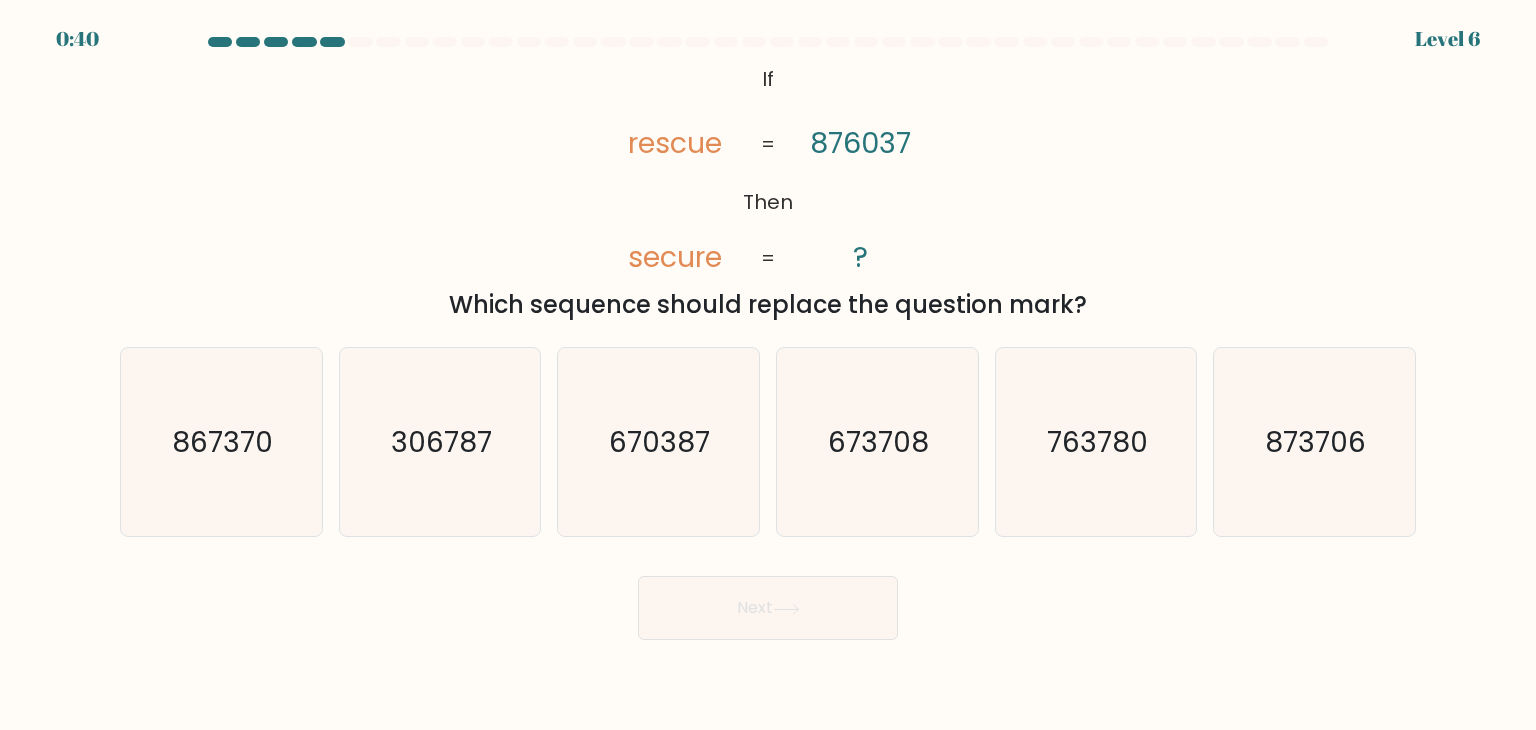 click on "rescue" 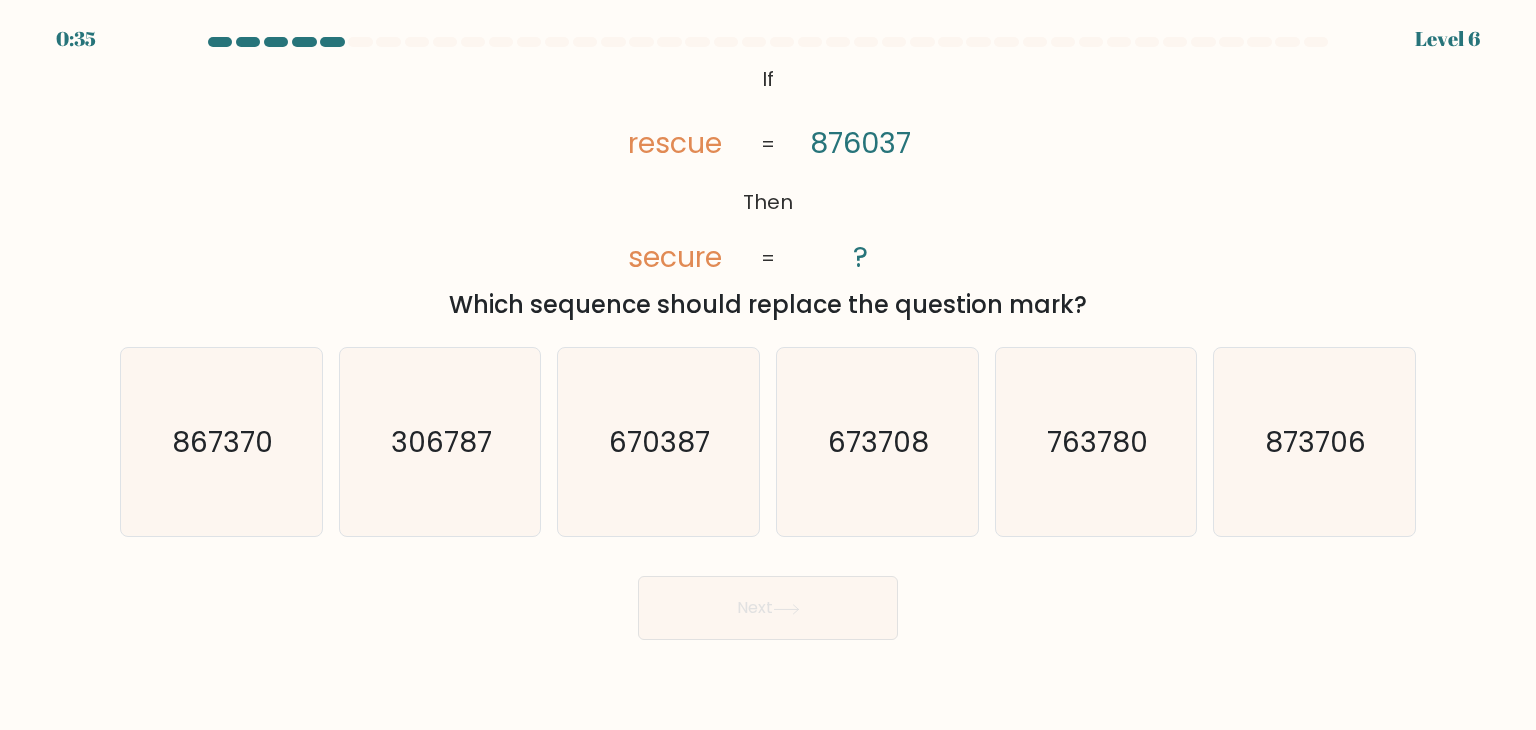click on "rescue" 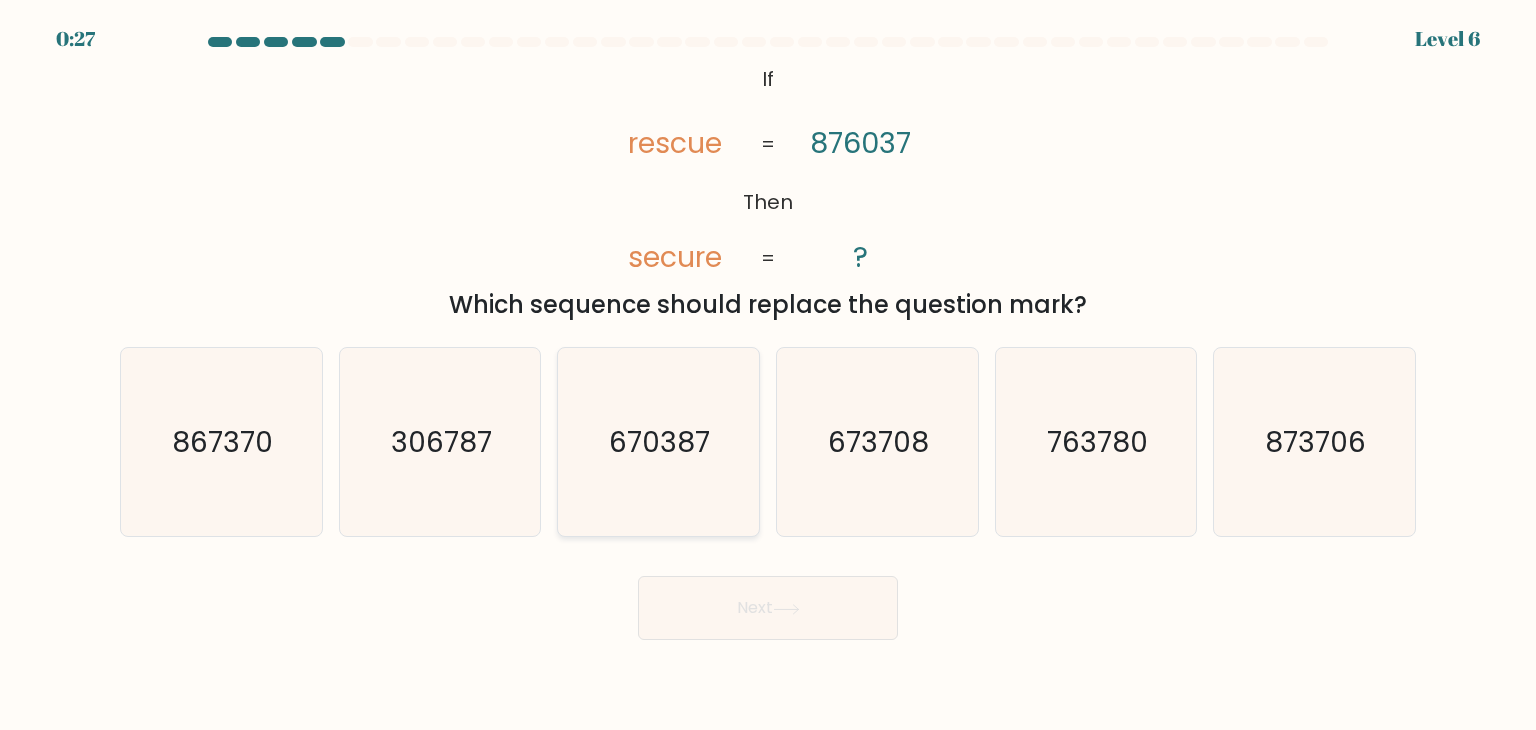 click on "670387" 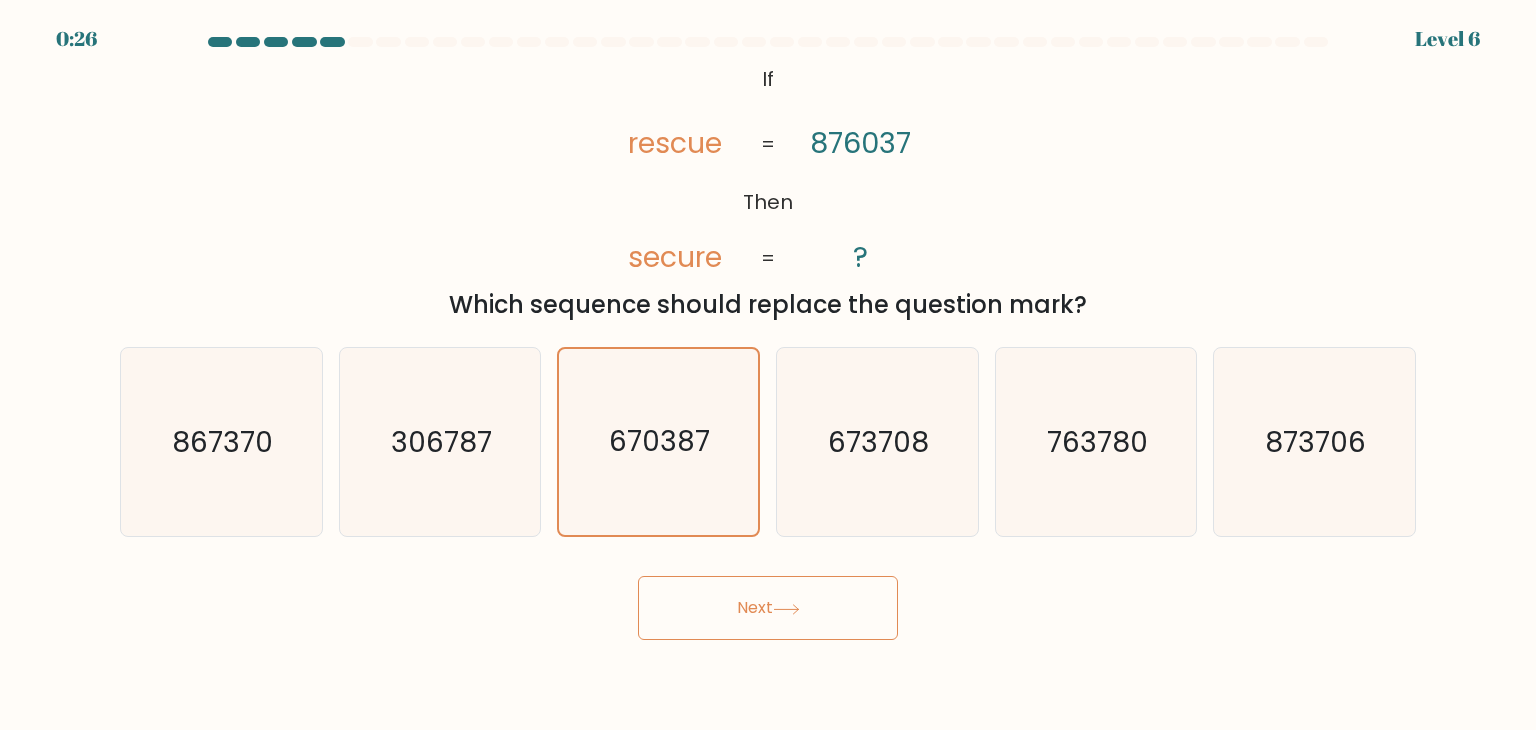 click on "Next" at bounding box center [768, 608] 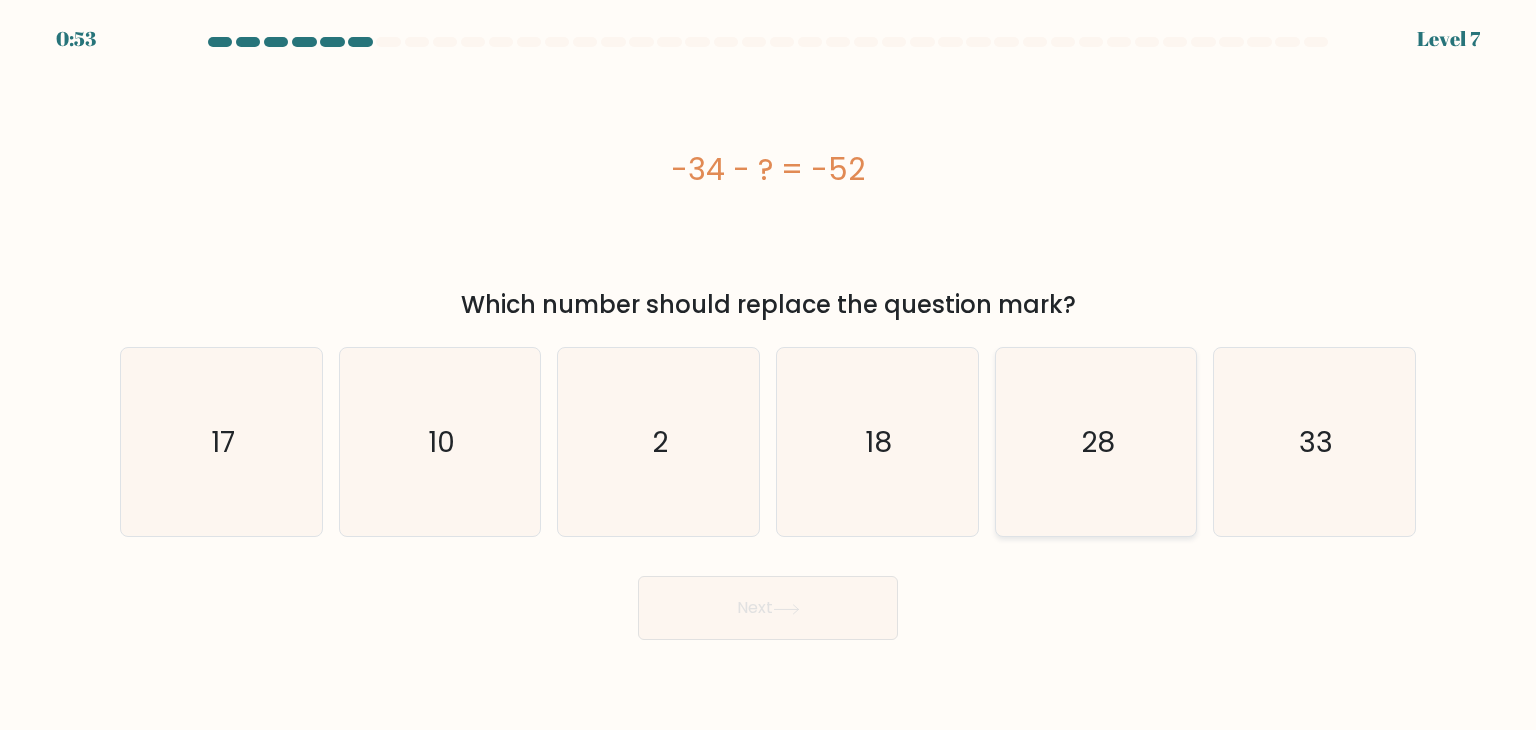 click on "28" 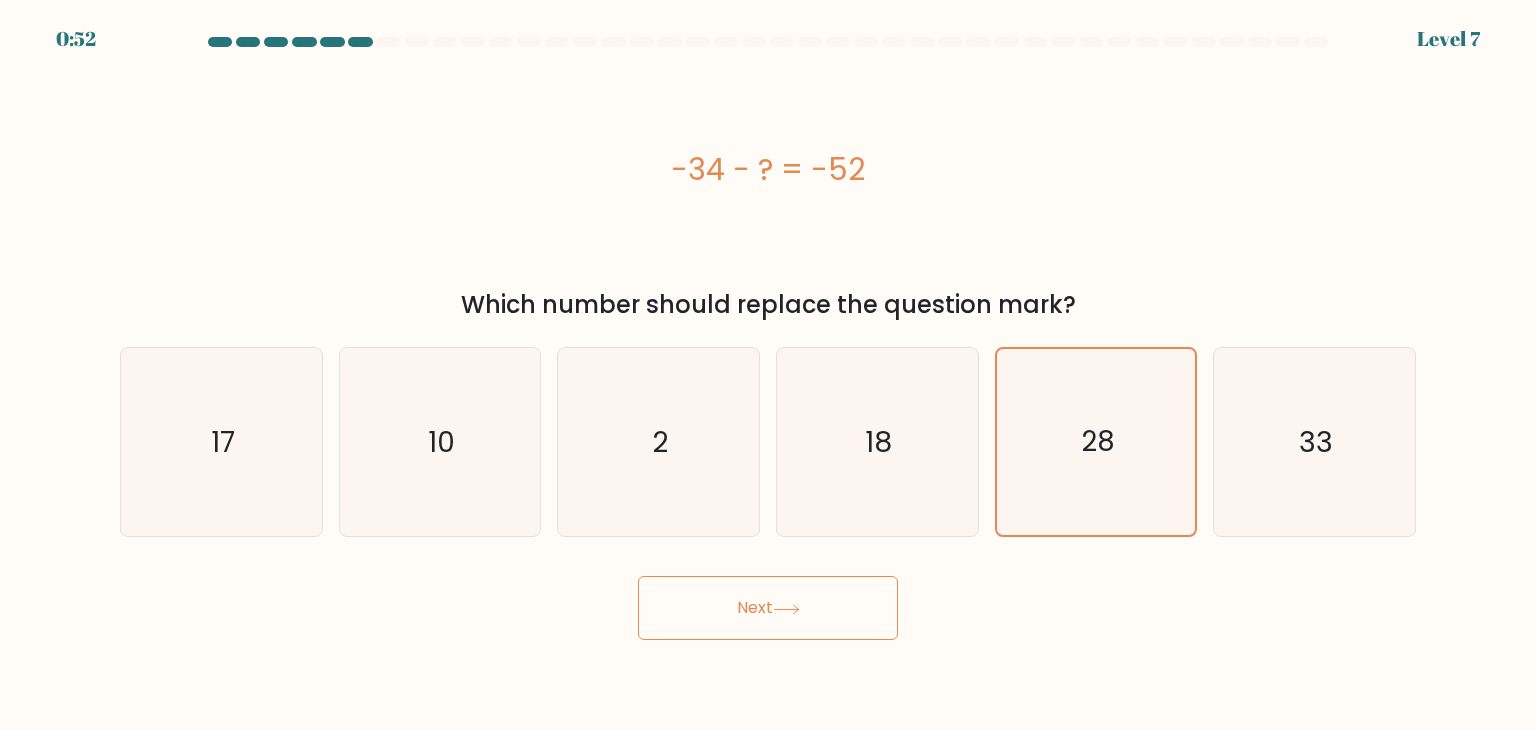 click on "Next" at bounding box center (768, 608) 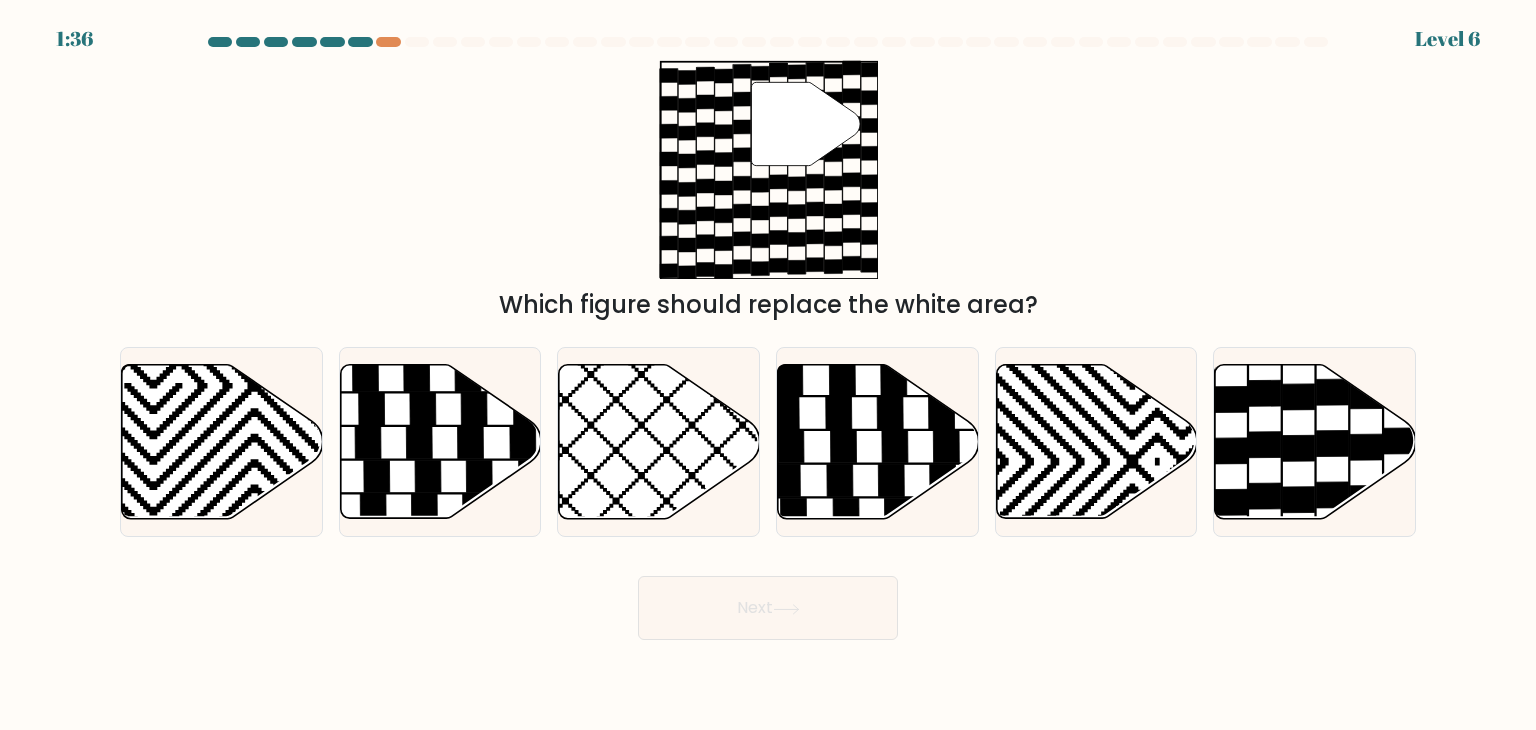 drag, startPoint x: 844, startPoint y: 634, endPoint x: 1121, endPoint y: 650, distance: 277.4617 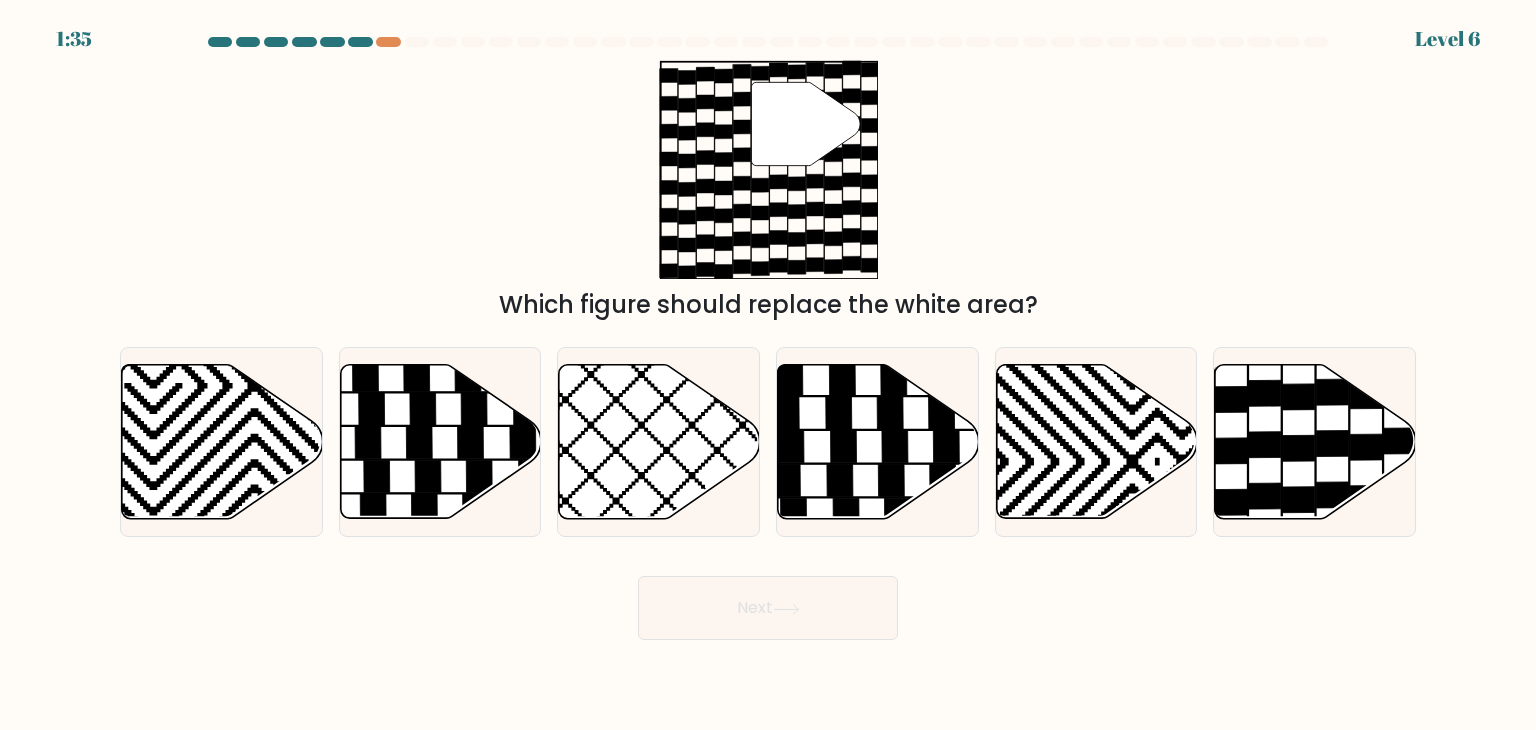 click on "1:35
Level 6" at bounding box center [768, 365] 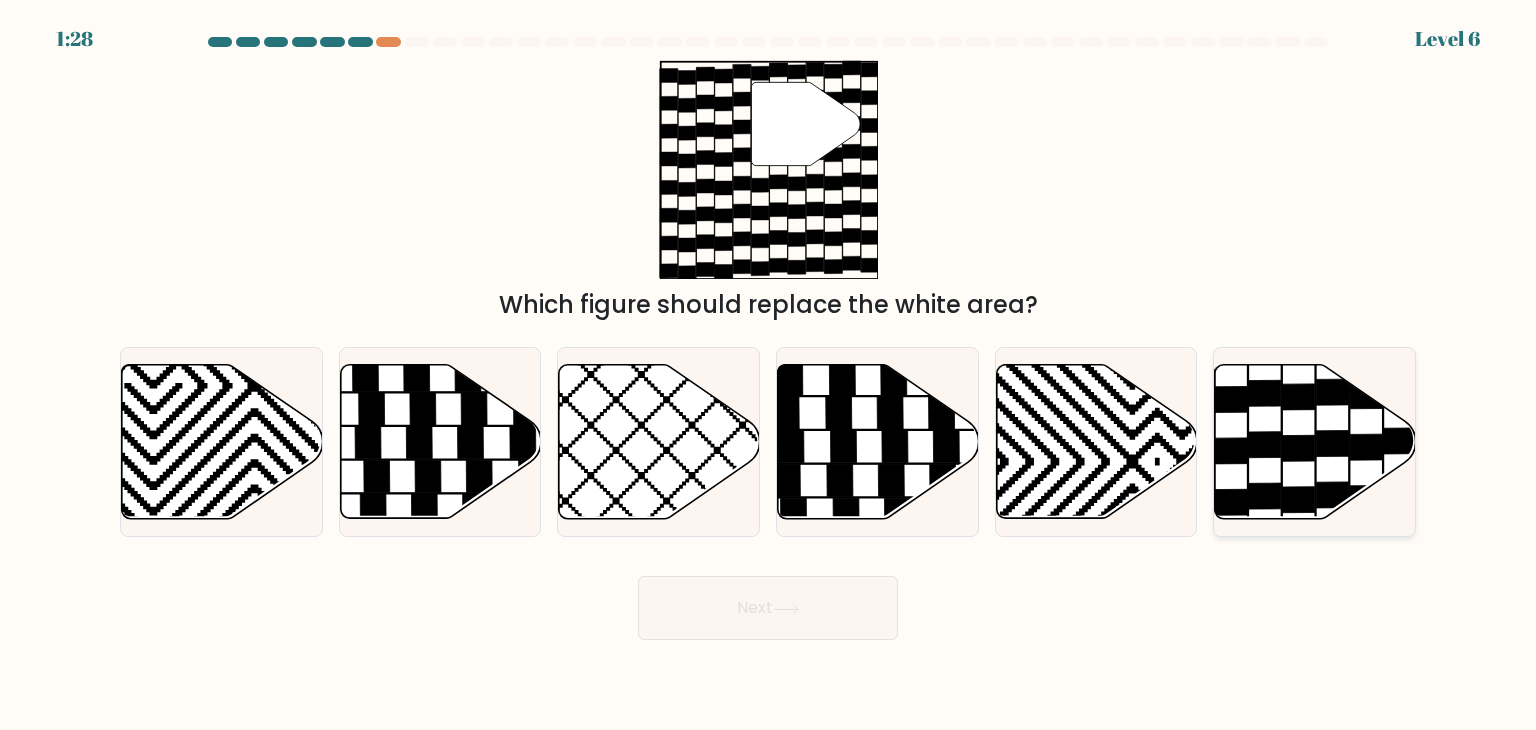 click 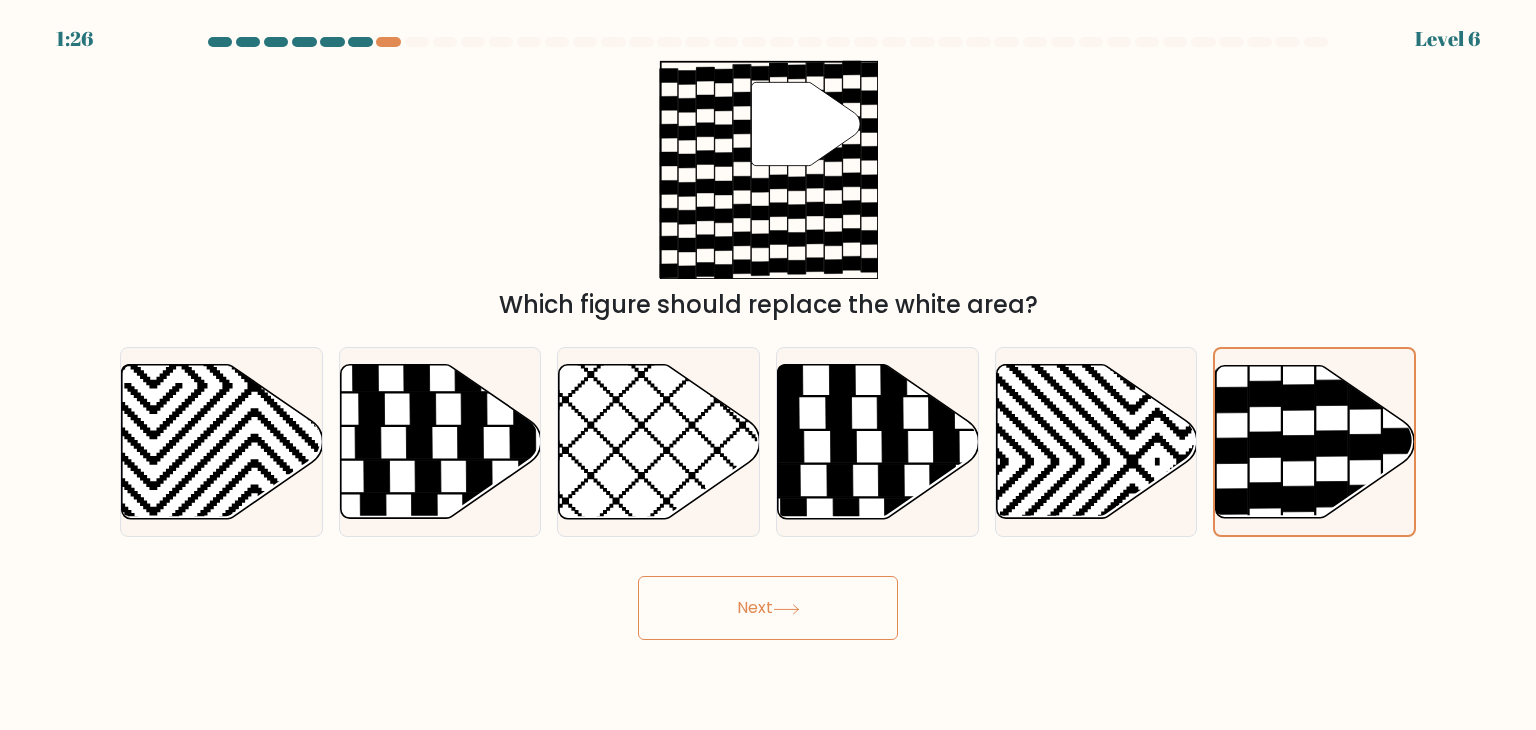 click on "Next" at bounding box center [768, 608] 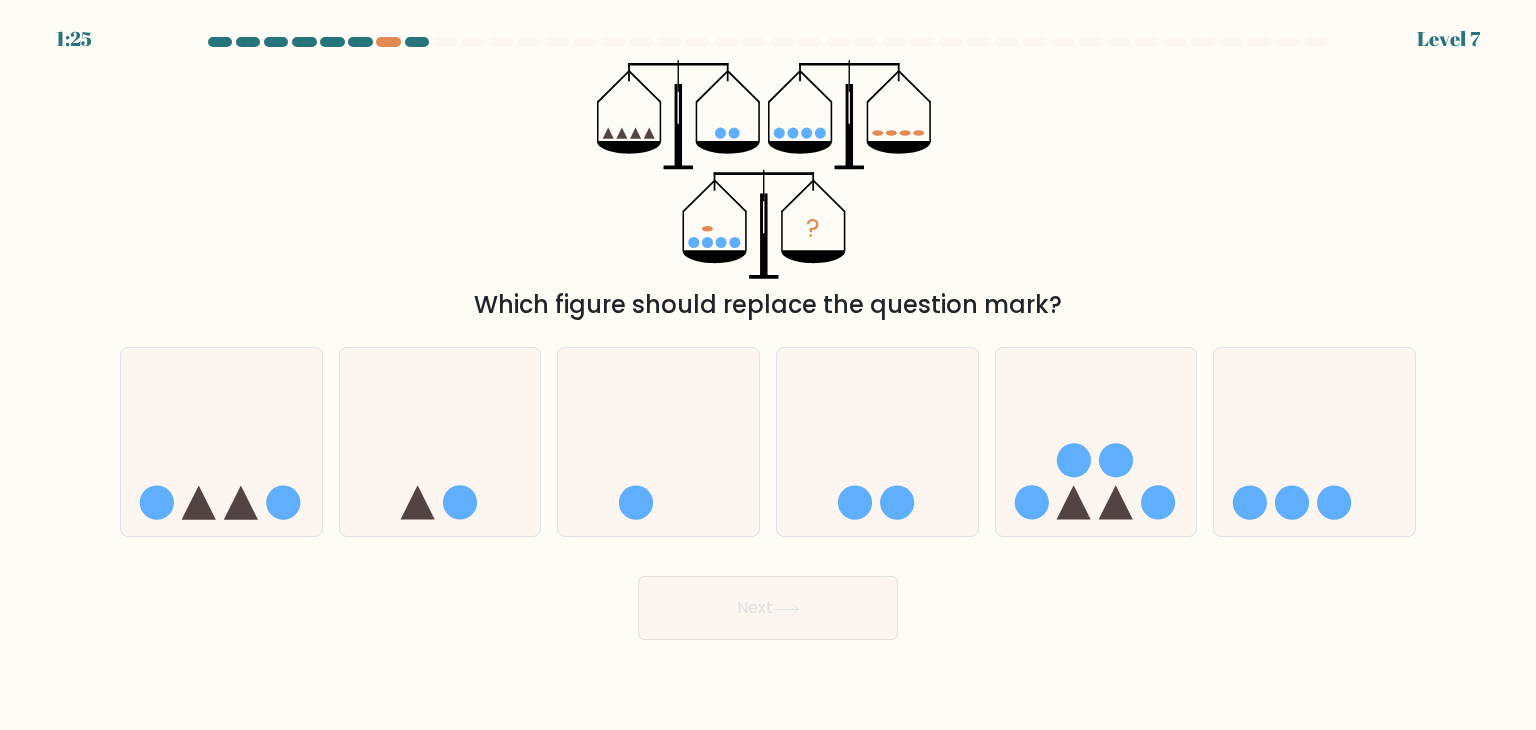 click at bounding box center [768, 42] 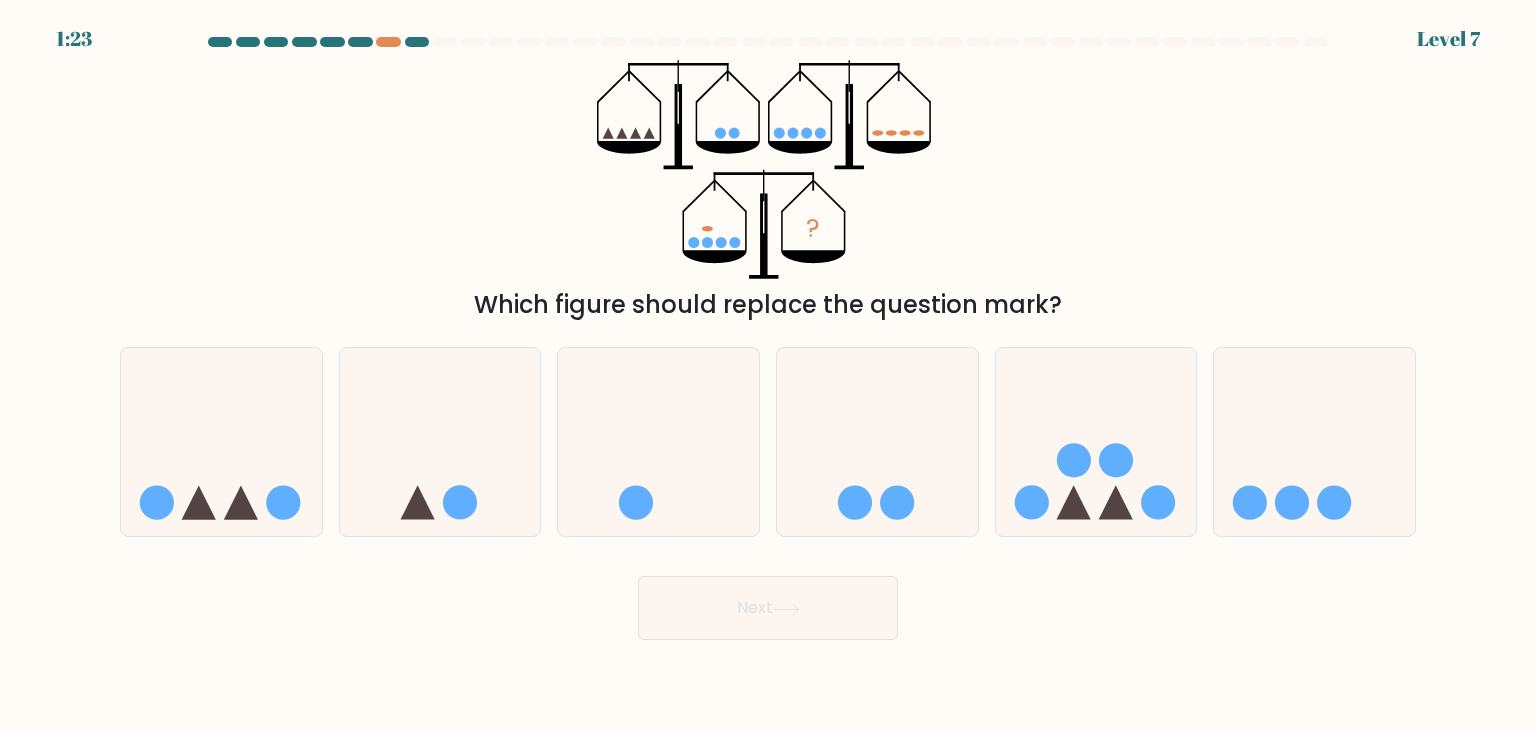 click on "?
Which figure should replace the question mark?" at bounding box center [768, 191] 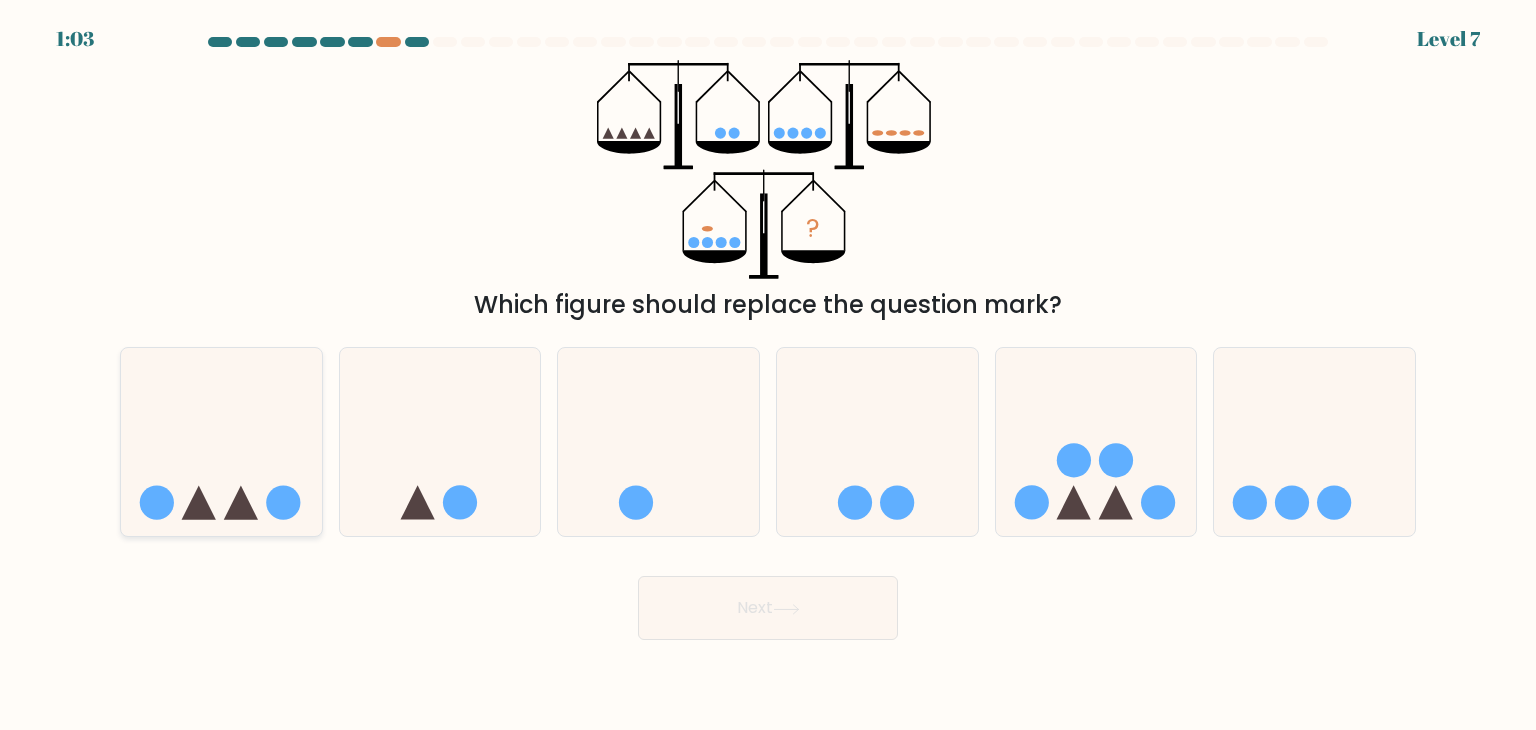 click 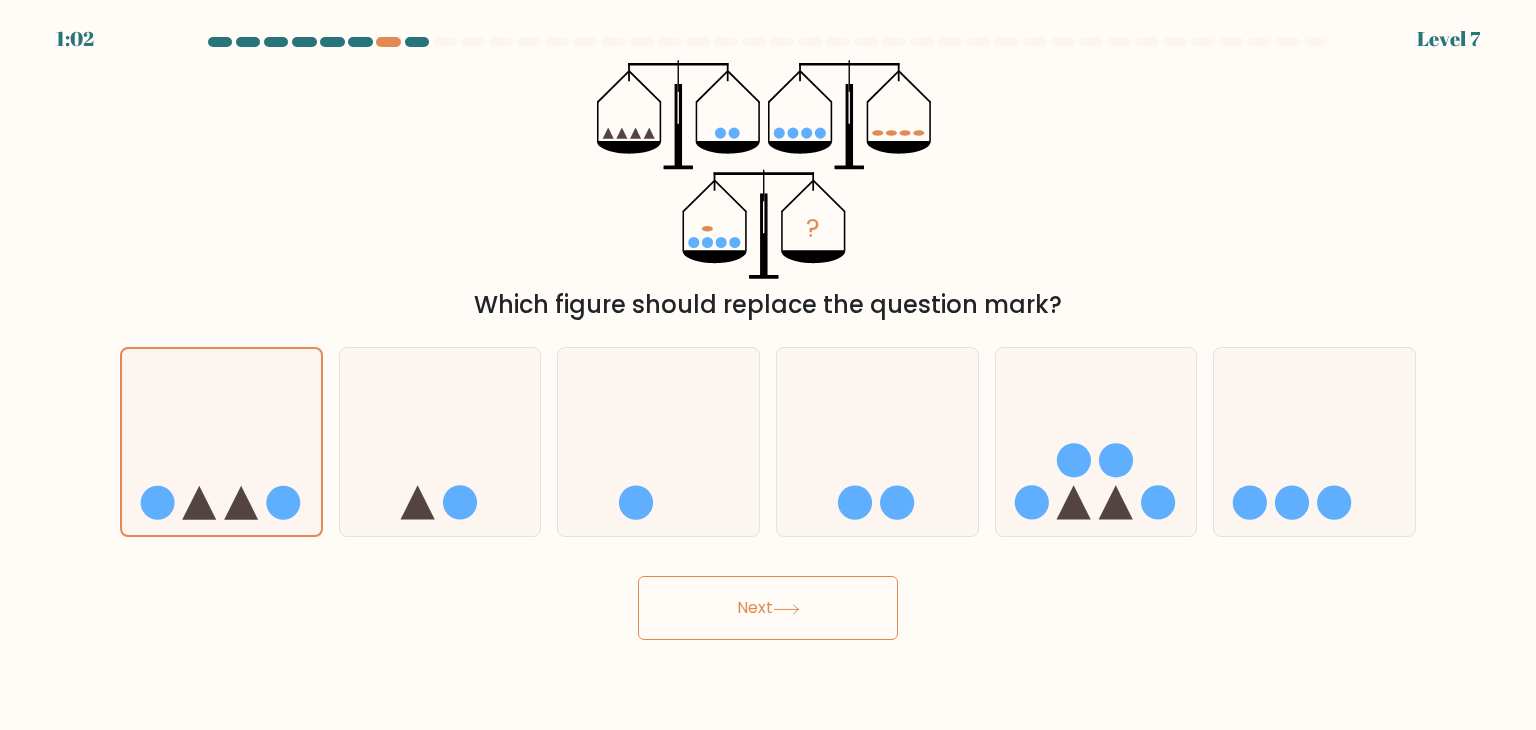 drag, startPoint x: 840, startPoint y: 609, endPoint x: 828, endPoint y: 605, distance: 12.649111 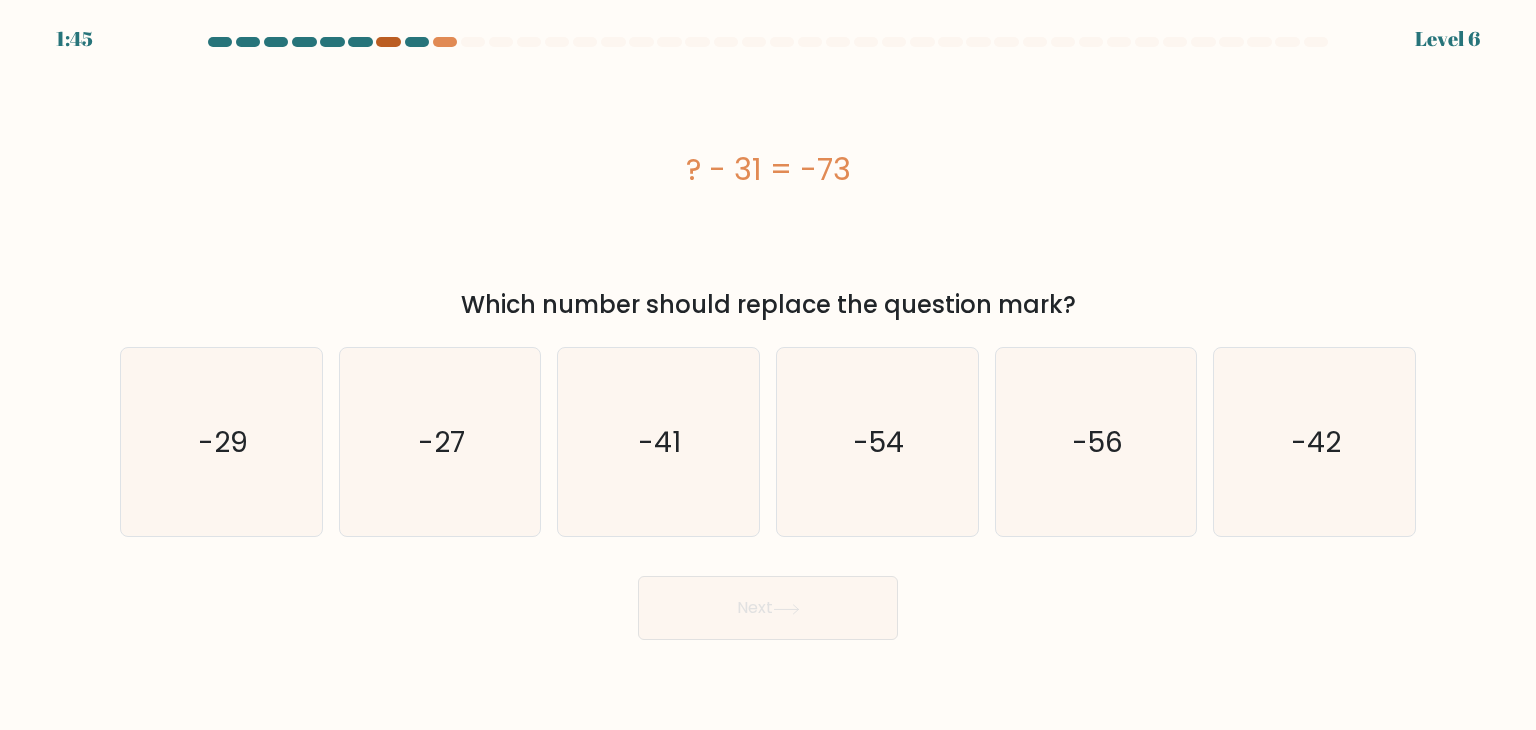 click at bounding box center [388, 42] 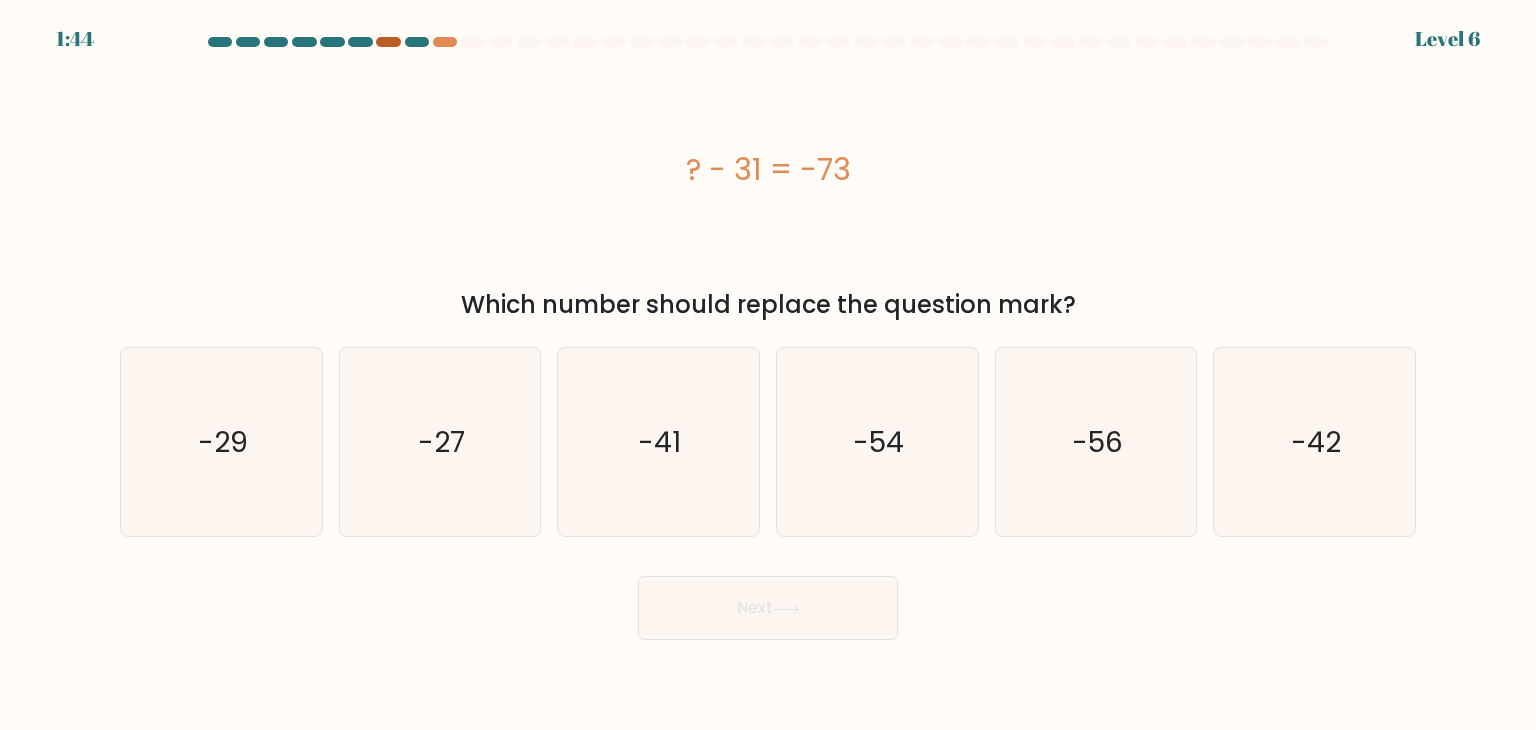 click at bounding box center [388, 42] 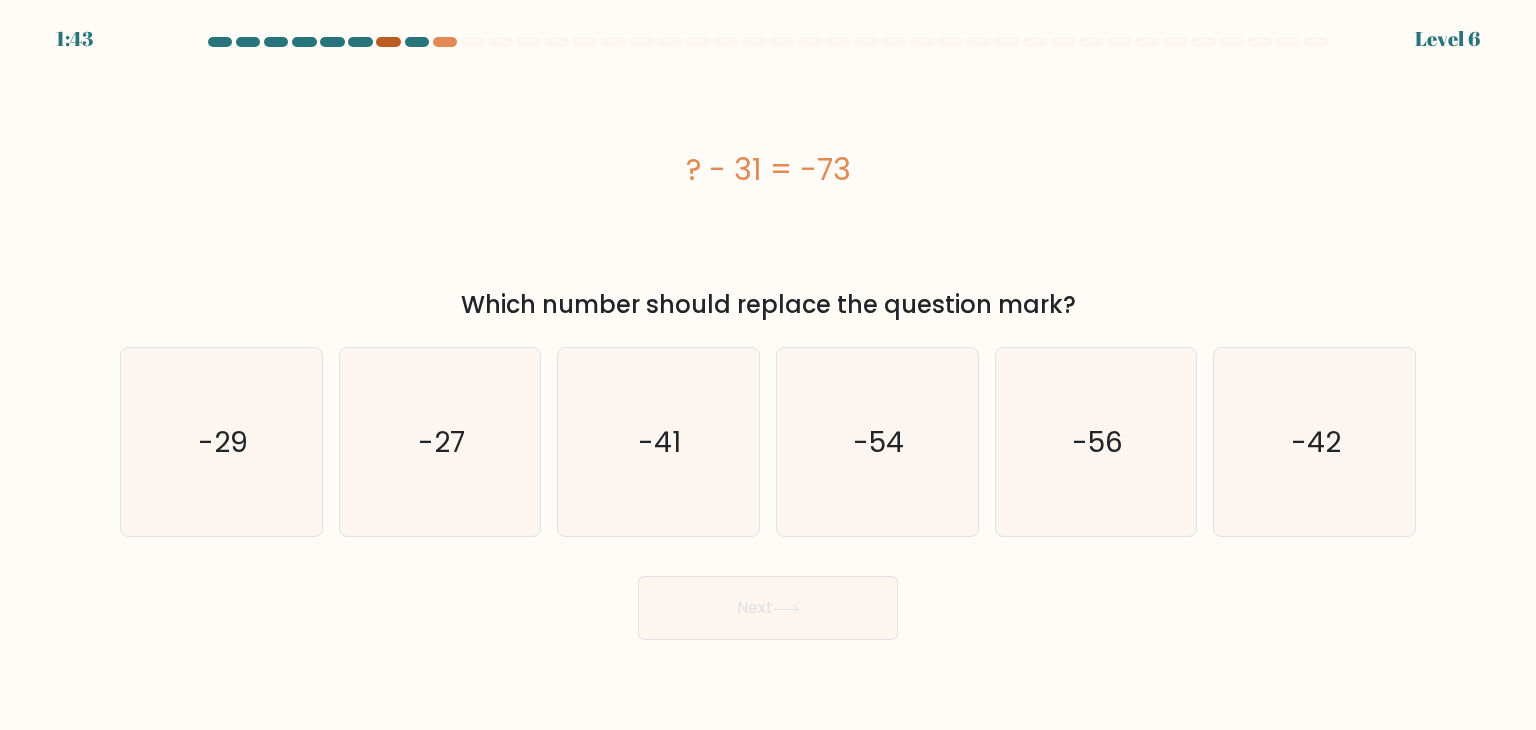 click at bounding box center (388, 42) 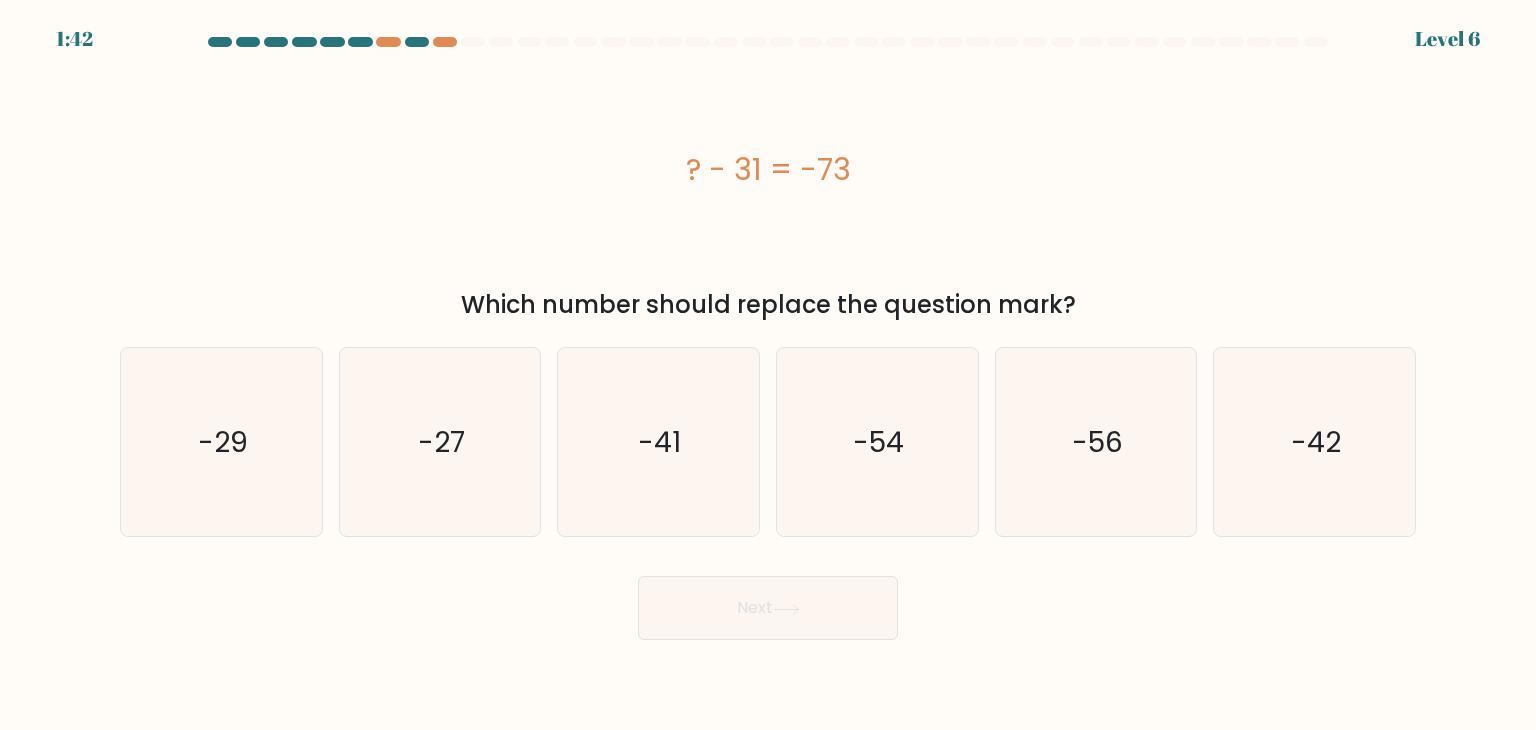 click on "? - 31 = -73" at bounding box center [768, 169] 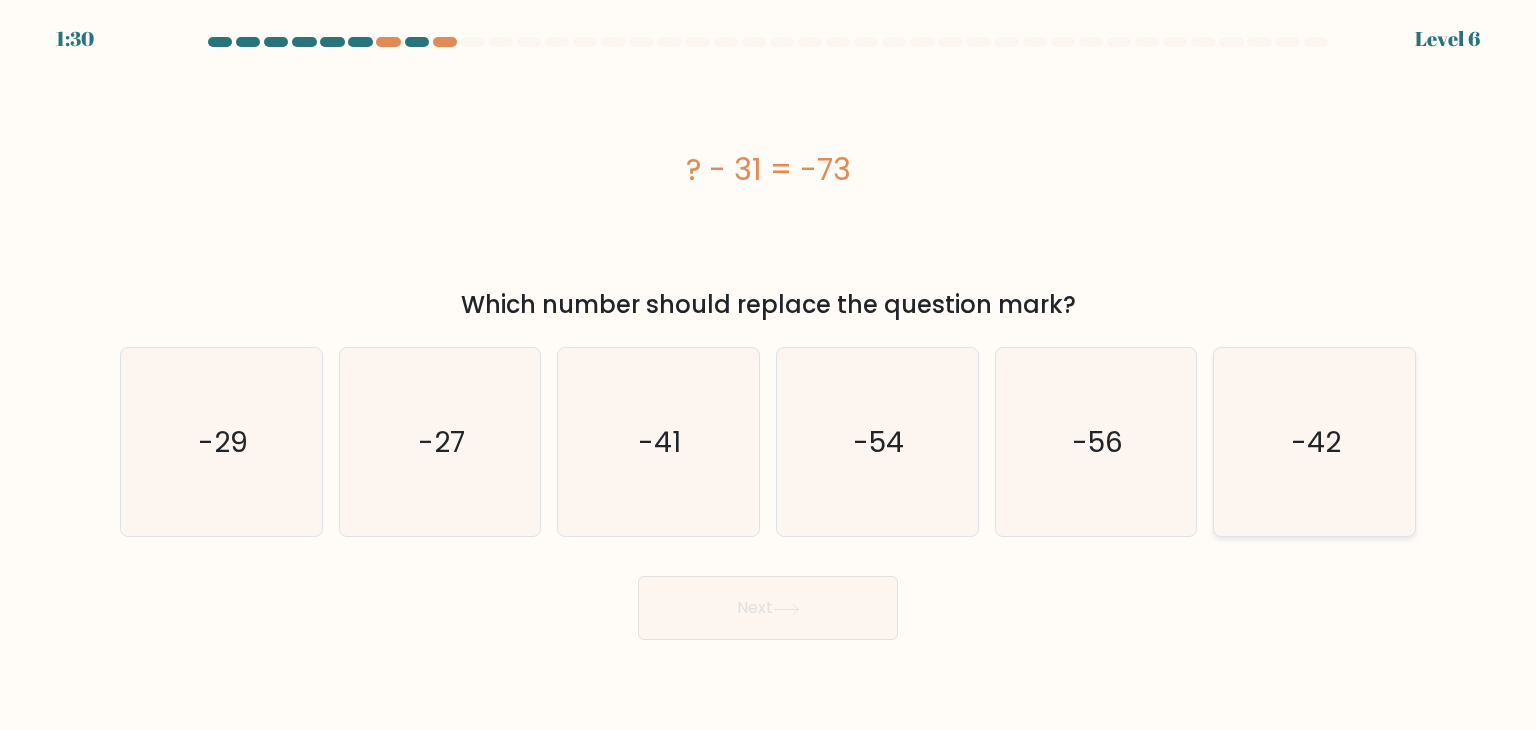 click on "-42" 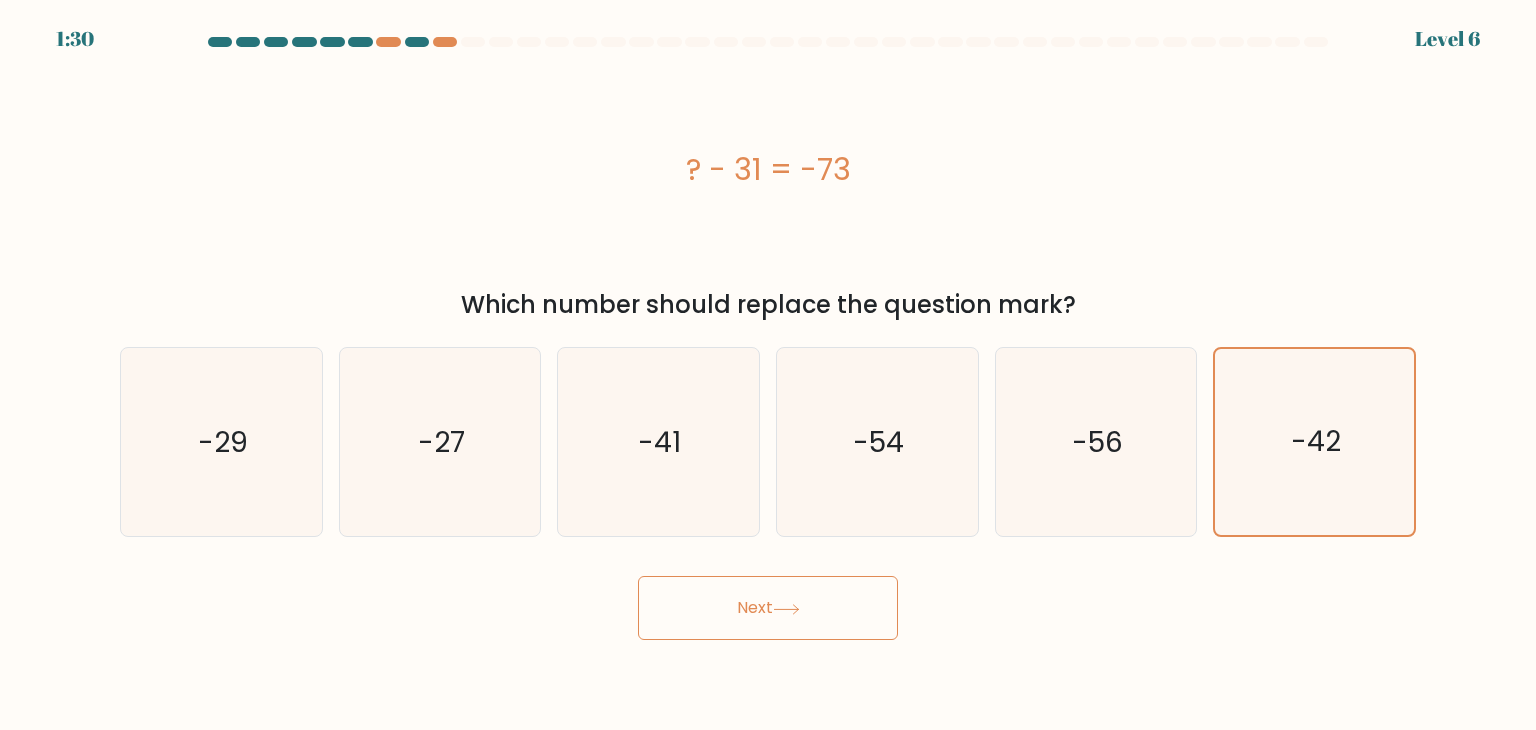 click on "Next" at bounding box center (768, 608) 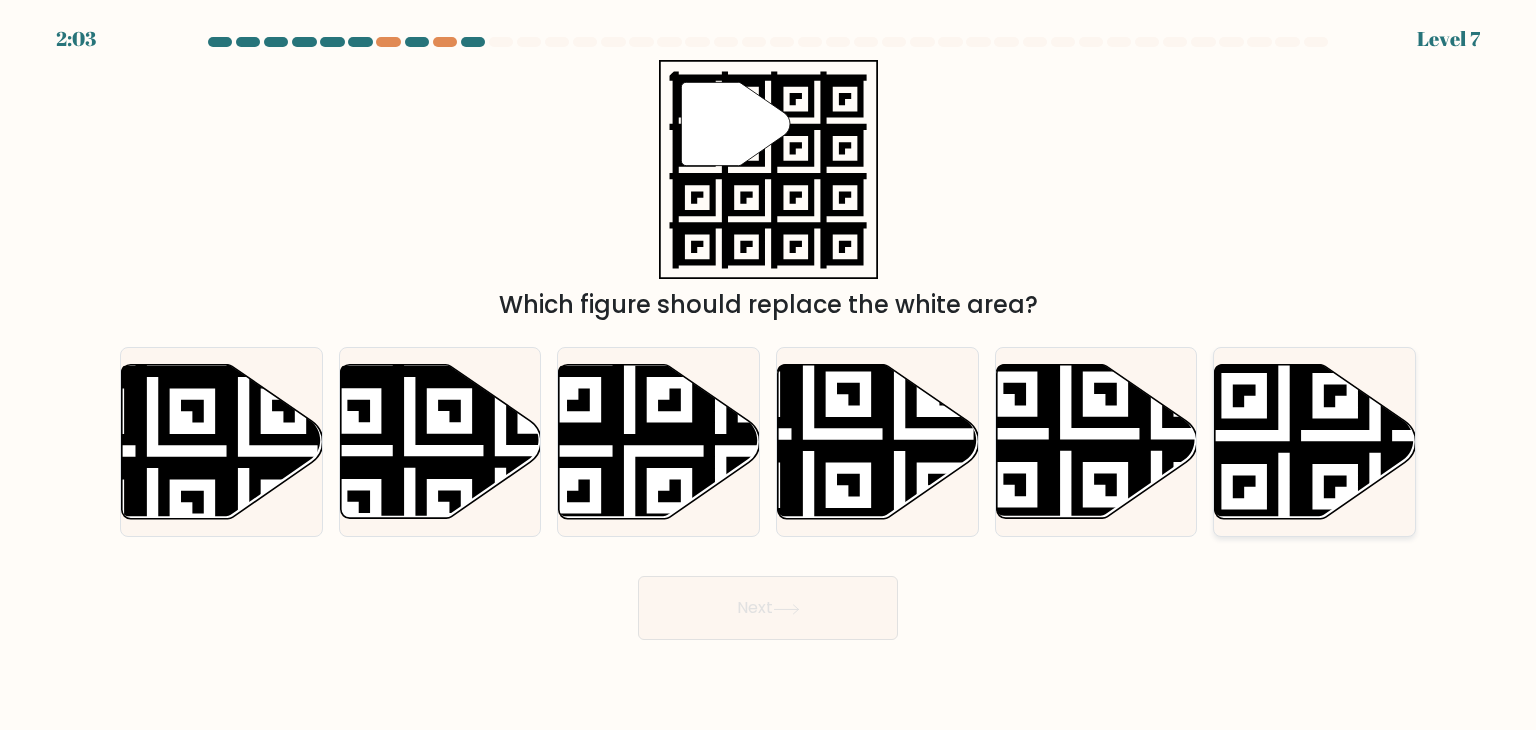 click 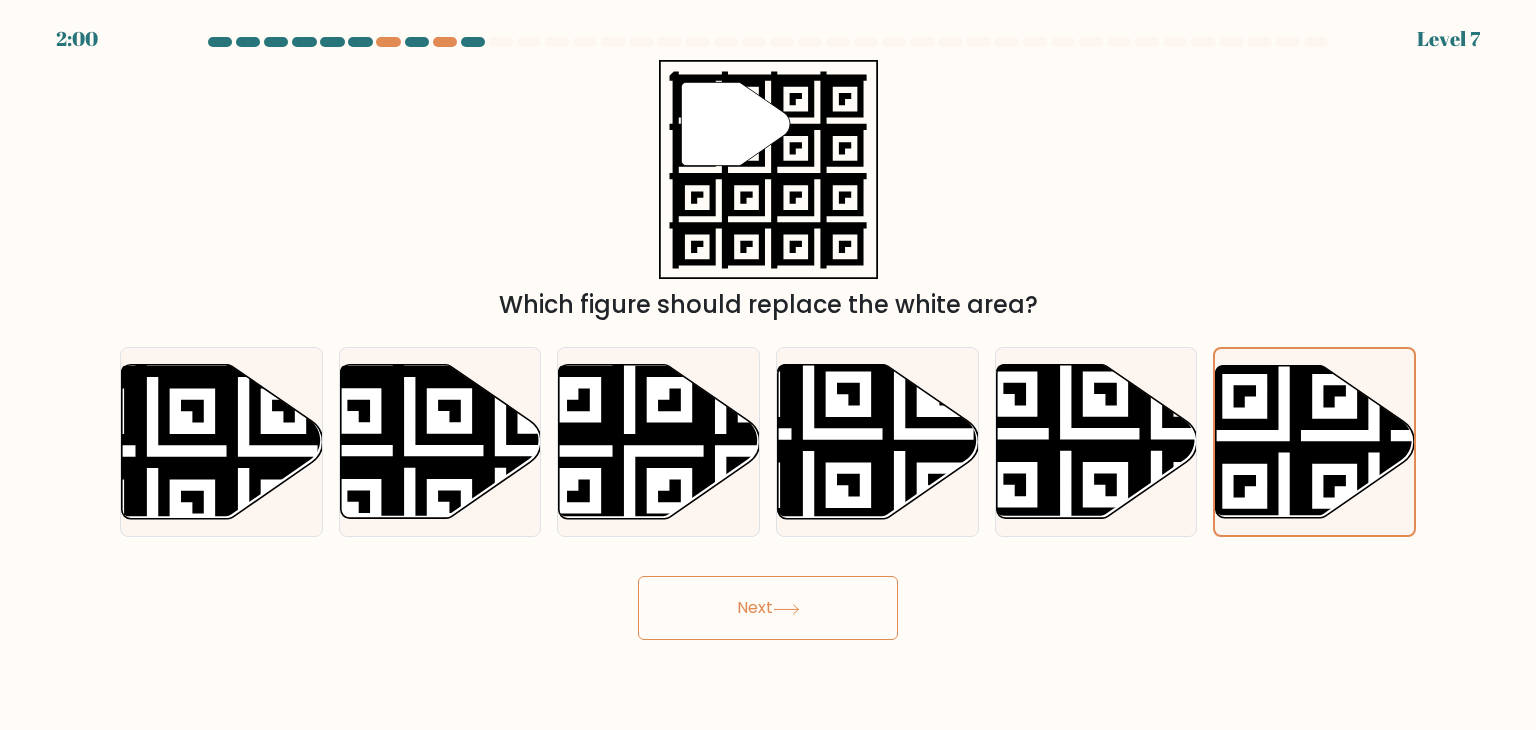 click on "Next" at bounding box center (768, 608) 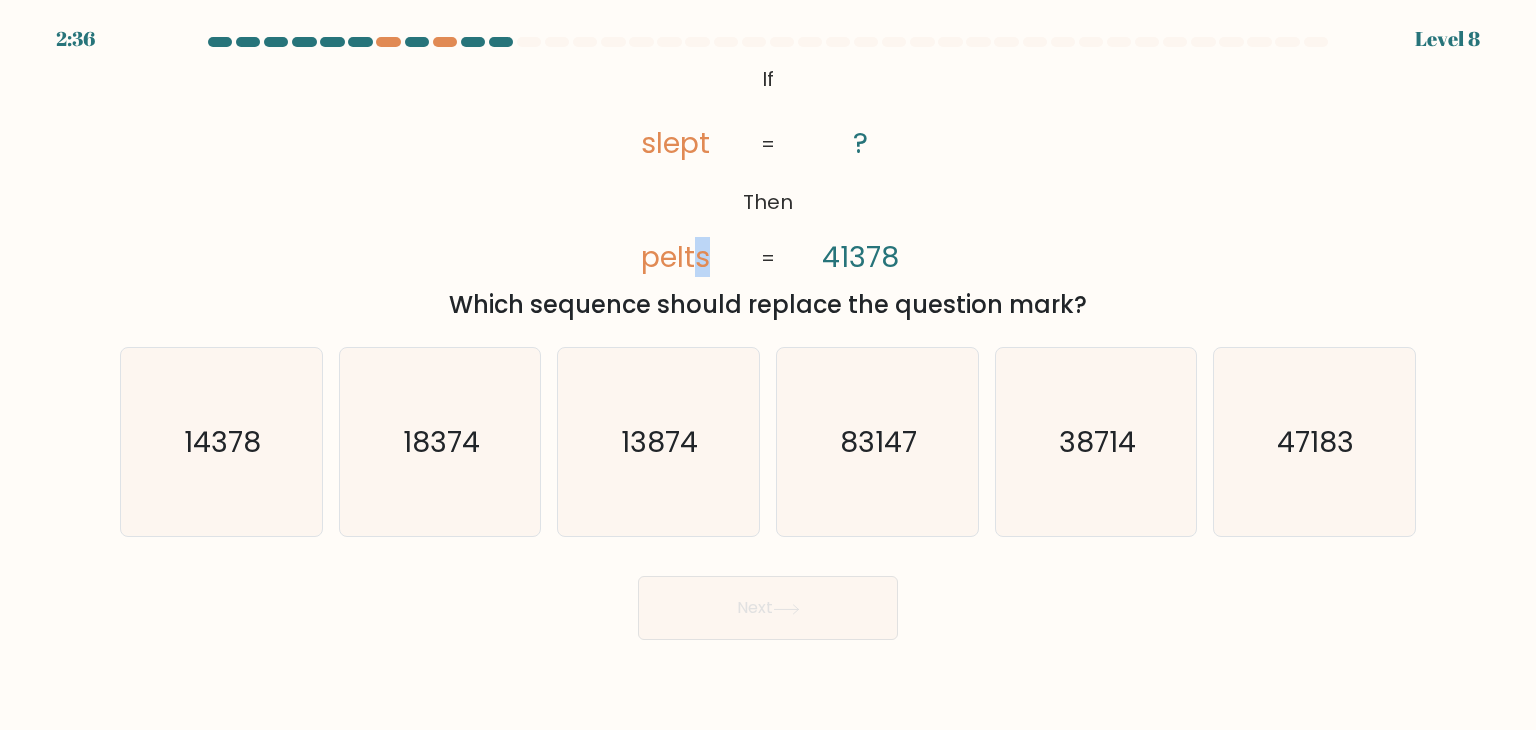click on "@import url('https://fonts.googleapis.com/css?family=Abril+Fatface:400,100,100italic,300,300italic,400italic,500,500italic,700,700italic,900,900italic');           If       Then       slept       pelts       ?       41378       =       =" 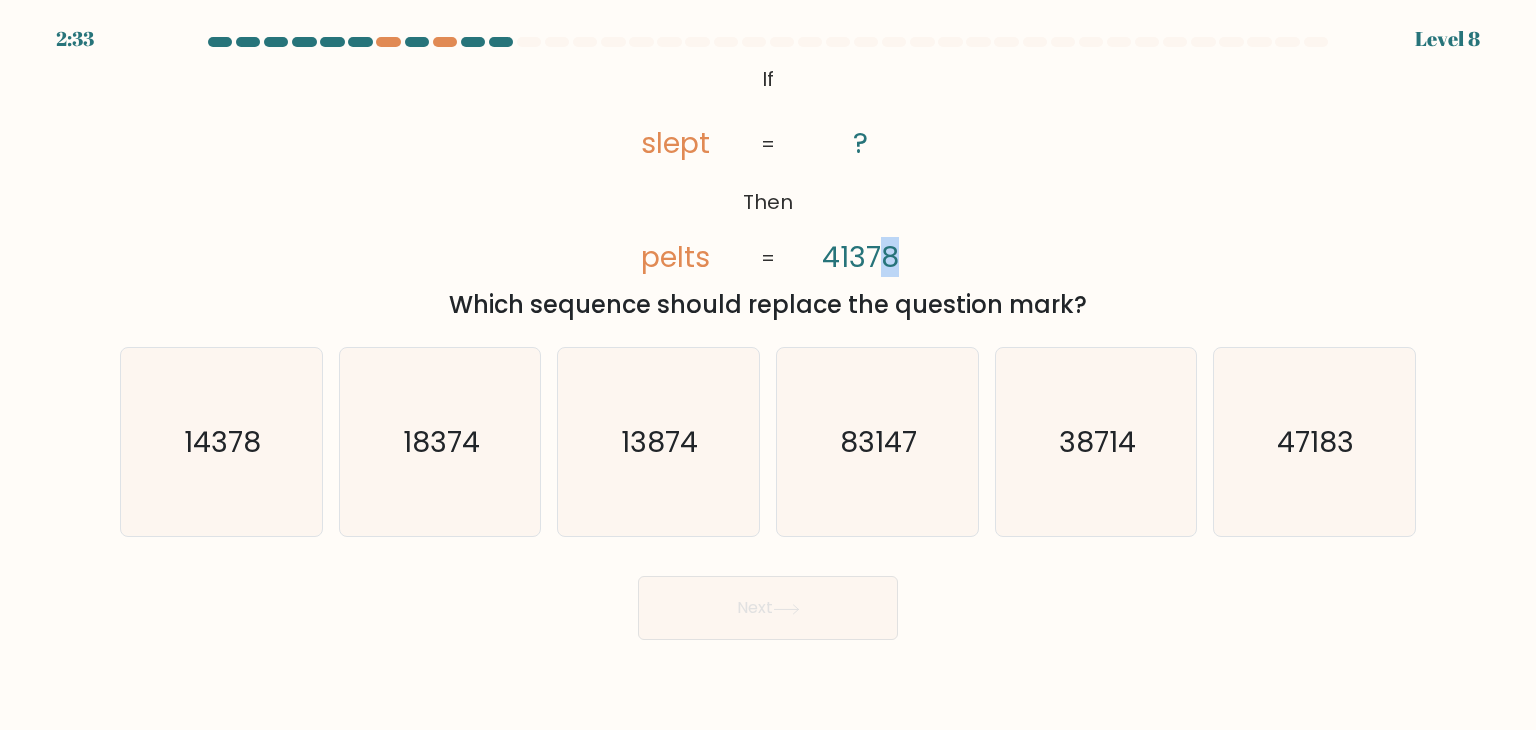 drag, startPoint x: 900, startPoint y: 261, endPoint x: 880, endPoint y: 265, distance: 20.396078 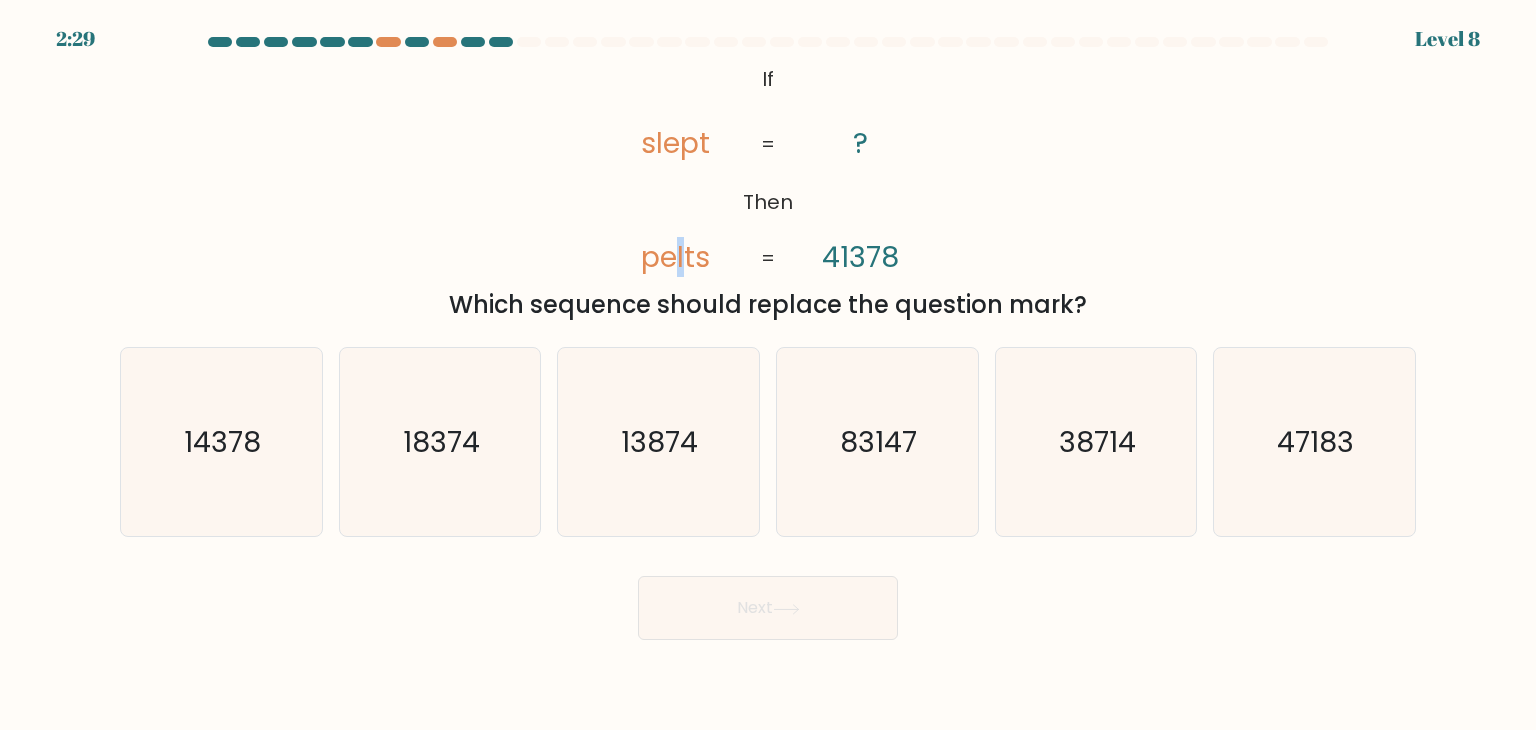 click on "pelts" 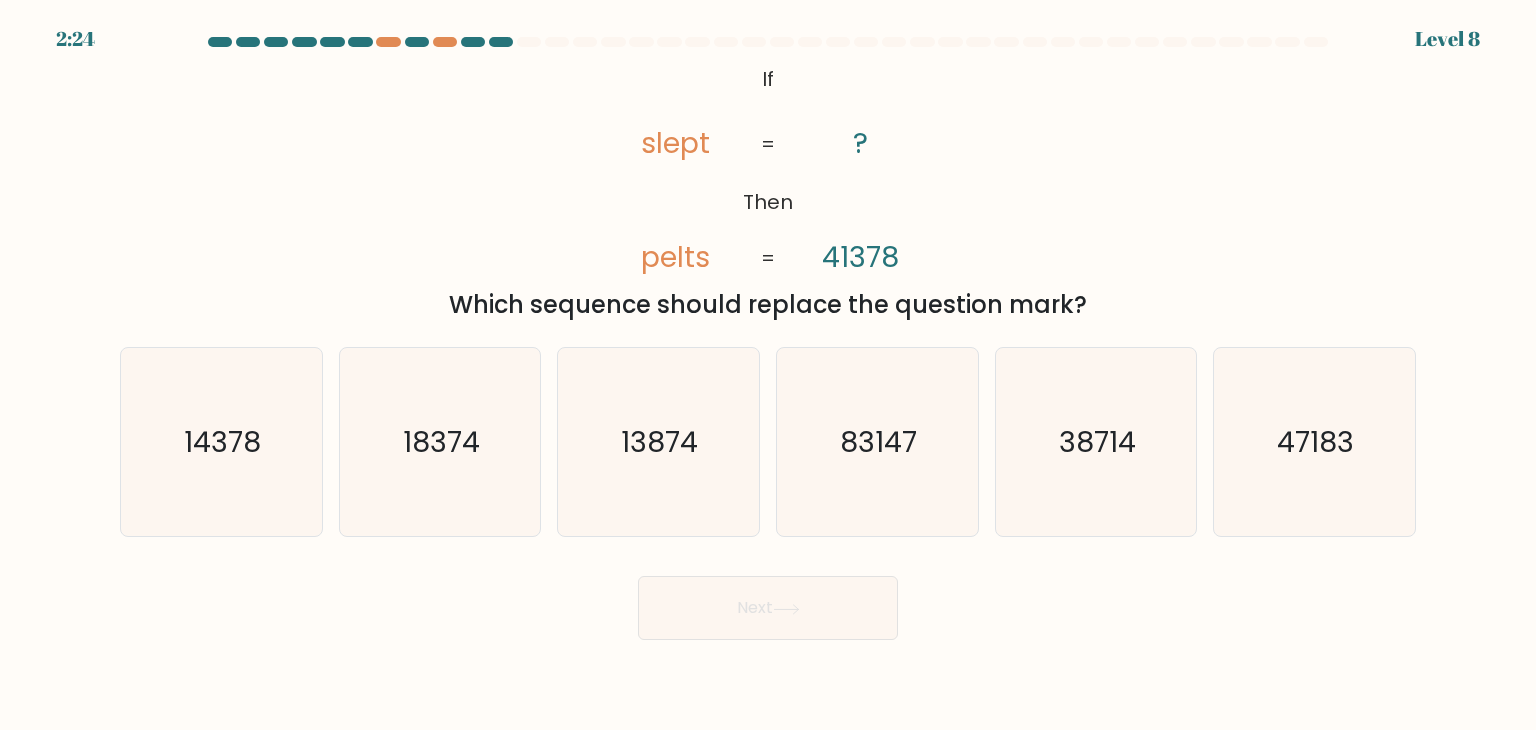 click on "pelts" 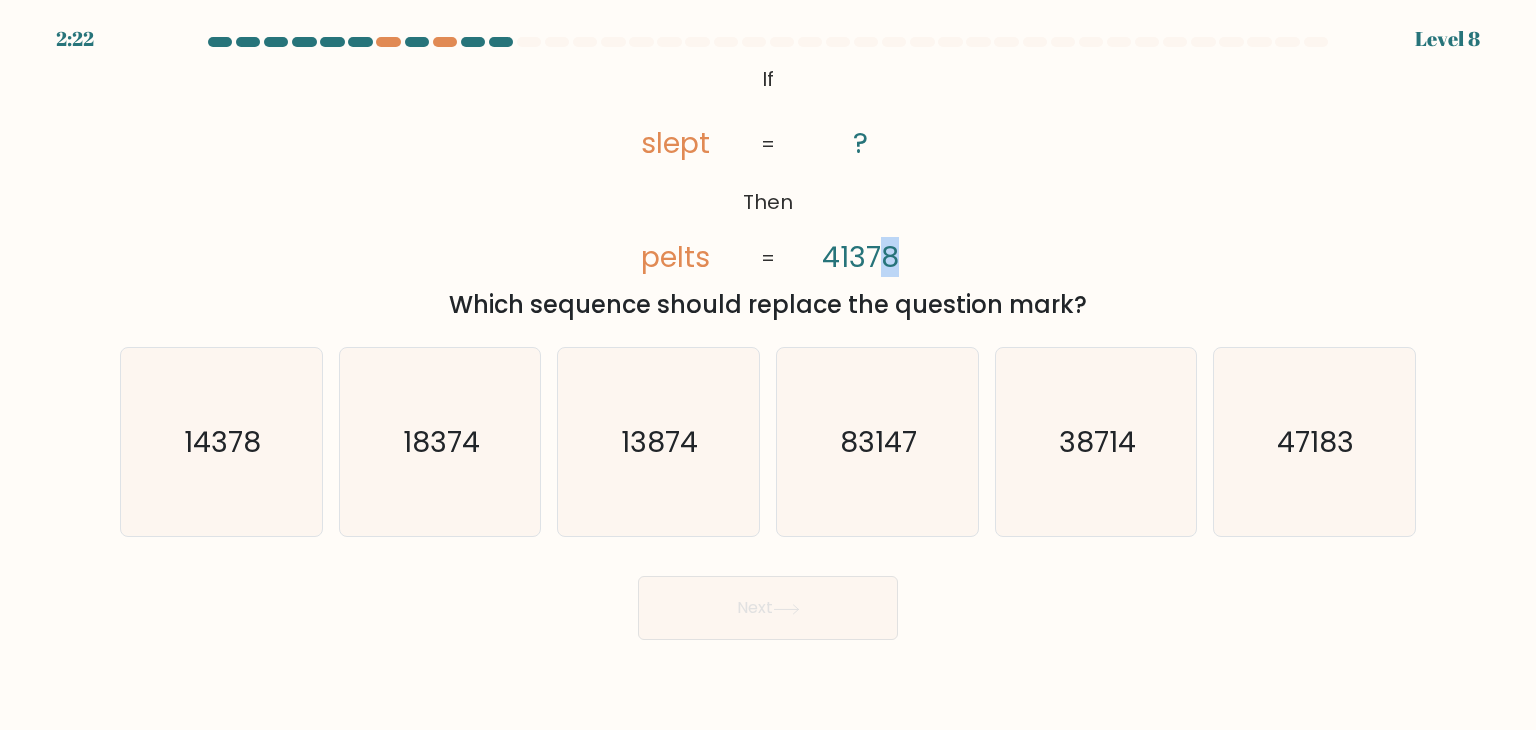 drag, startPoint x: 893, startPoint y: 256, endPoint x: 879, endPoint y: 258, distance: 14.142136 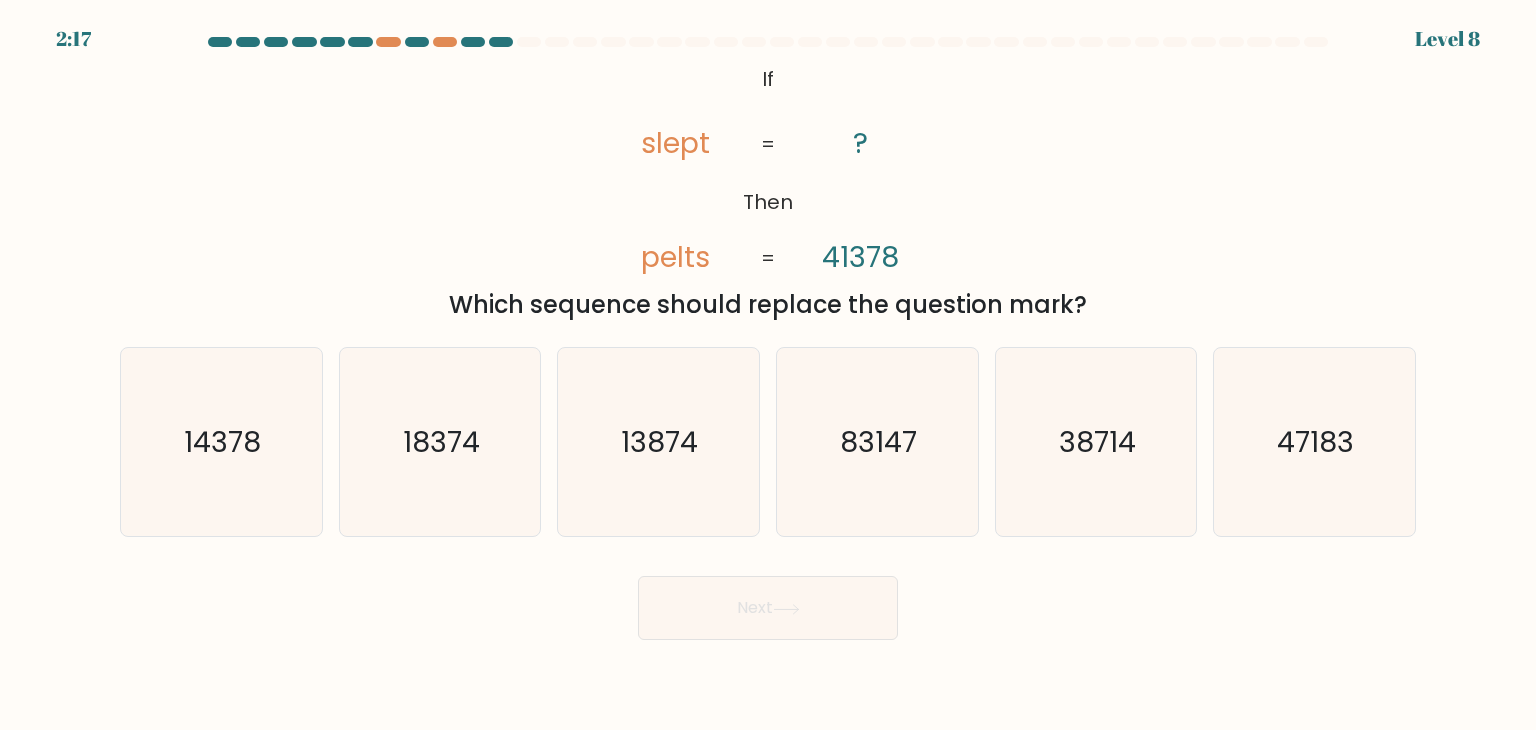 click on "pelts" 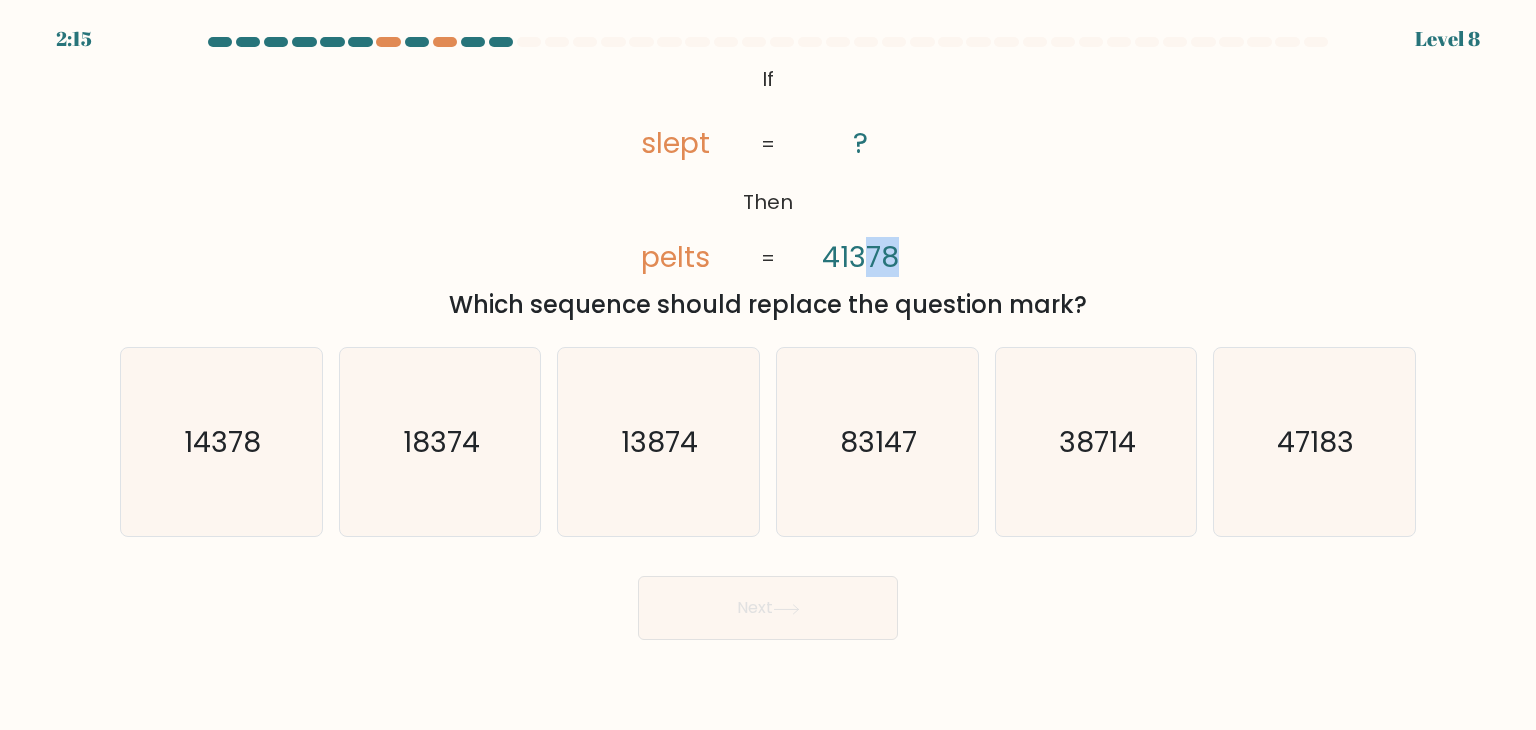 drag, startPoint x: 900, startPoint y: 252, endPoint x: 858, endPoint y: 258, distance: 42.426407 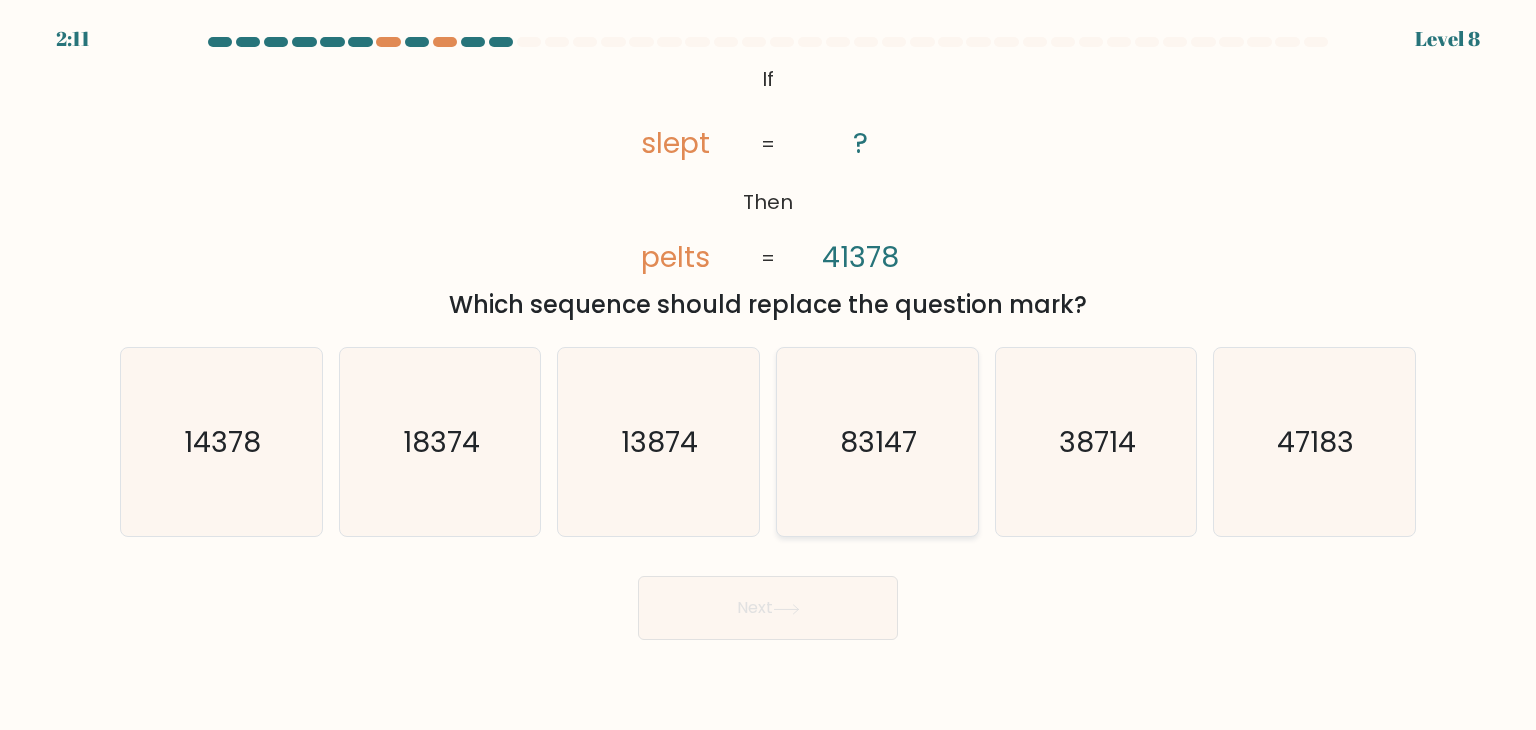 click on "83147" 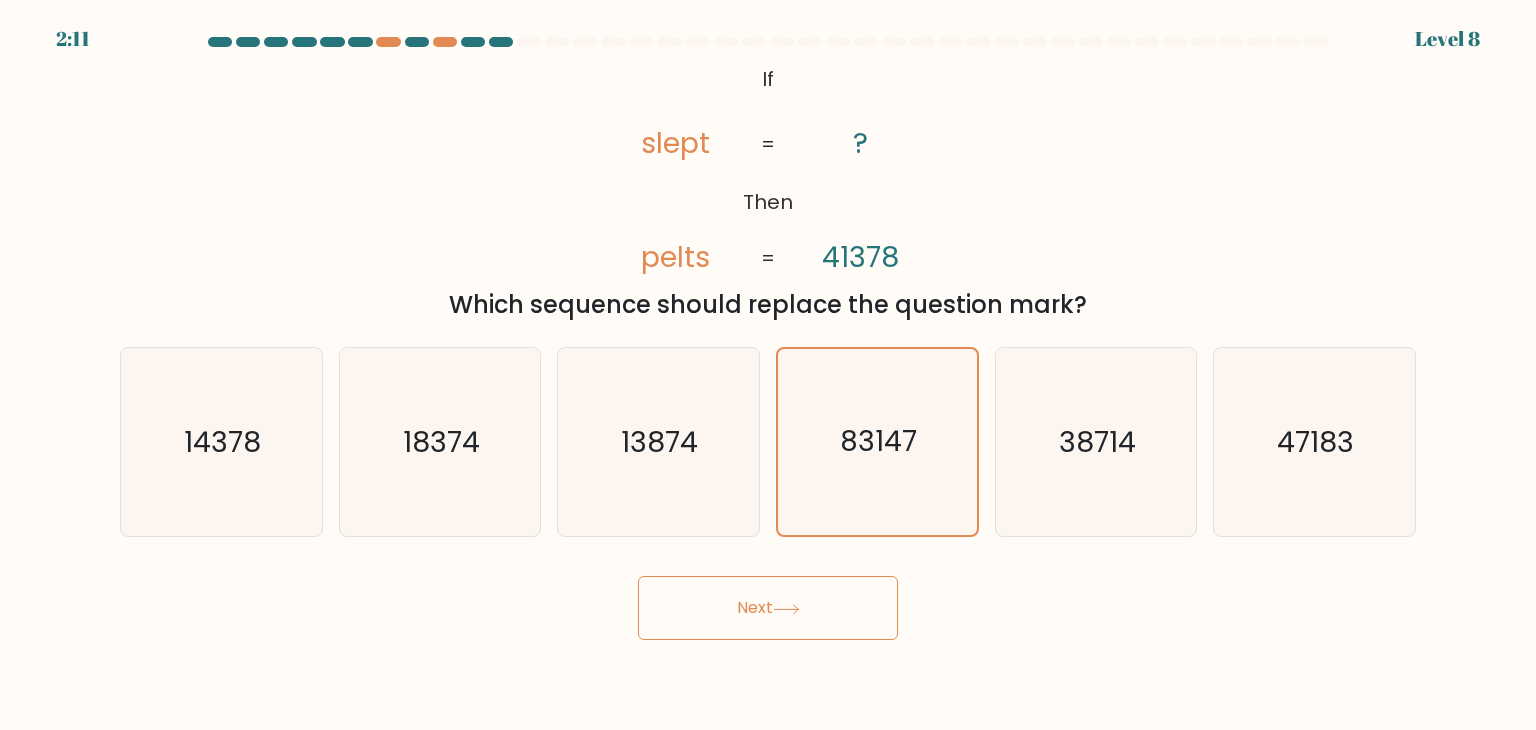 click 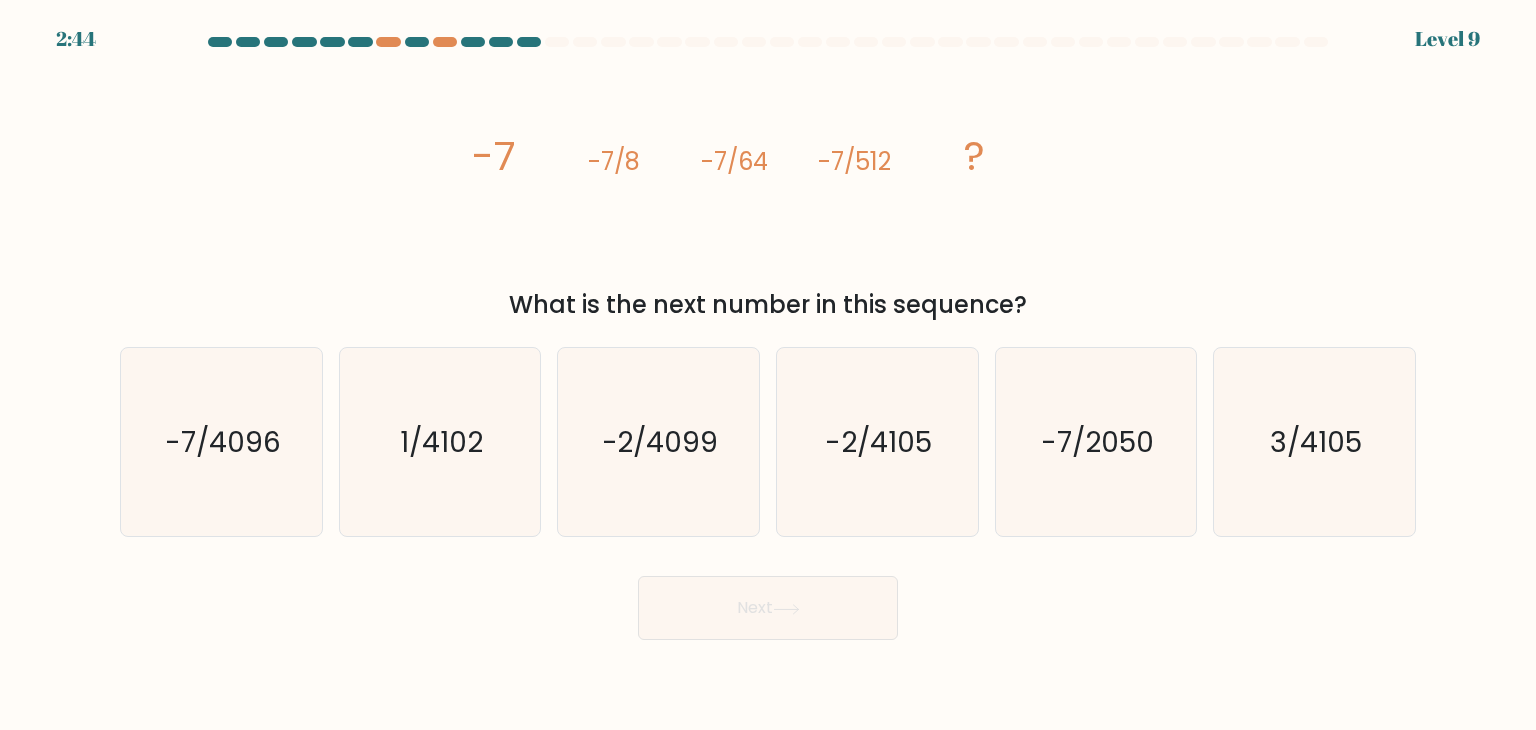 click on "image/svg+xml
-7
-7/8
-7/64
-7/512
?" 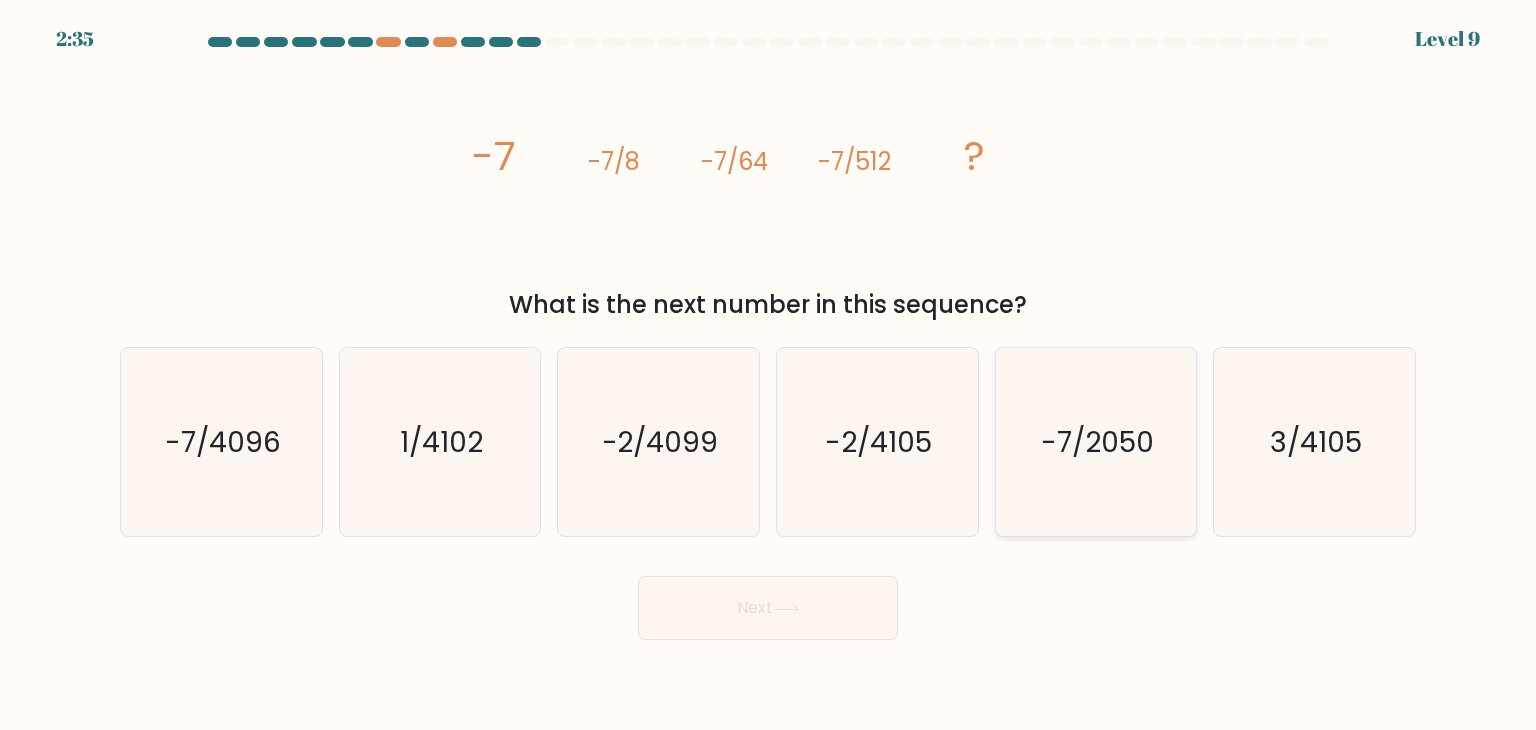 click on "-7/2050" 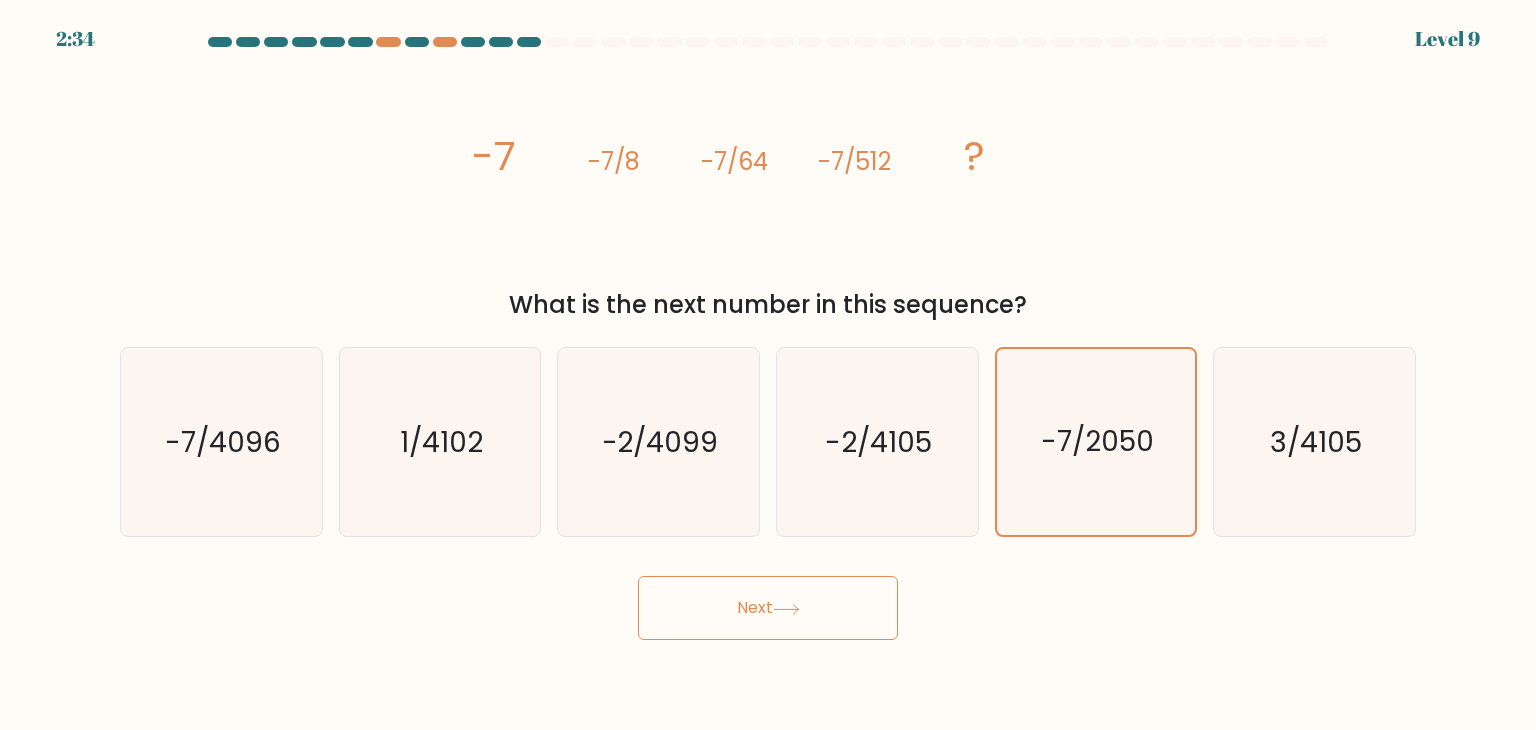 click on "Next" at bounding box center (768, 608) 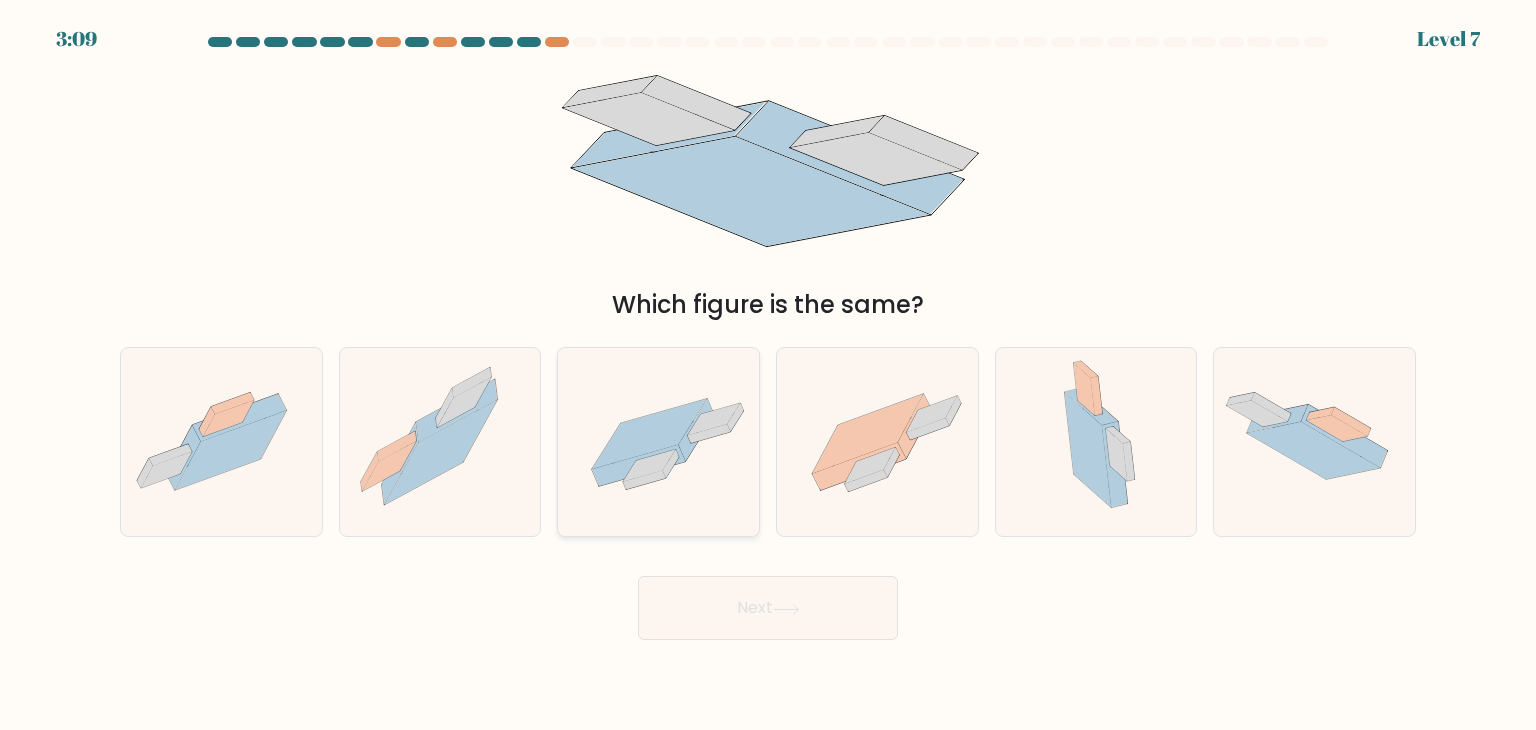 click 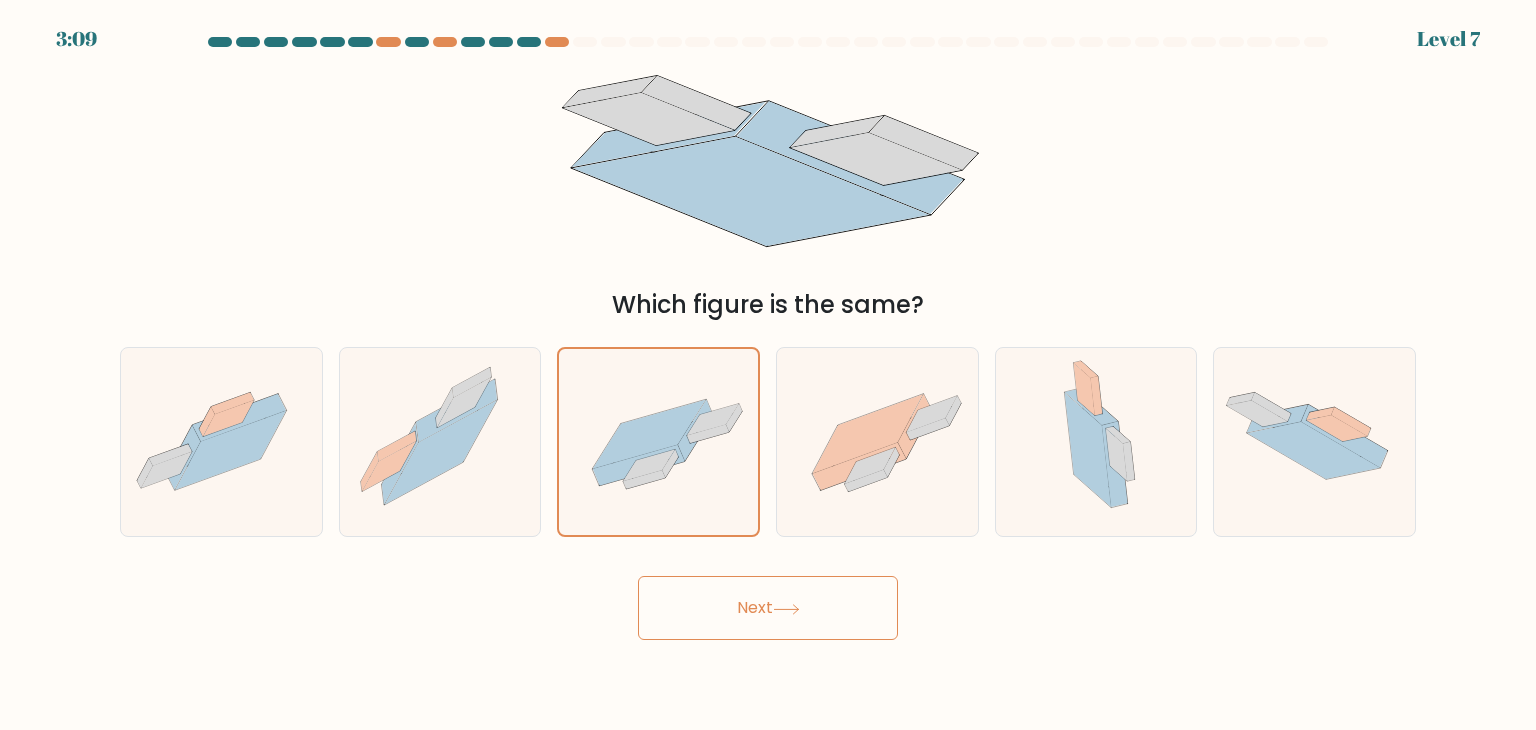 click on "Next" at bounding box center [768, 608] 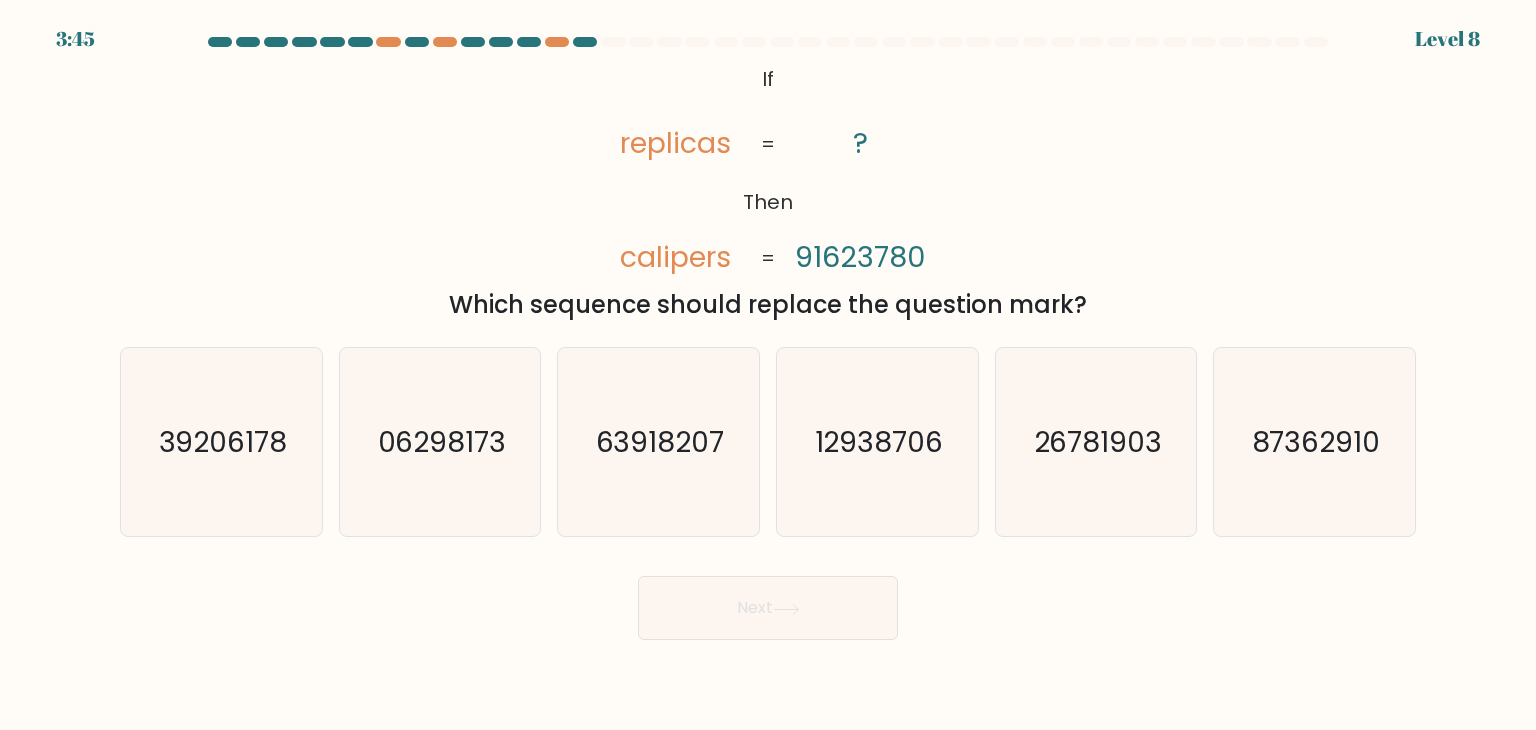 click at bounding box center [768, 46] 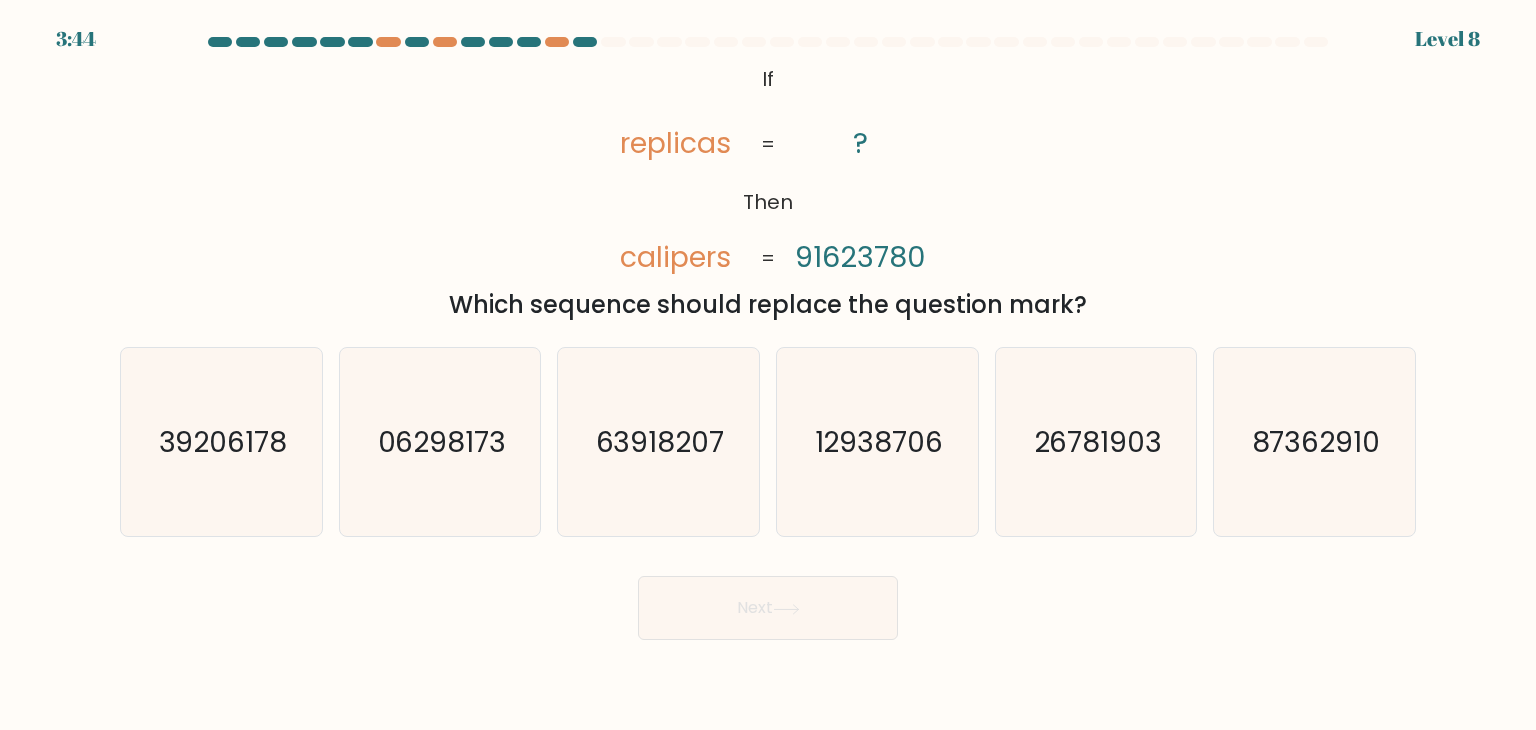 click on "@import url('https://fonts.googleapis.com/css?family=Abril+Fatface:400,100,100italic,300,300italic,400italic,500,500italic,700,700italic,900,900italic');           If       Then       replicas       calipers       ?       91623780       =       =" 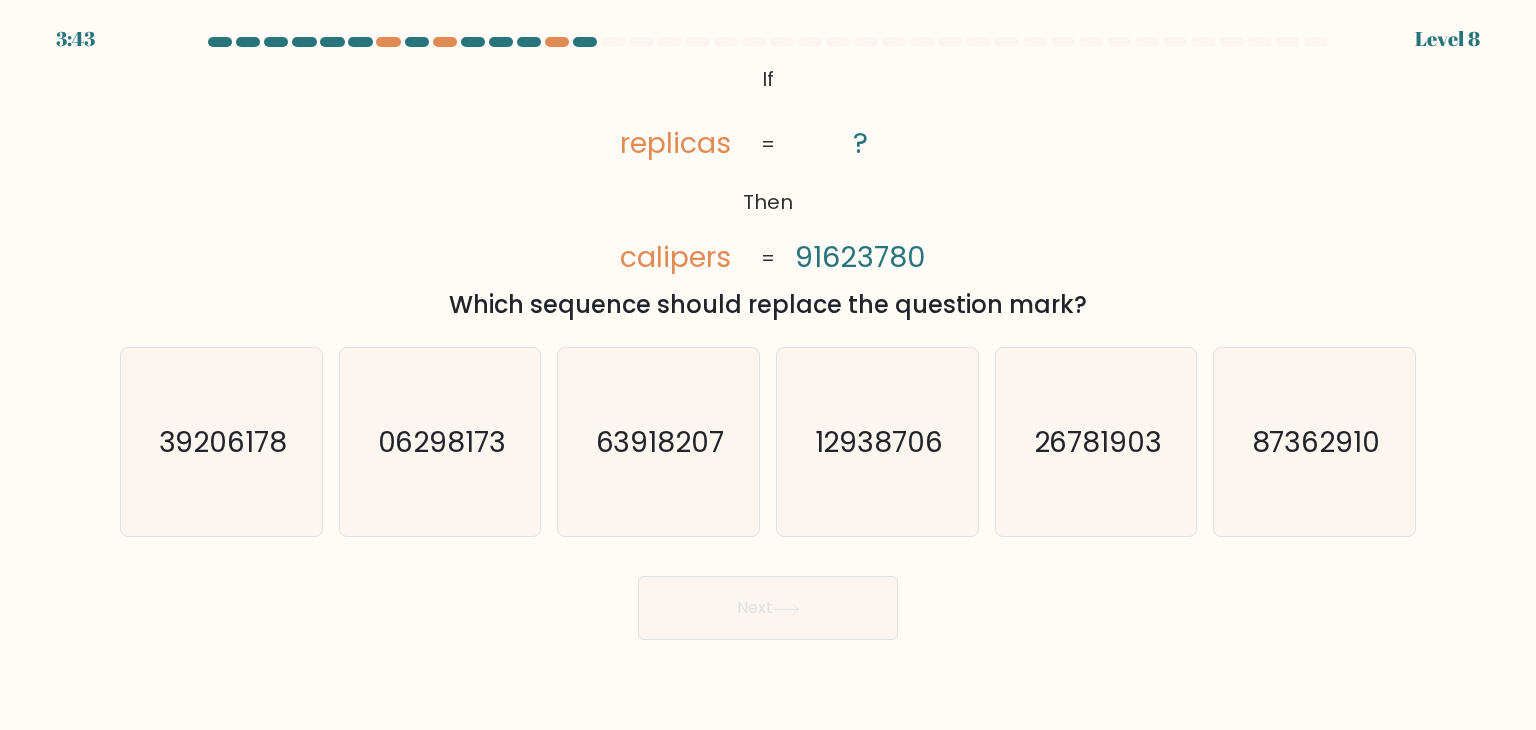click on "Then" 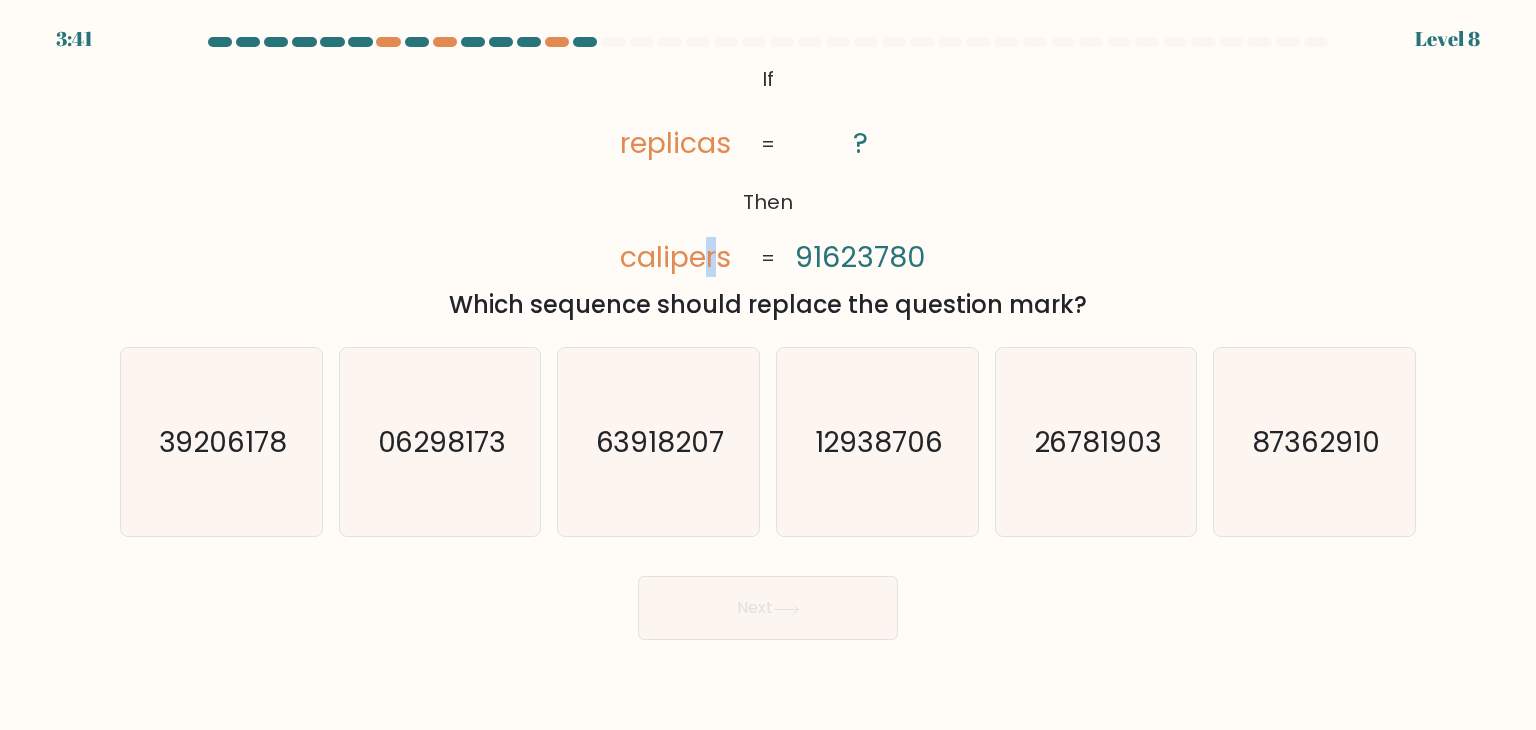 drag, startPoint x: 712, startPoint y: 258, endPoint x: 701, endPoint y: 258, distance: 11 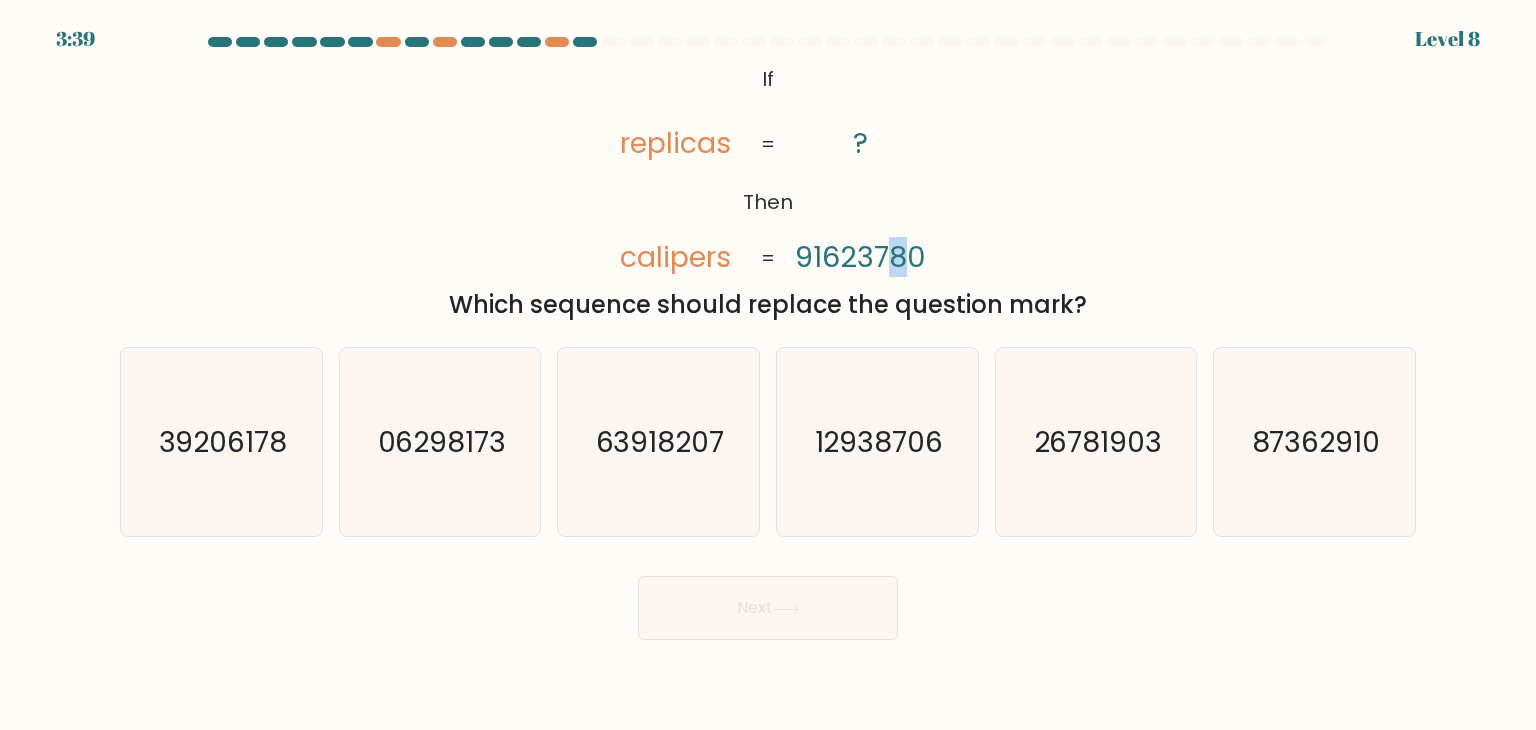 drag, startPoint x: 906, startPoint y: 257, endPoint x: 891, endPoint y: 257, distance: 15 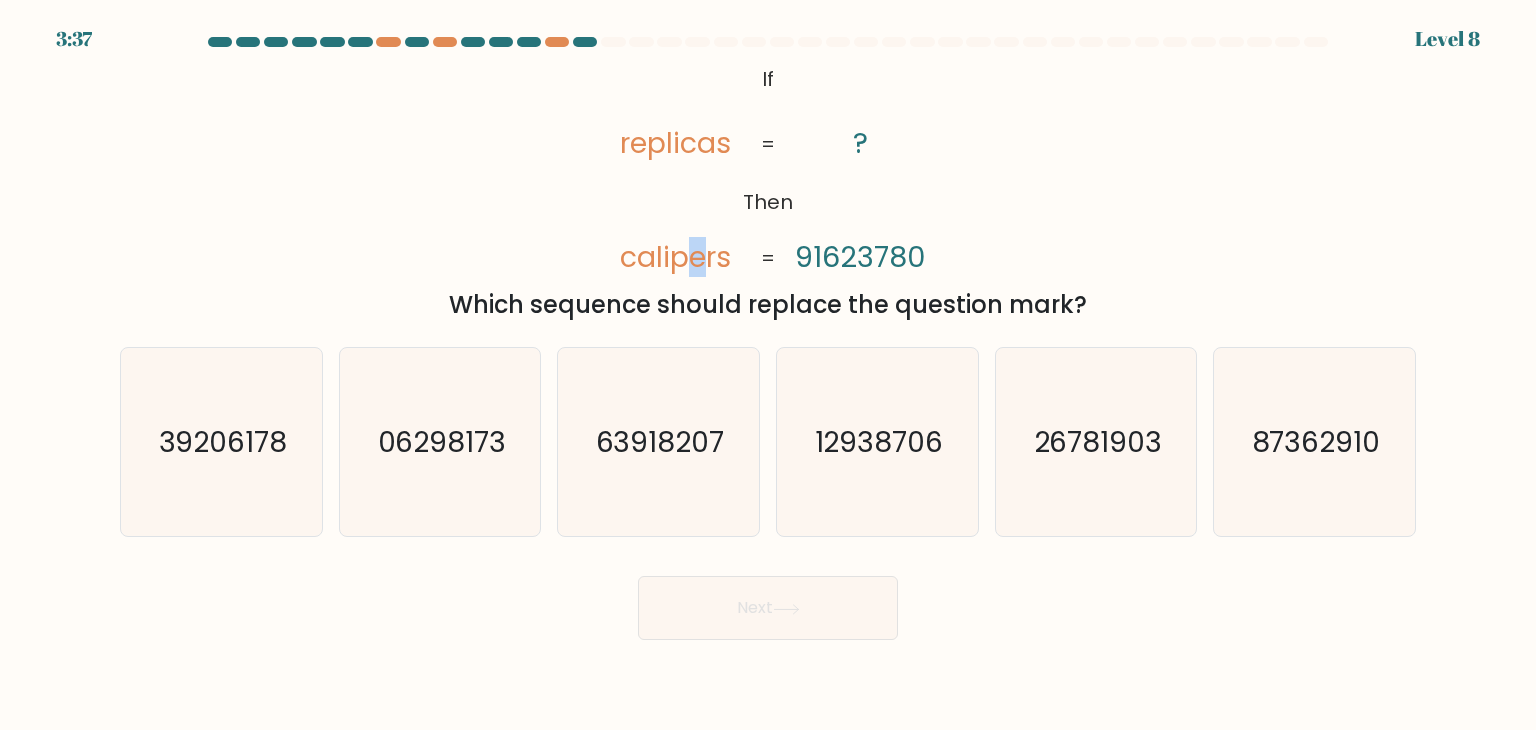 drag, startPoint x: 707, startPoint y: 249, endPoint x: 692, endPoint y: 252, distance: 15.297058 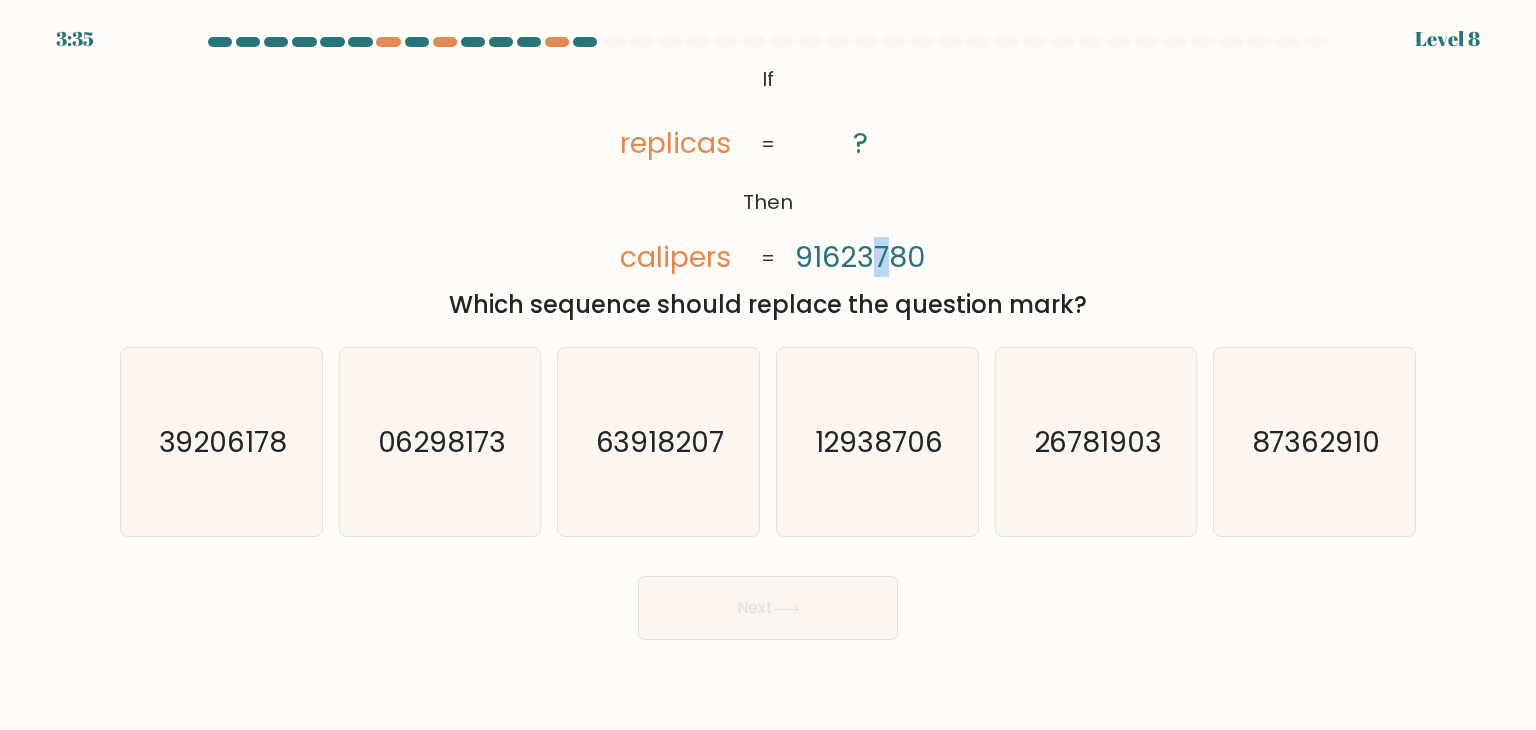 click on "91623780" 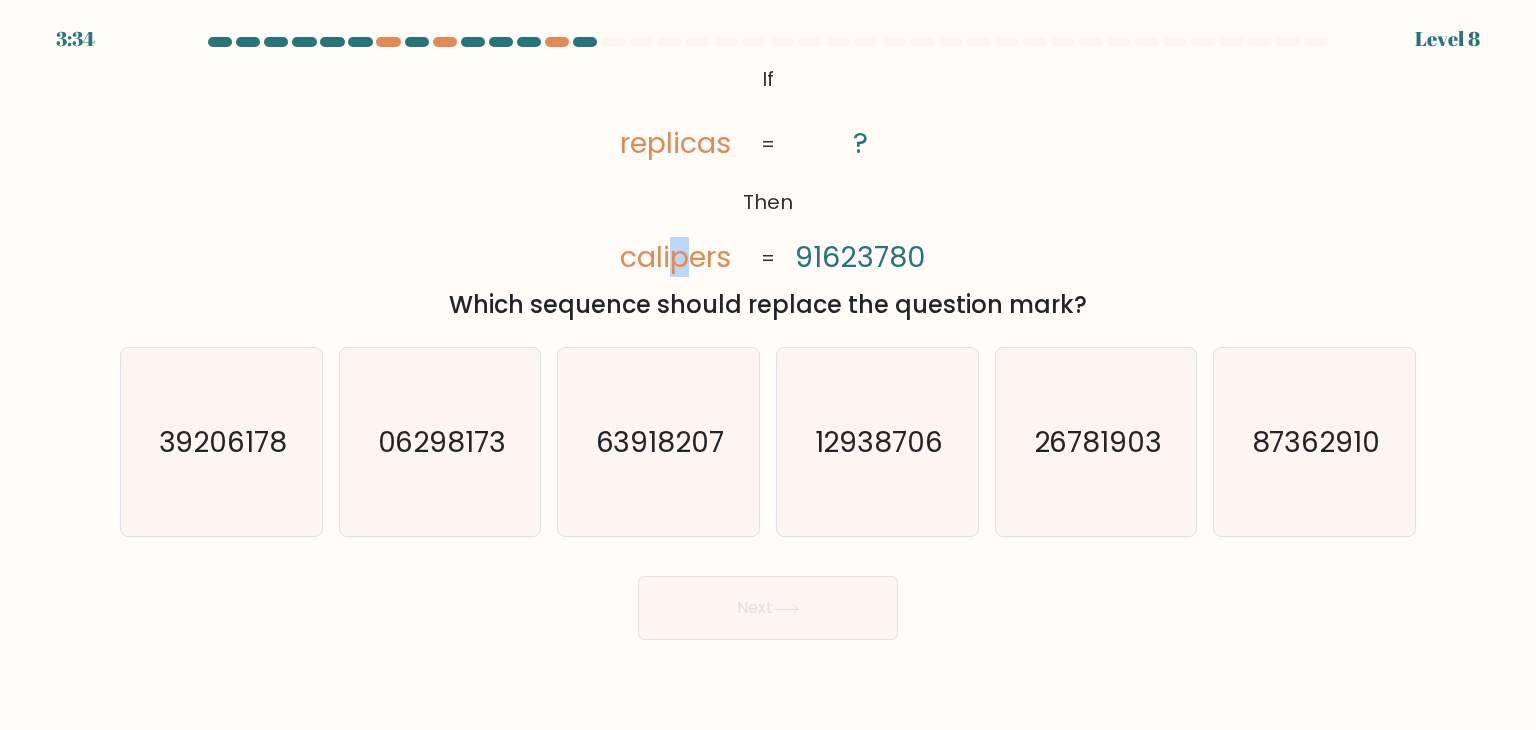 drag, startPoint x: 686, startPoint y: 260, endPoint x: 670, endPoint y: 261, distance: 16.03122 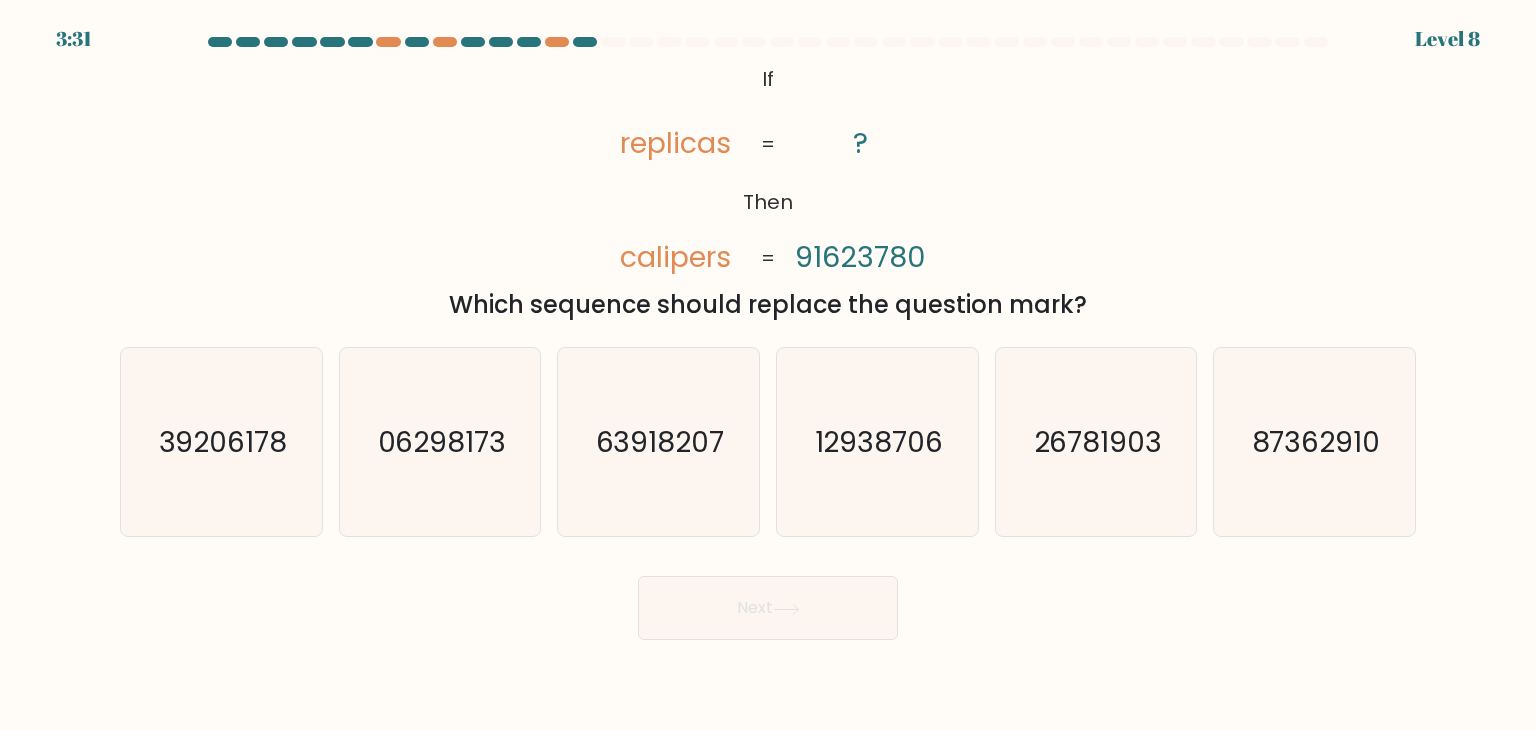 click on "91623780" 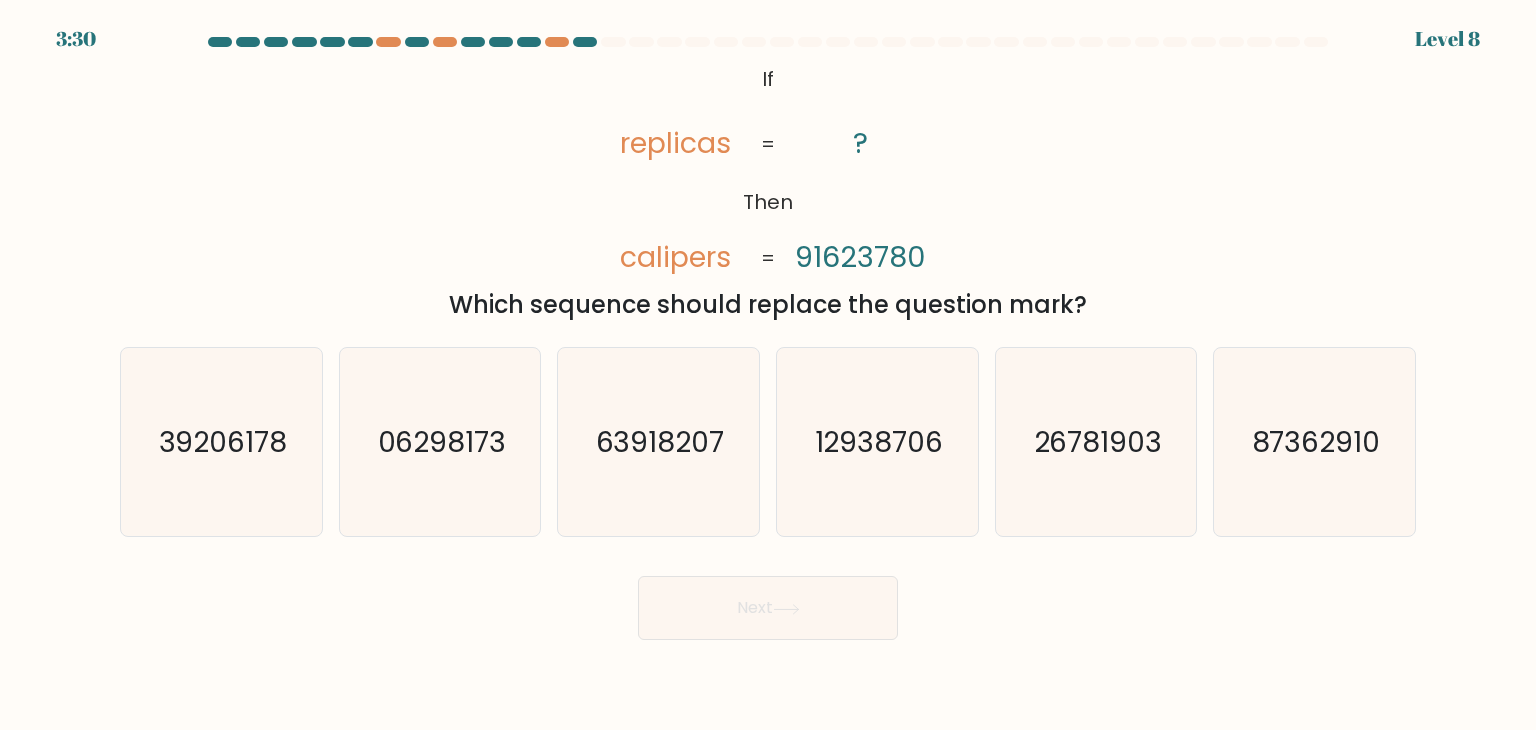 click on "91623780" 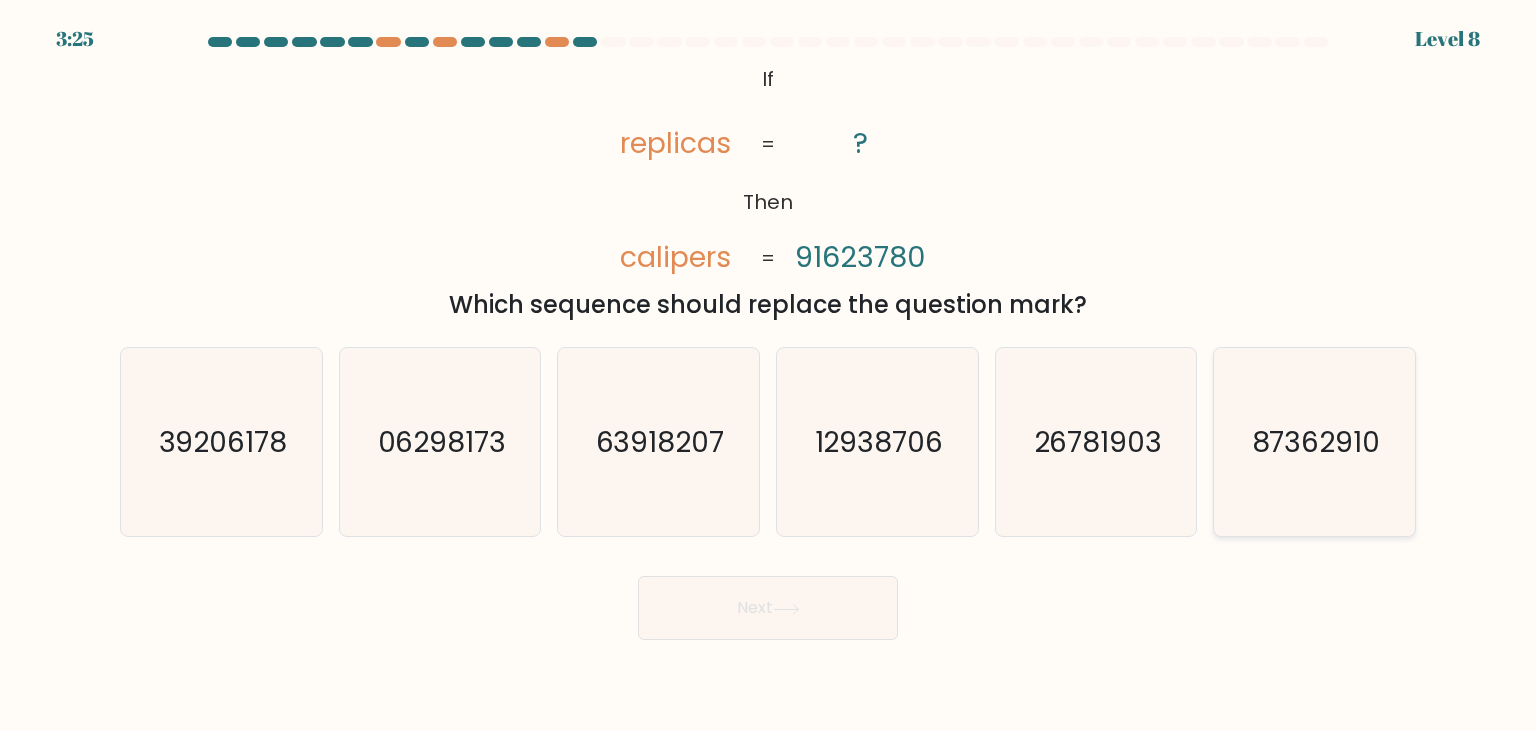 click on "87362910" 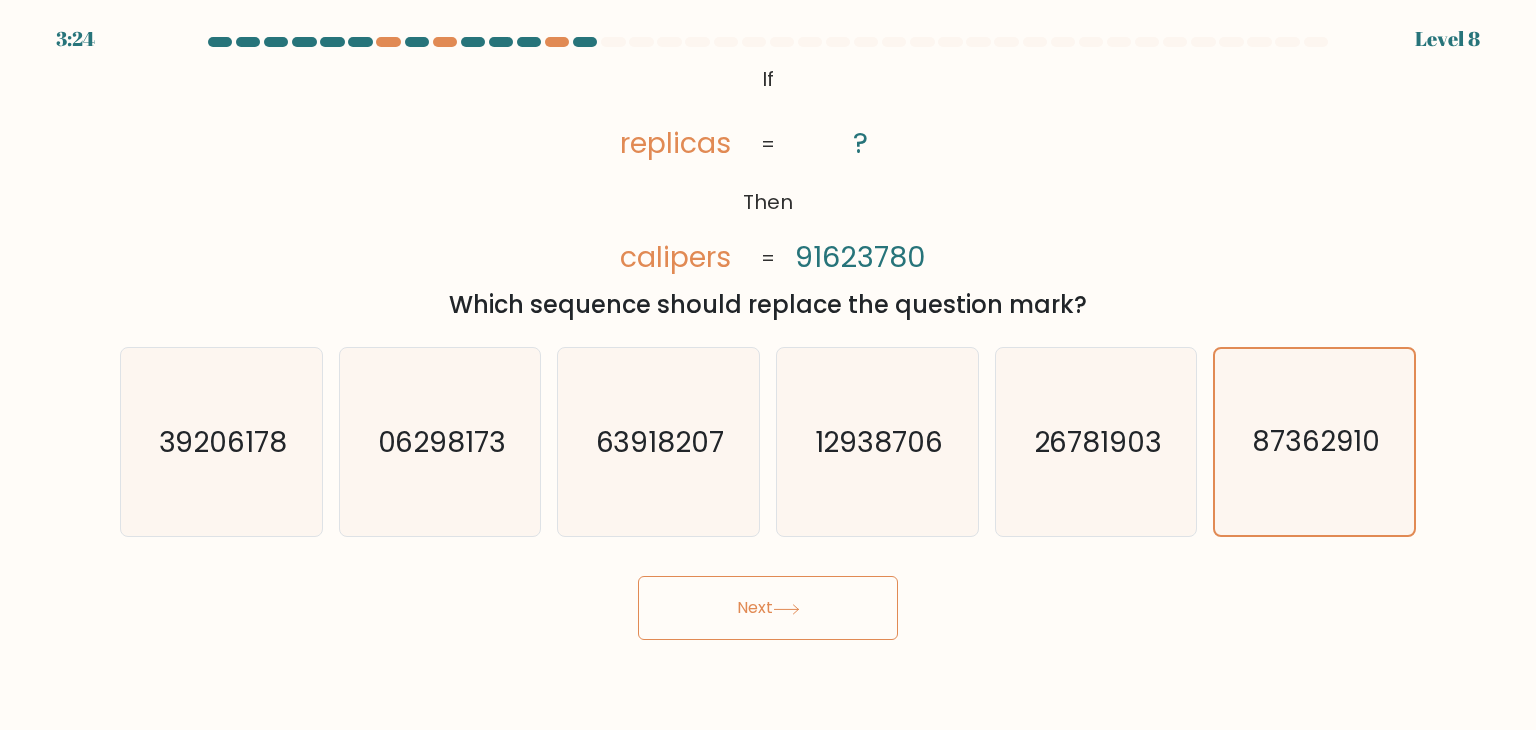 click on "Next" at bounding box center (768, 608) 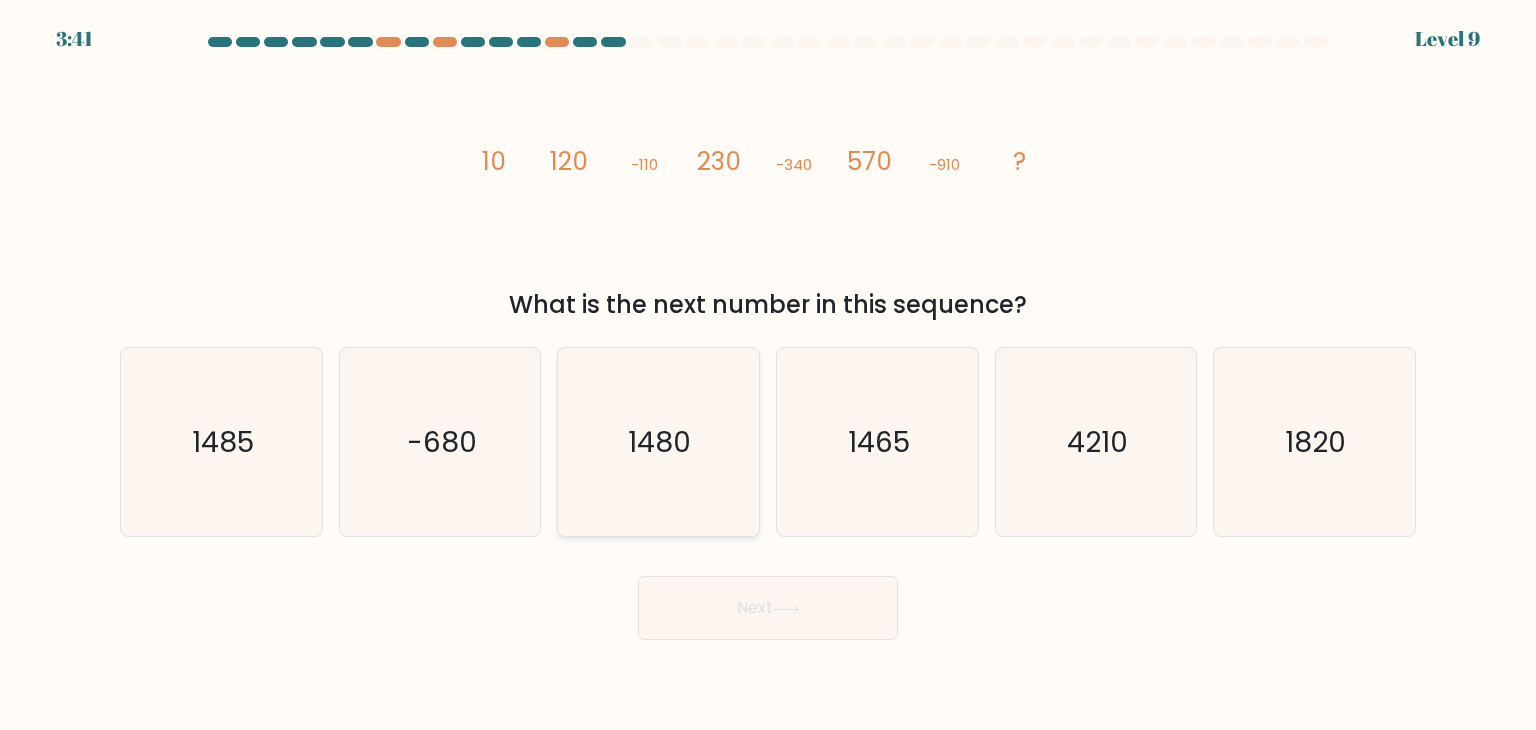 click on "1480" 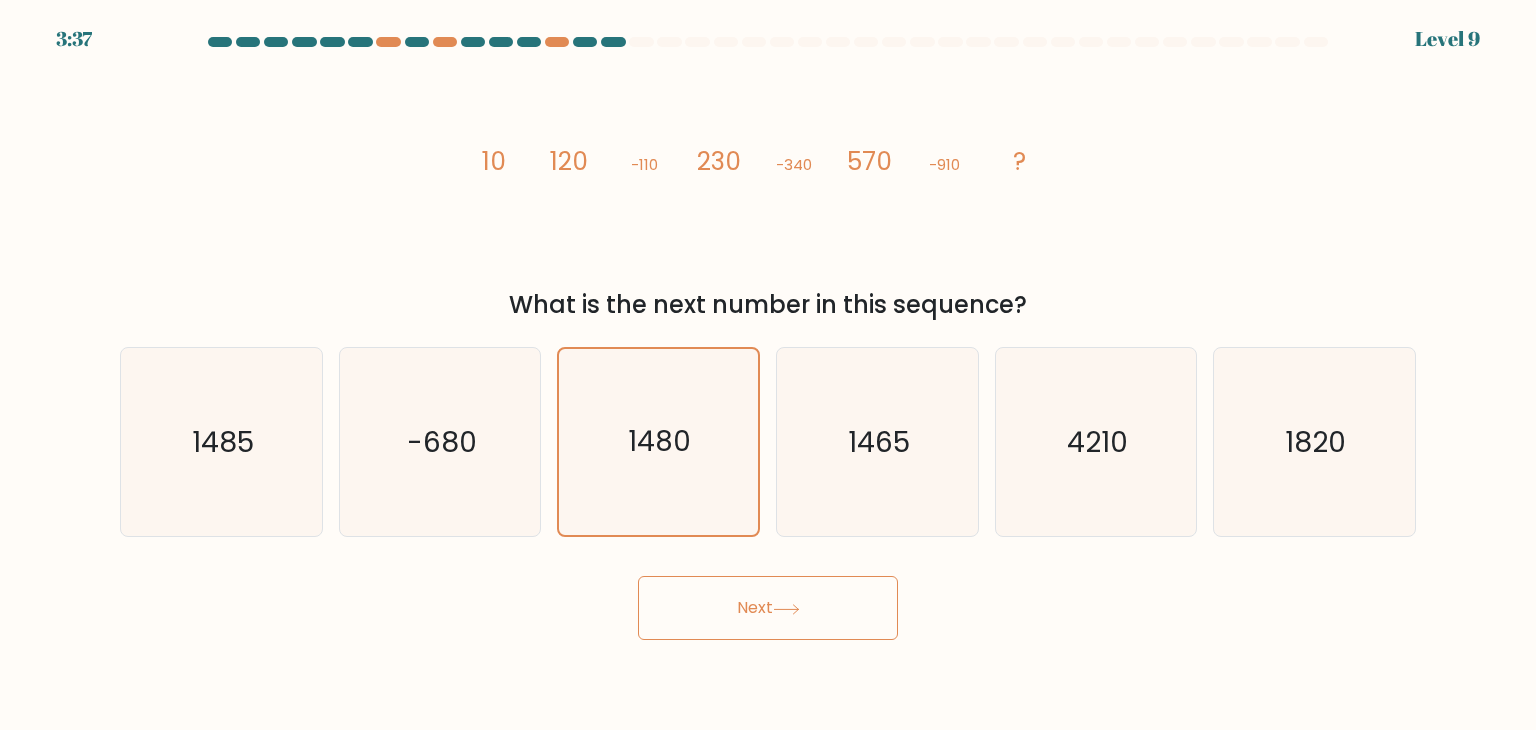 click on "Next" at bounding box center [768, 608] 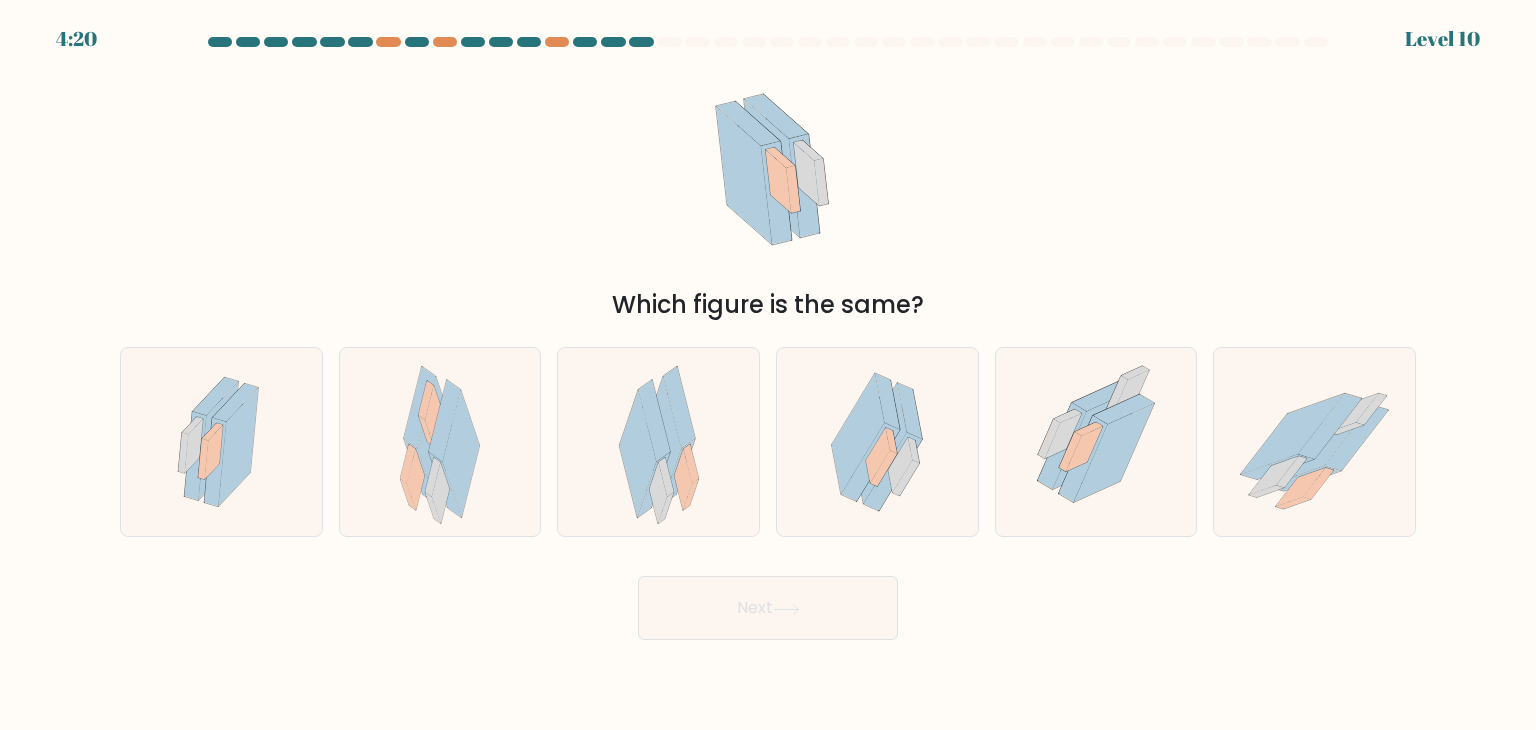 click on "Which figure is the same?" at bounding box center (768, 191) 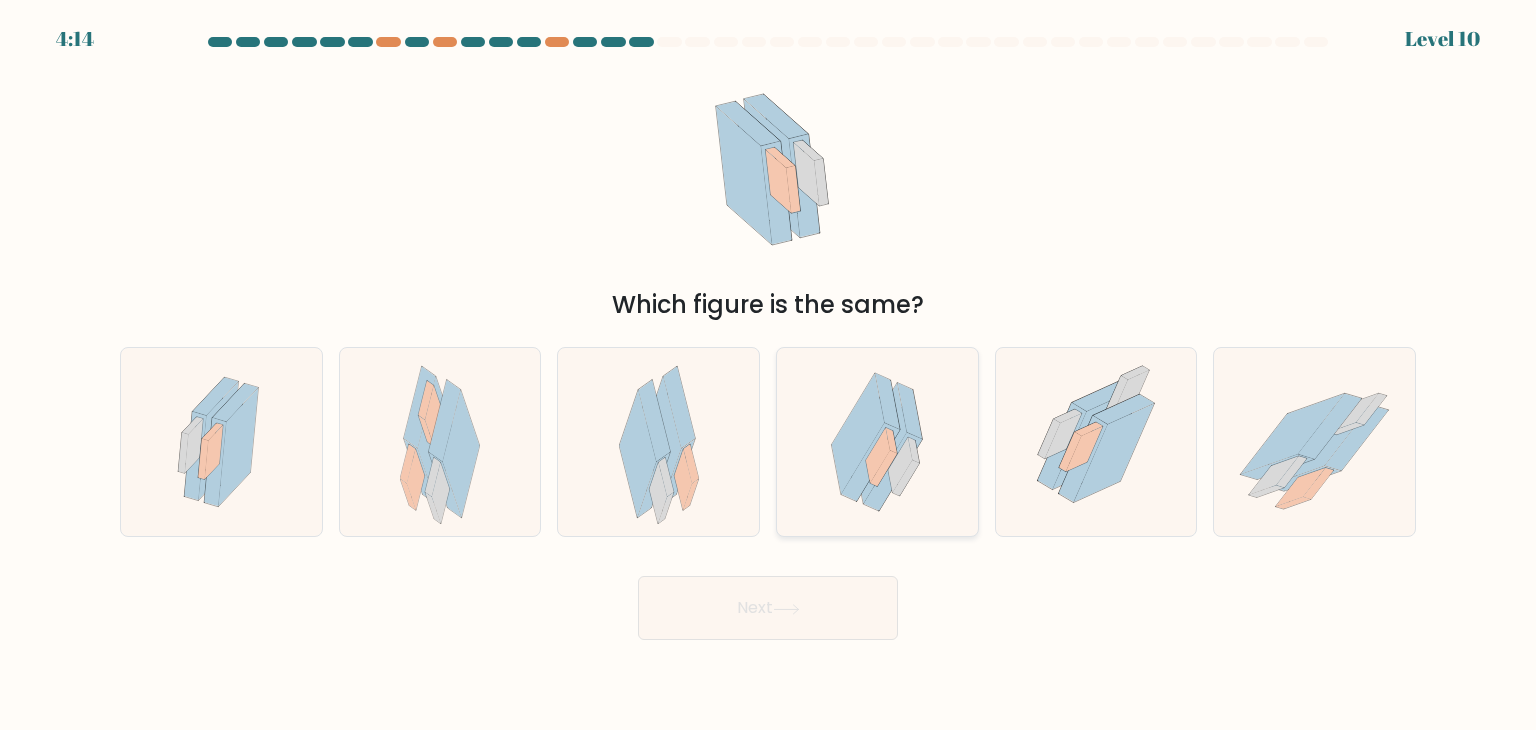 click 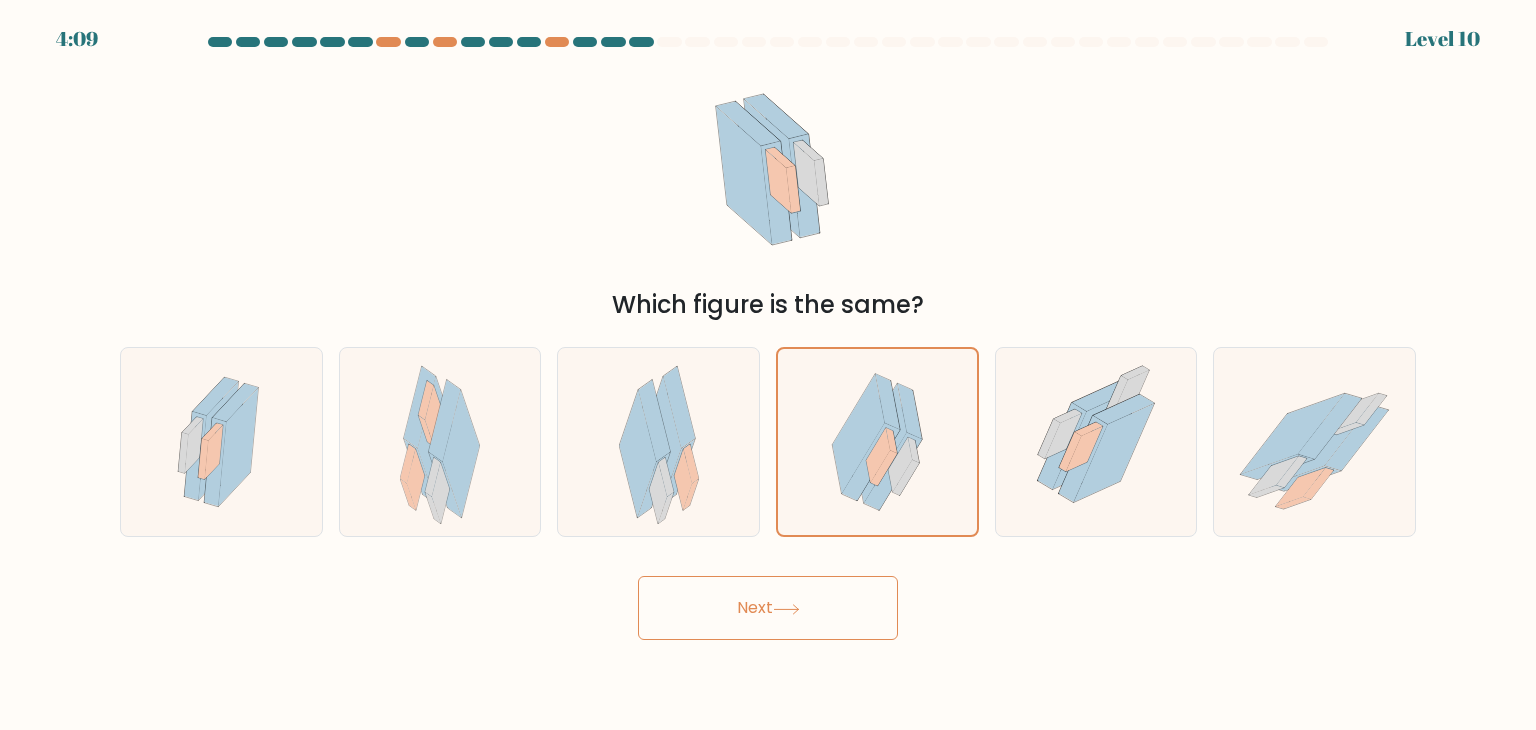 click on "Next" at bounding box center (768, 608) 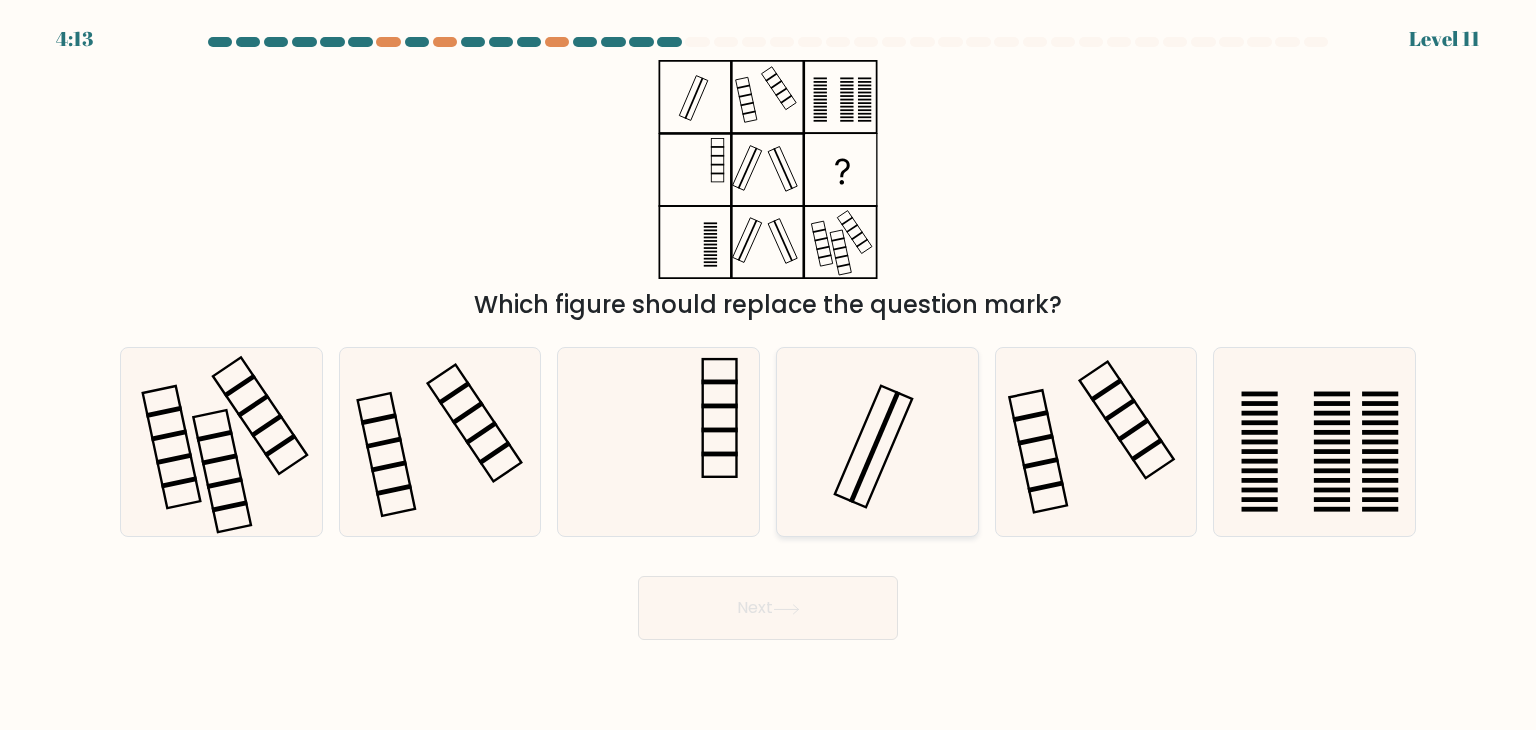click 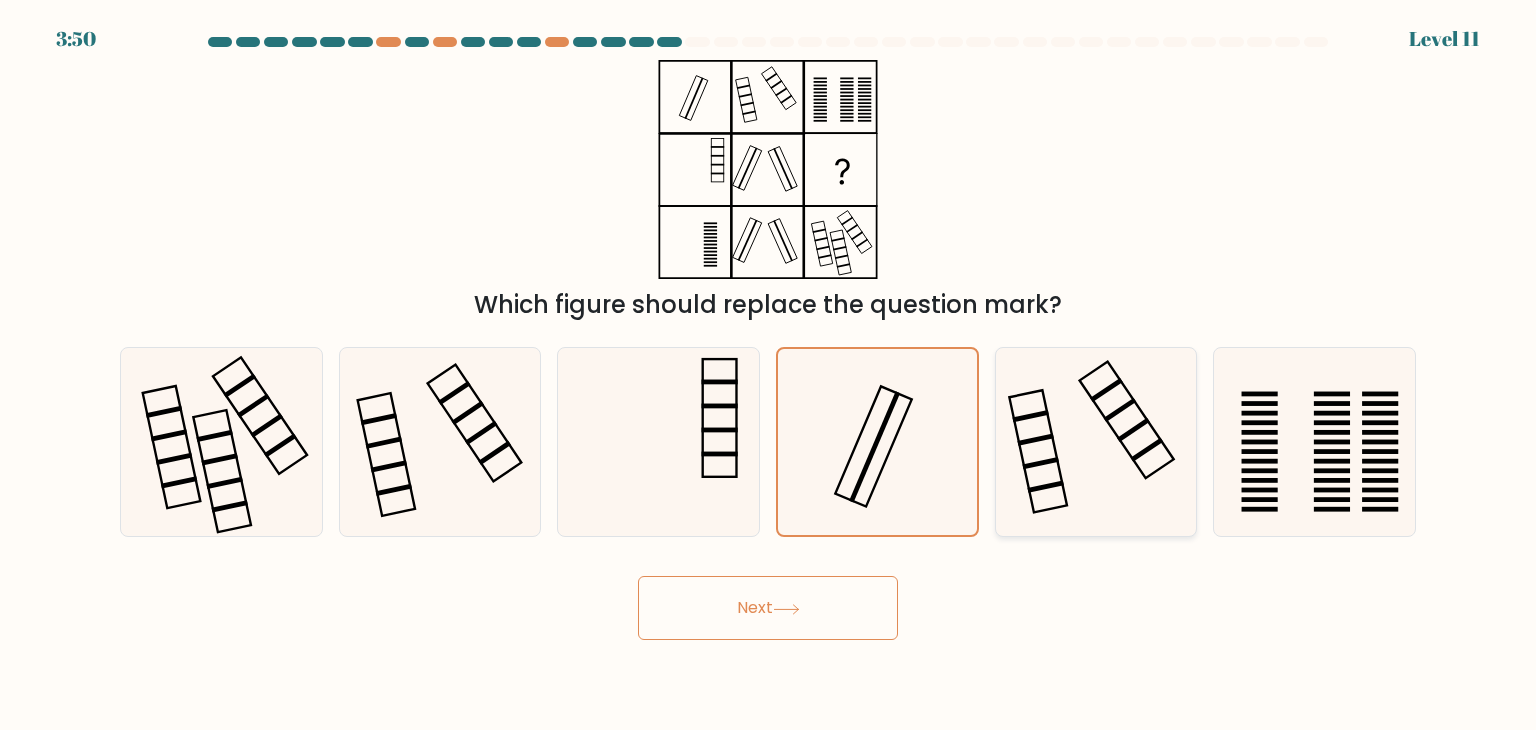 click 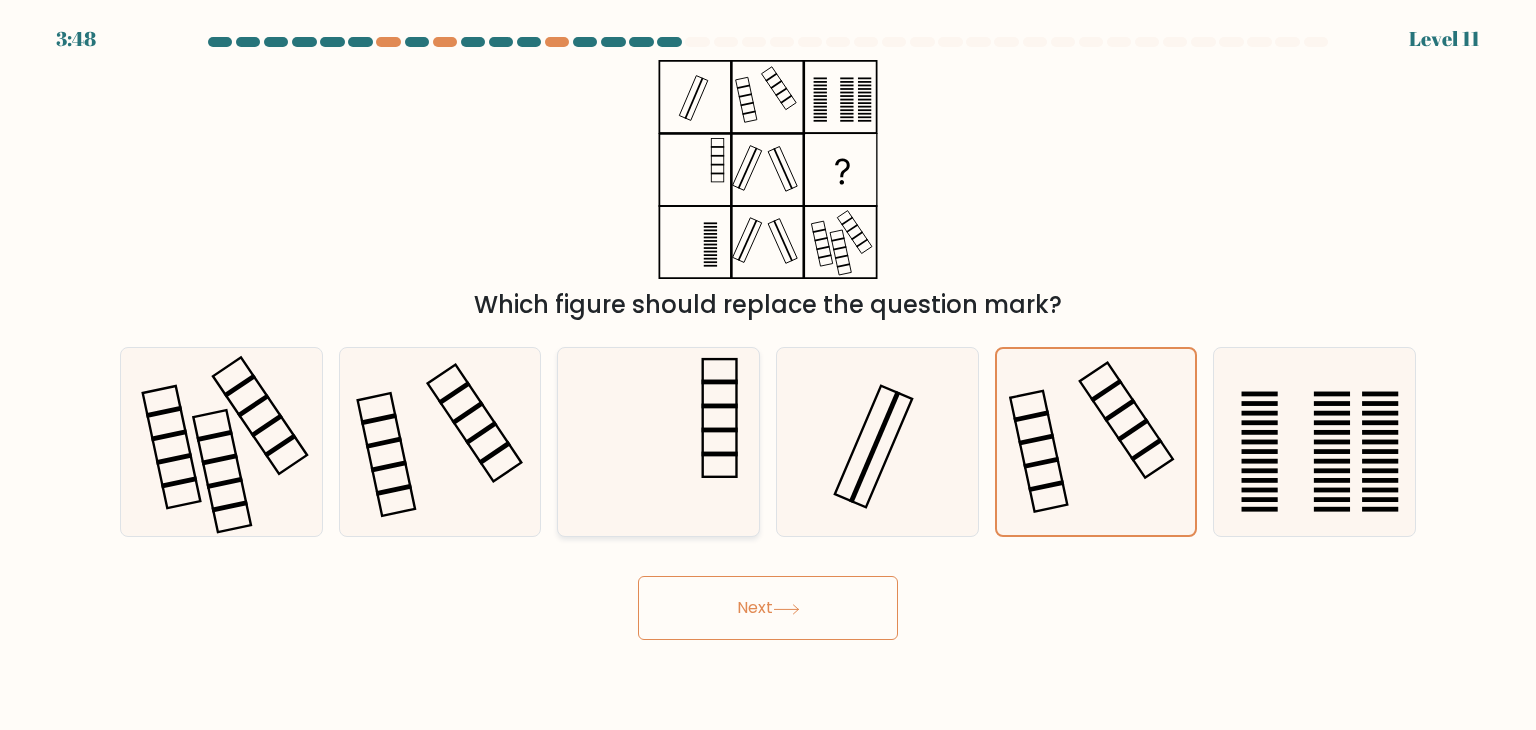 click 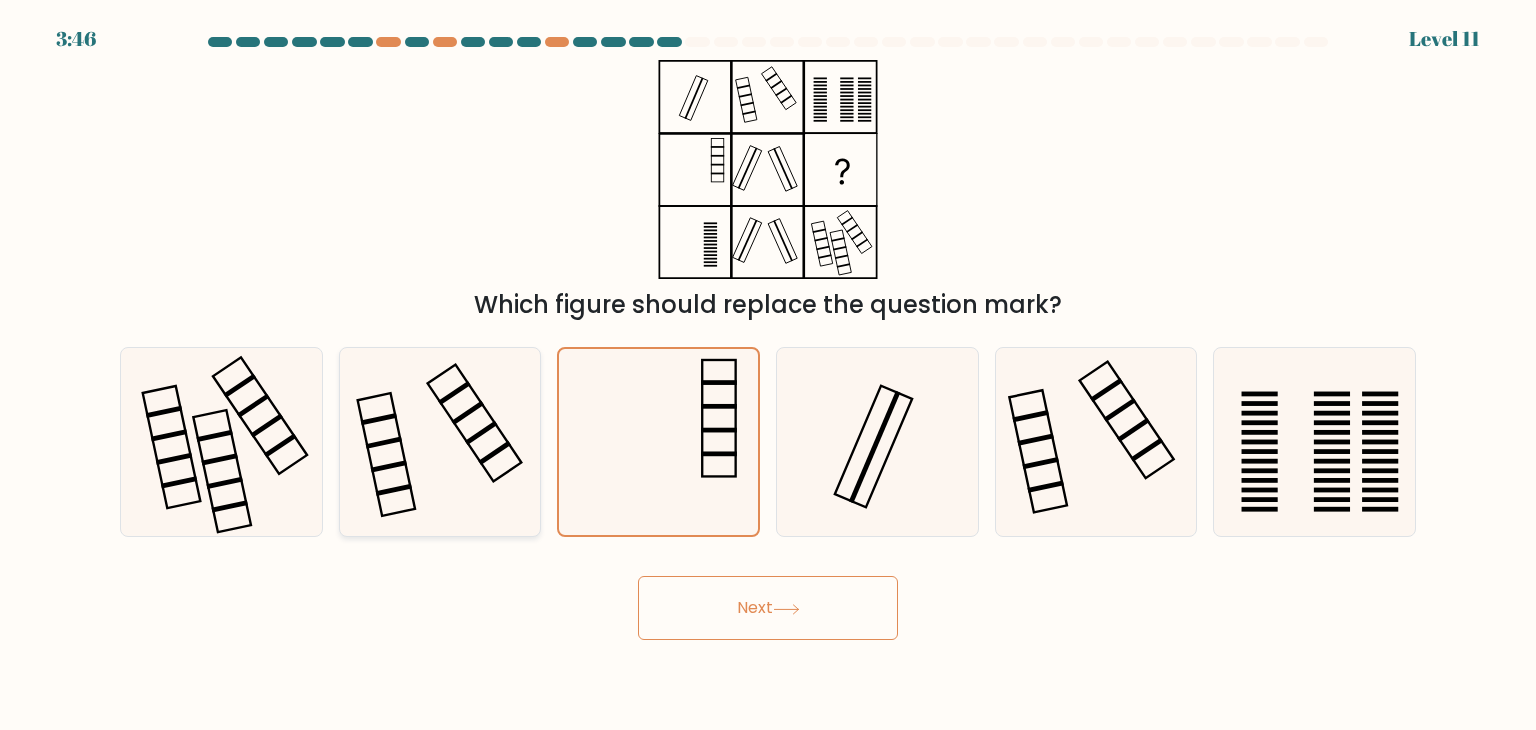 click 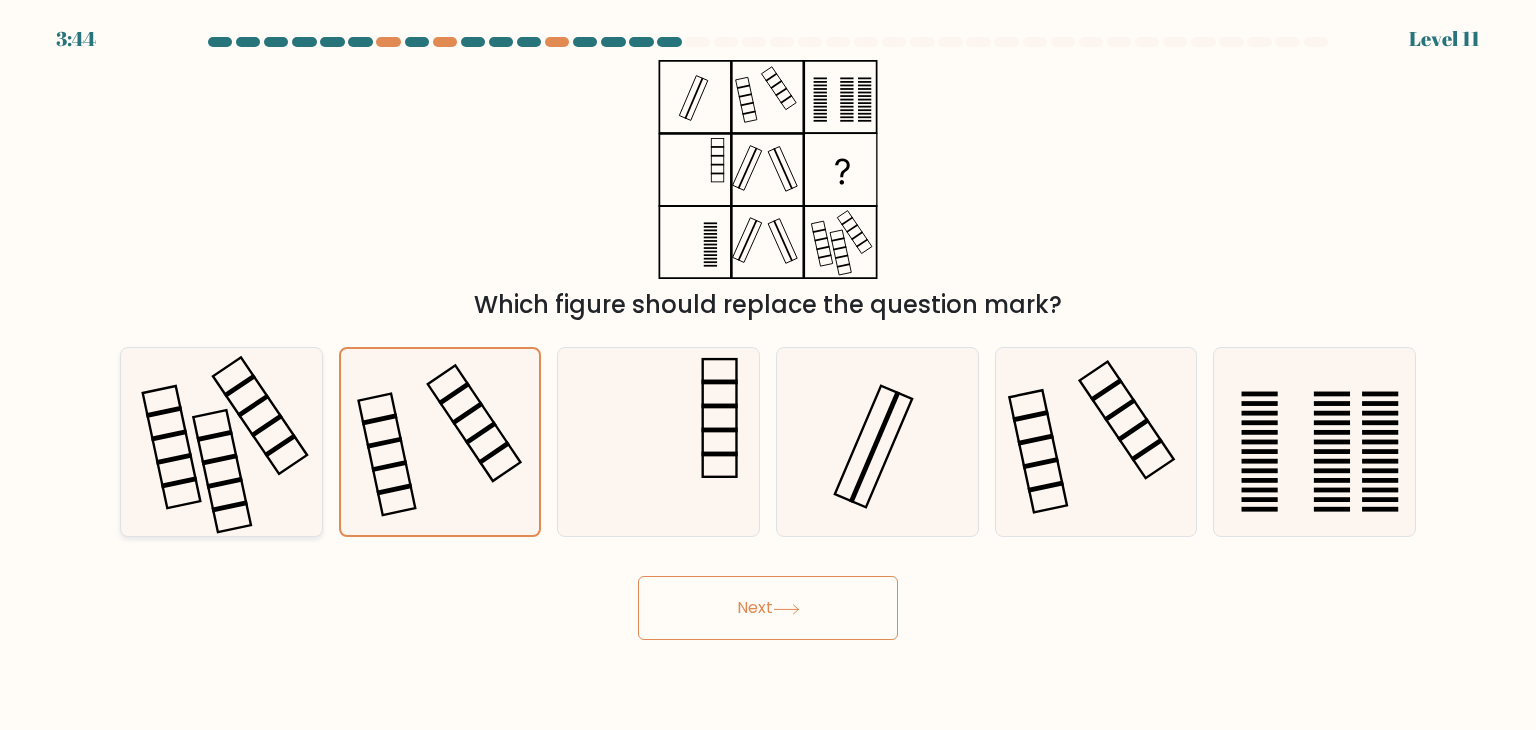 click 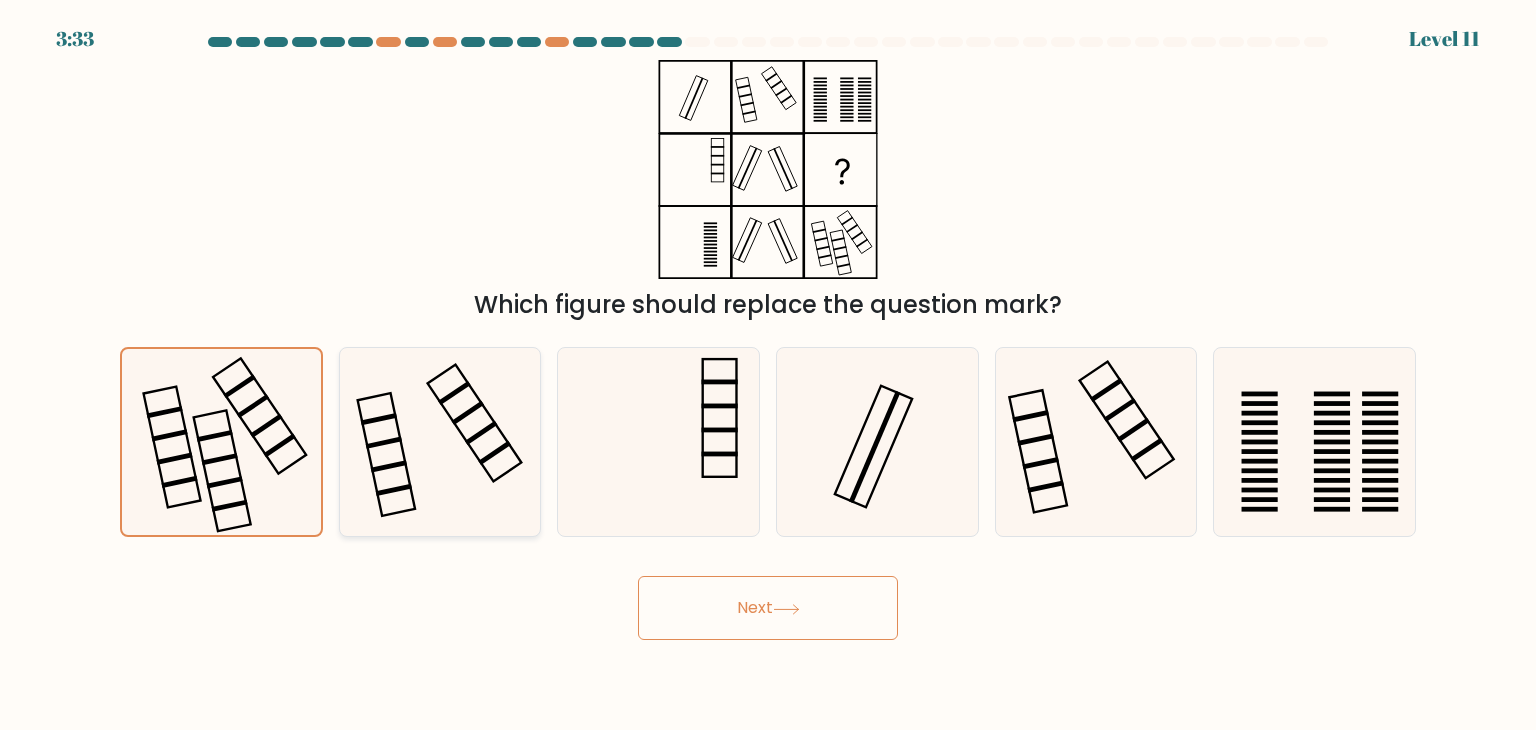 click 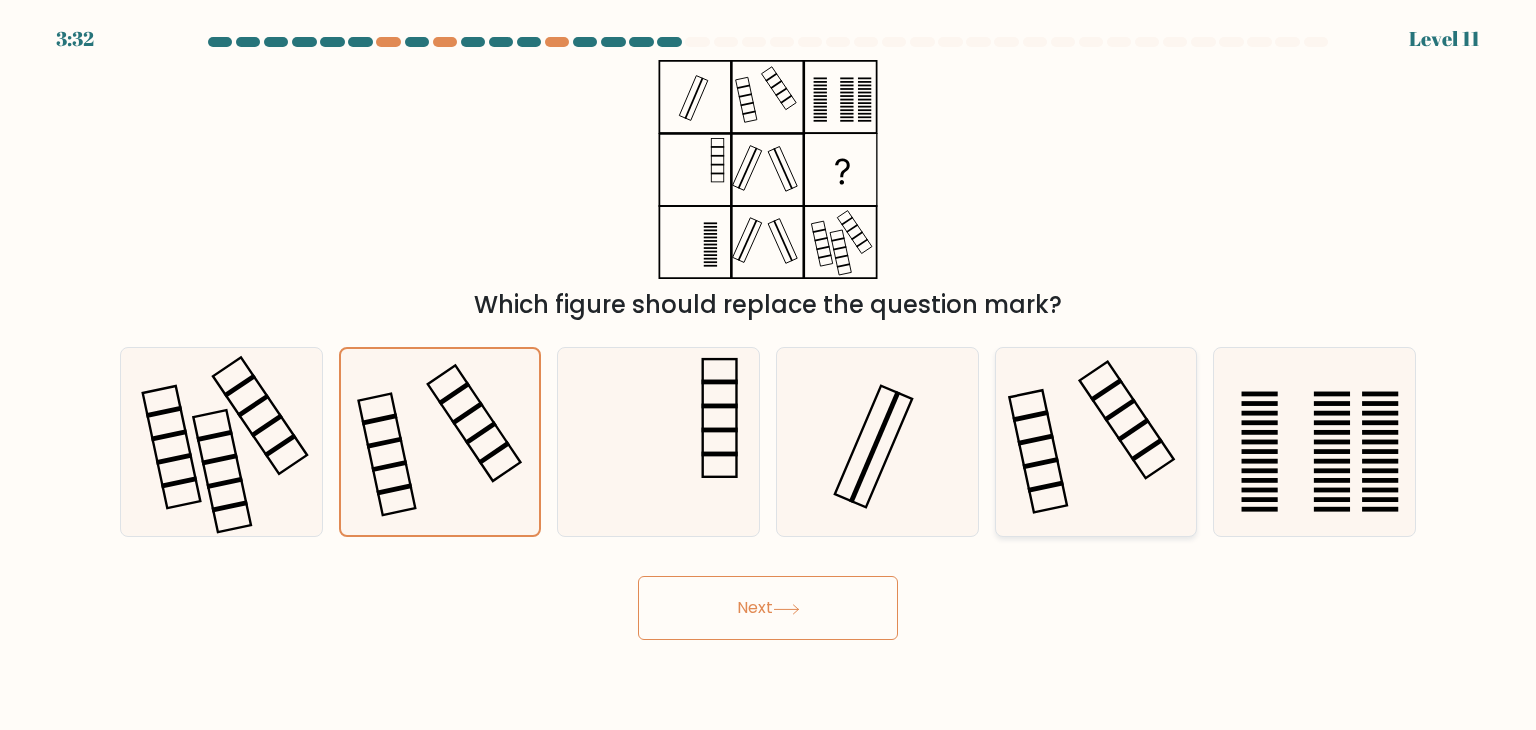 click 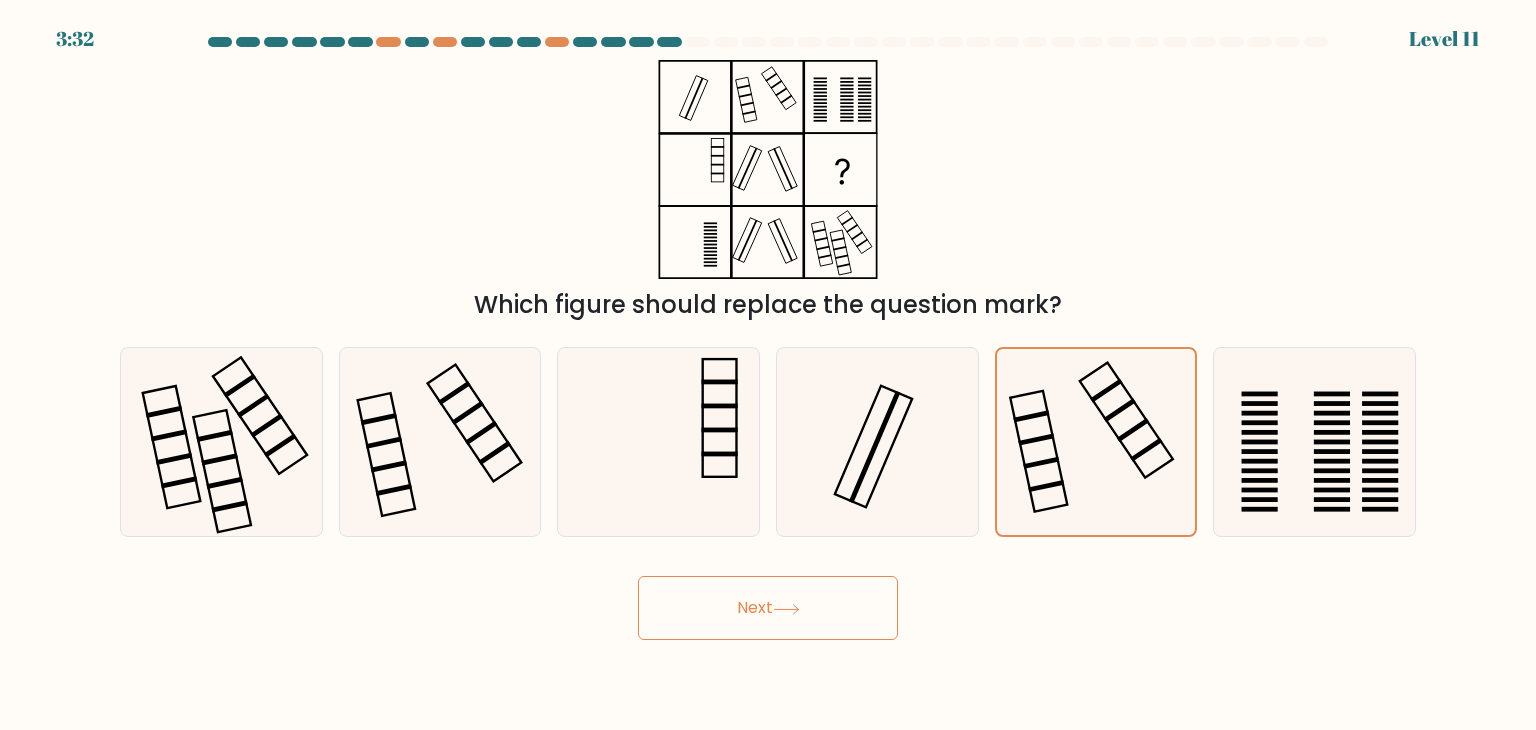 click on "Next" at bounding box center [768, 608] 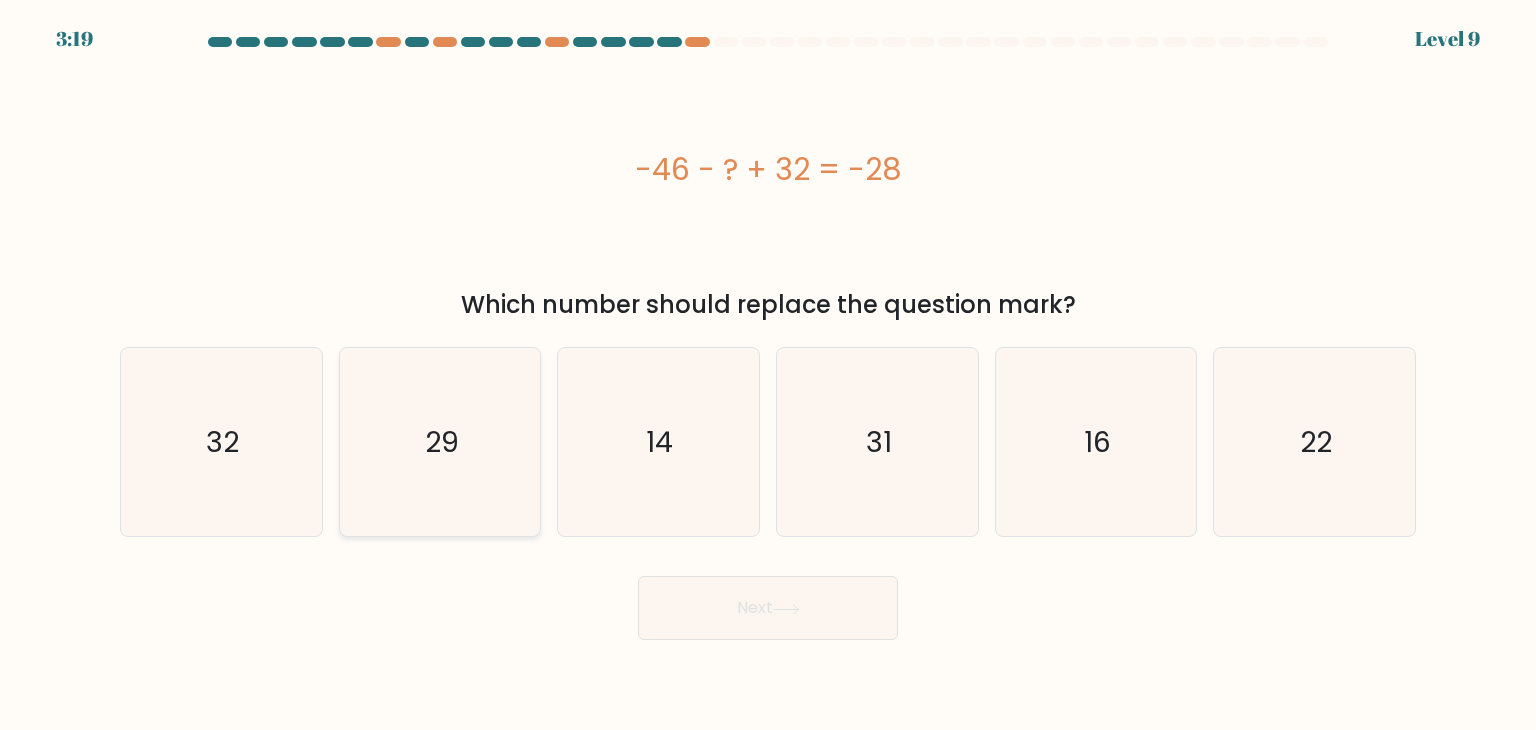 drag, startPoint x: 490, startPoint y: 446, endPoint x: 503, endPoint y: 465, distance: 23.021729 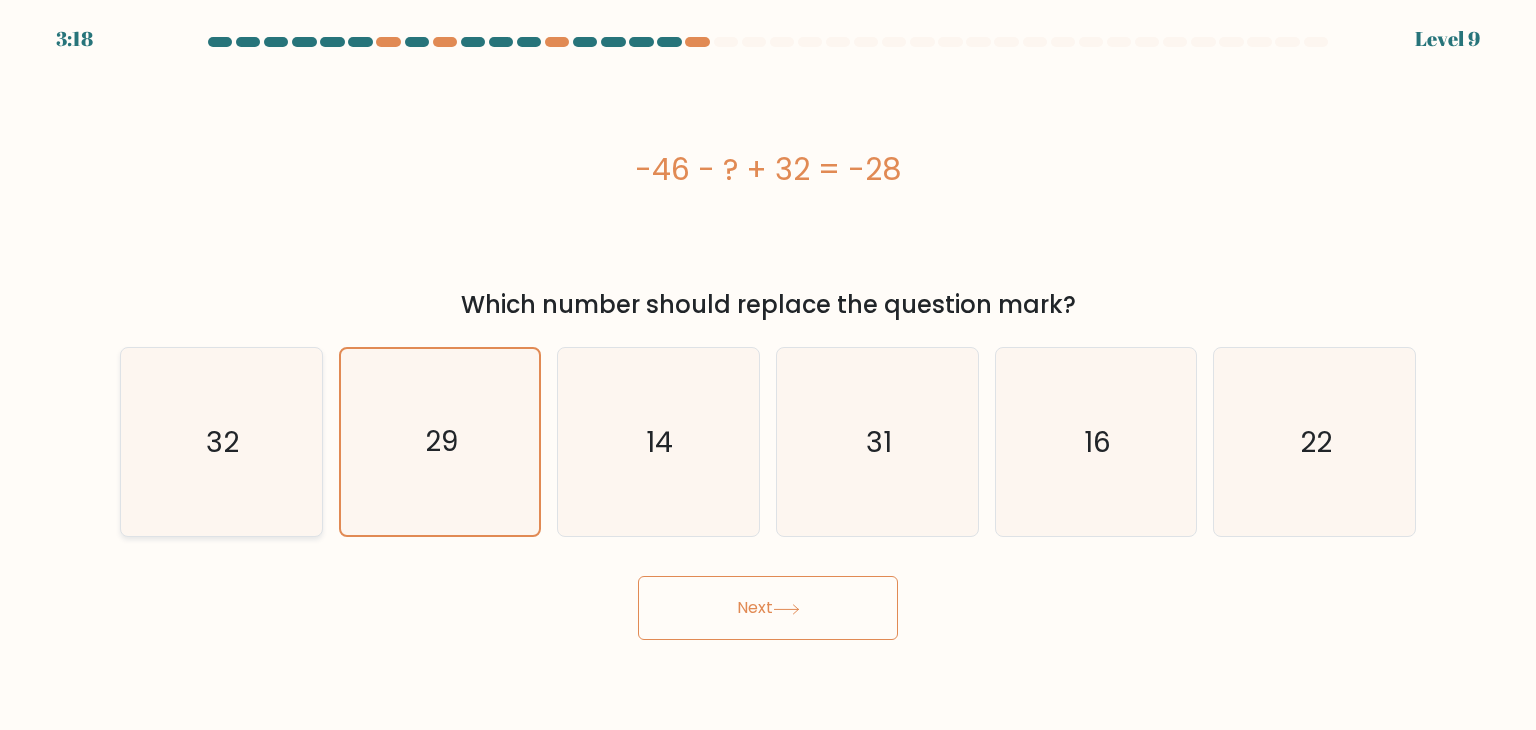 click on "32" 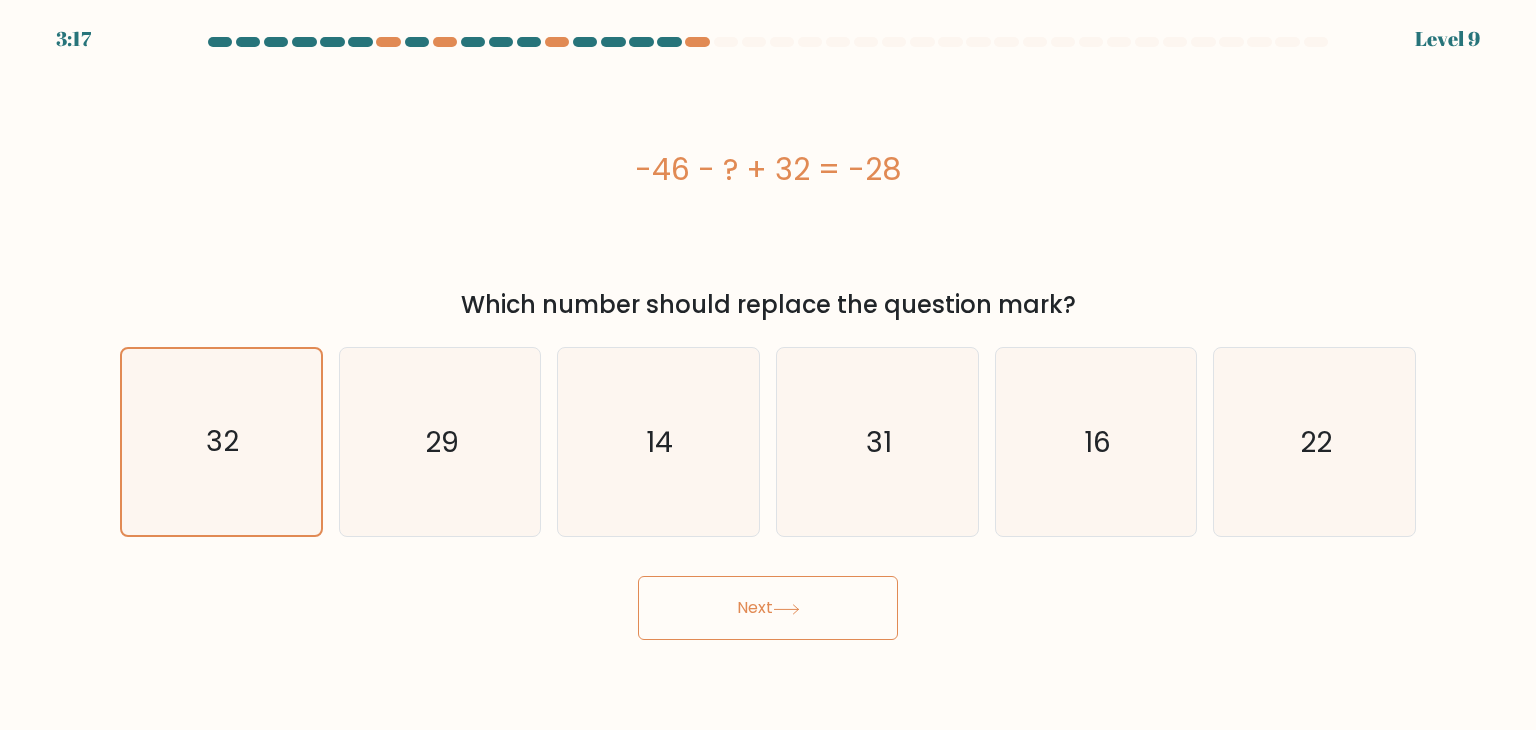 click on "Next" at bounding box center [768, 608] 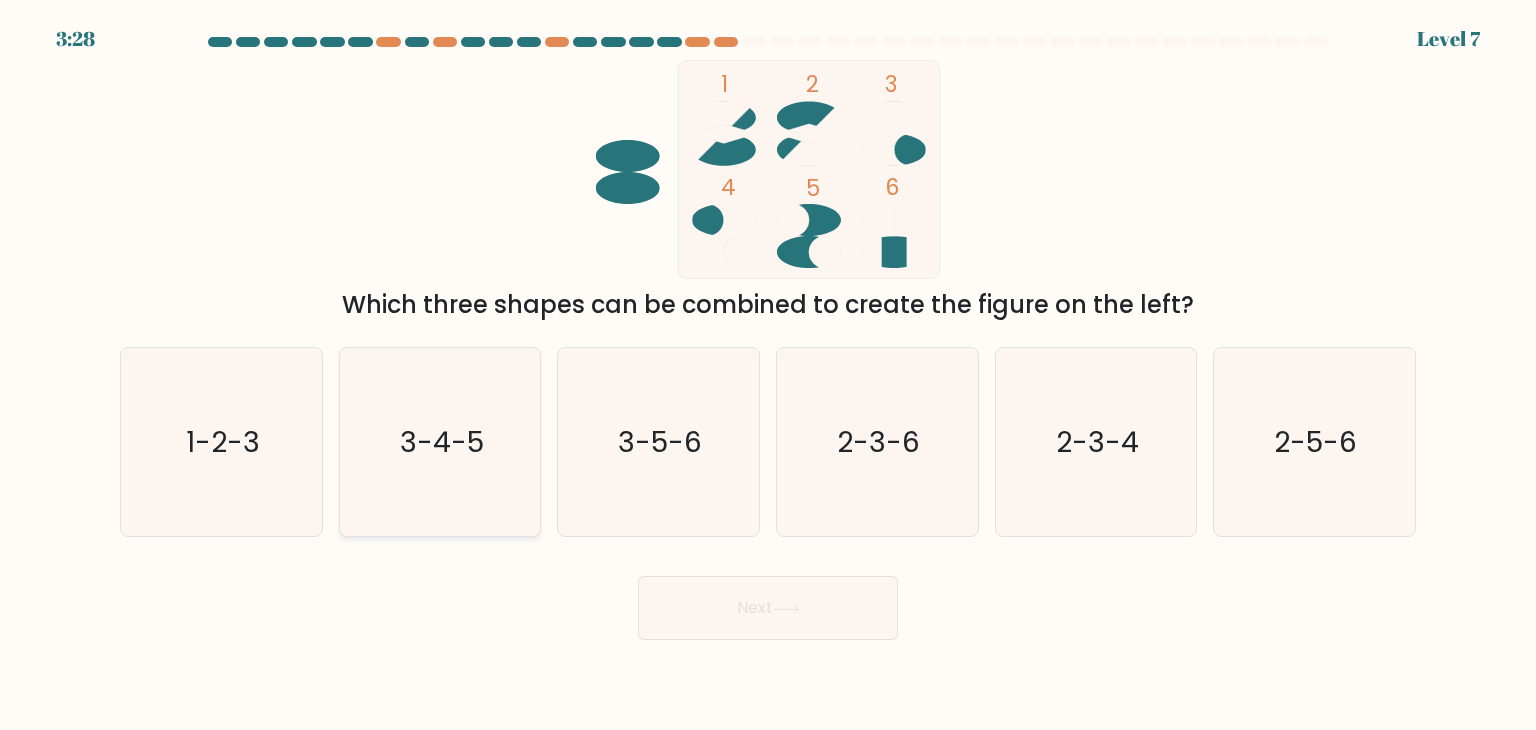 click on "3-4-5" 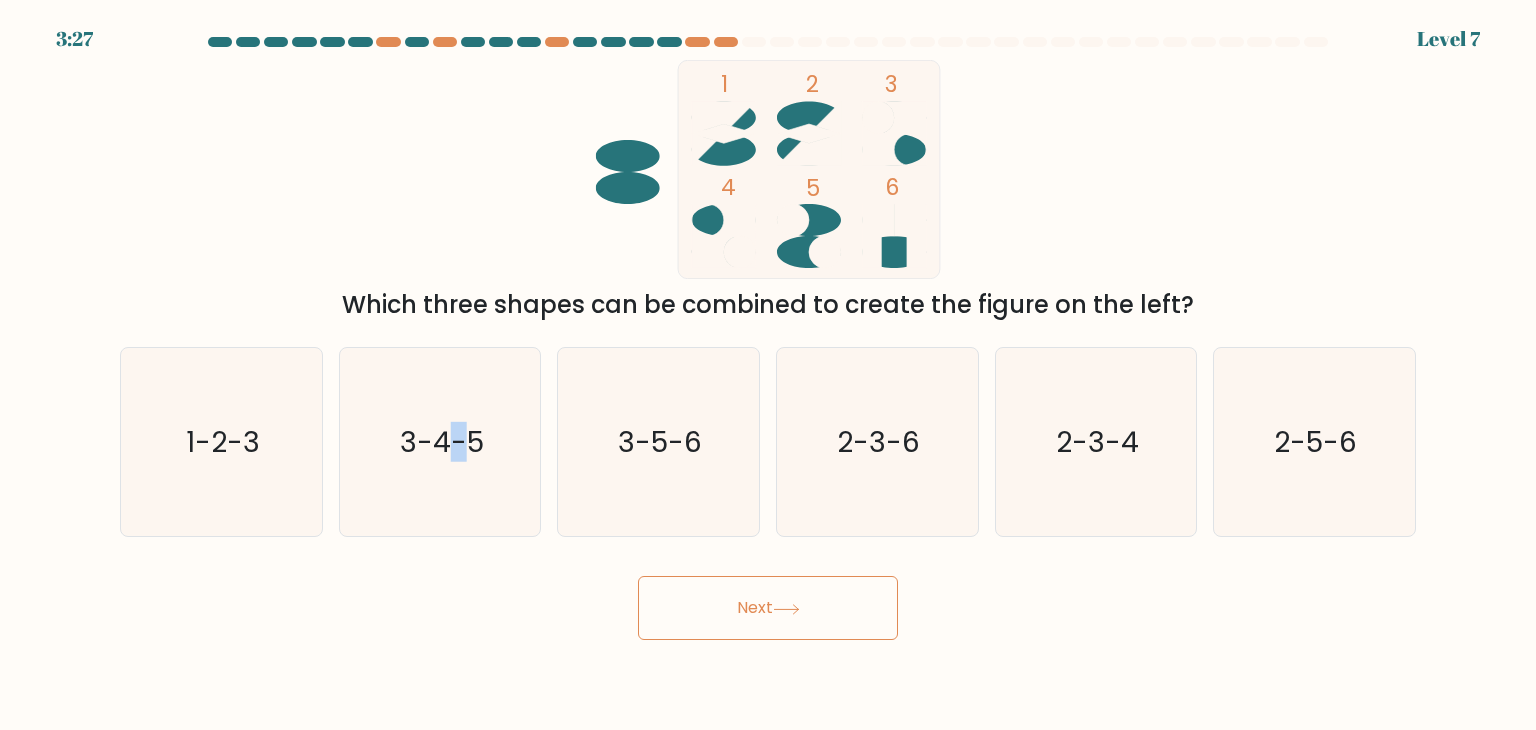 click on "Next" at bounding box center [768, 608] 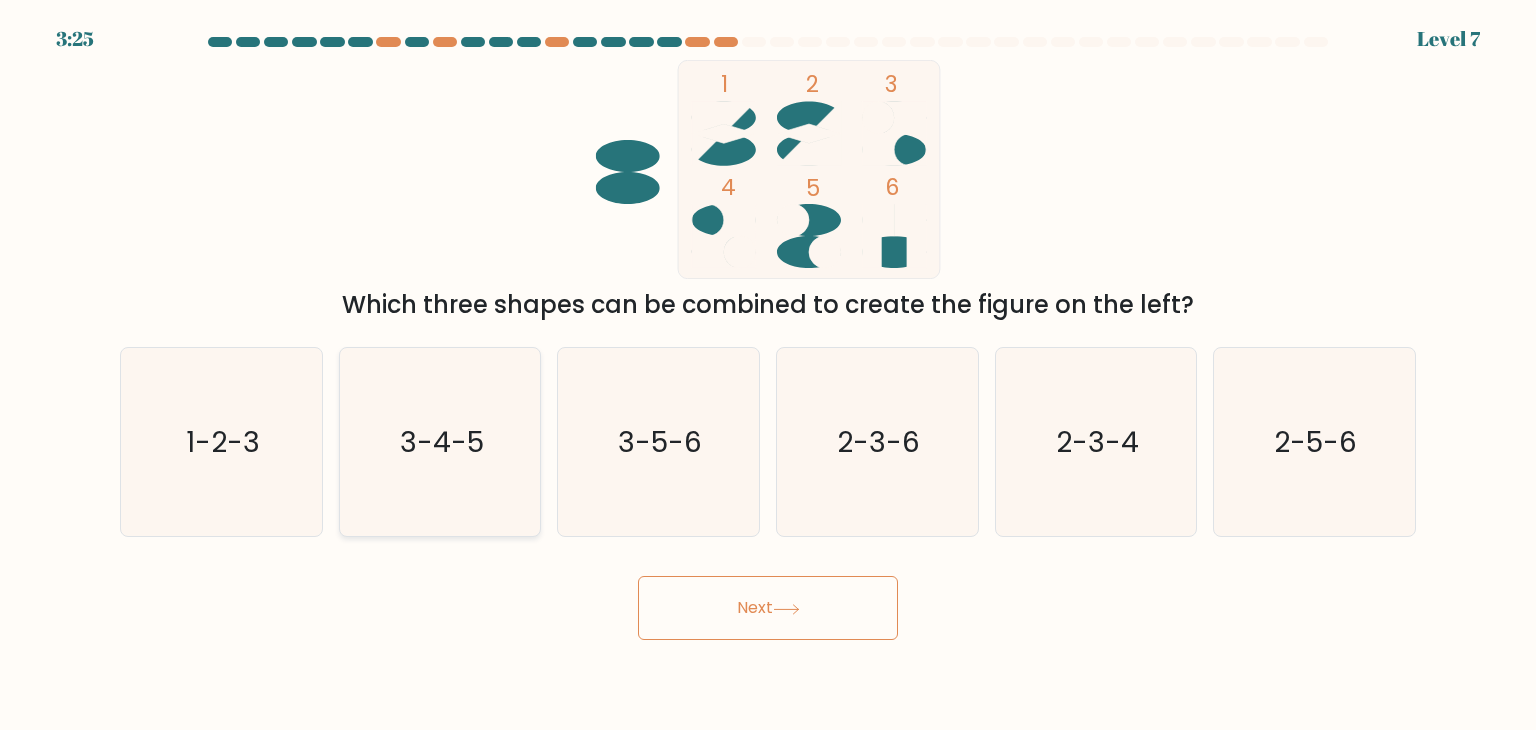 drag, startPoint x: 524, startPoint y: 439, endPoint x: 514, endPoint y: 441, distance: 10.198039 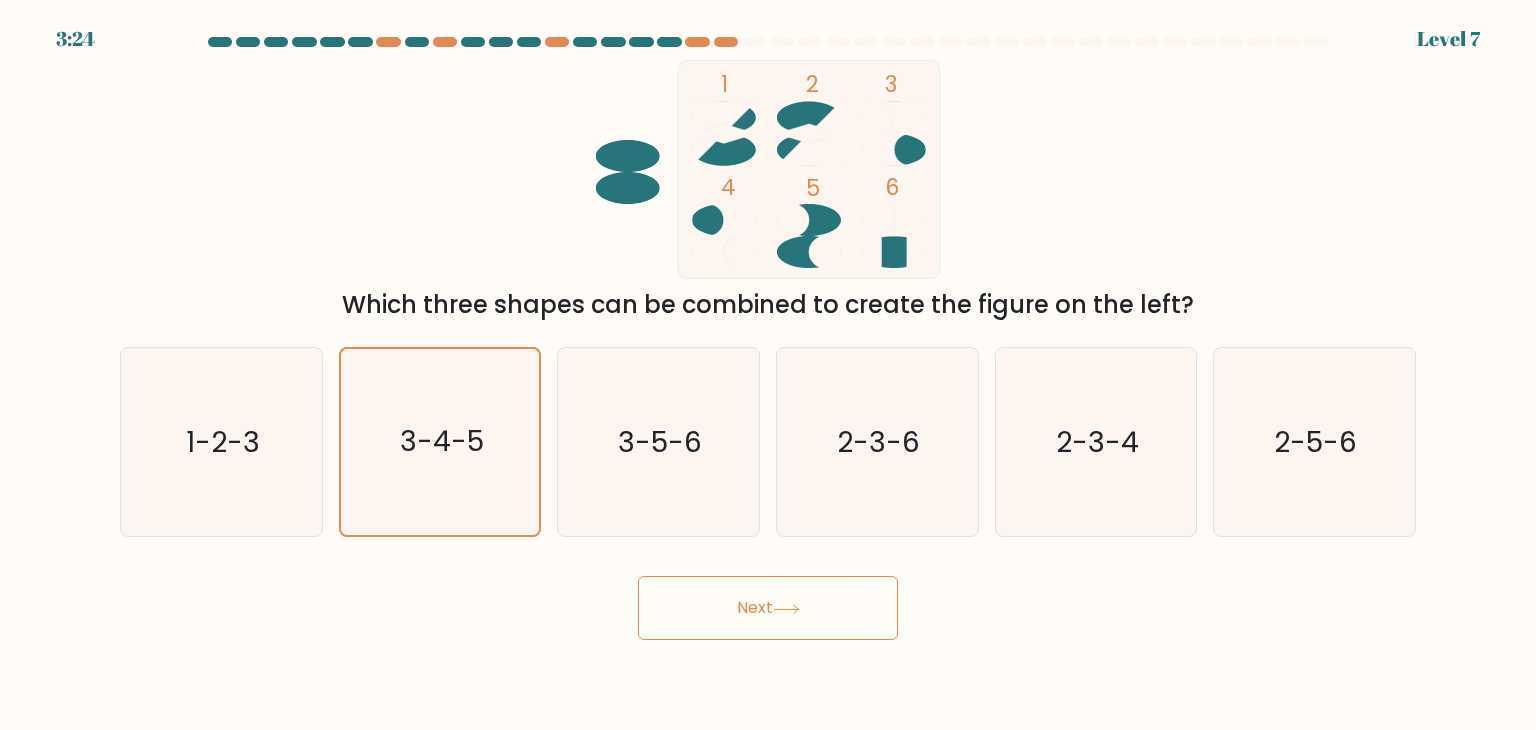 click on "Next" at bounding box center (768, 608) 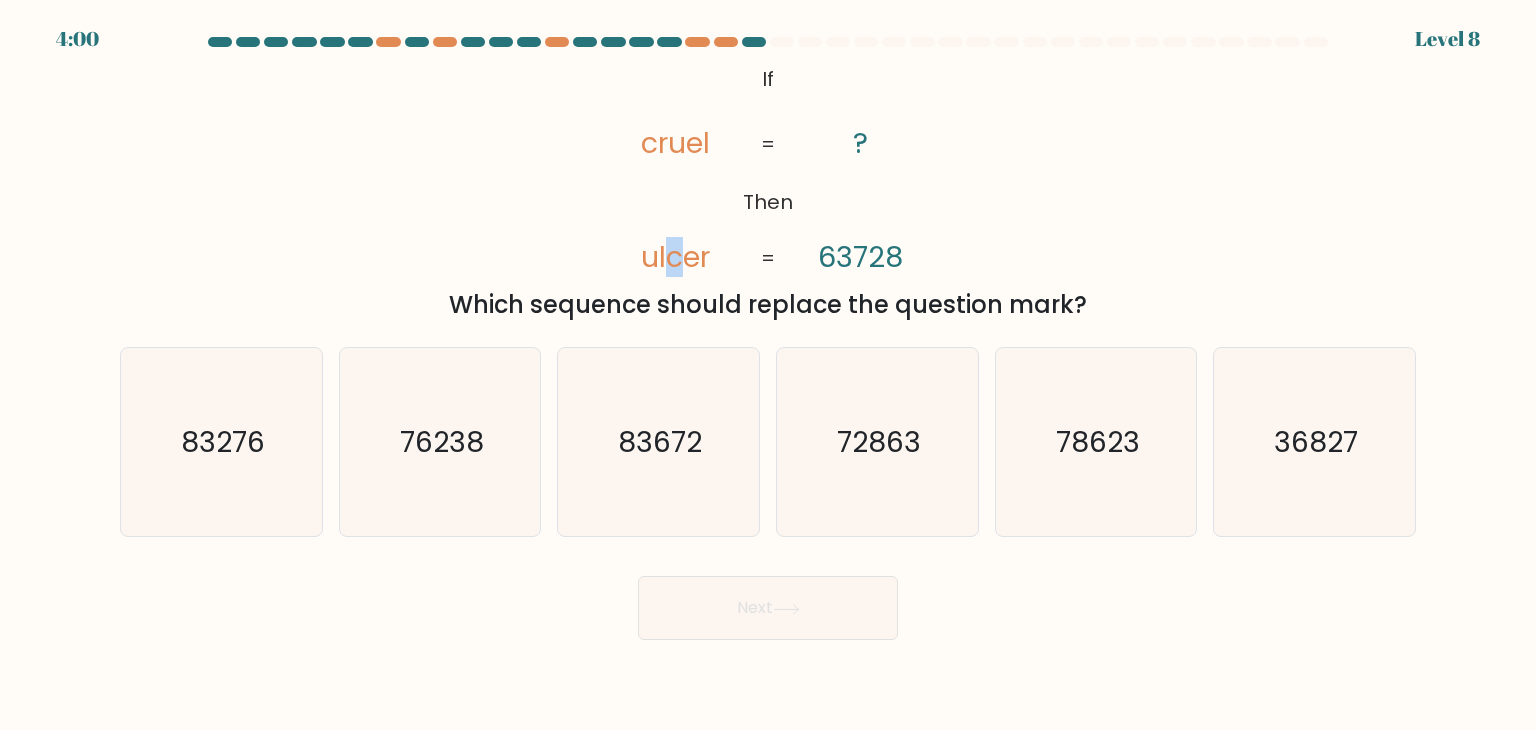 drag, startPoint x: 681, startPoint y: 251, endPoint x: 664, endPoint y: 252, distance: 17.029387 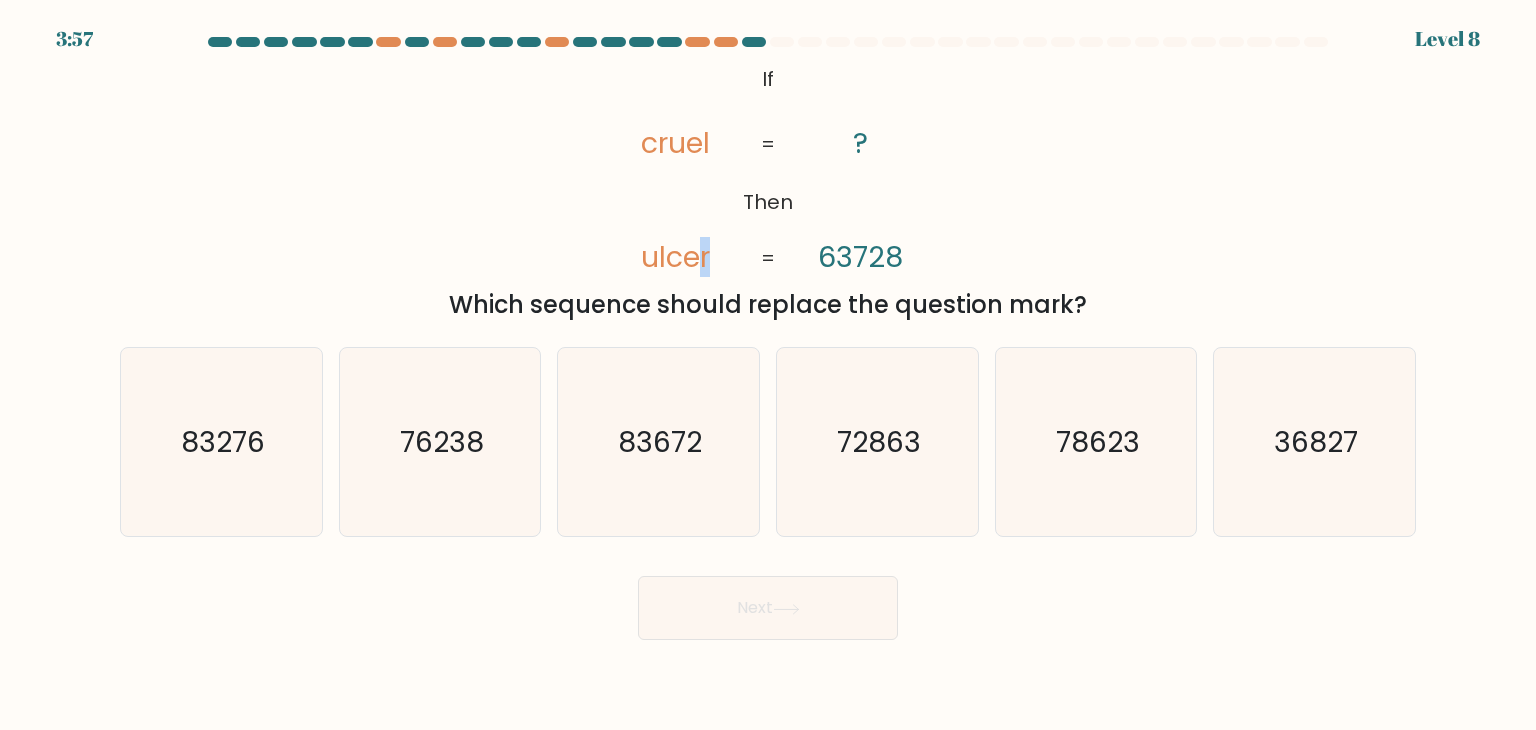 drag, startPoint x: 702, startPoint y: 260, endPoint x: 721, endPoint y: 260, distance: 19 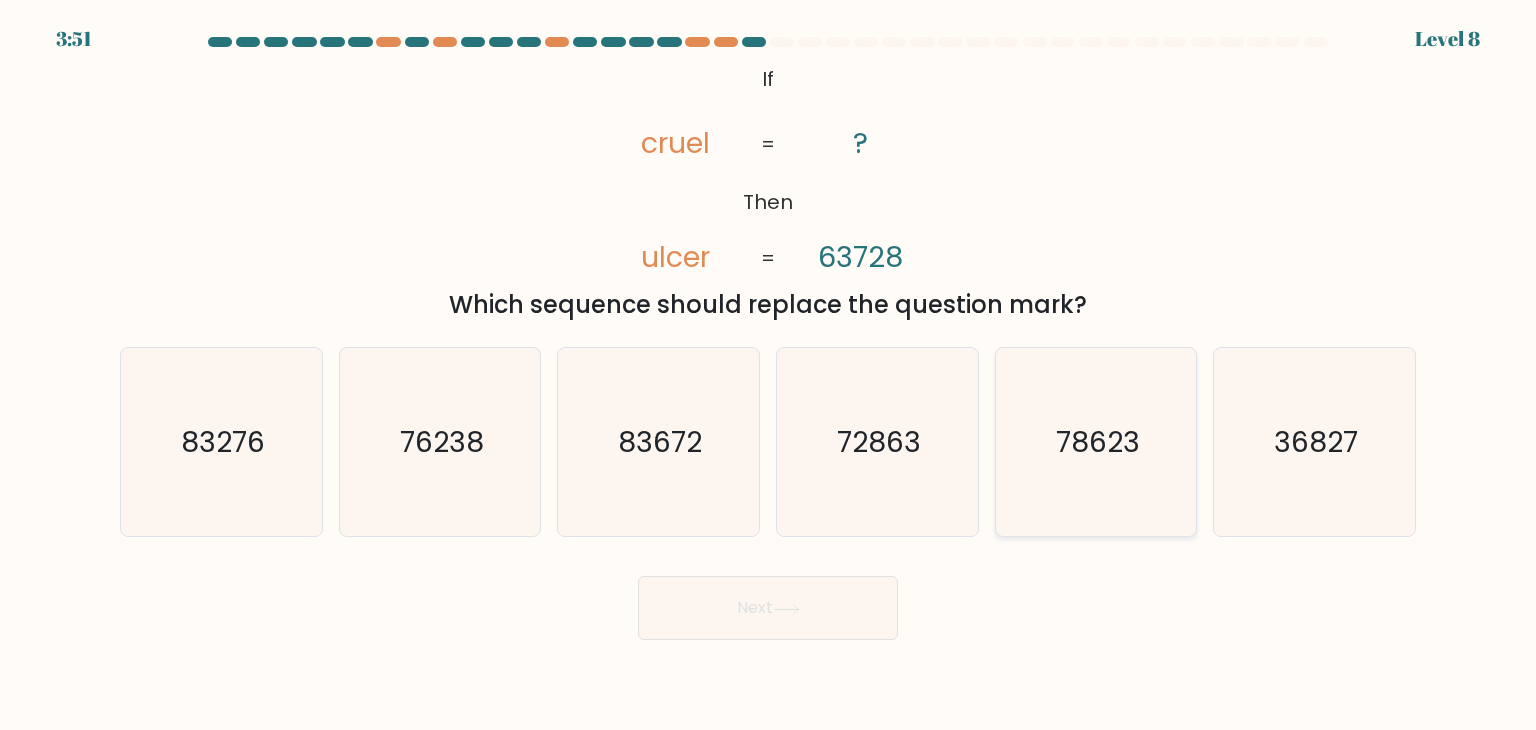 click on "78623" 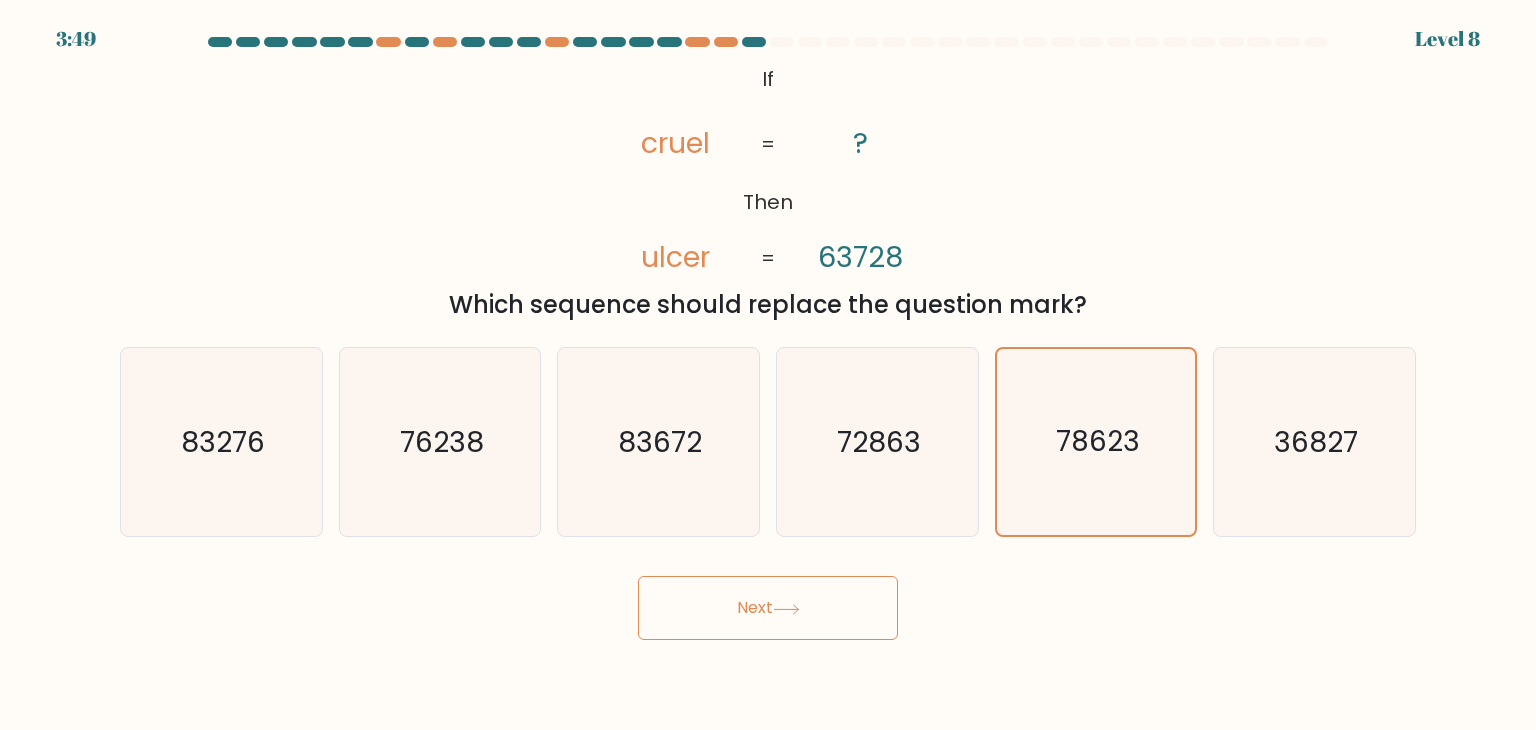 click on "Next" at bounding box center (768, 608) 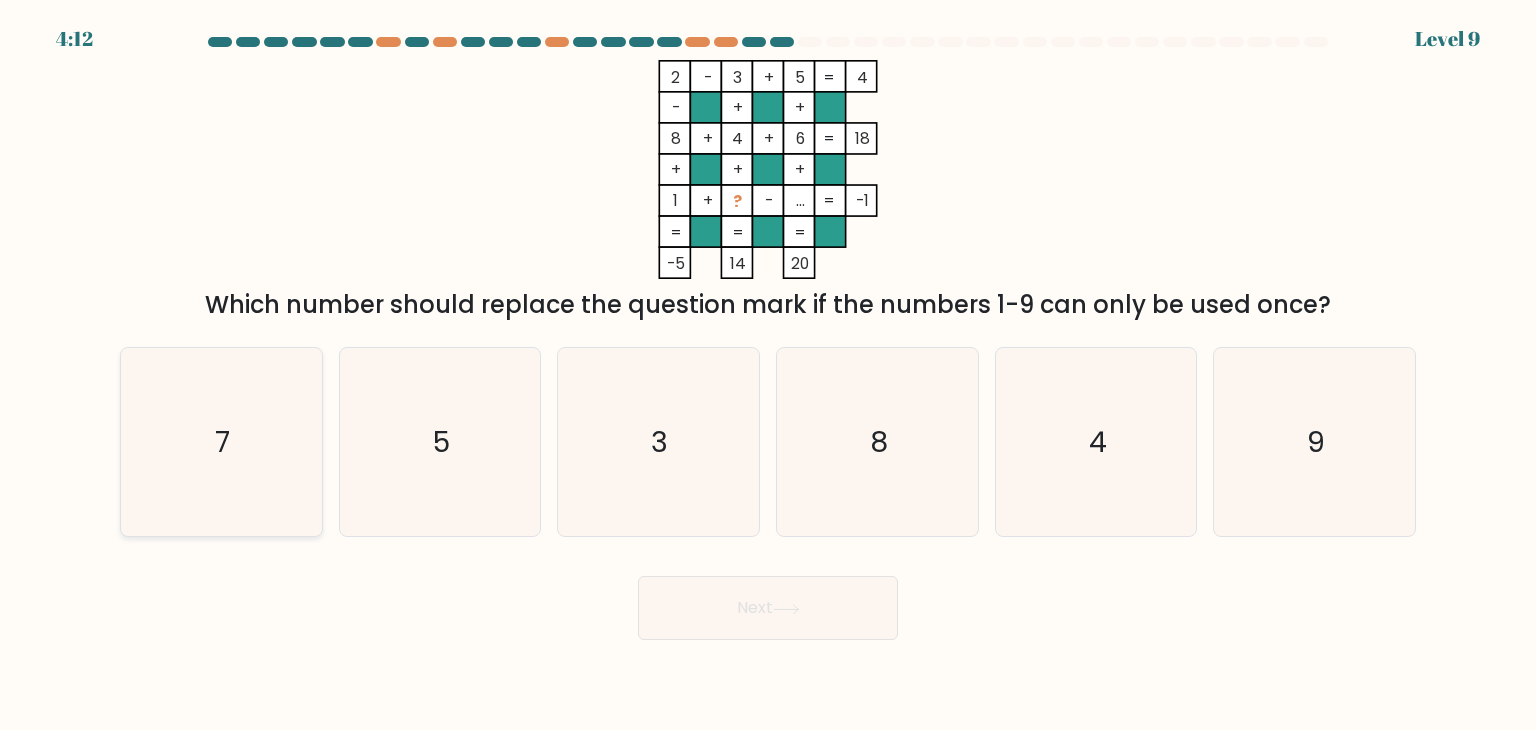 click on "7" 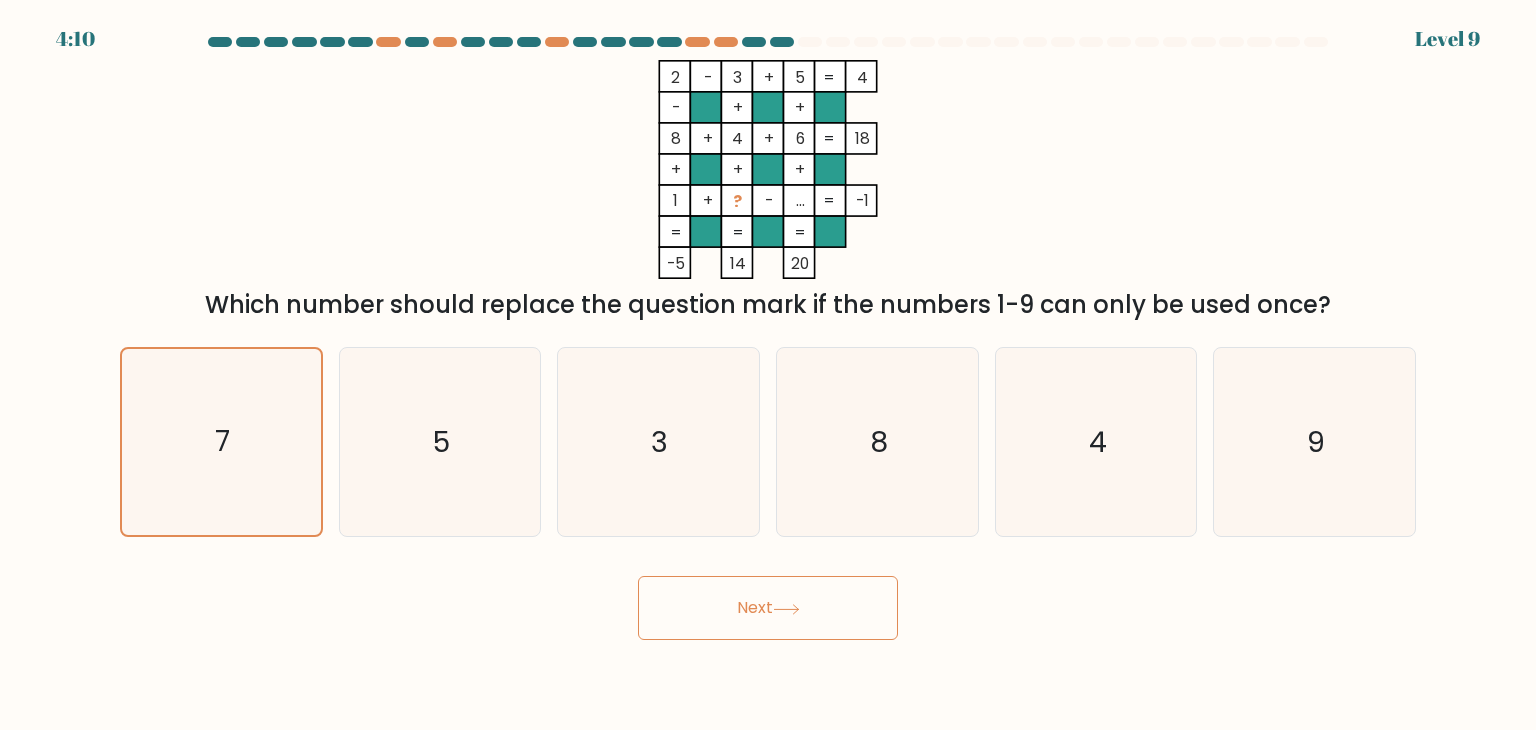 click on "Next" at bounding box center (768, 608) 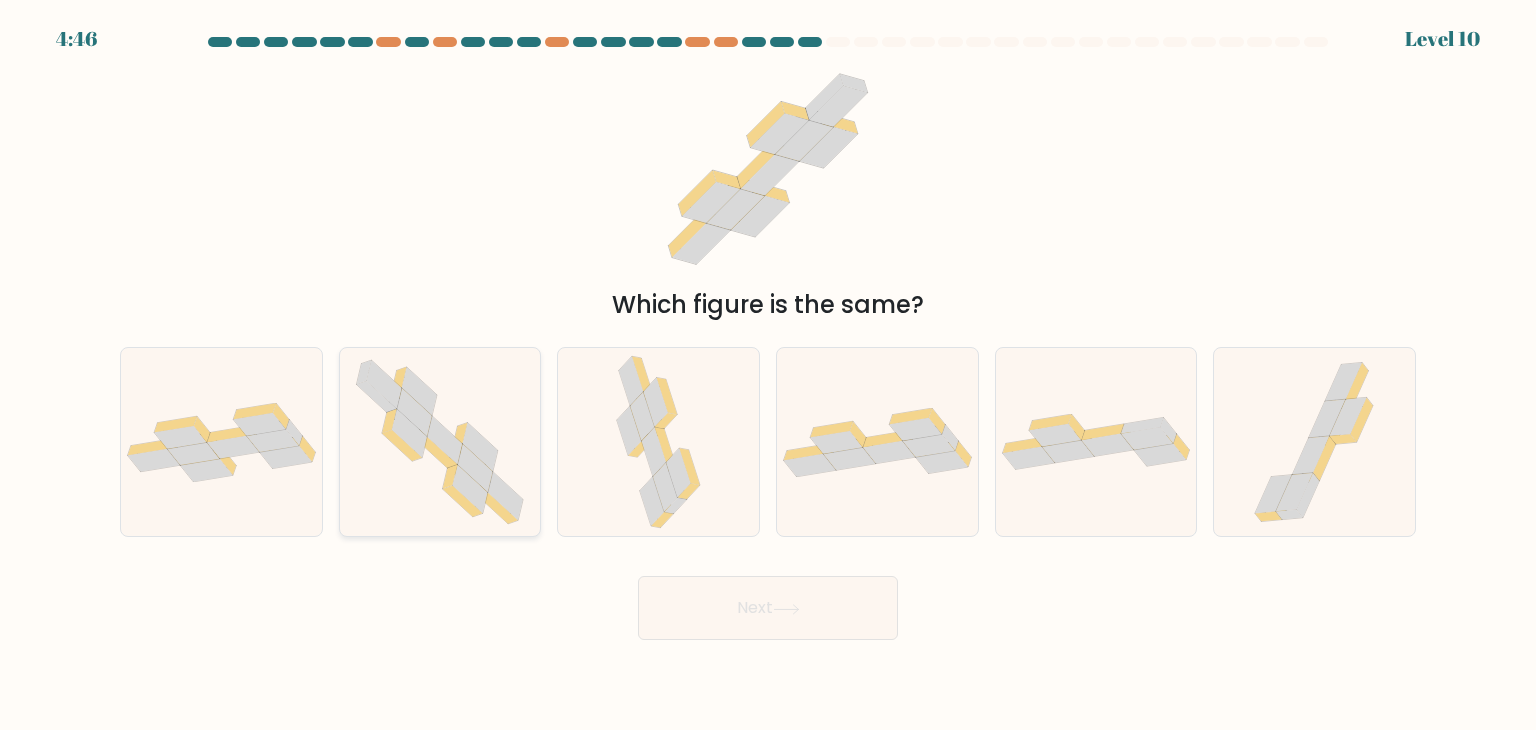 click 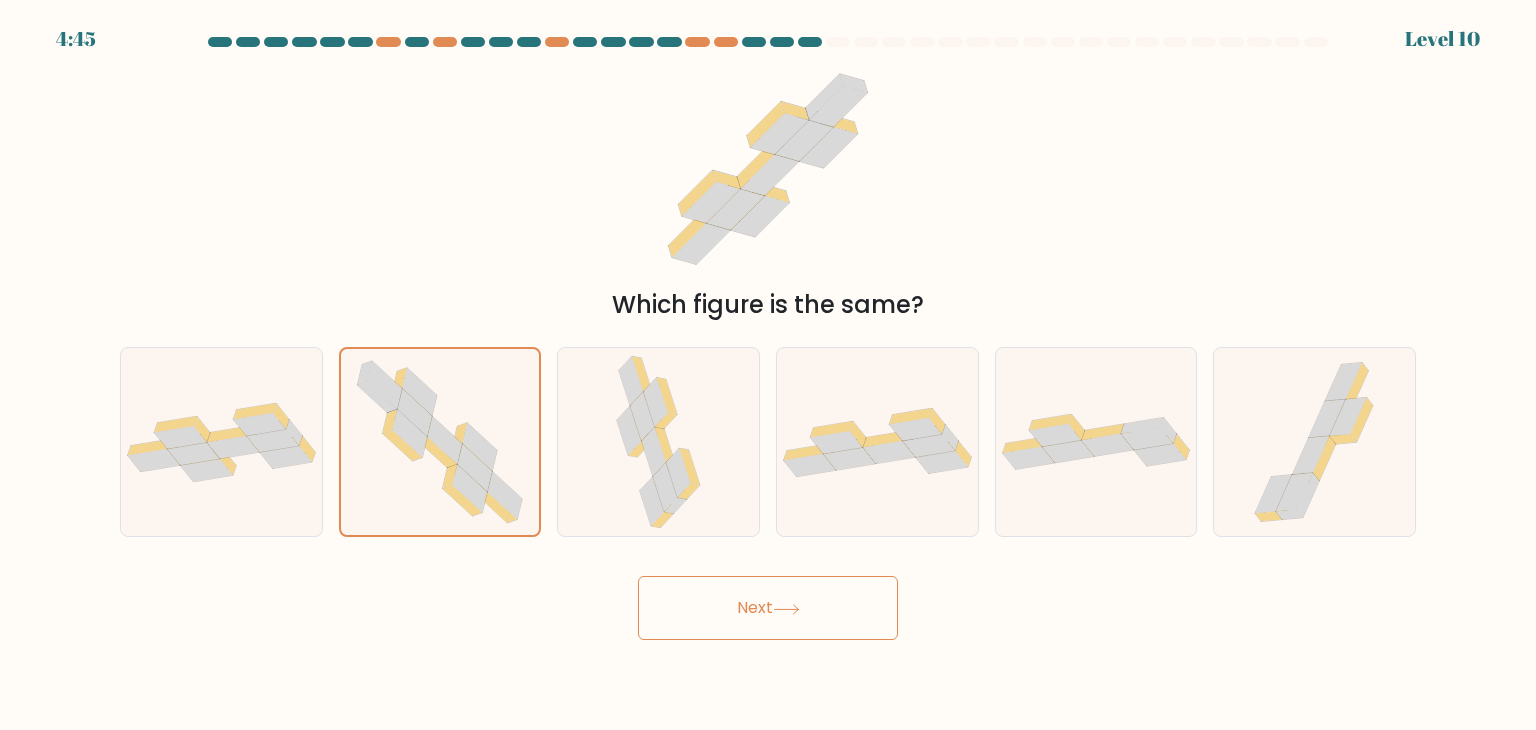 click on "Next" at bounding box center (768, 608) 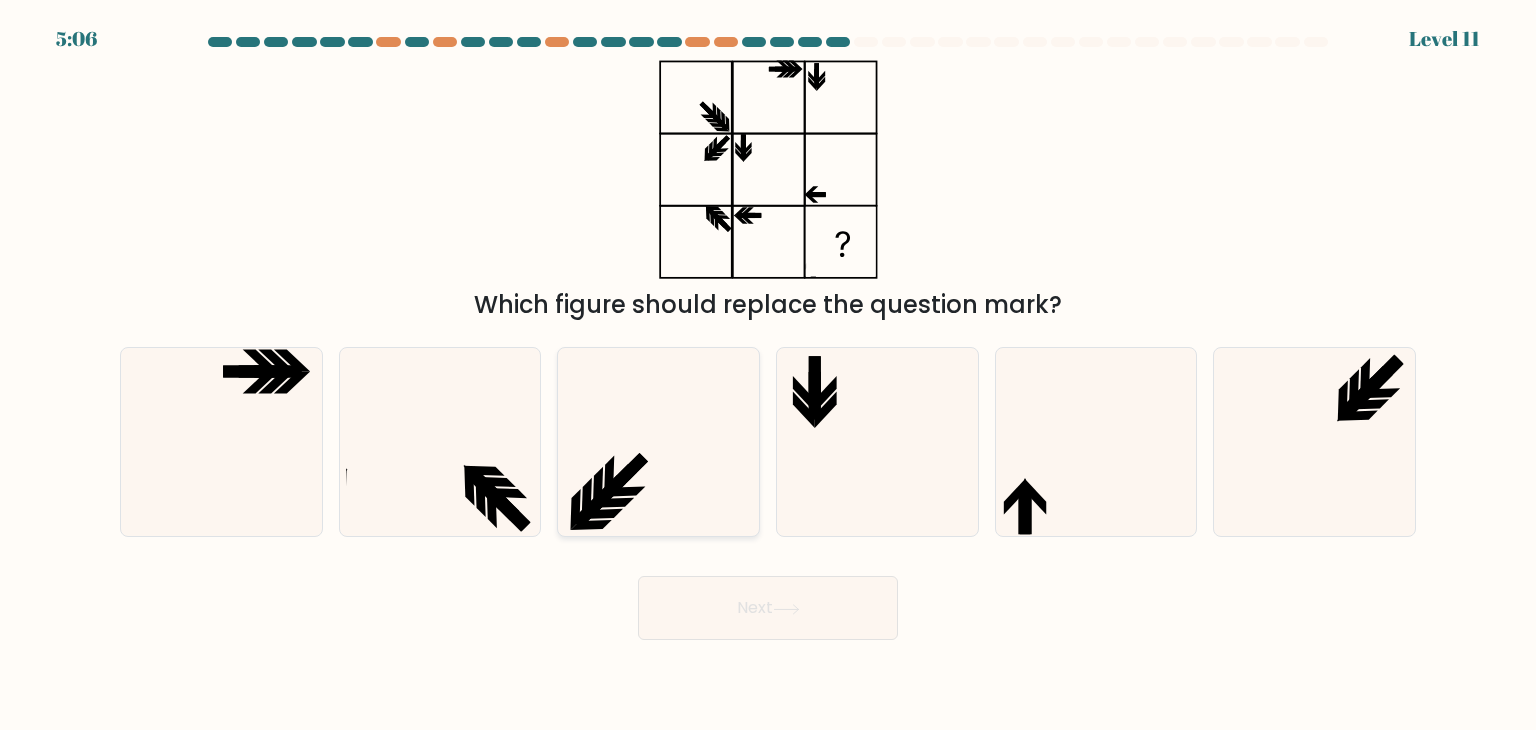 click 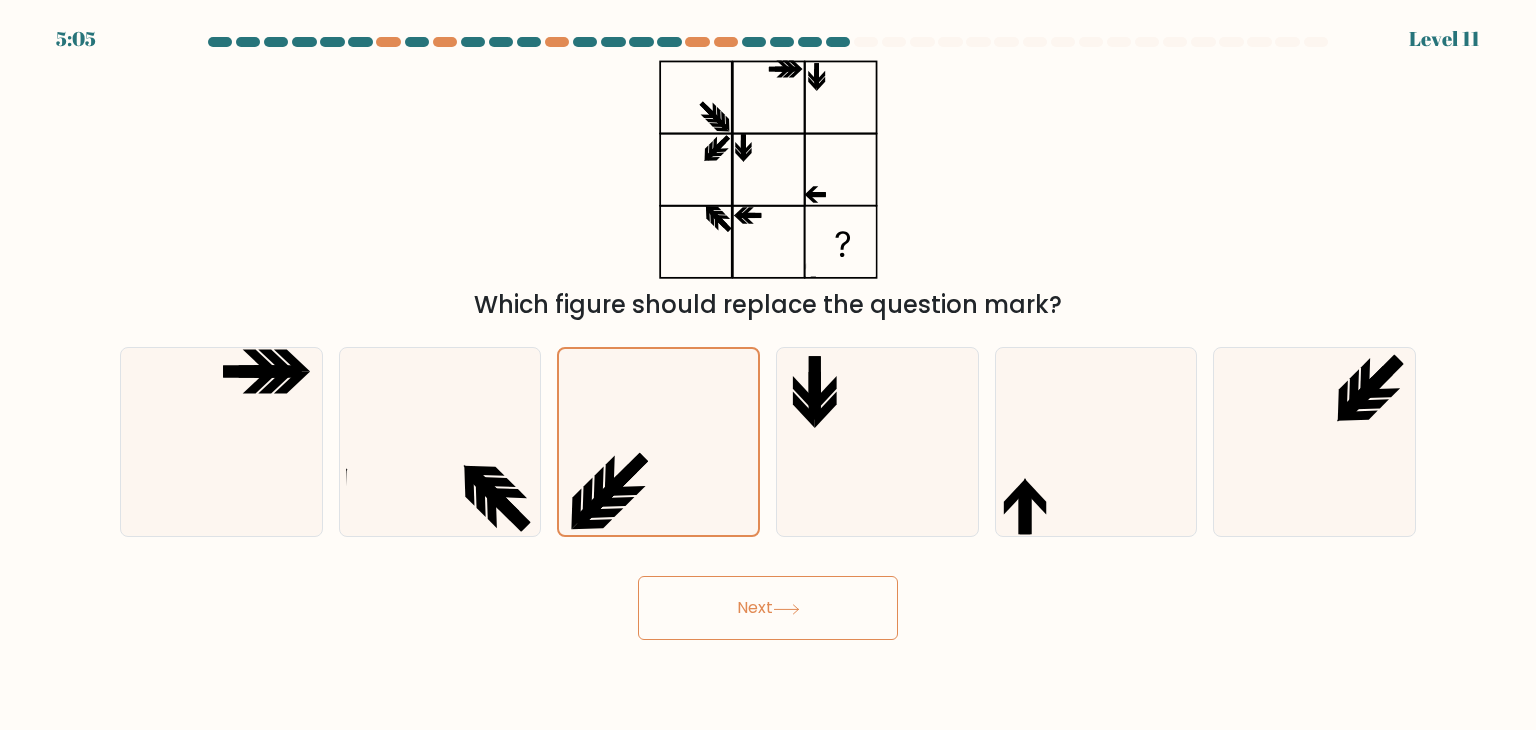 click on "Next" at bounding box center (768, 608) 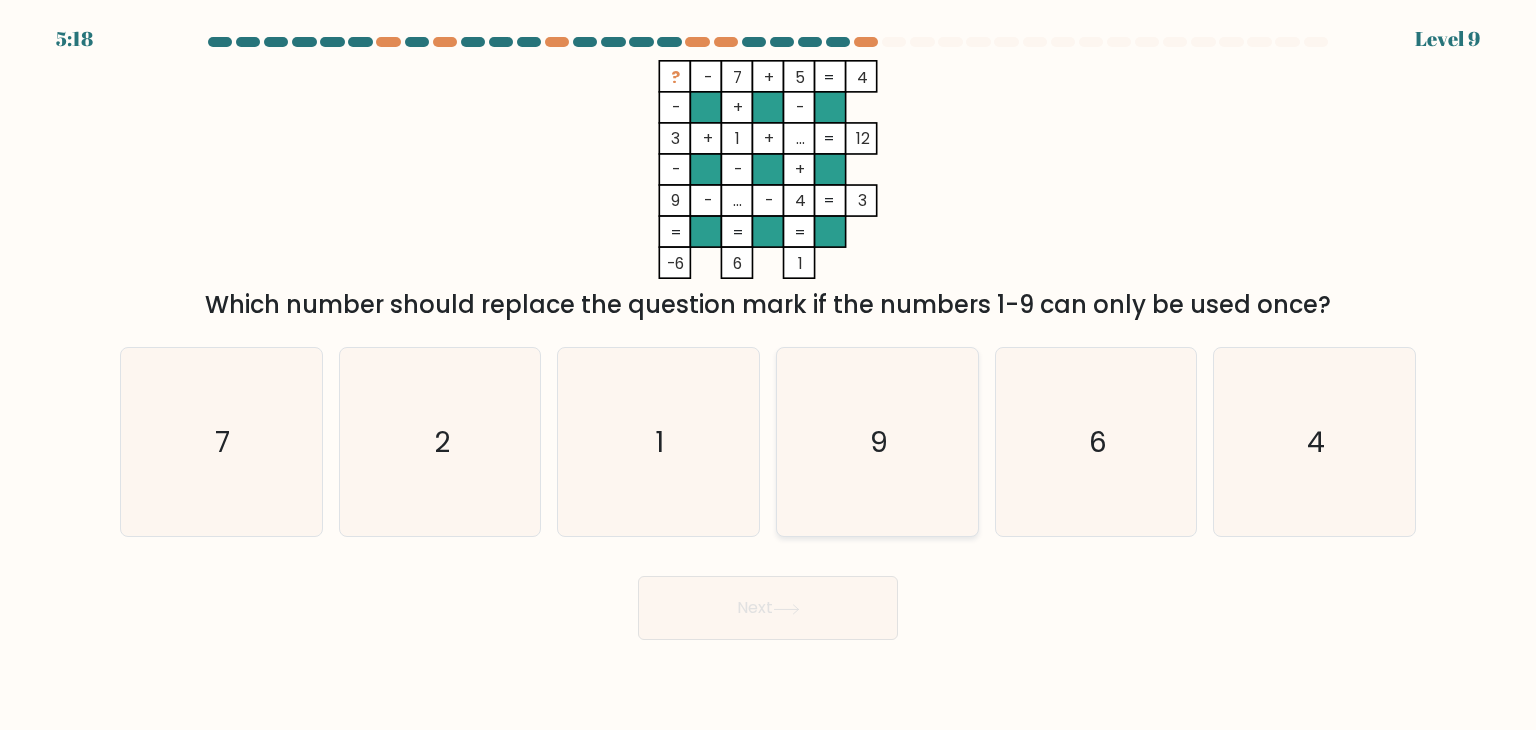 click on "9" 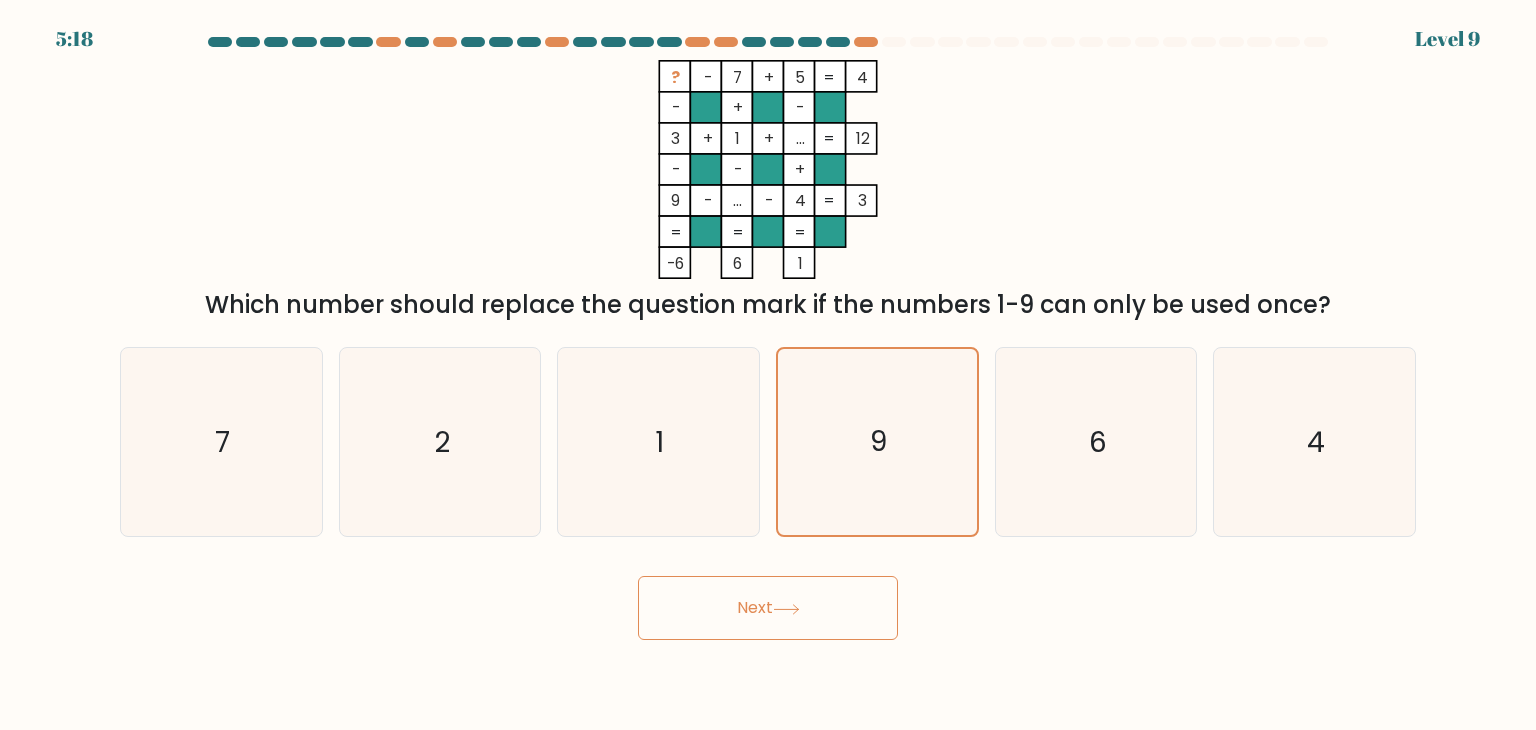 click on "Next" at bounding box center [768, 608] 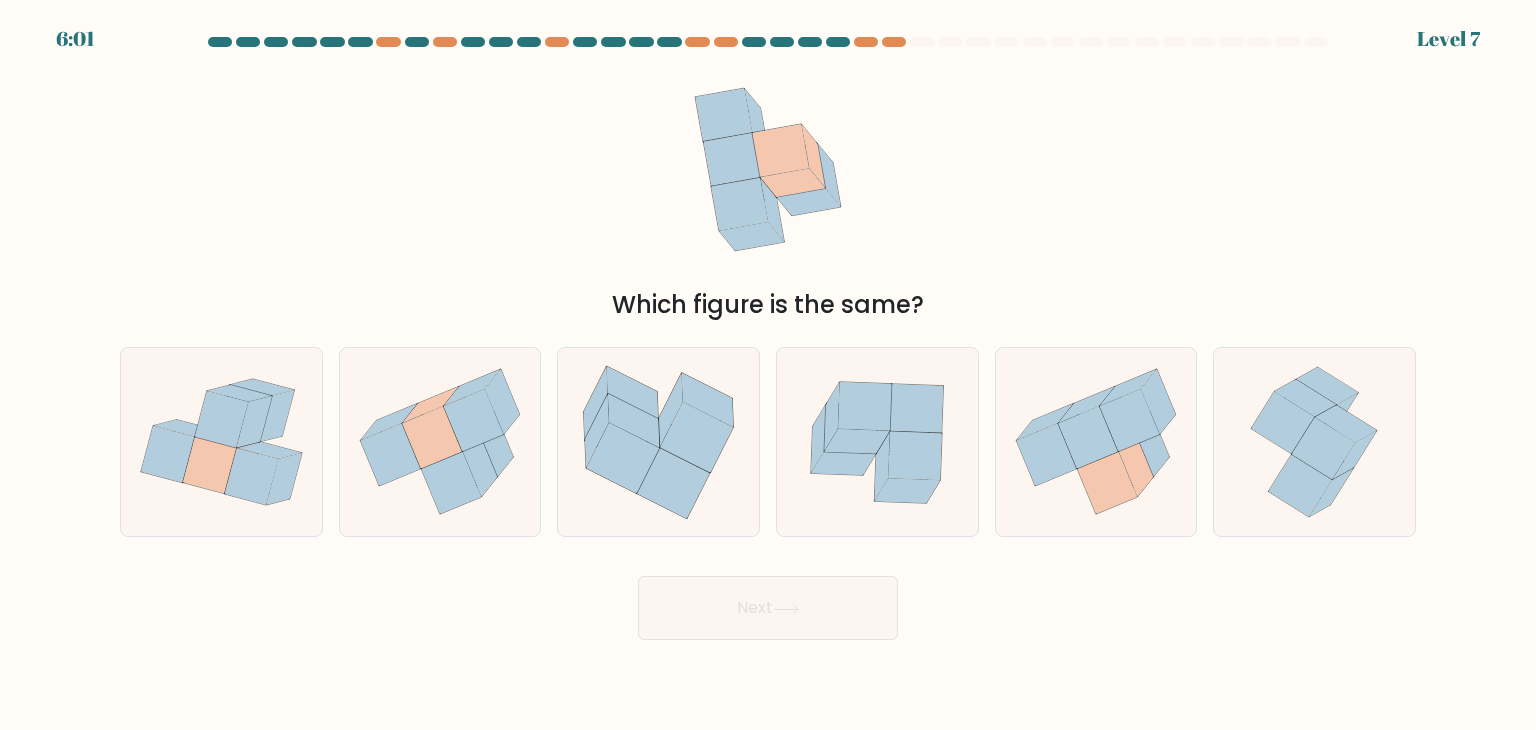 click at bounding box center (768, 46) 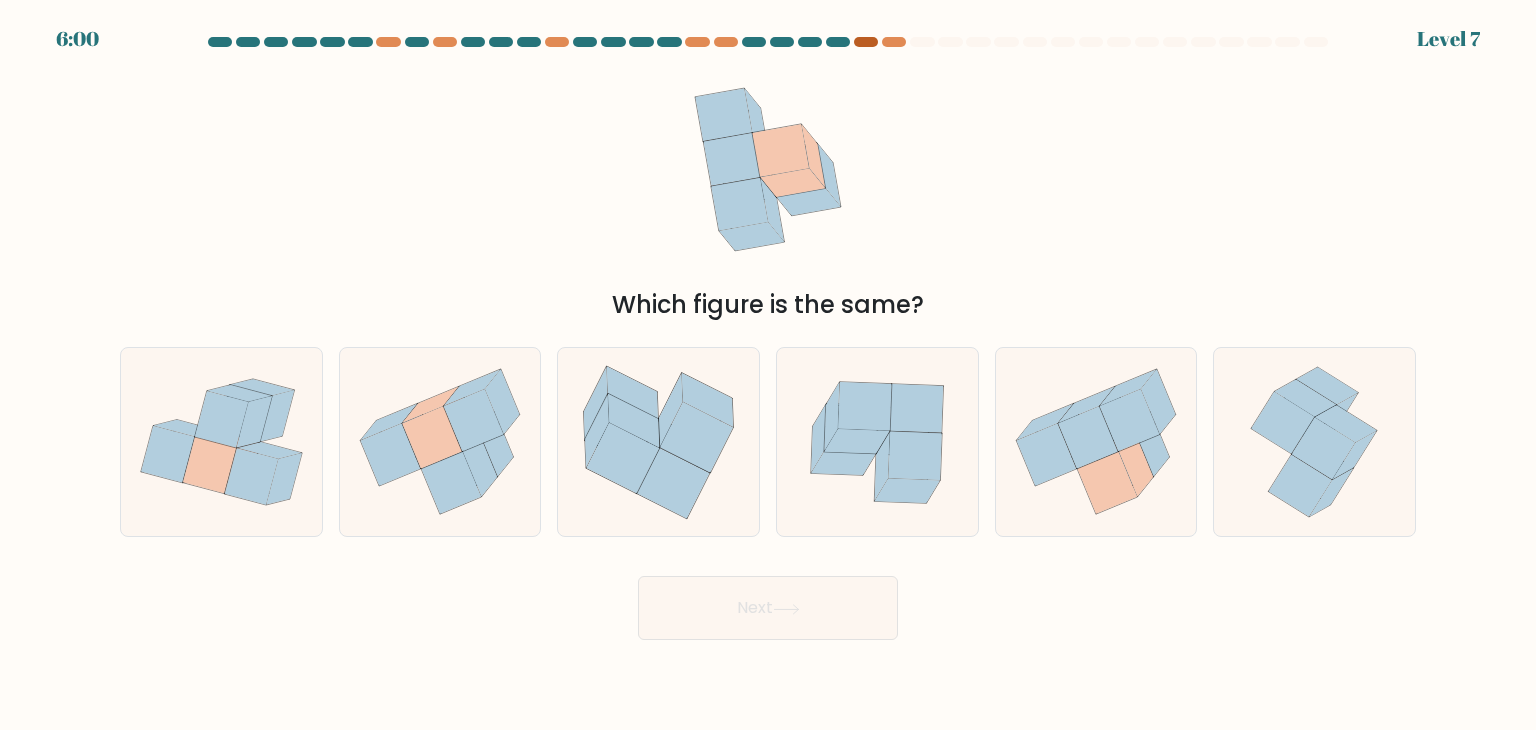 click at bounding box center [866, 42] 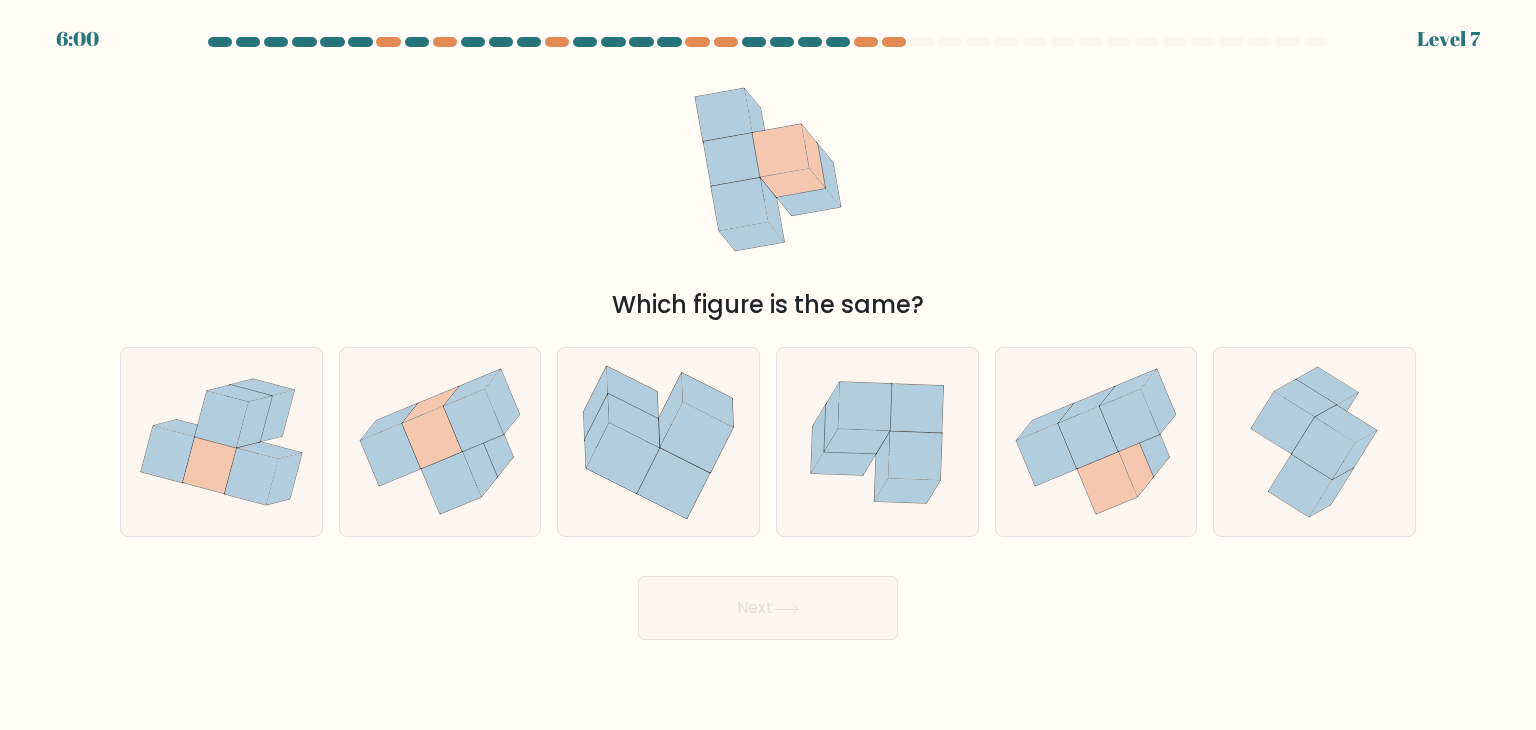 click on "Which figure is the same?" at bounding box center [768, 191] 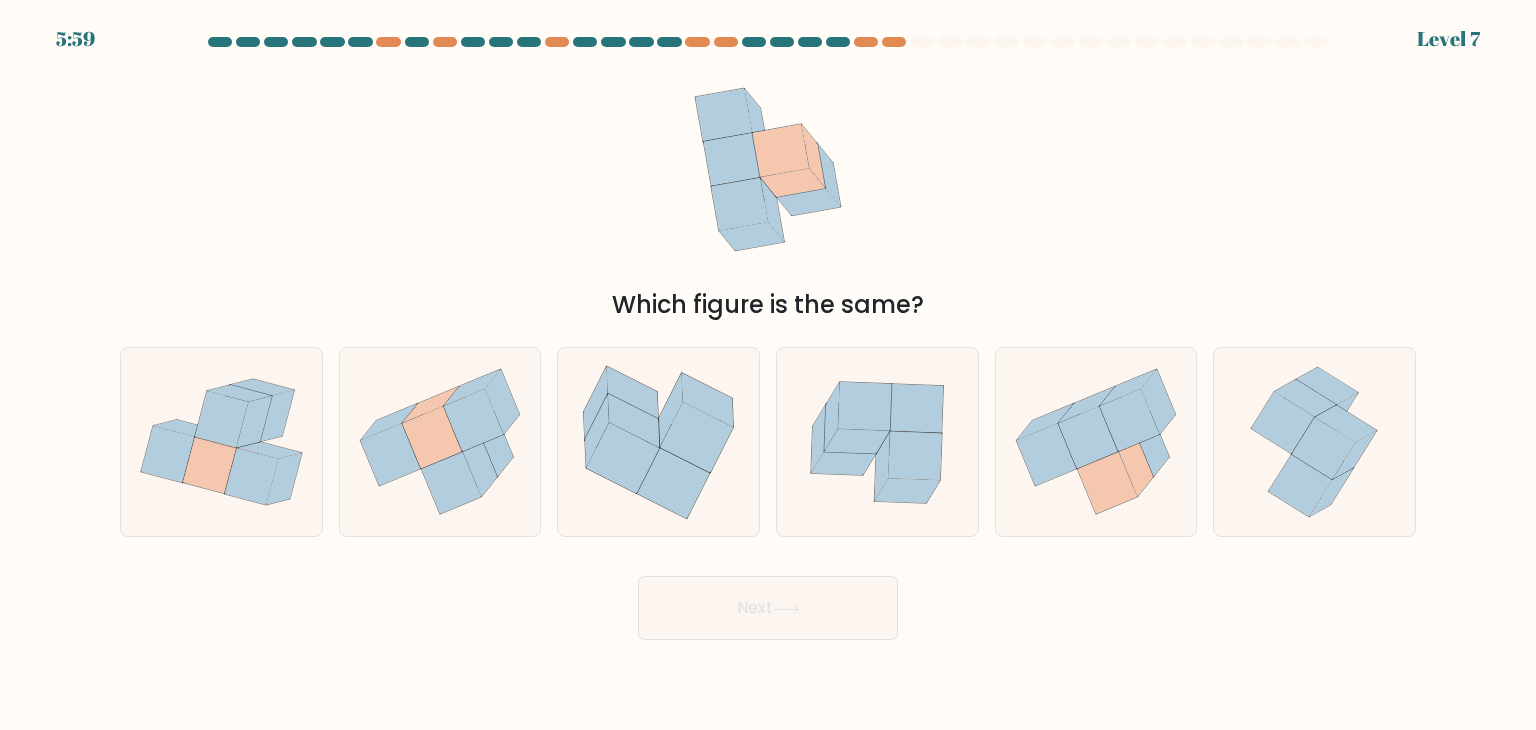 click 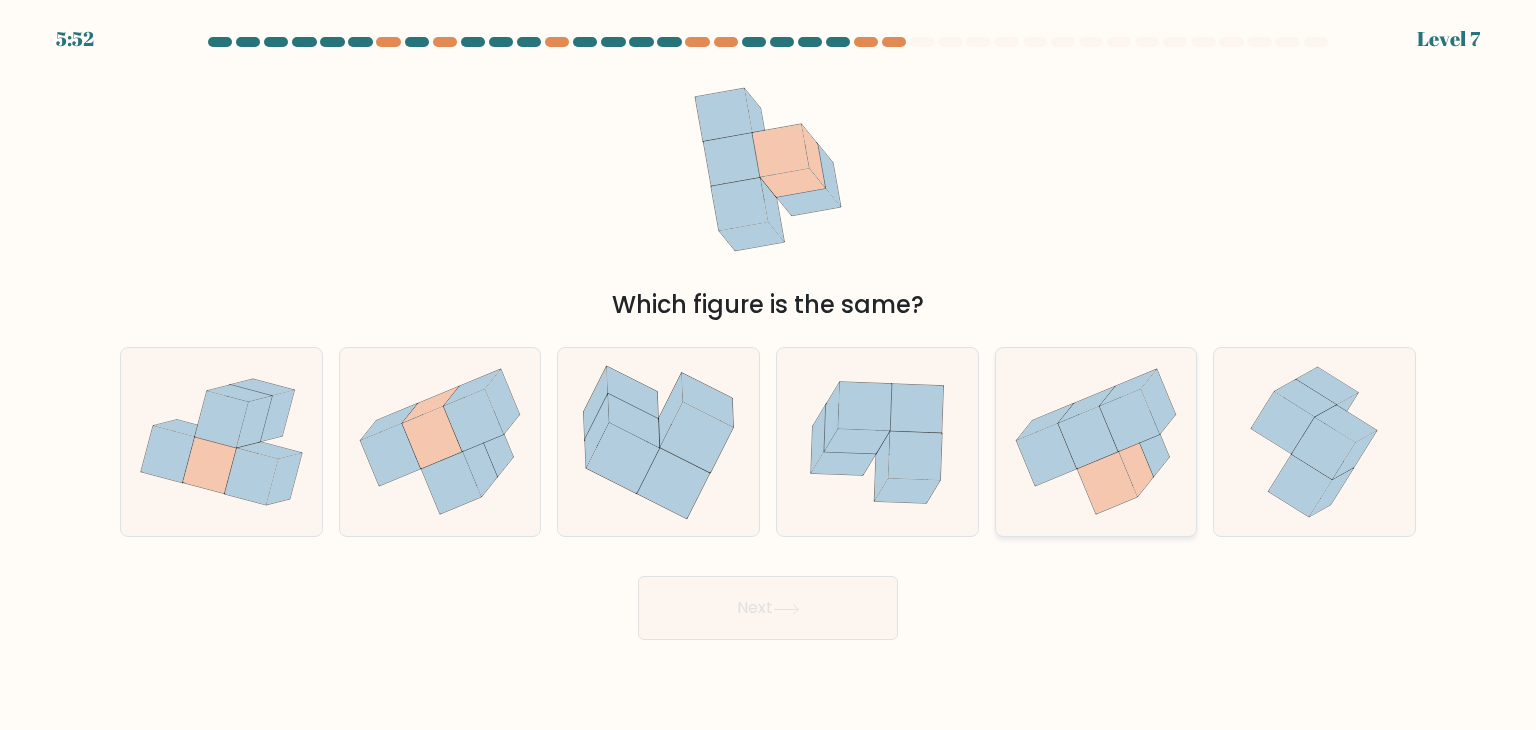 click 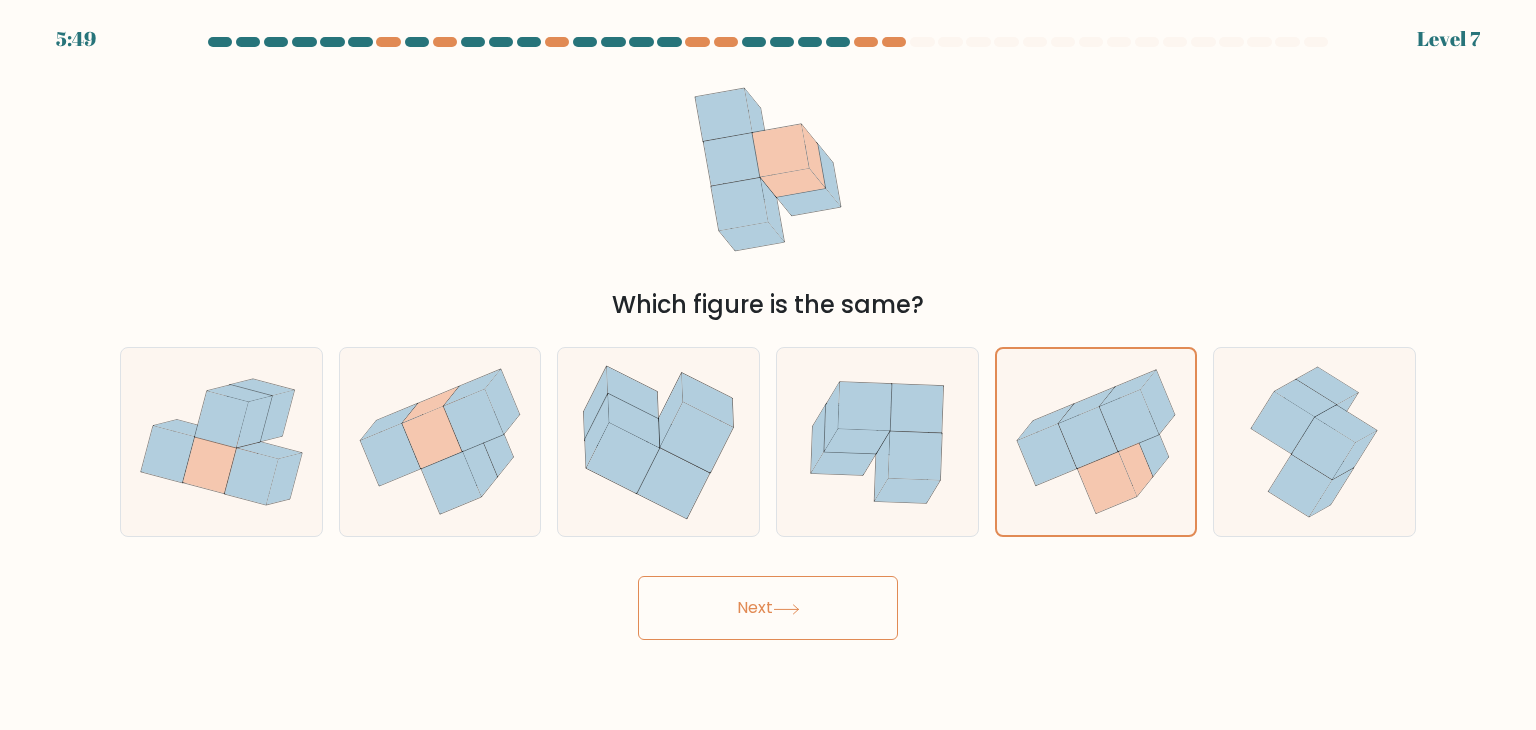 click on "Next" at bounding box center (768, 608) 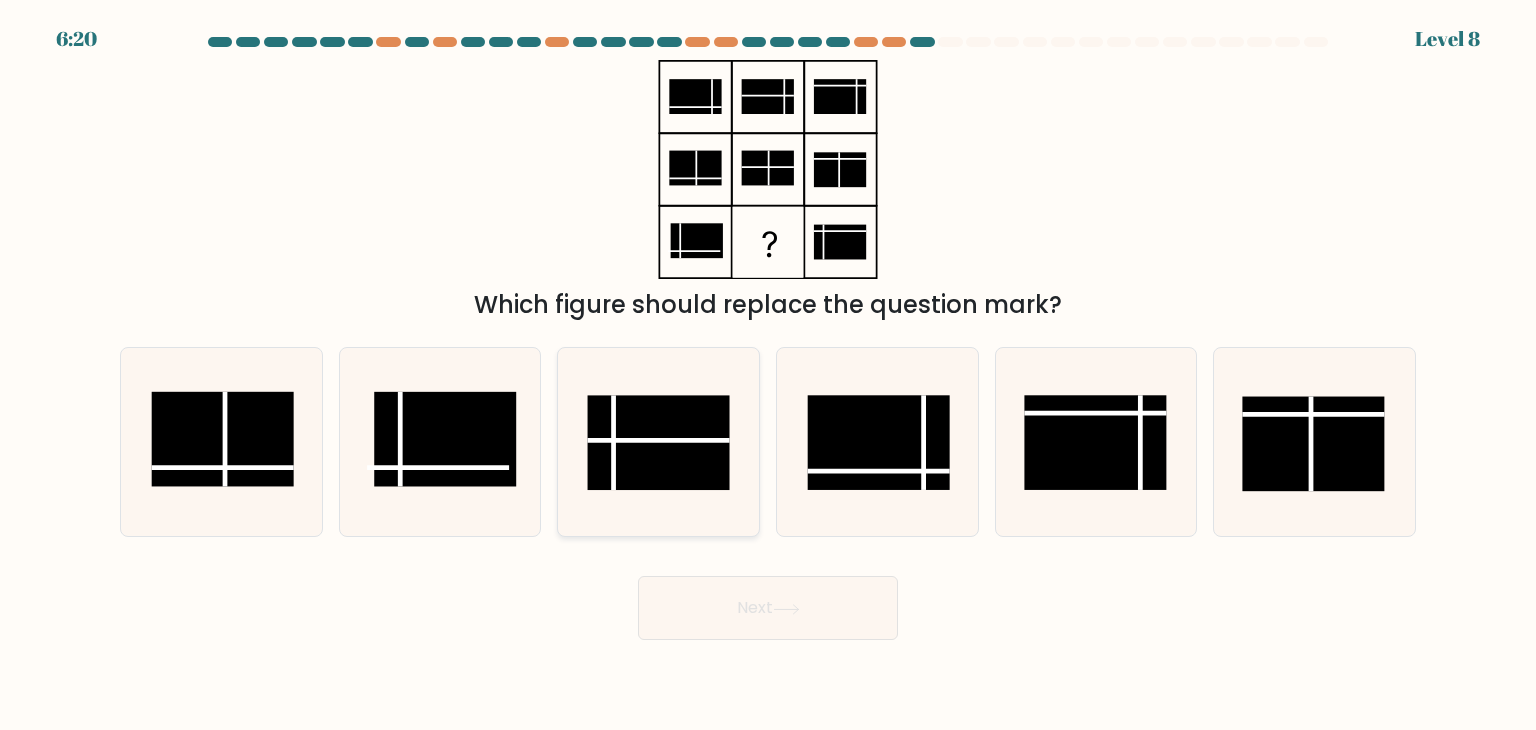 click 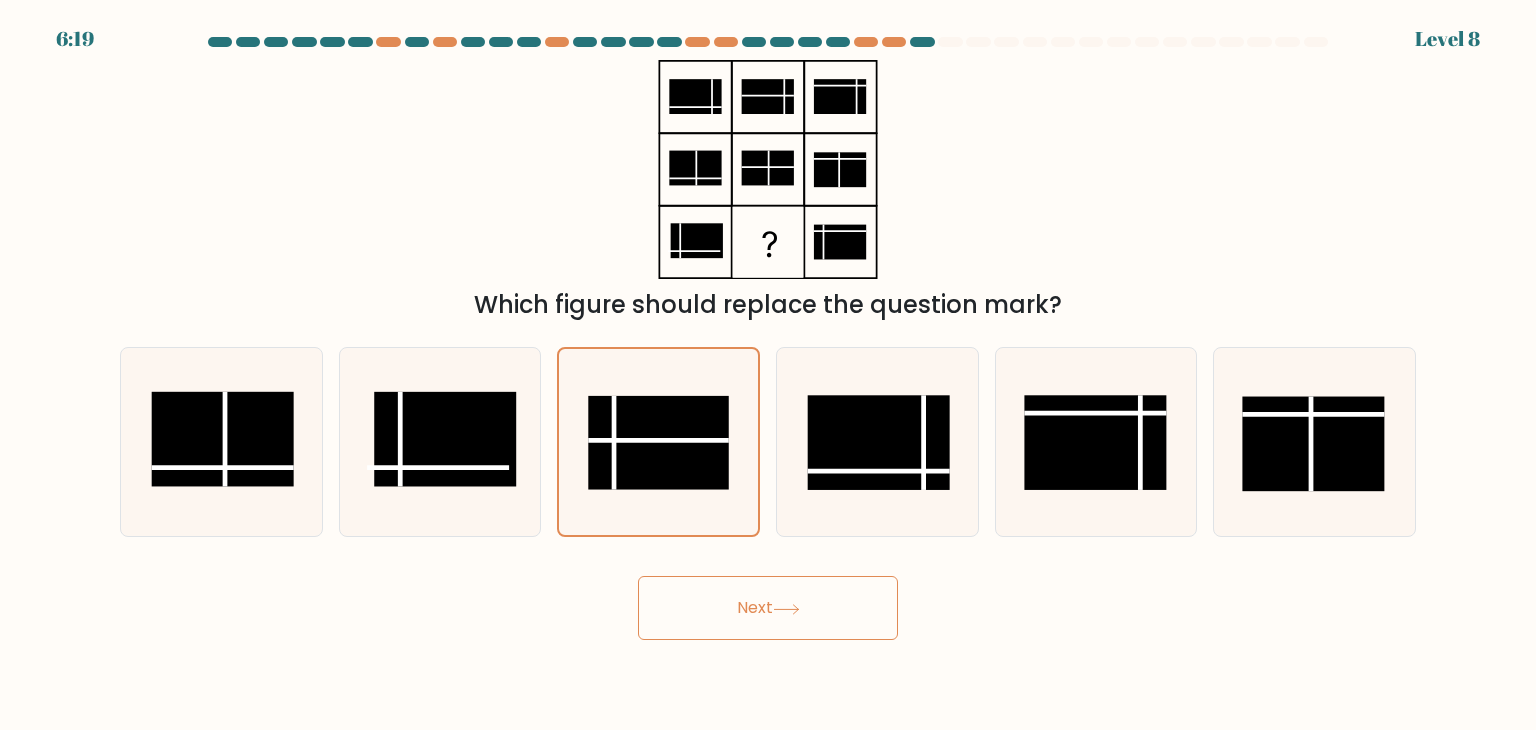 click on "Next" at bounding box center (768, 608) 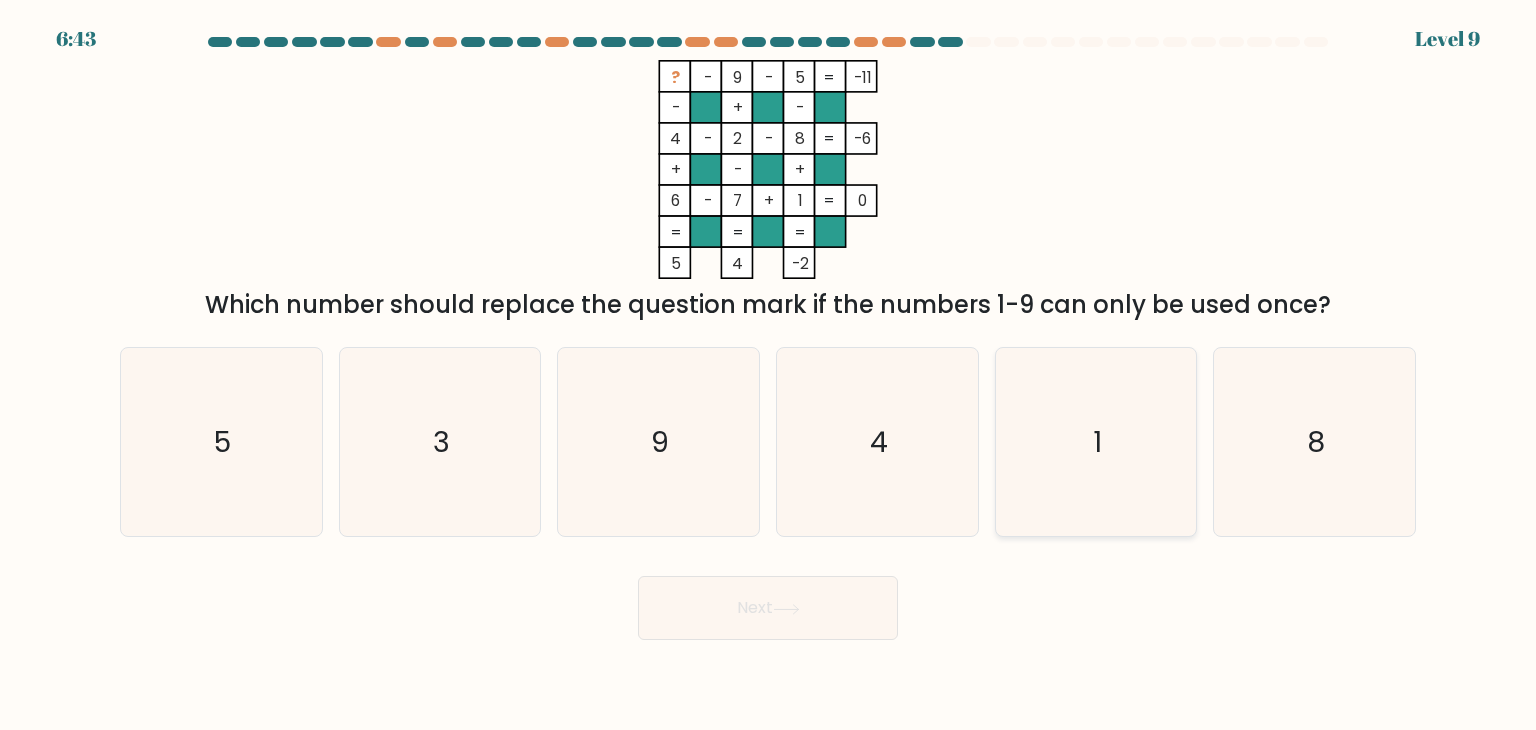 click on "1" 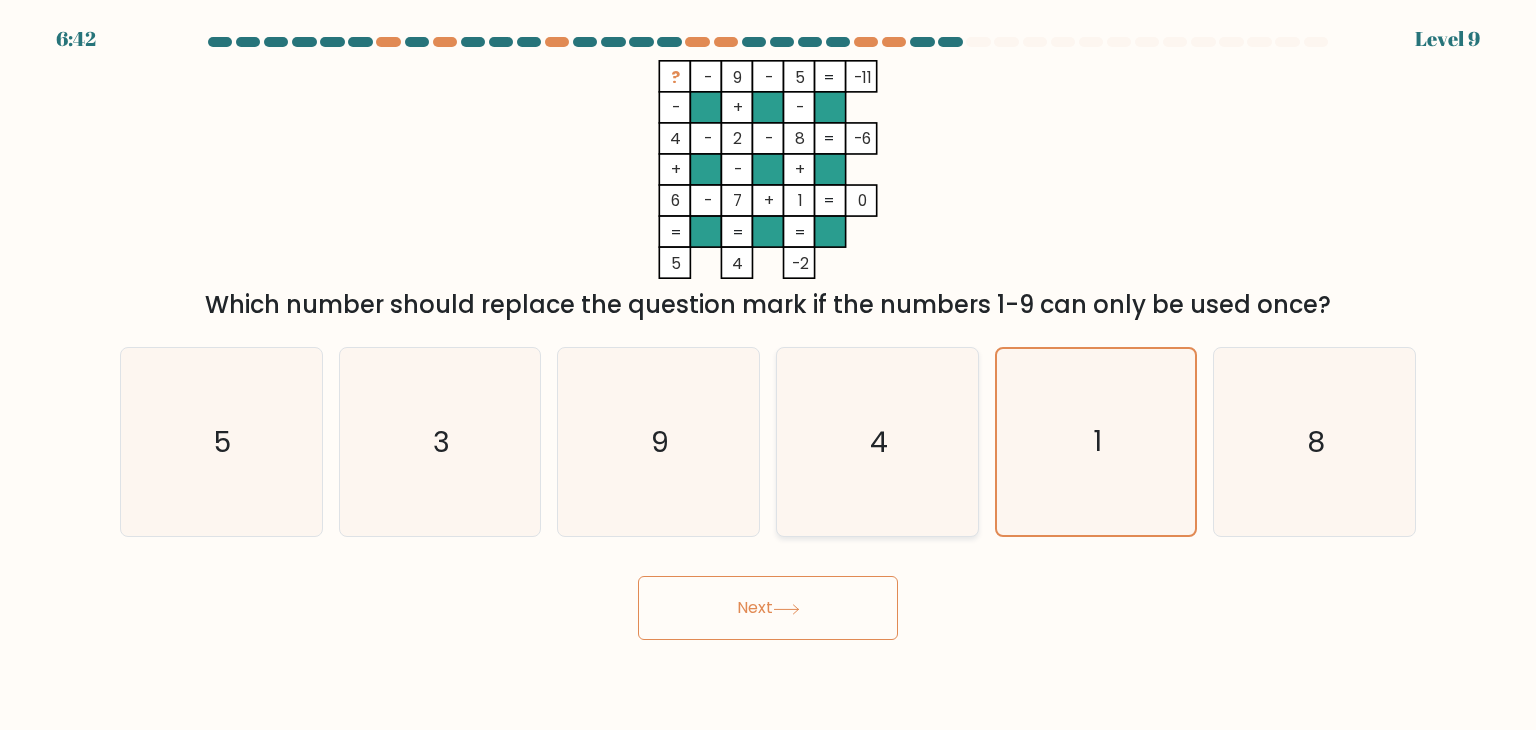 click on "4" 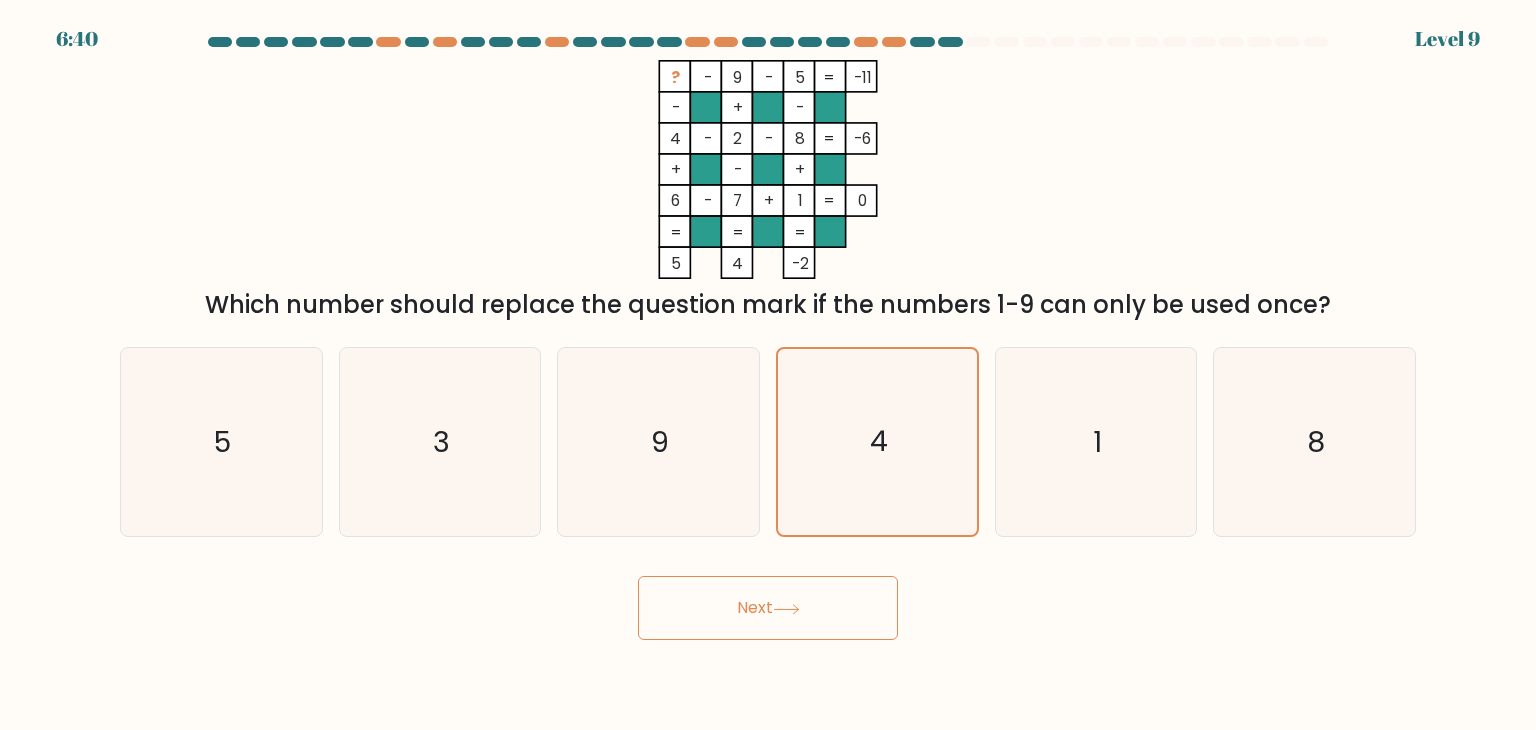 click on "Next" at bounding box center (768, 608) 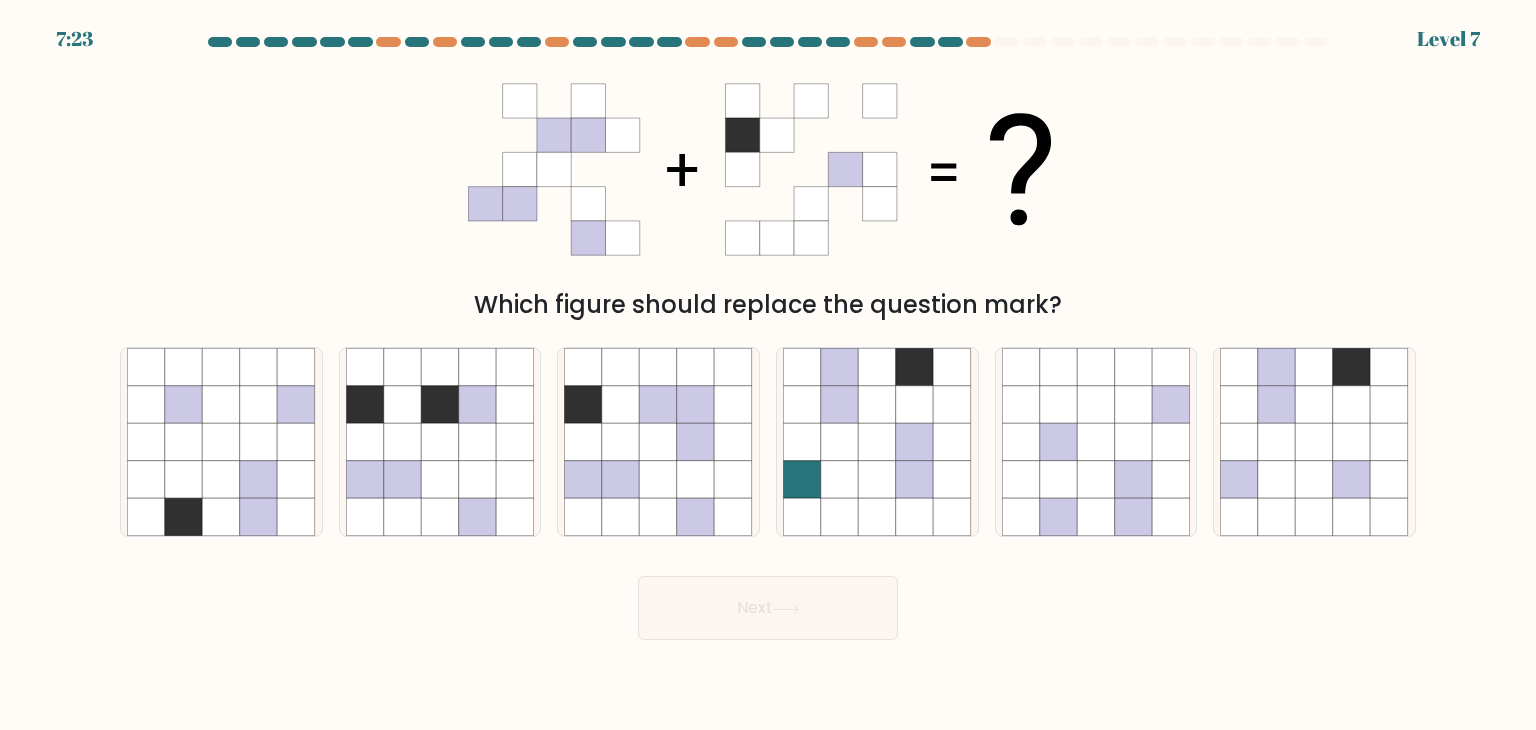 click 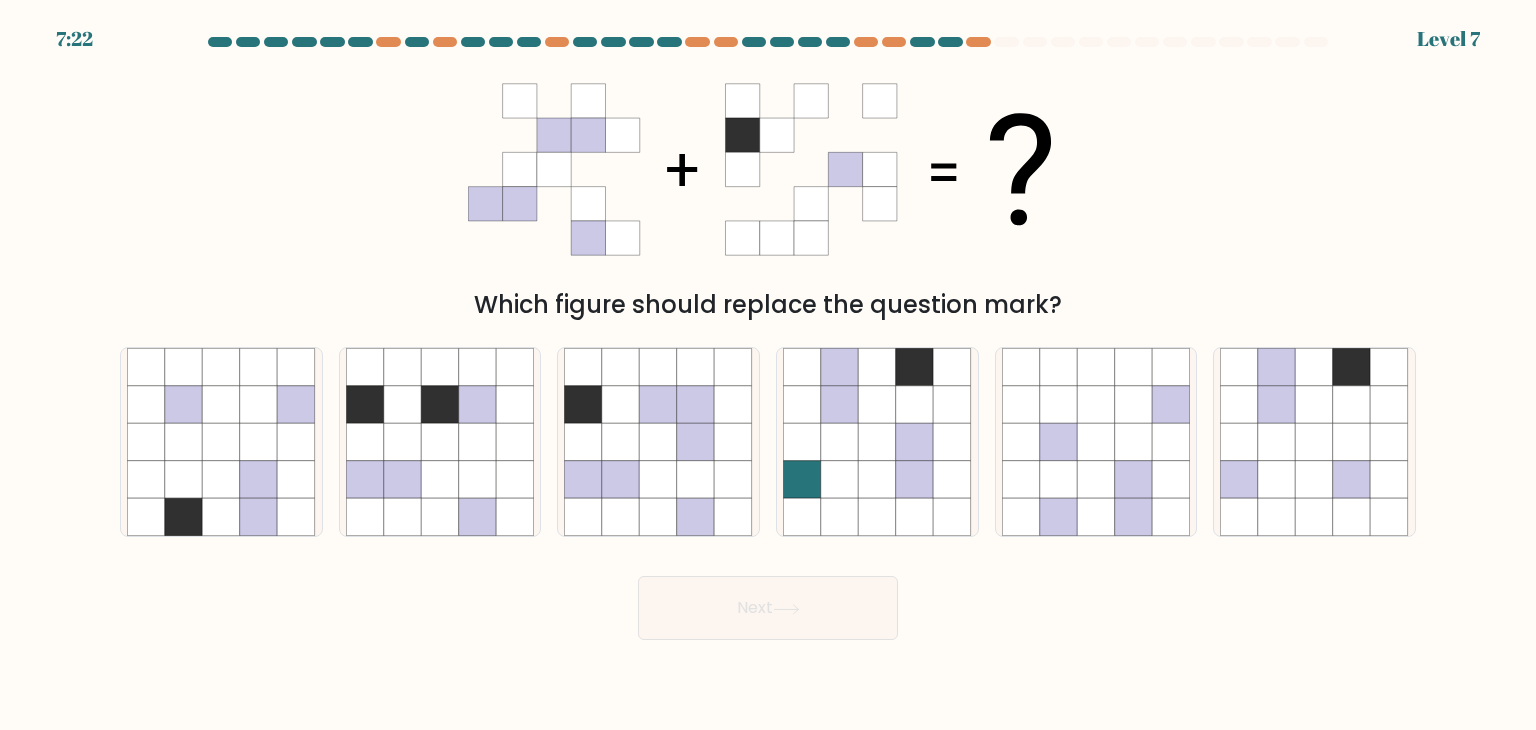 click 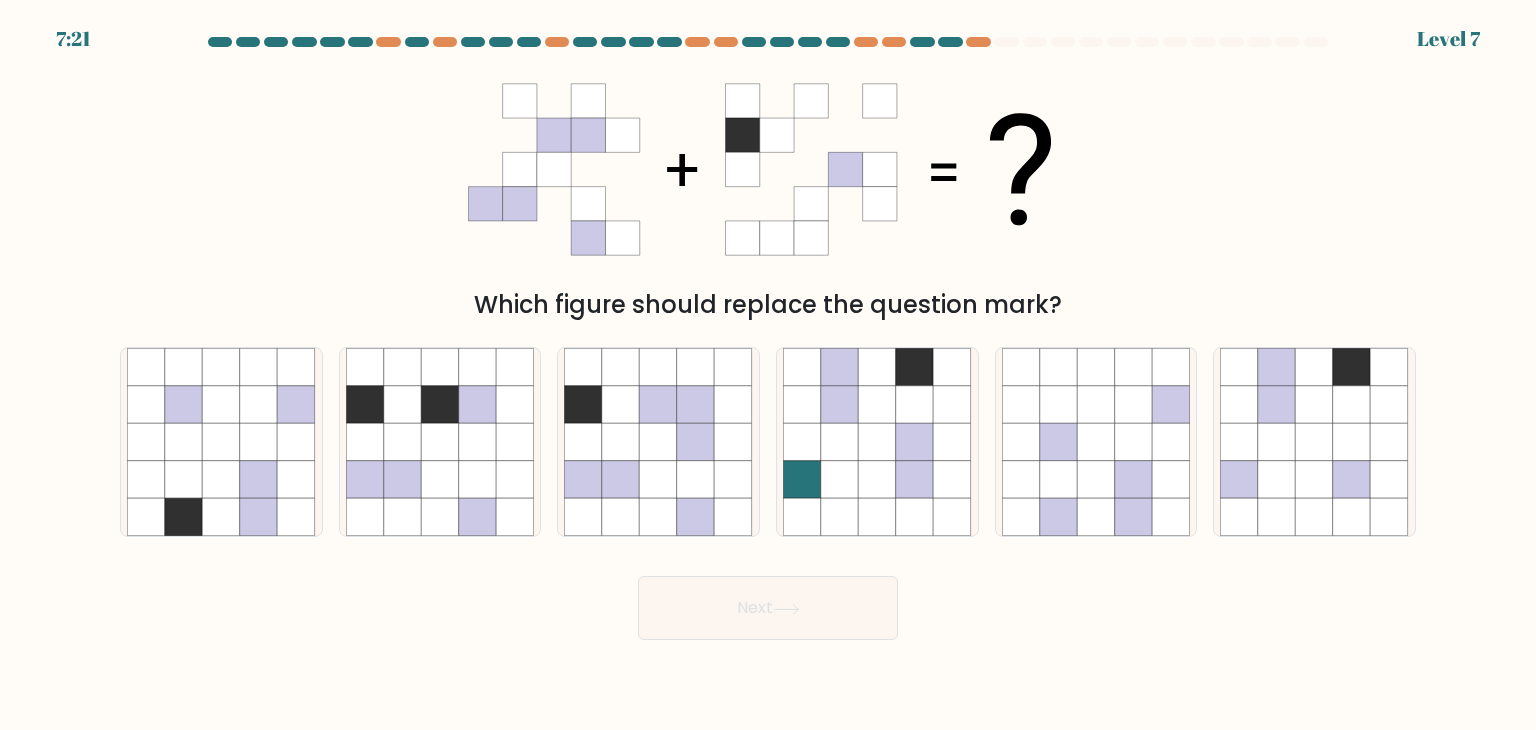 click 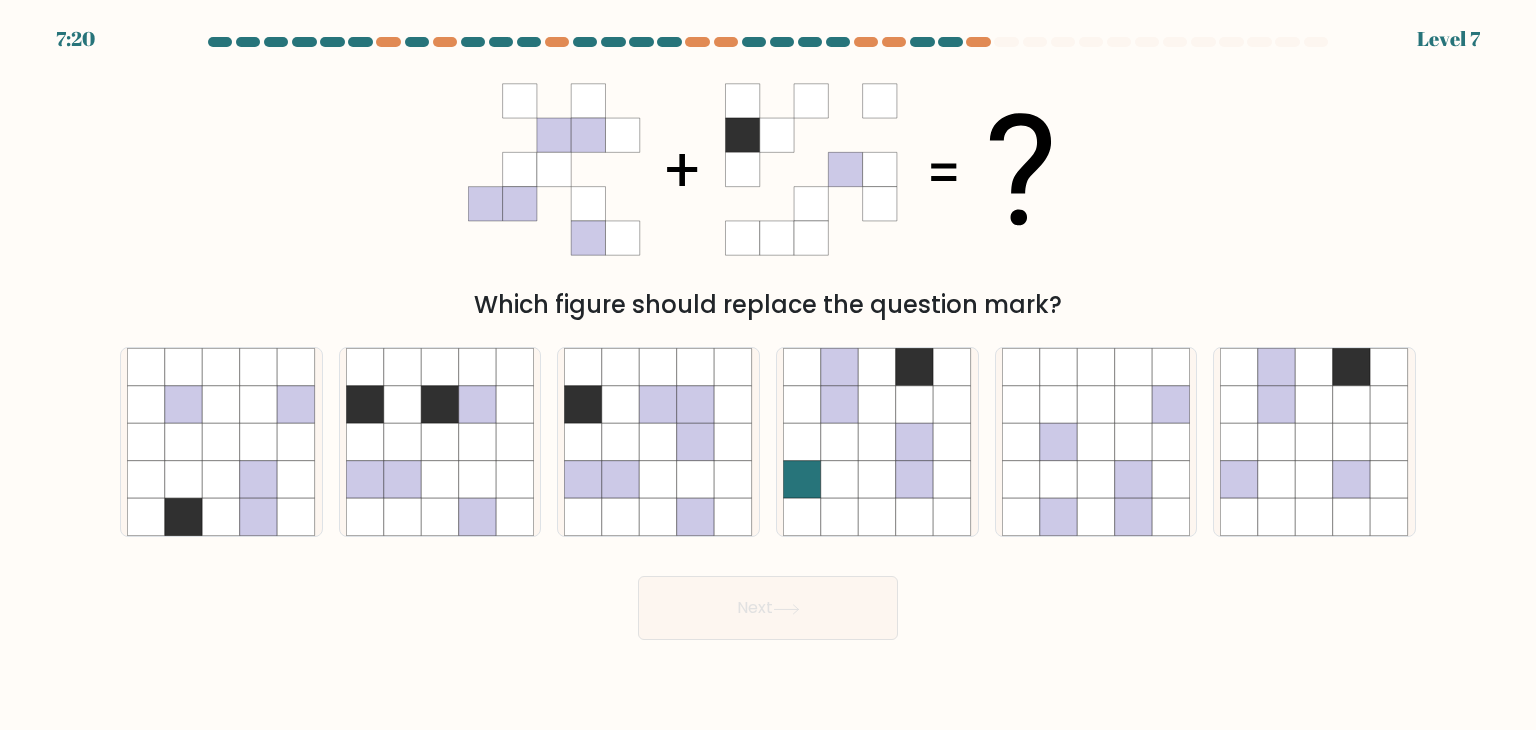 click 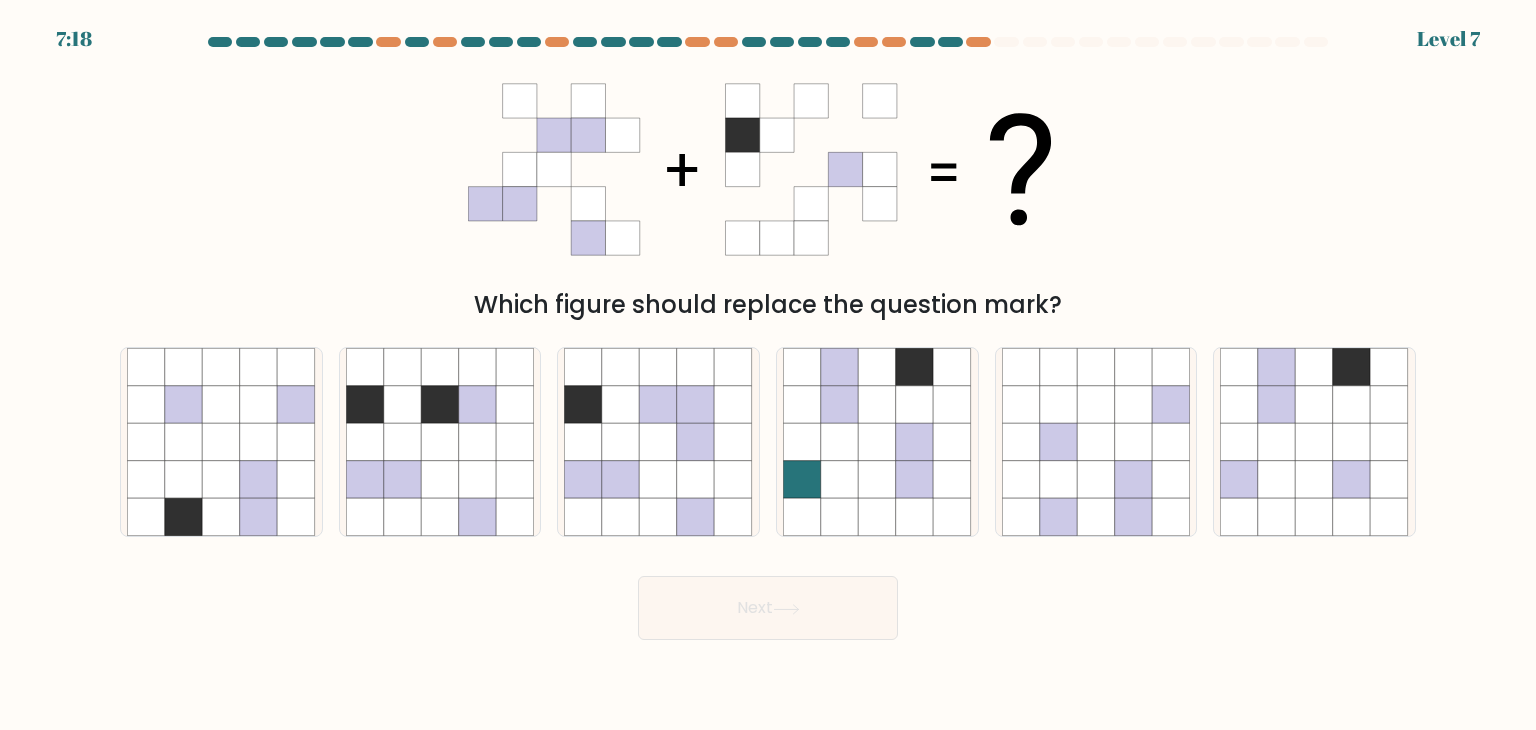 drag, startPoint x: 1003, startPoint y: 195, endPoint x: 1024, endPoint y: 194, distance: 21.023796 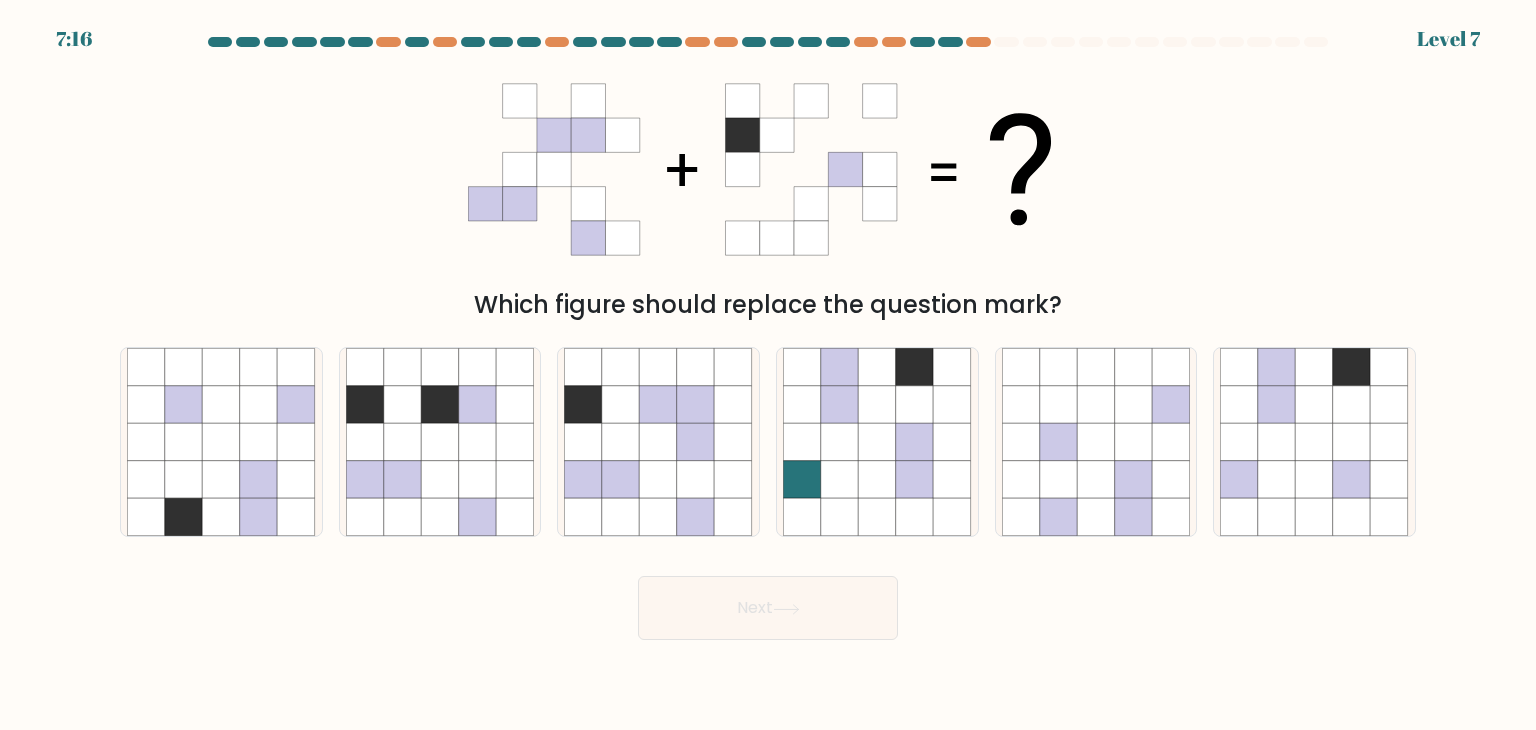 drag, startPoint x: 940, startPoint y: 173, endPoint x: 953, endPoint y: 171, distance: 13.152946 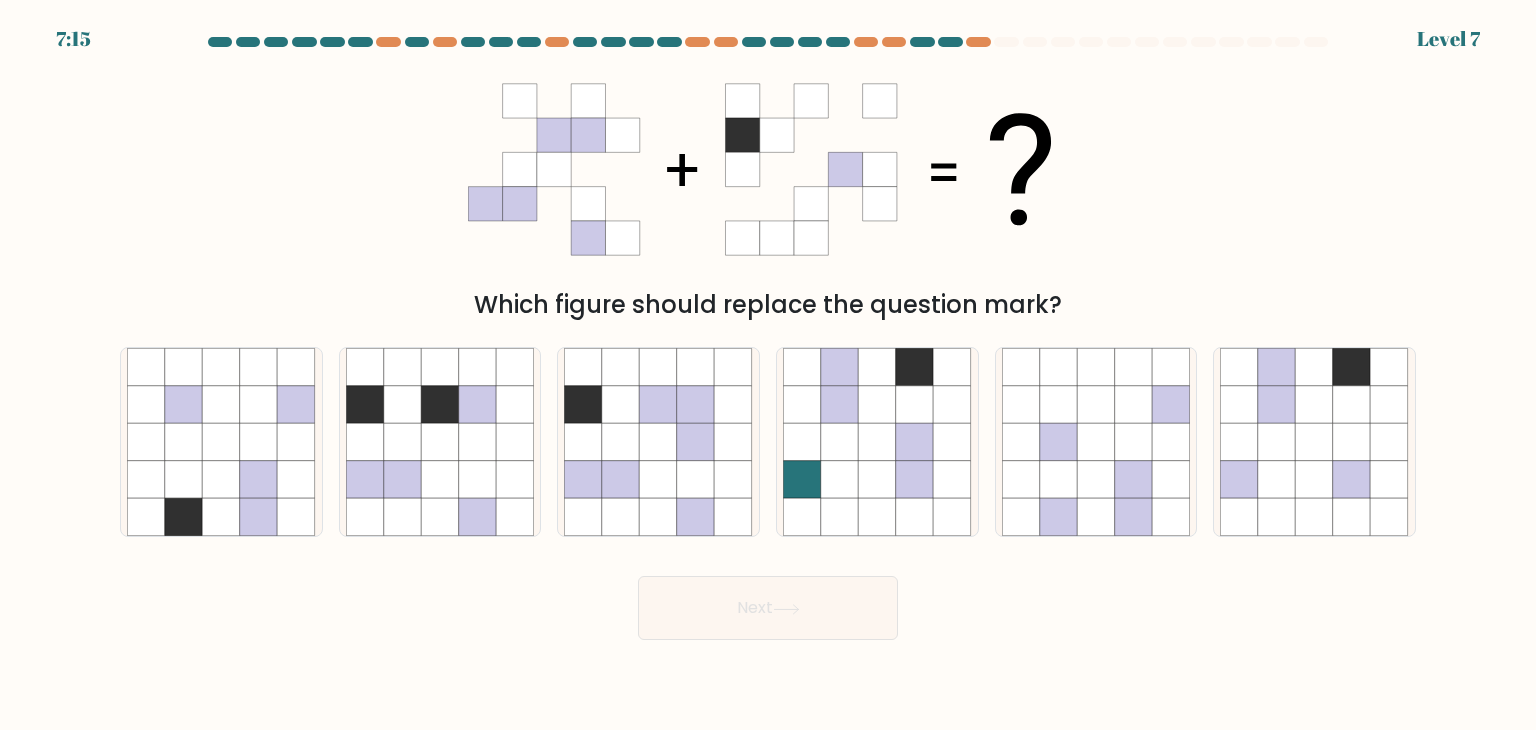 click 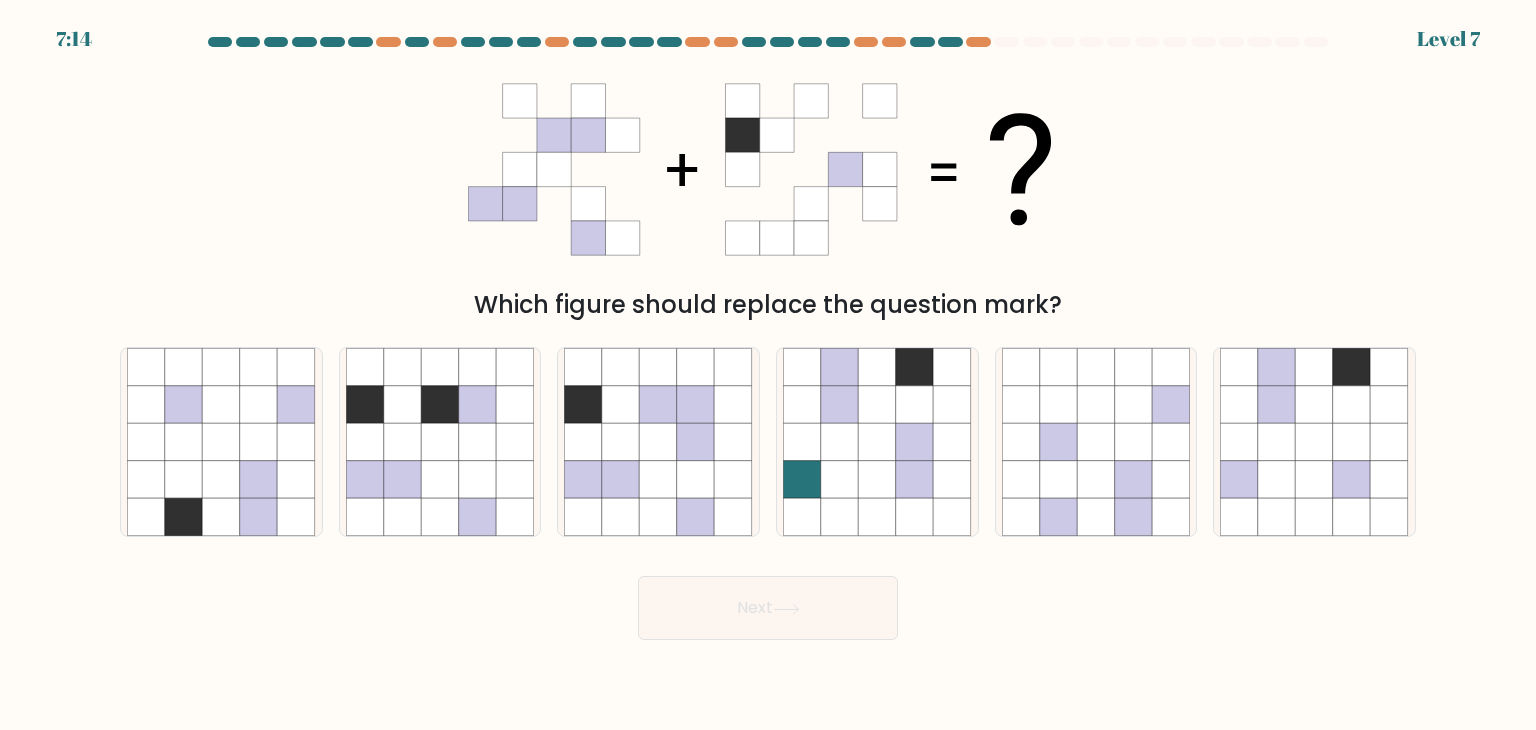 click 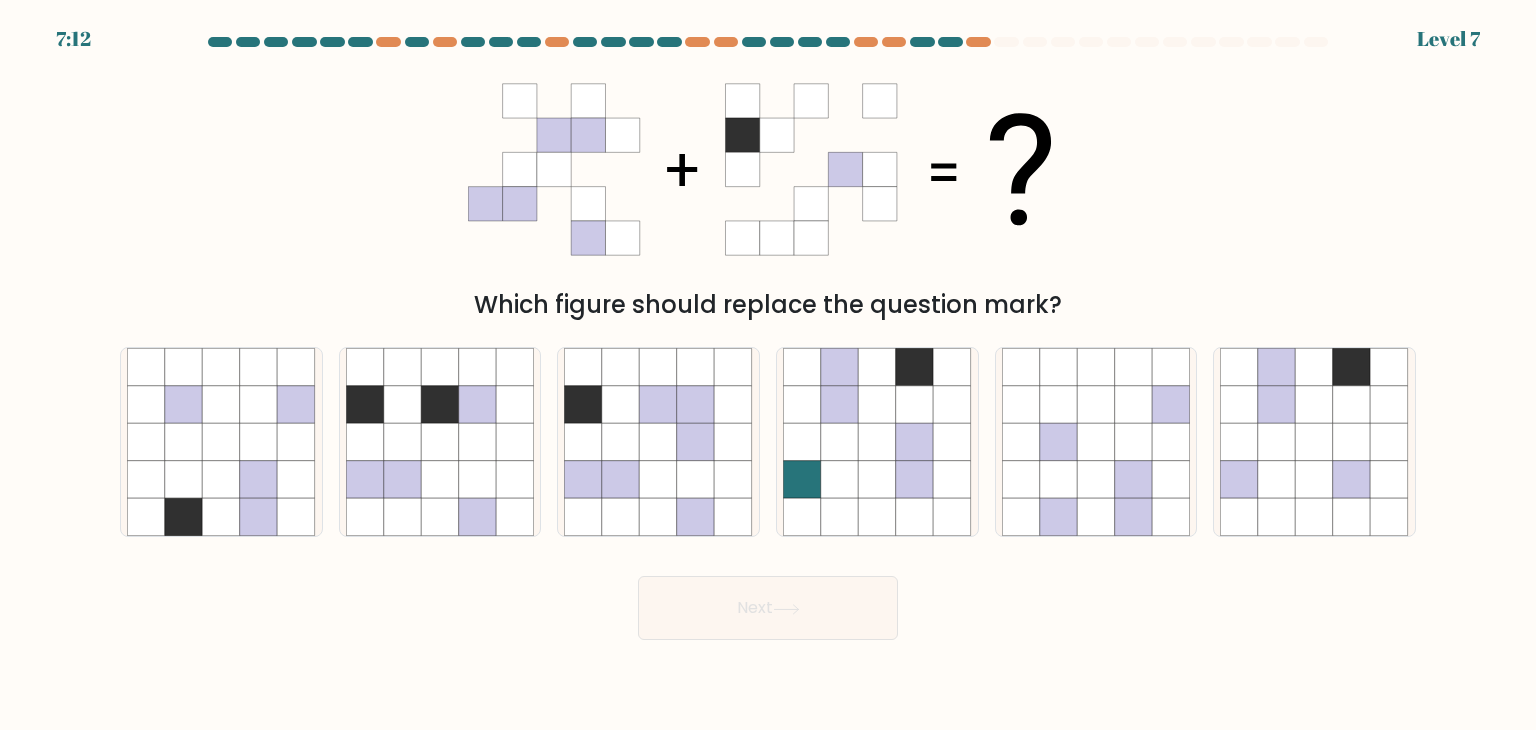 drag, startPoint x: 718, startPoint y: 165, endPoint x: 588, endPoint y: 224, distance: 142.76204 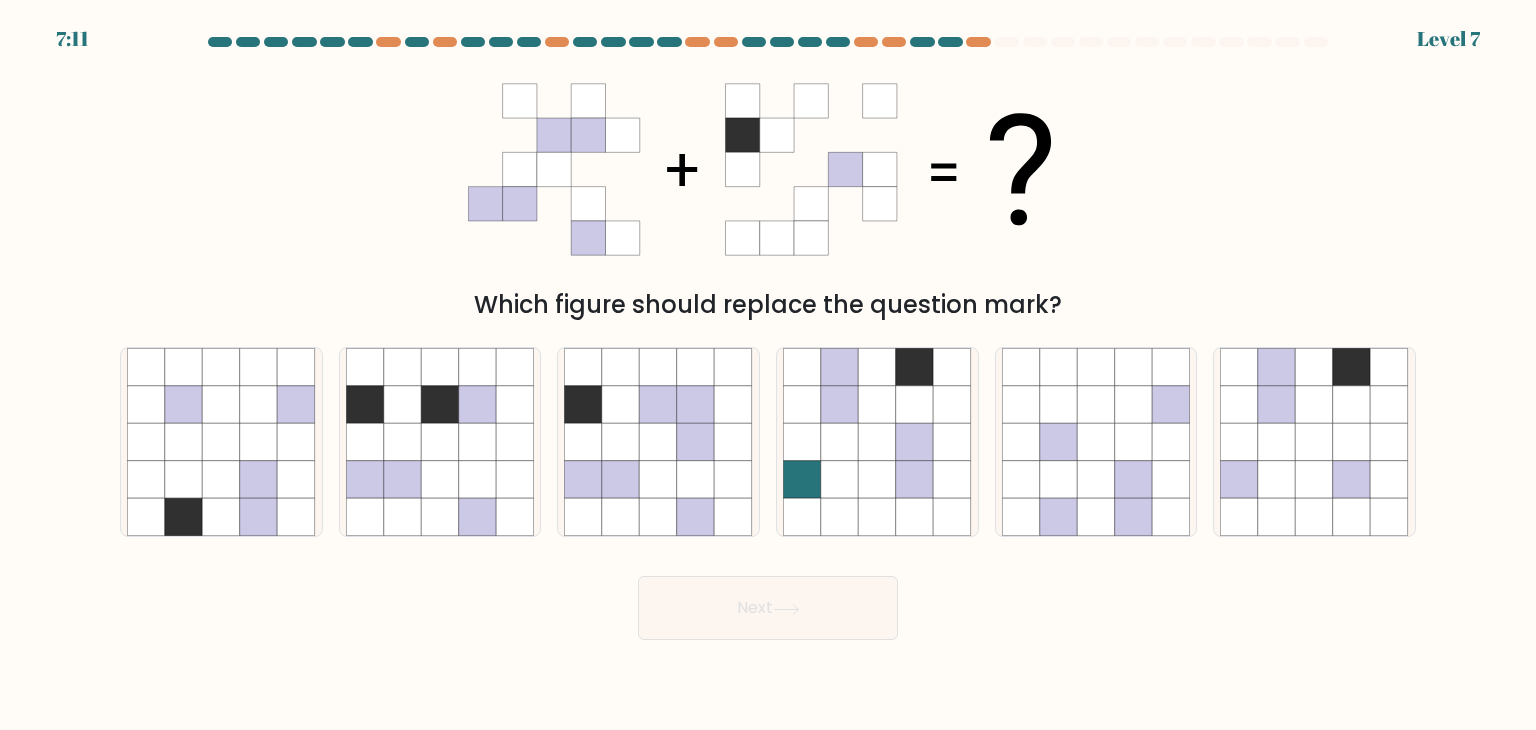 click at bounding box center (768, 338) 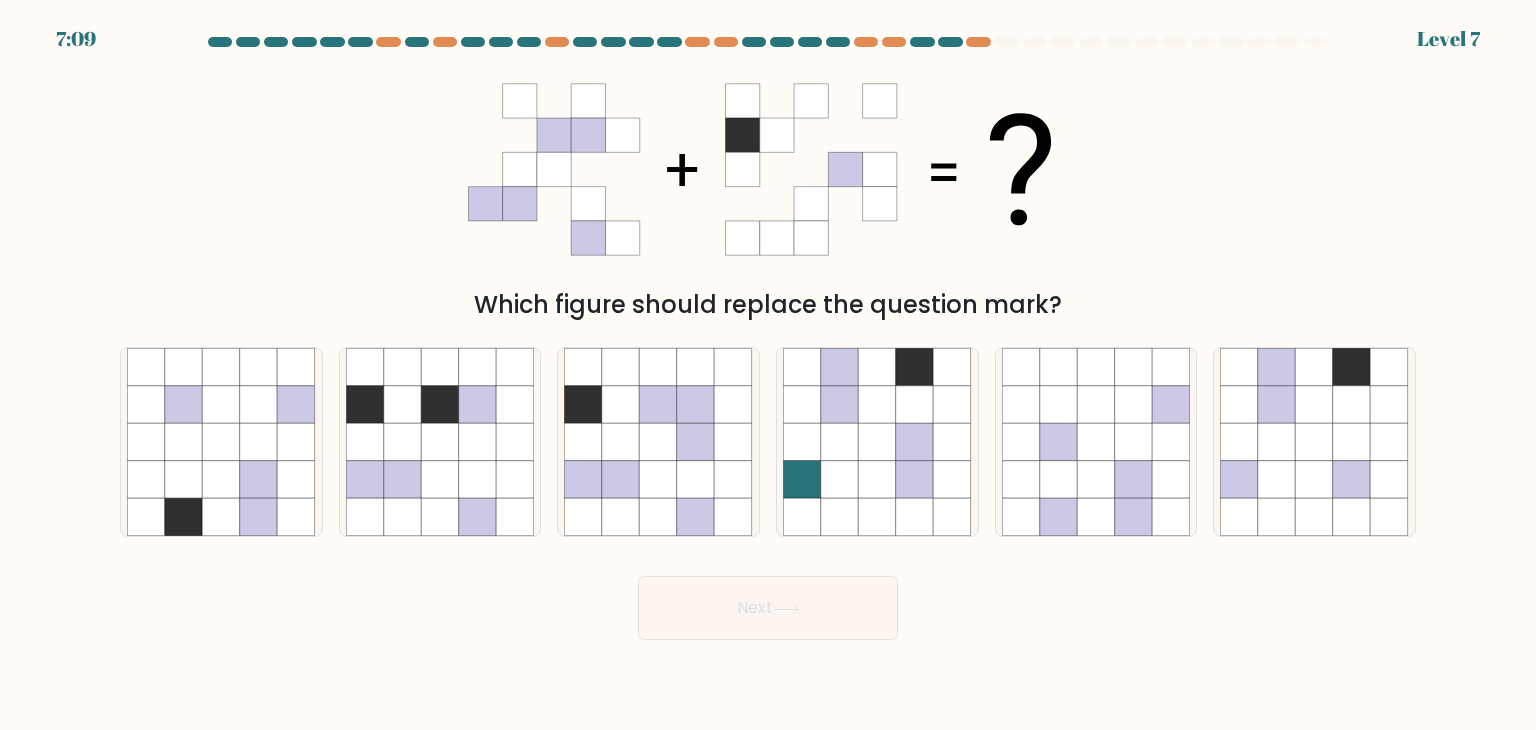 click on "a.
b.
c." at bounding box center (768, 434) 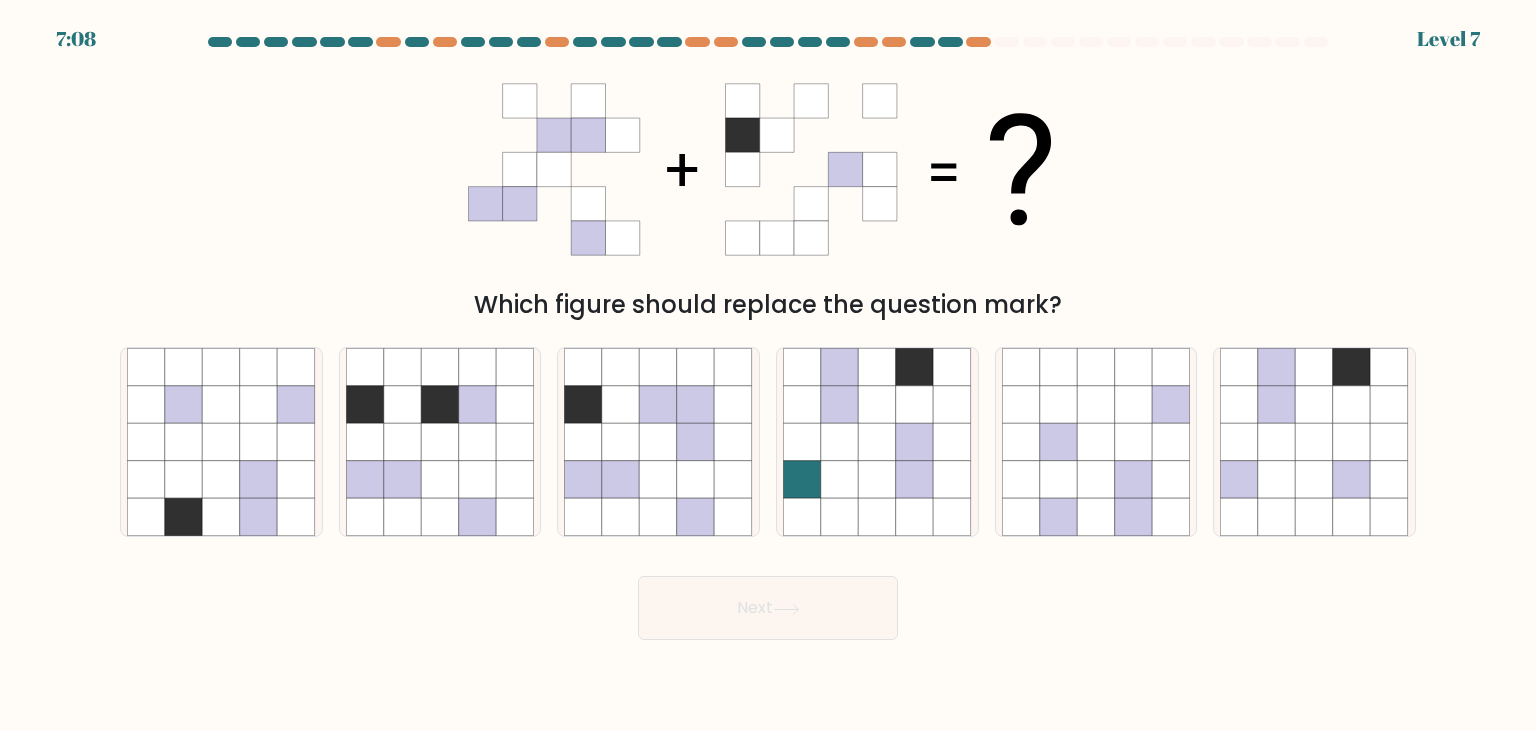 click at bounding box center [768, 338] 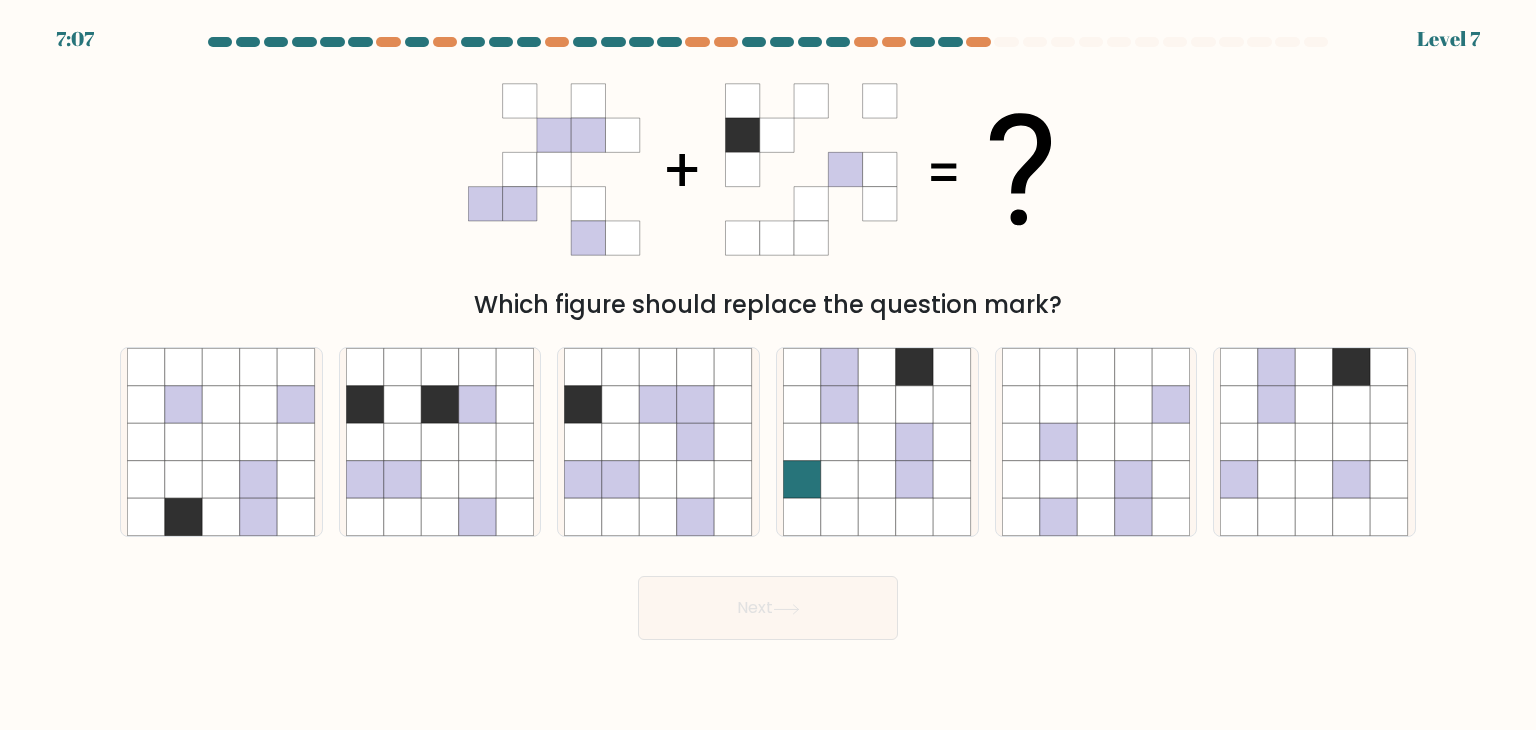 click at bounding box center (768, 338) 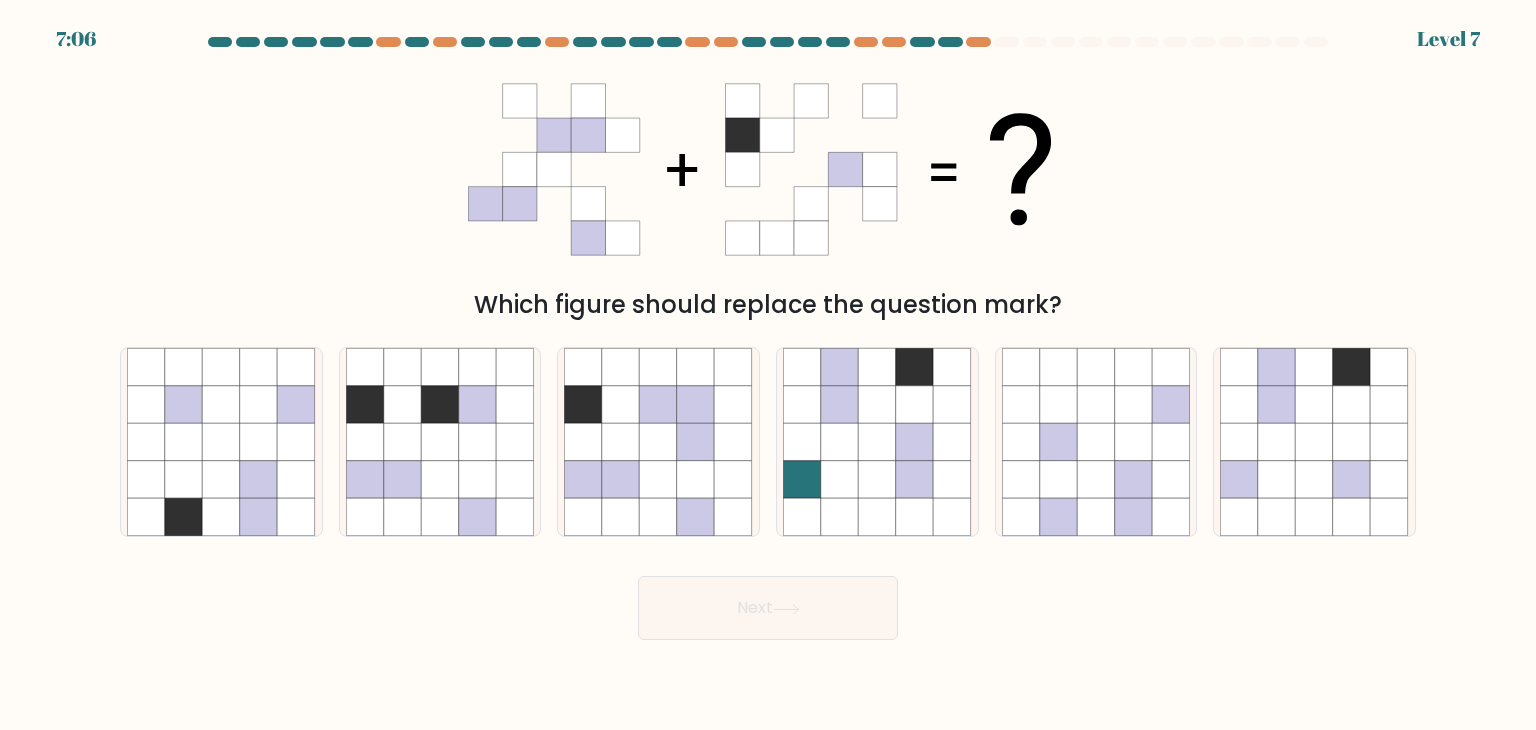 click 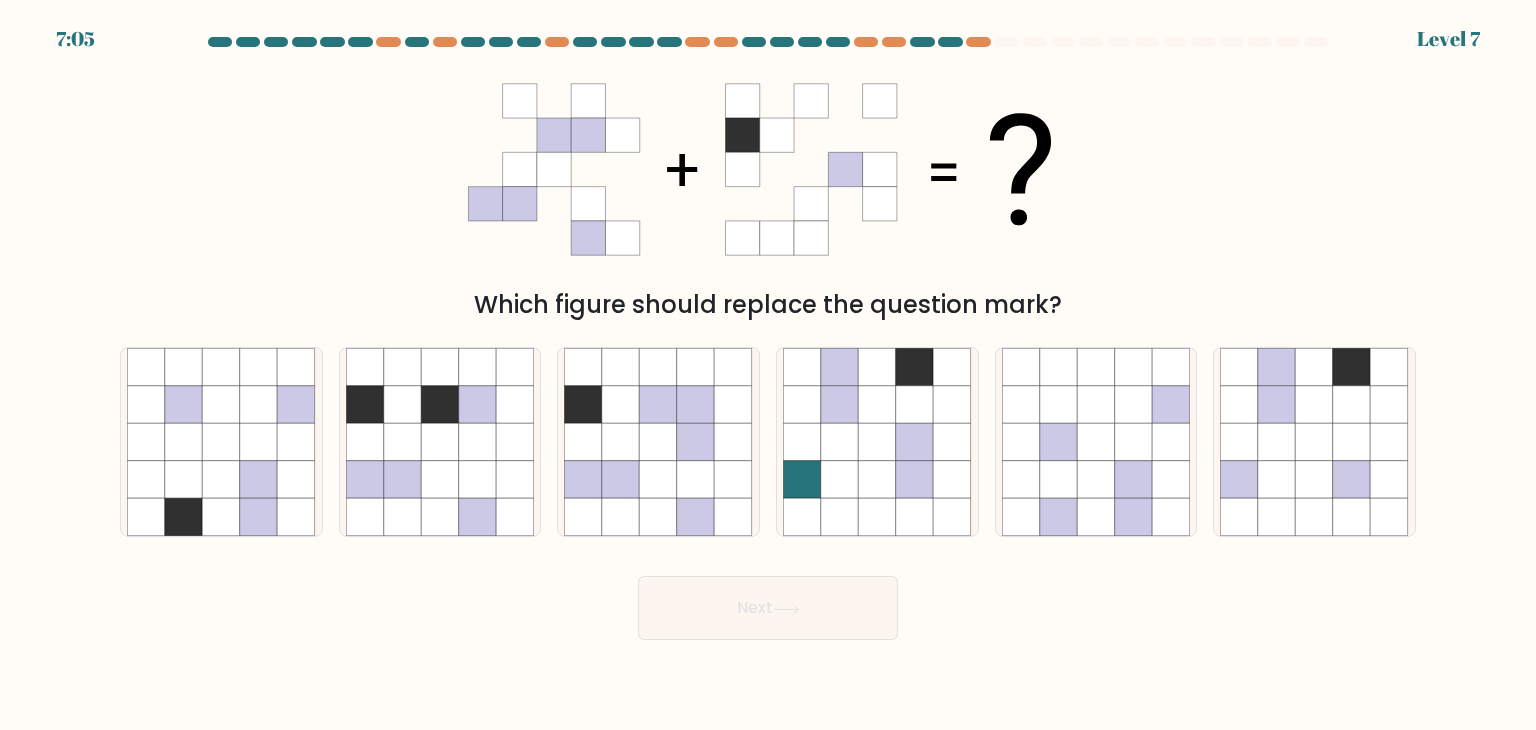 click 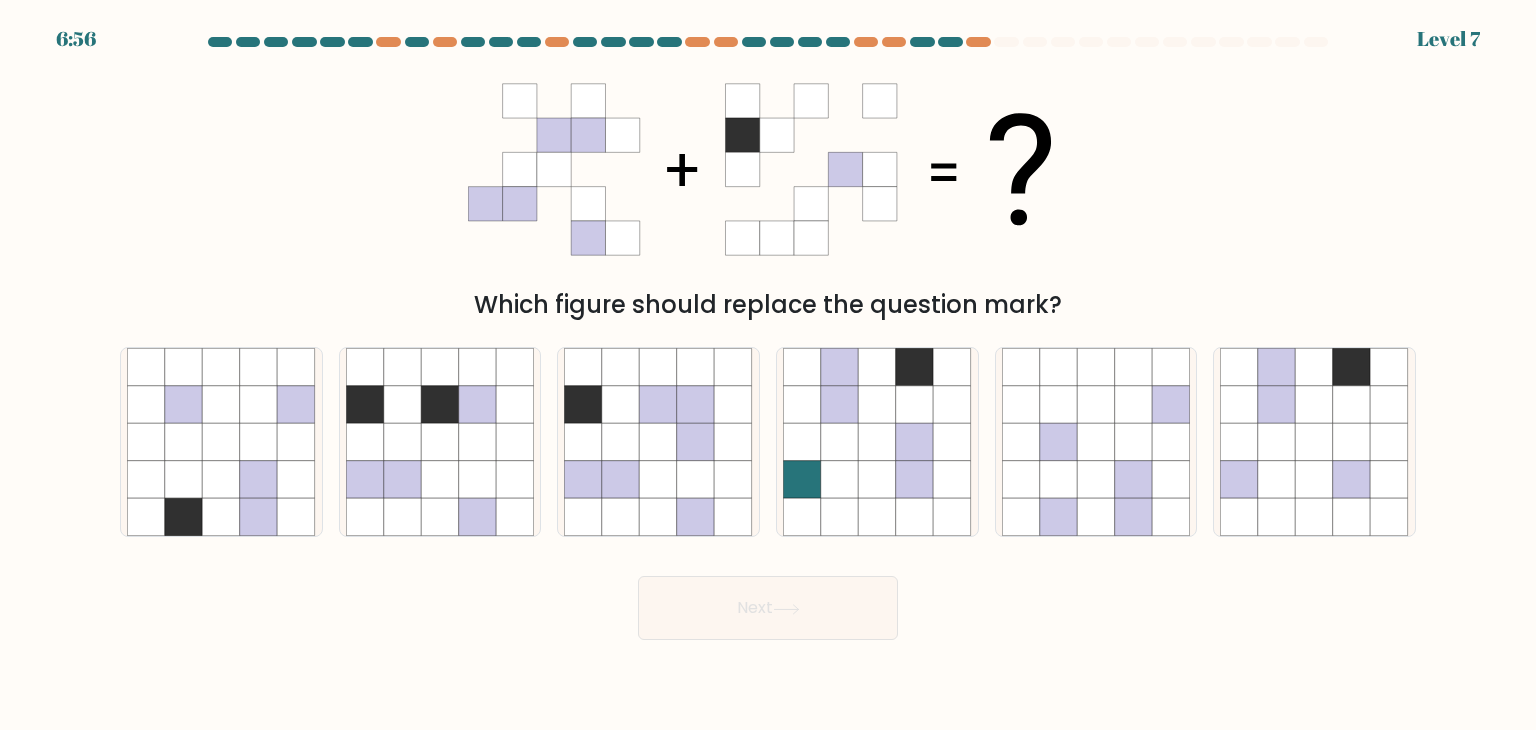 click on "a.
b.
c." at bounding box center (768, 434) 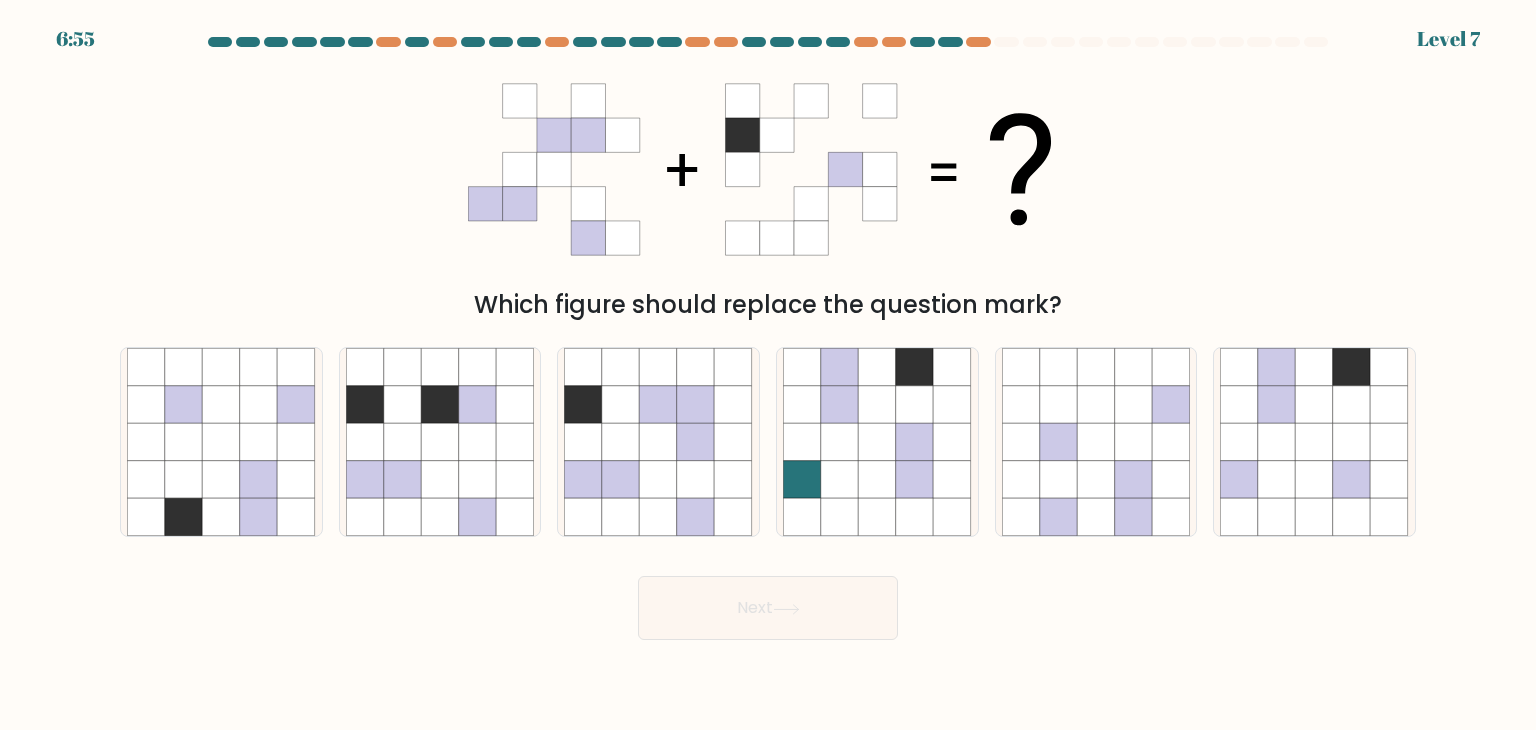 click on "a.
b.
c." at bounding box center [768, 434] 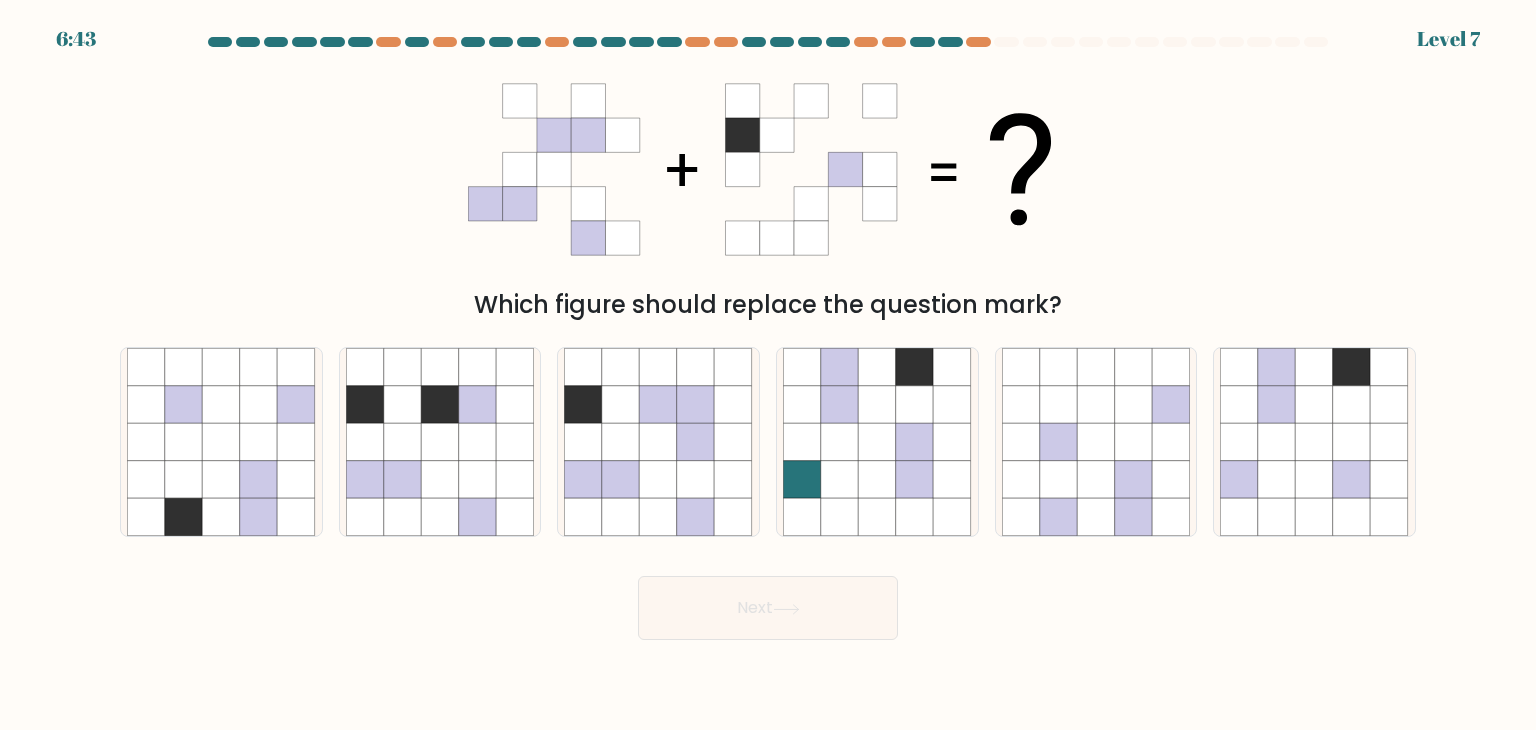 drag, startPoint x: 798, startPoint y: 315, endPoint x: 929, endPoint y: 309, distance: 131.13733 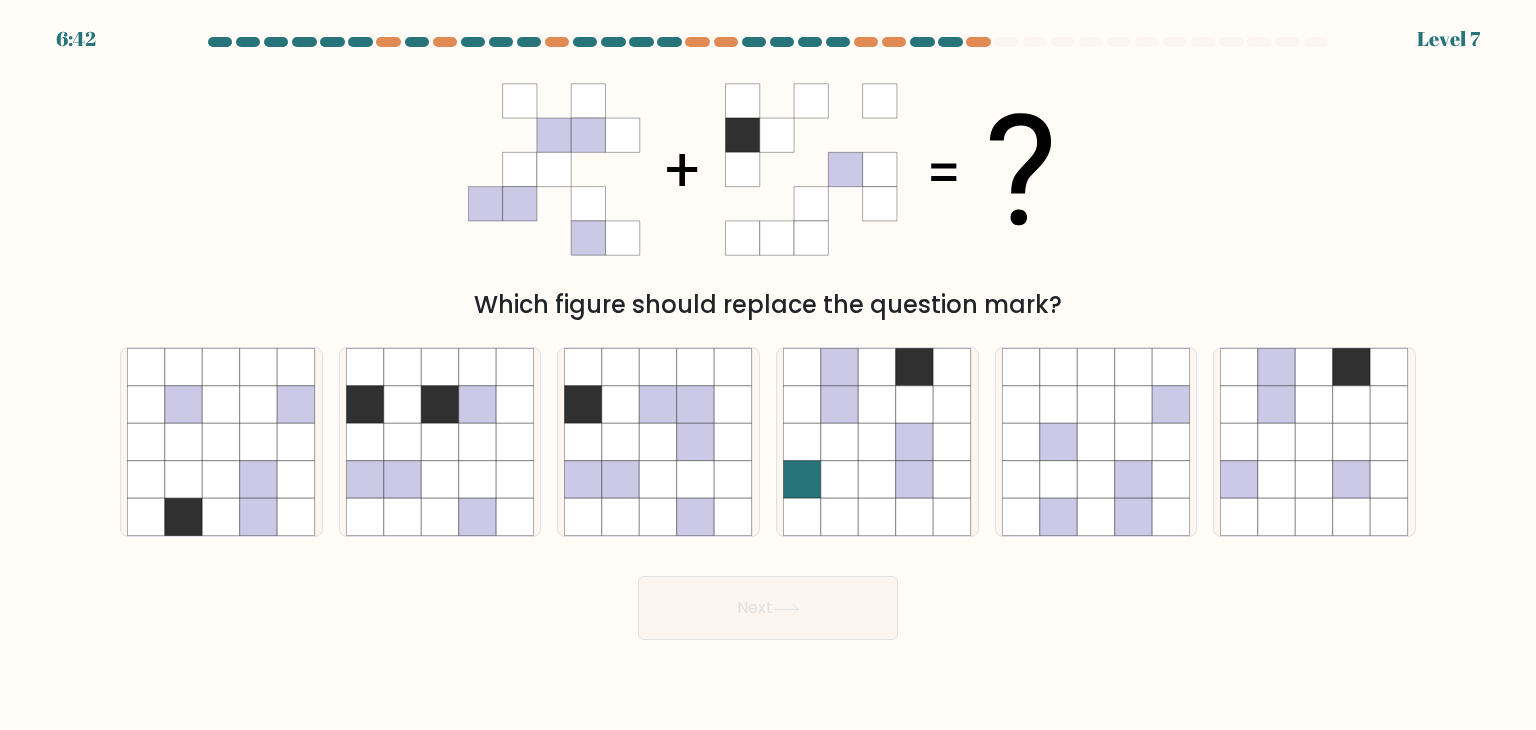 click on "Which figure should replace the question mark?" at bounding box center (768, 305) 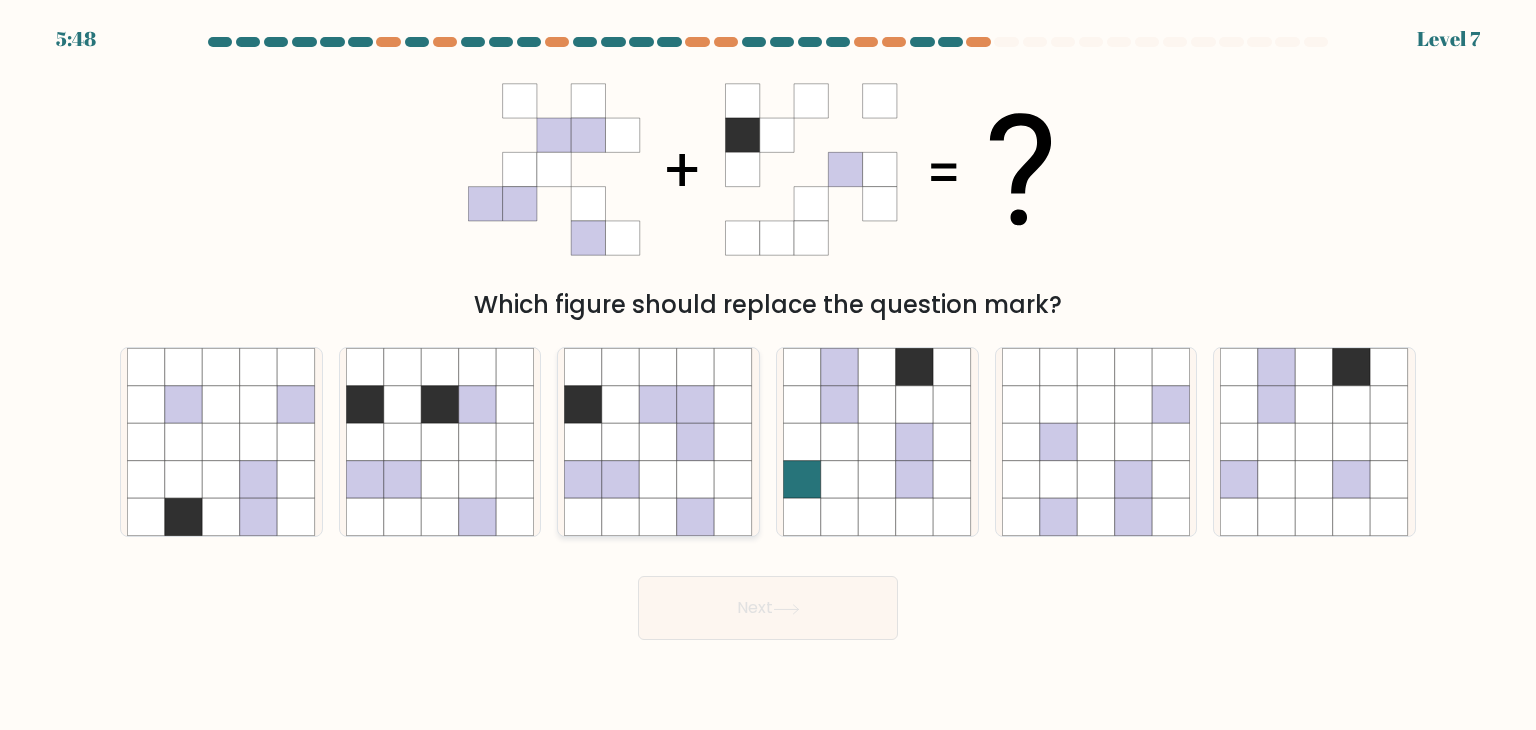 click 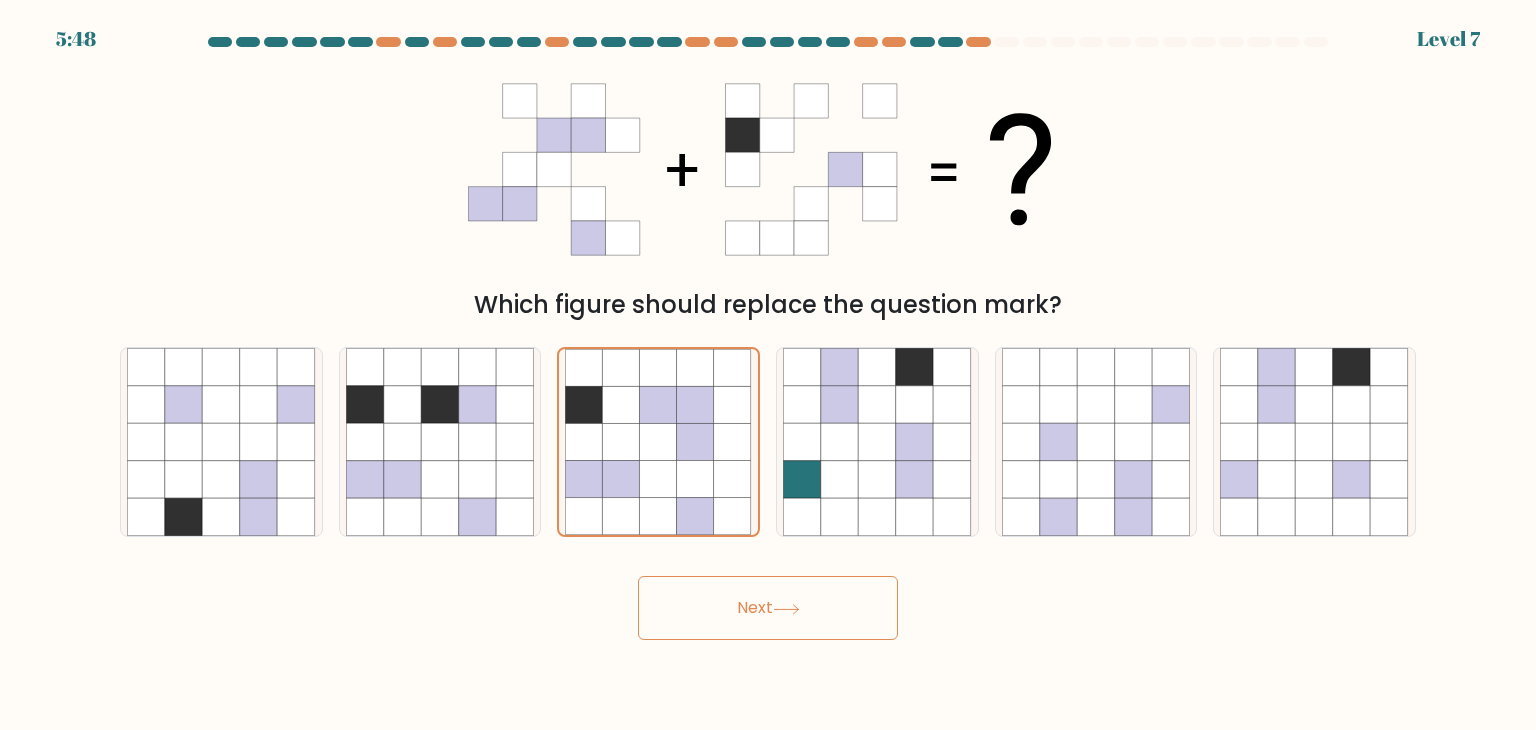 click 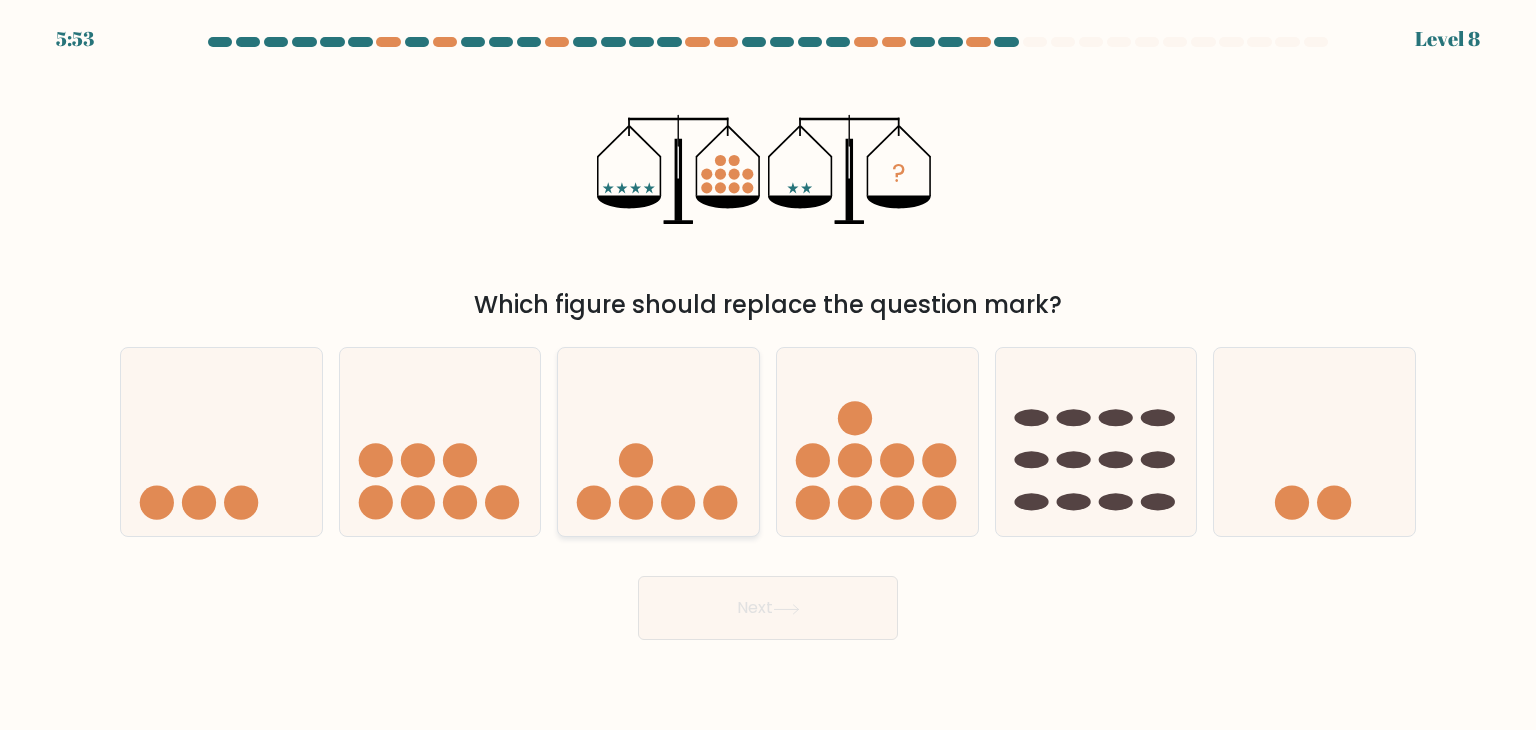 click 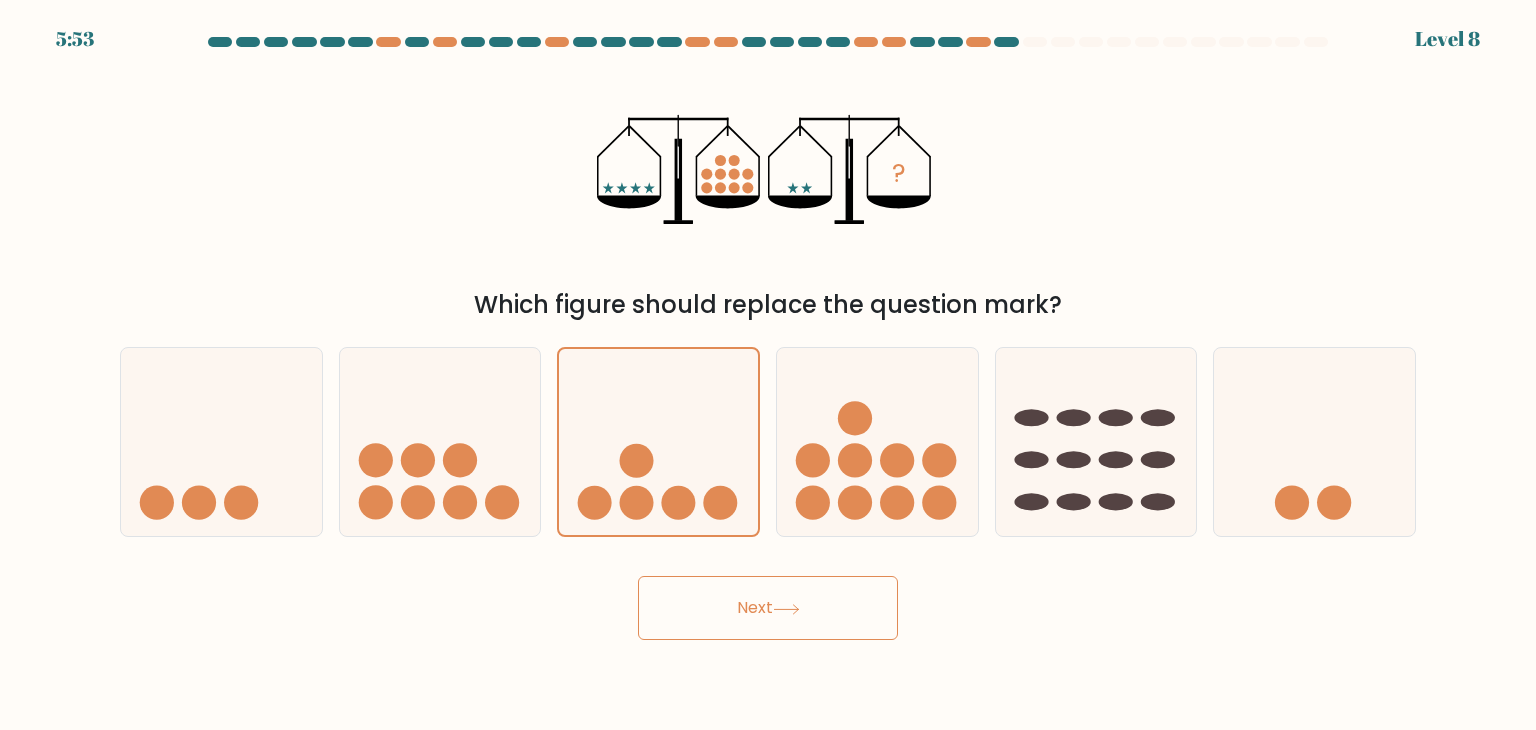 click on "Next" at bounding box center (768, 608) 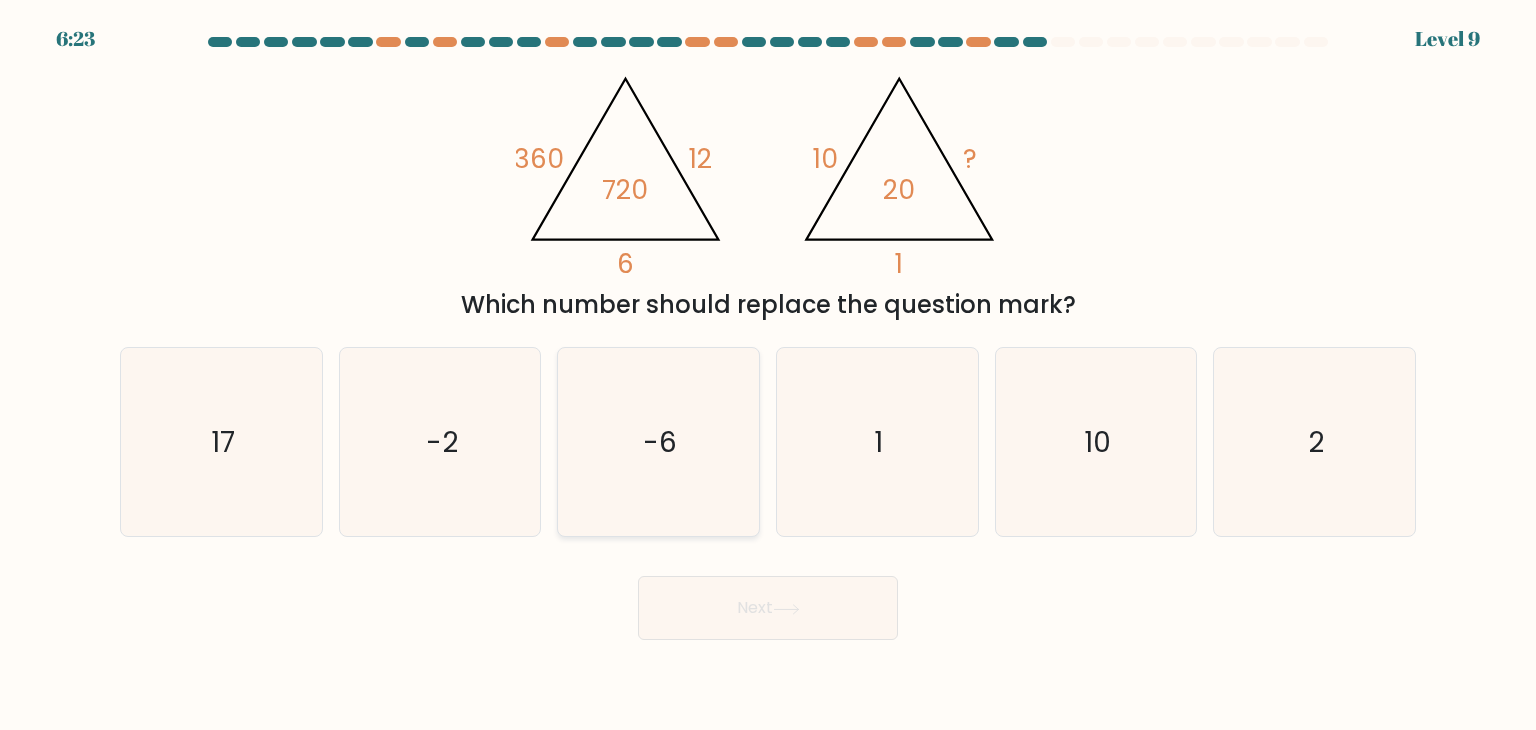 click on "-6" 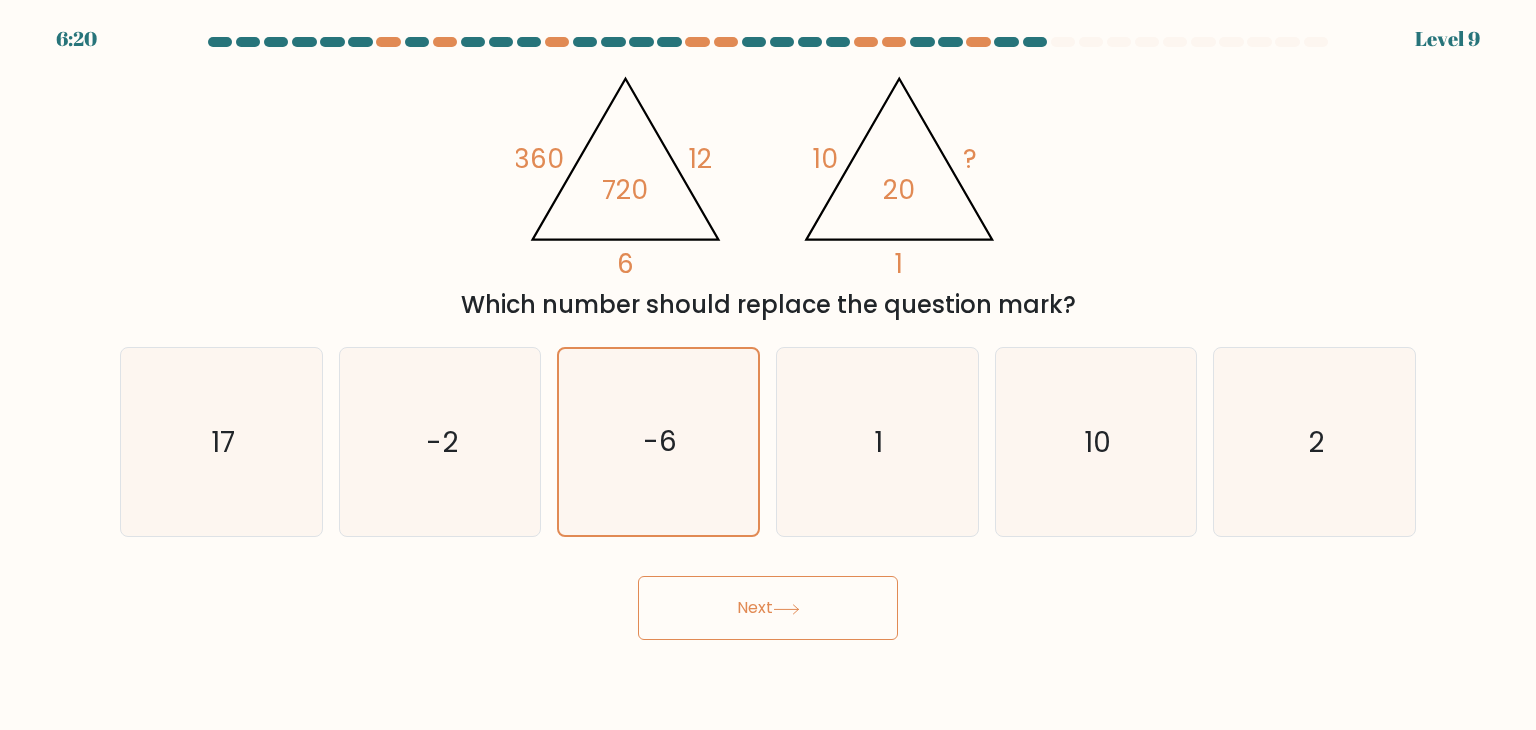 click on "Next" at bounding box center (768, 608) 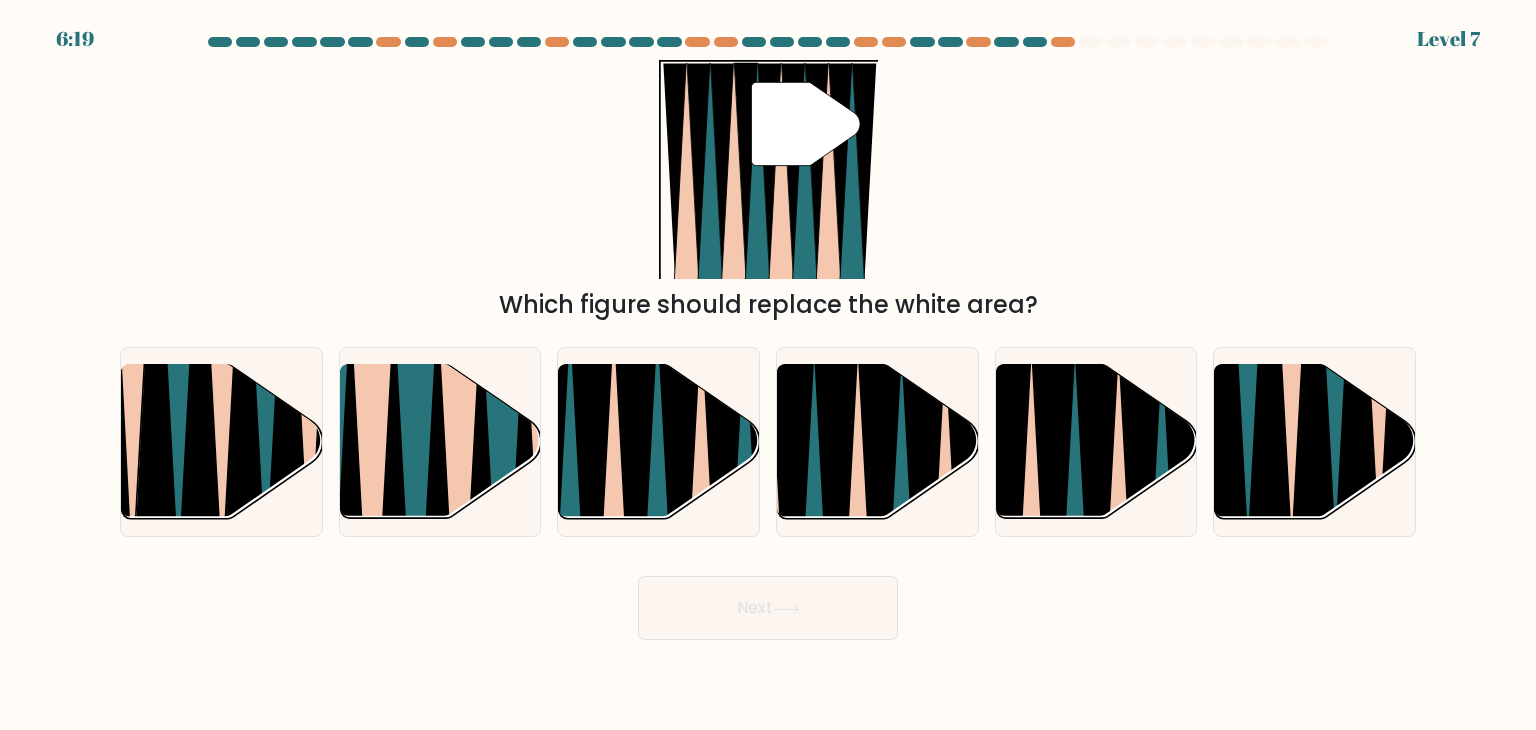 click on ""
Which figure should replace the white area?" at bounding box center [768, 191] 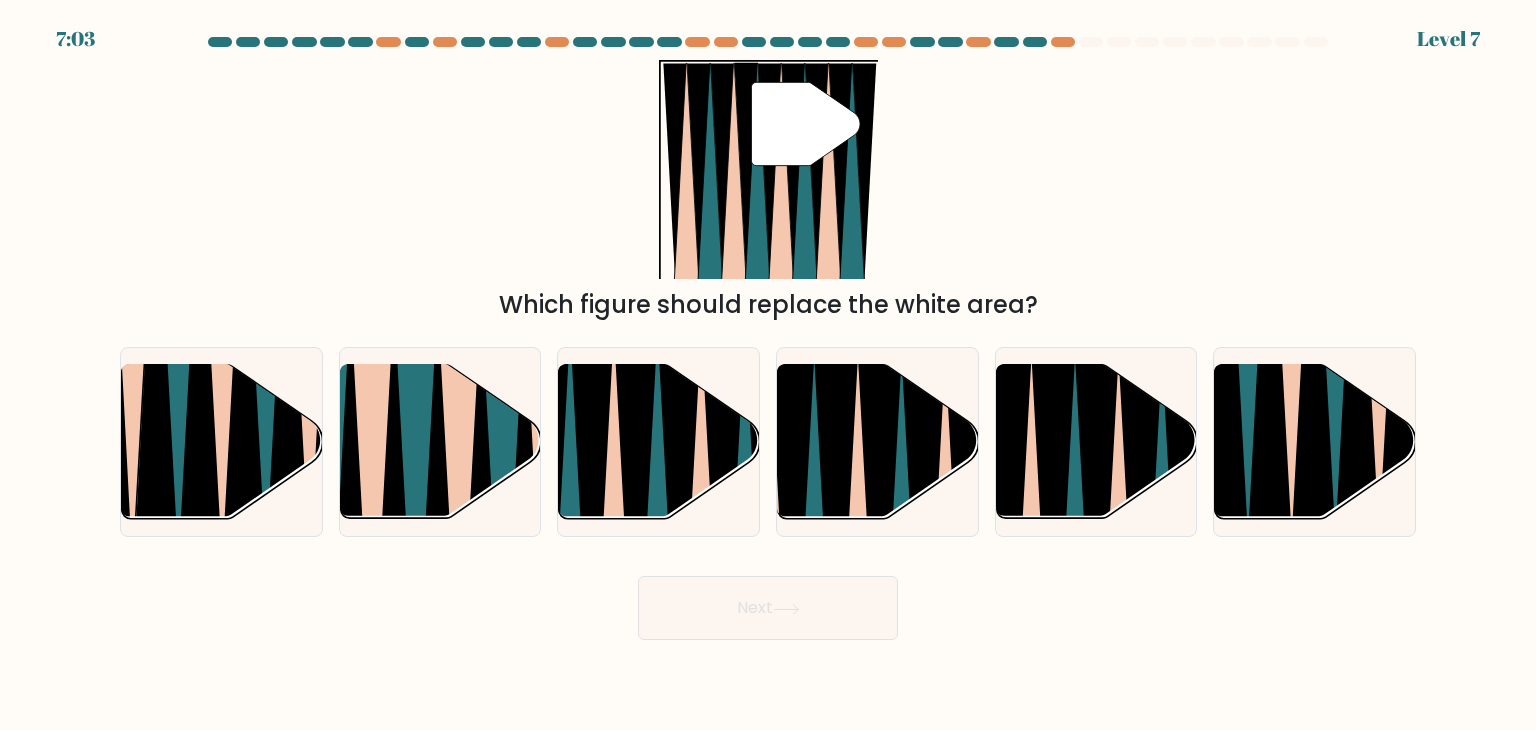 click 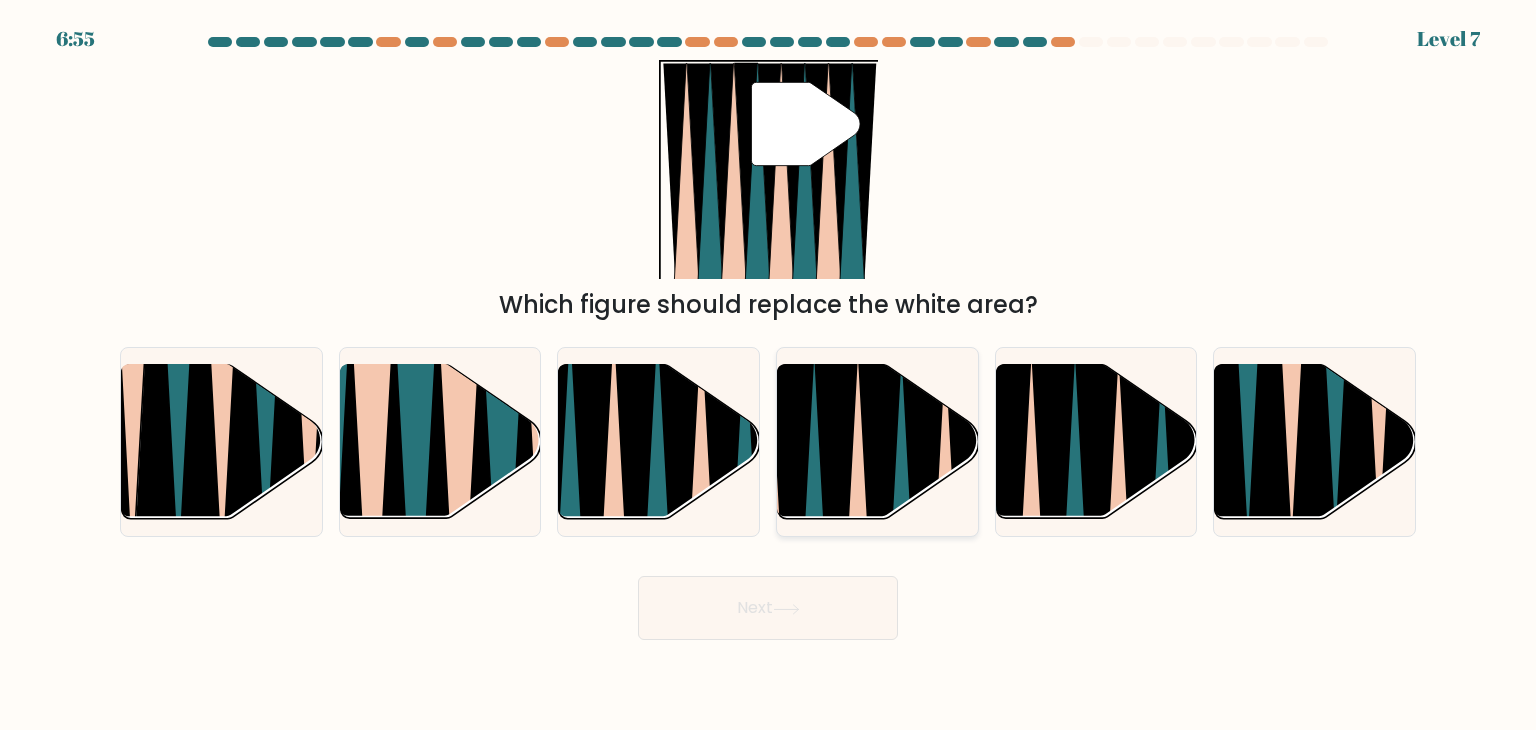 click 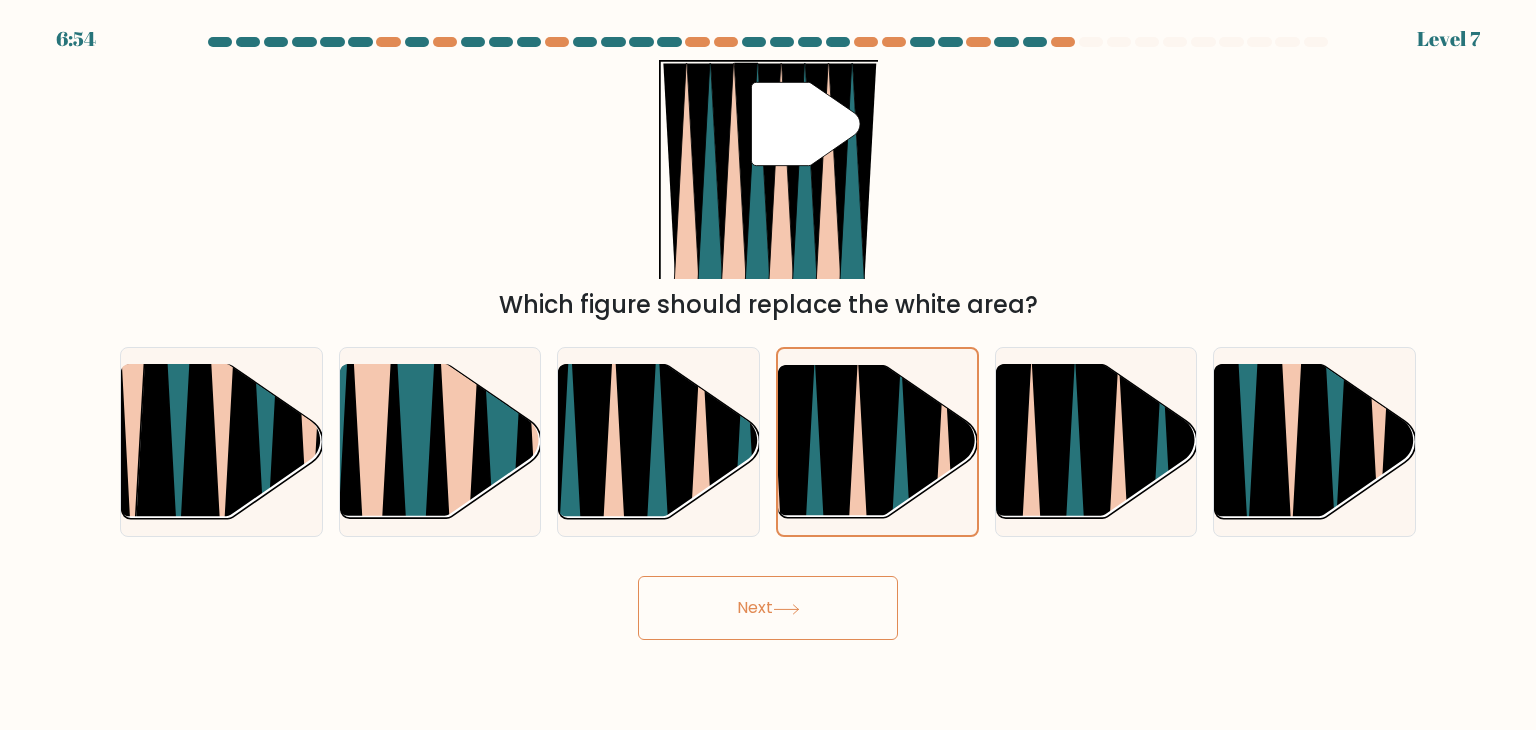 click on "Next" at bounding box center (768, 608) 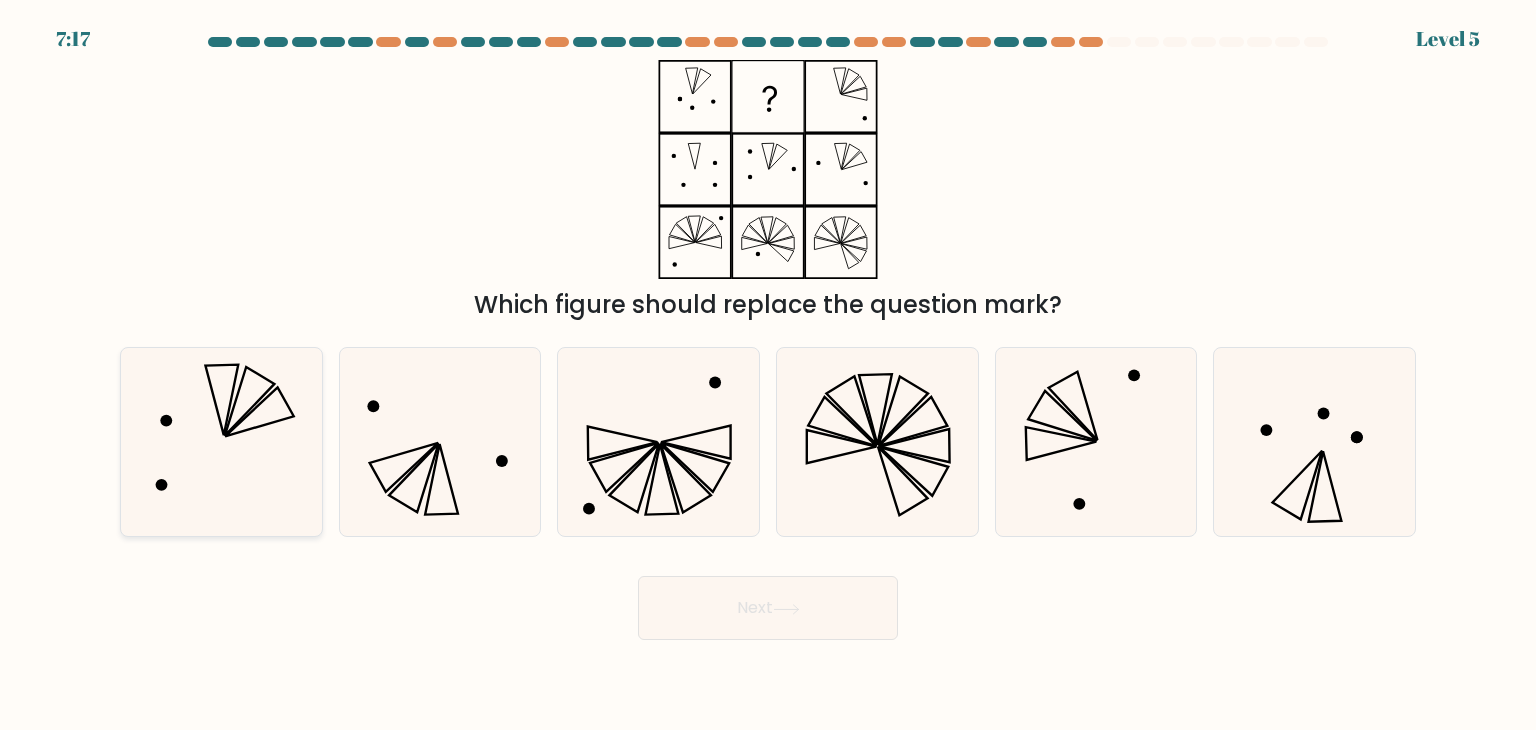 click 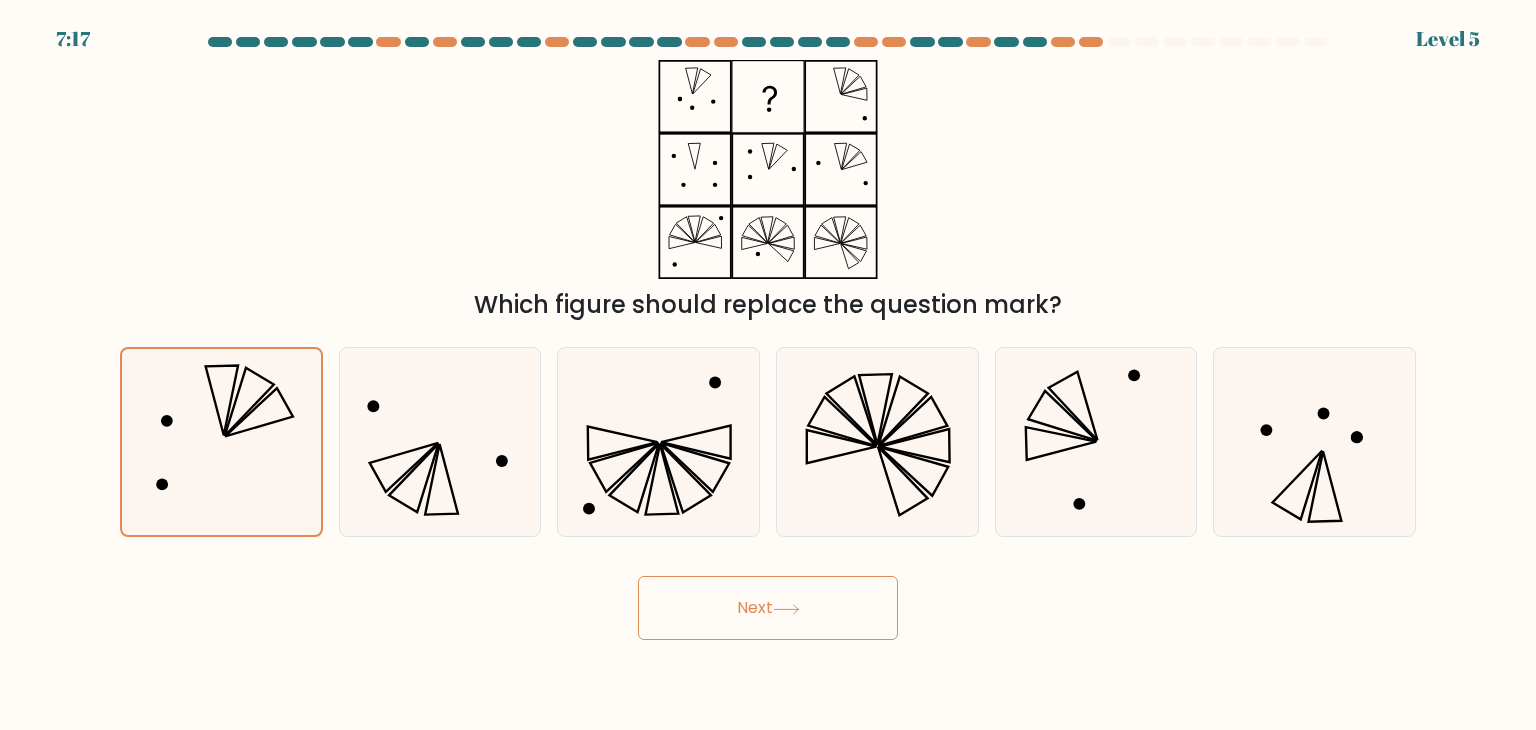 click on "Next" at bounding box center [768, 608] 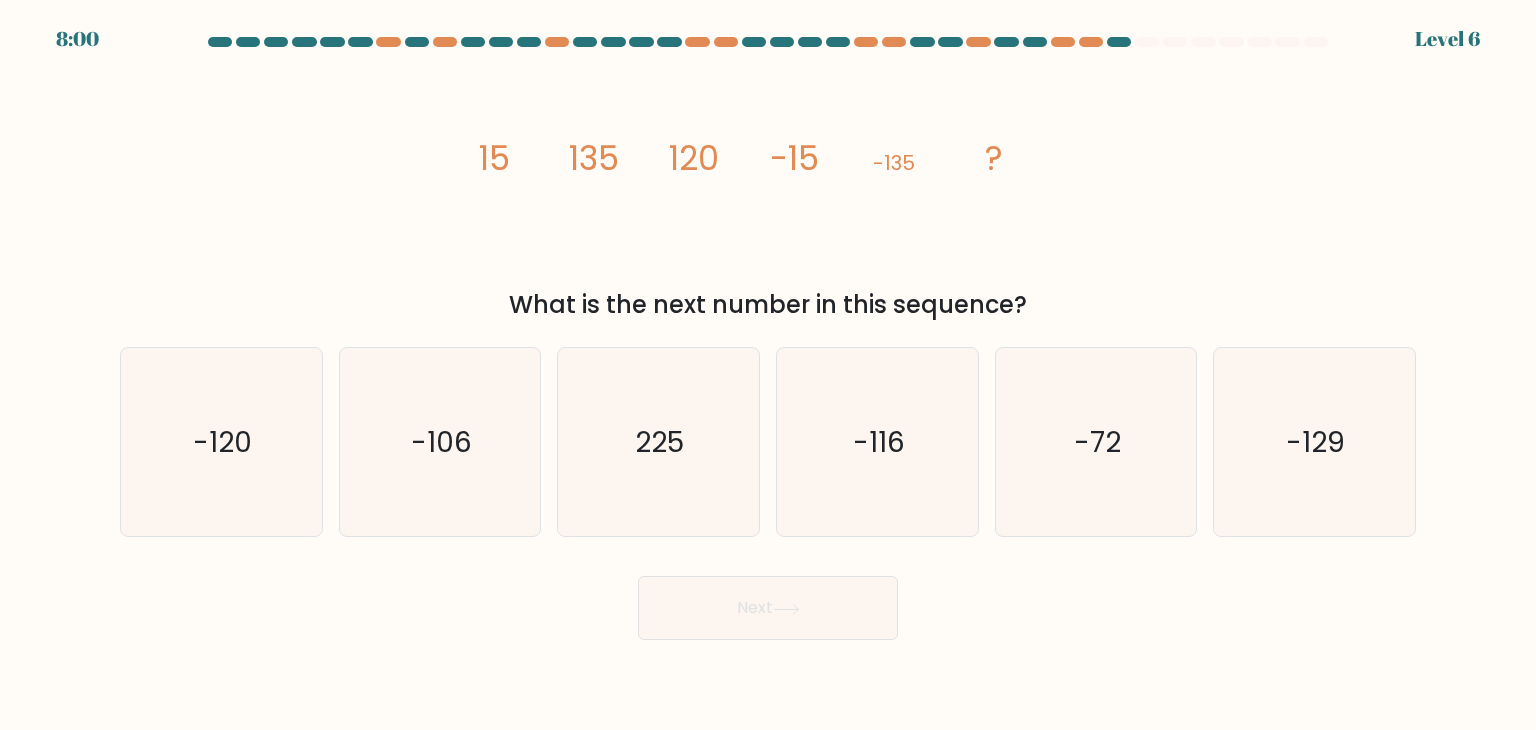 click on "image/svg+xml
15
135
120
-15
-135
?" 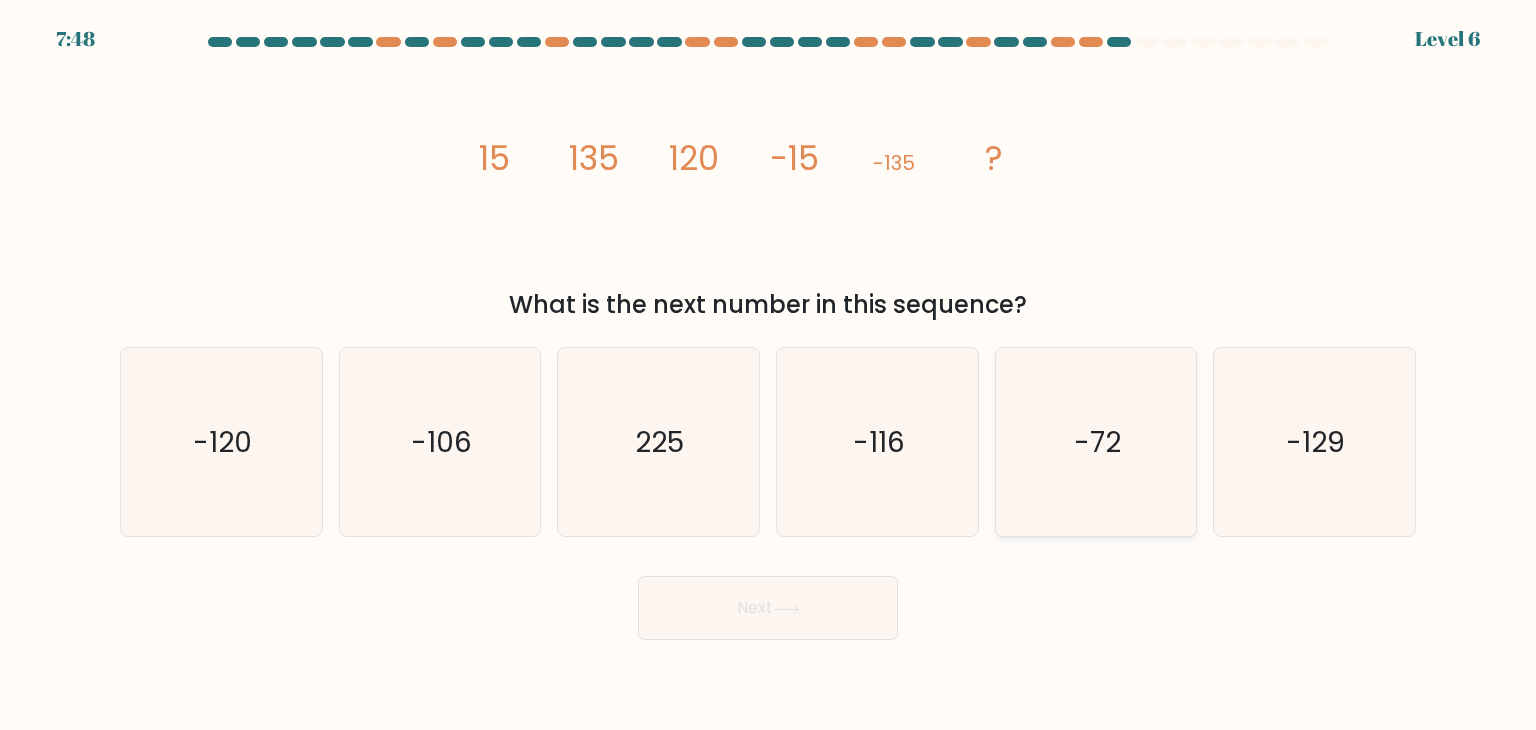 click on "-72" 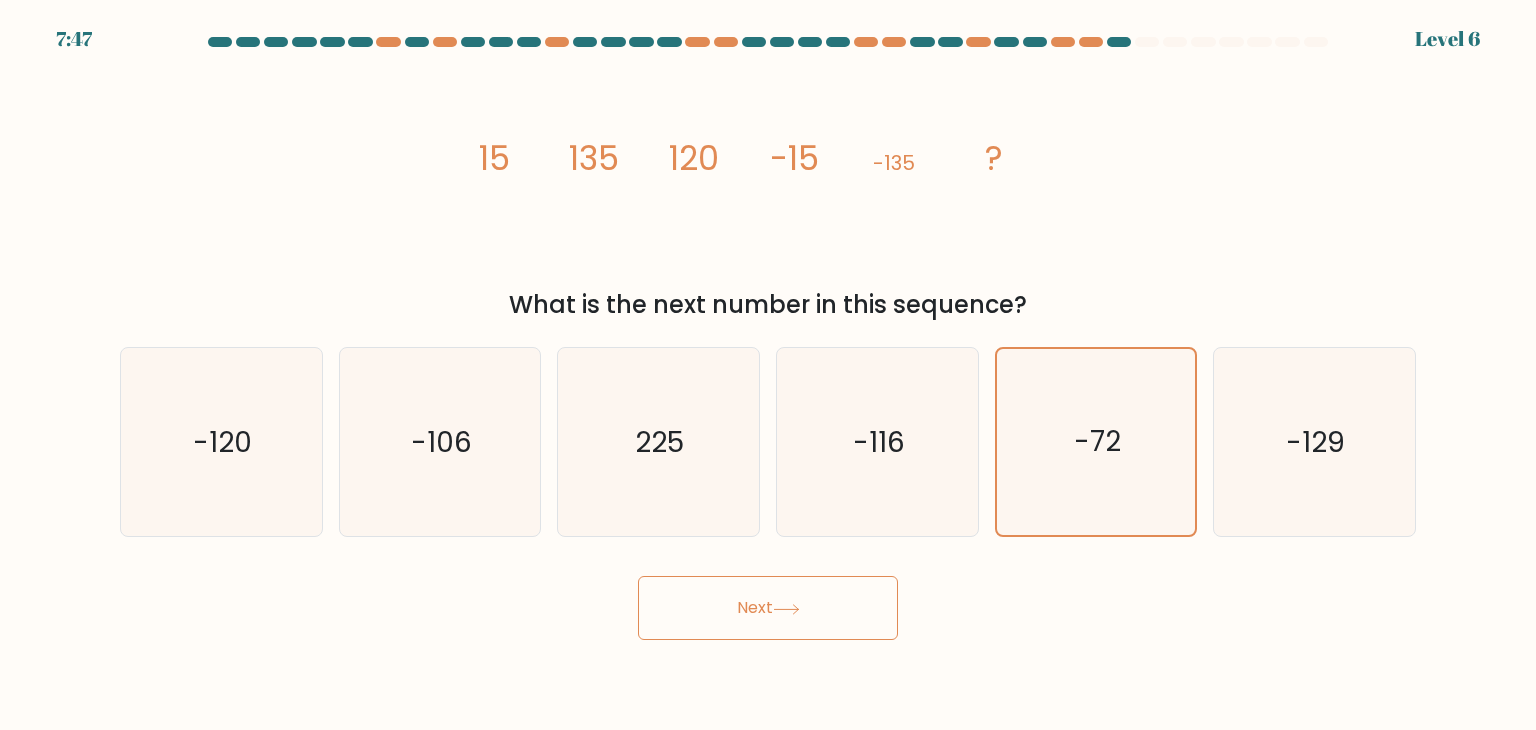 click on "Next" at bounding box center (768, 608) 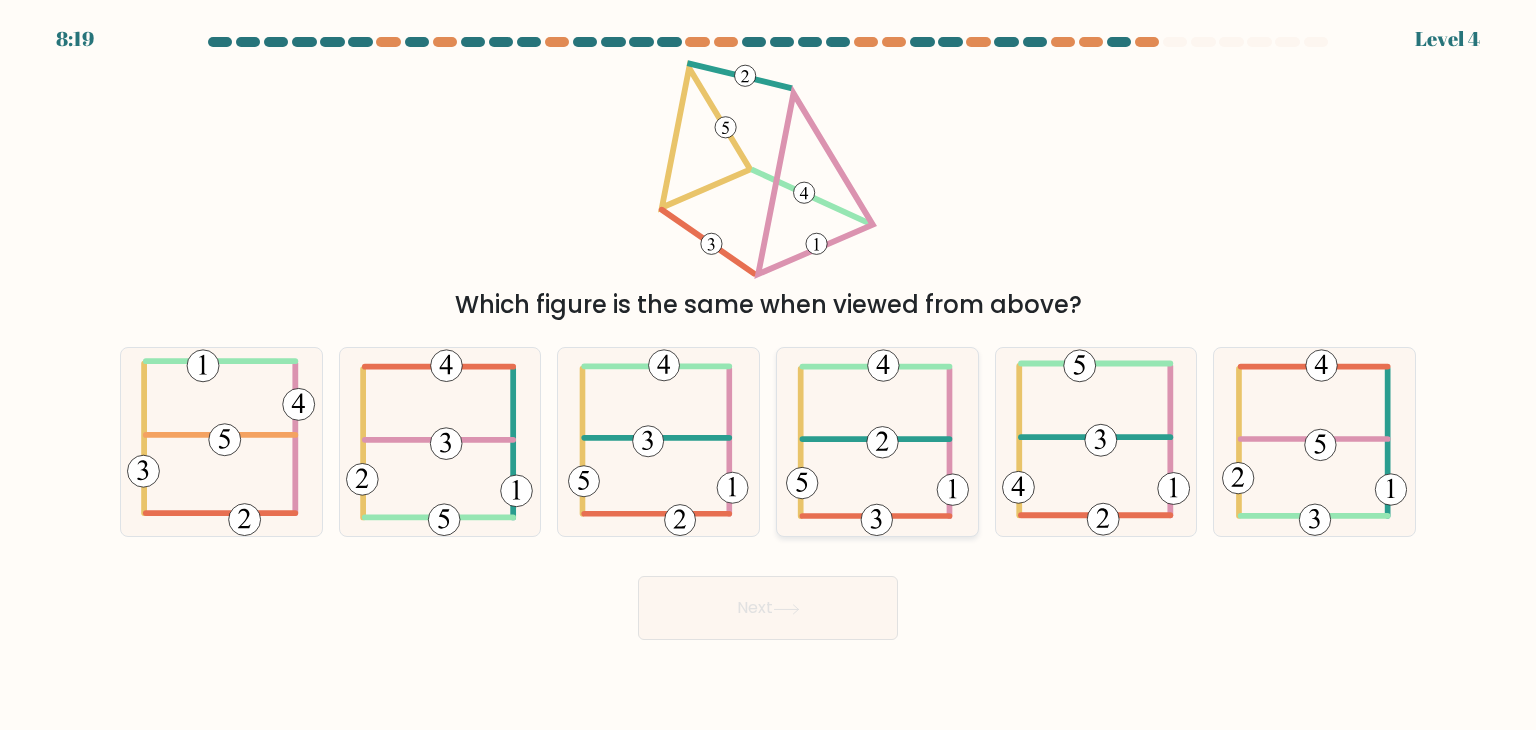 click 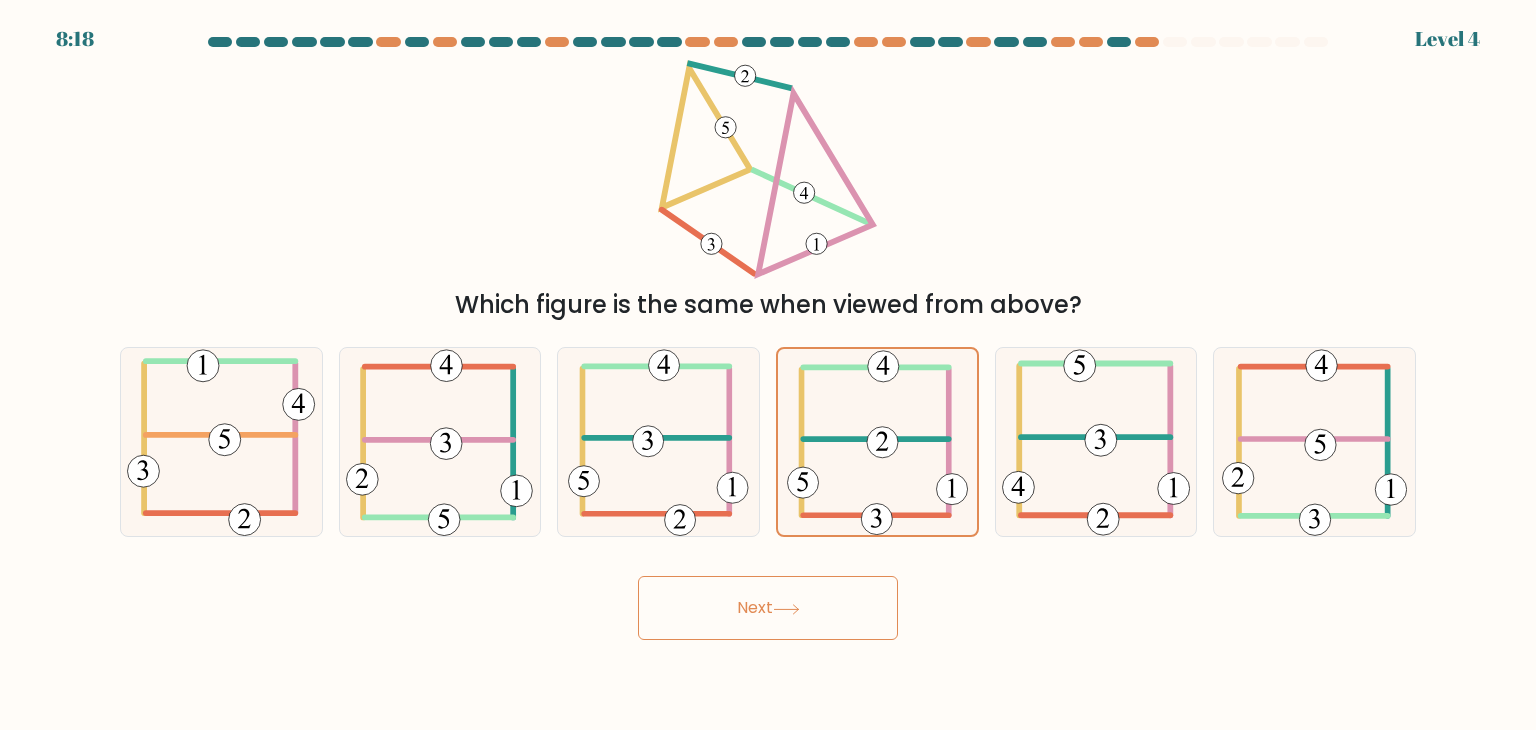 click on "Next" at bounding box center (768, 608) 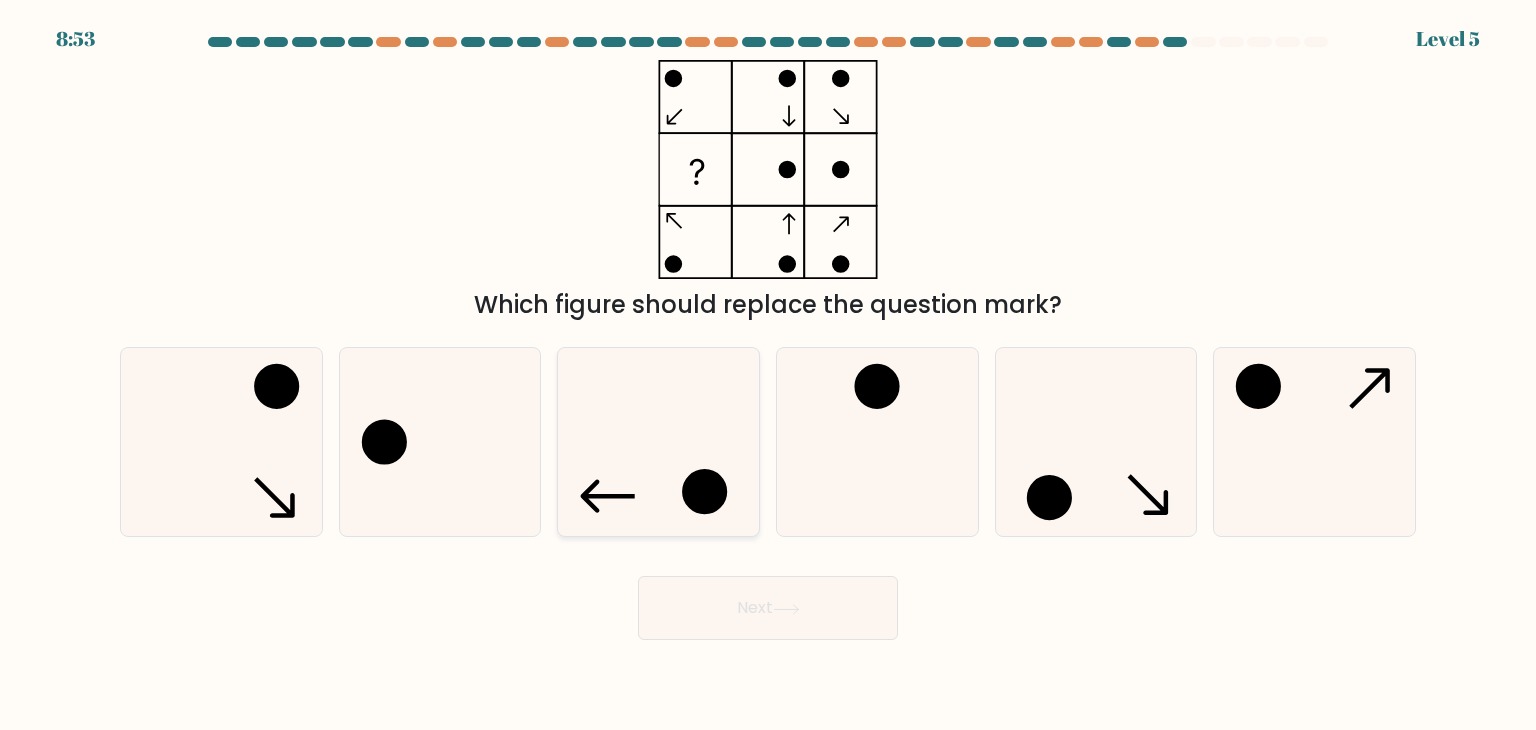 click 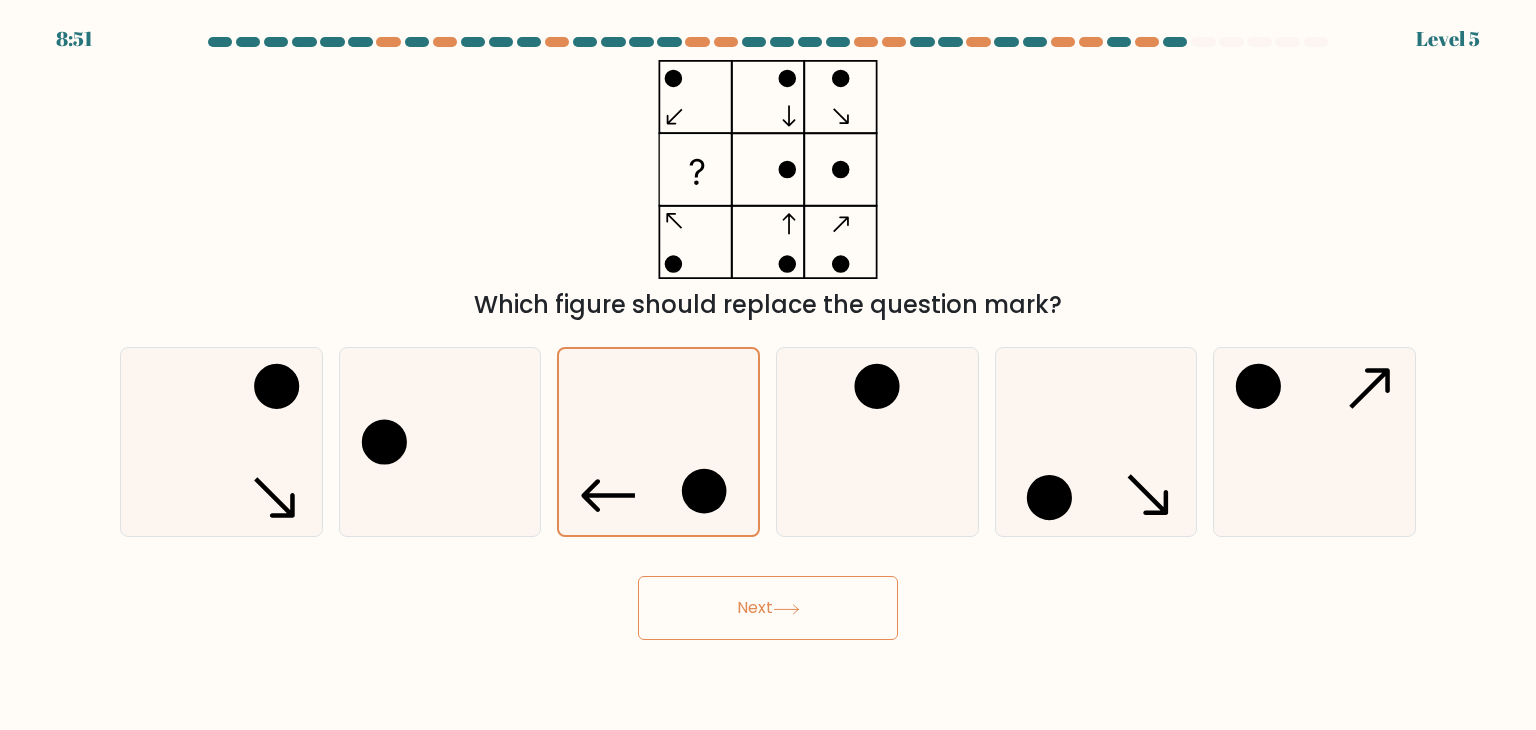 click on "Next" at bounding box center [768, 608] 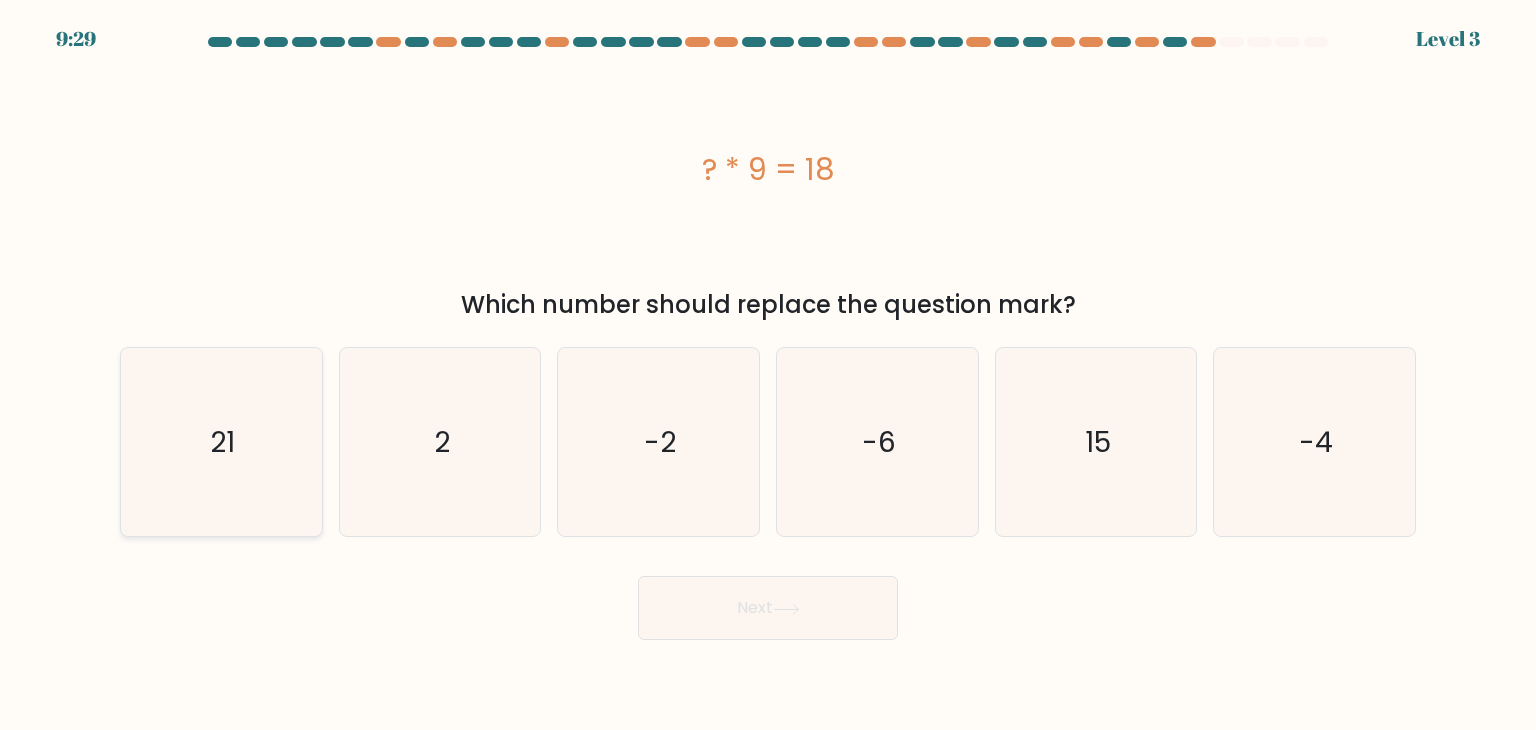 click on "21" 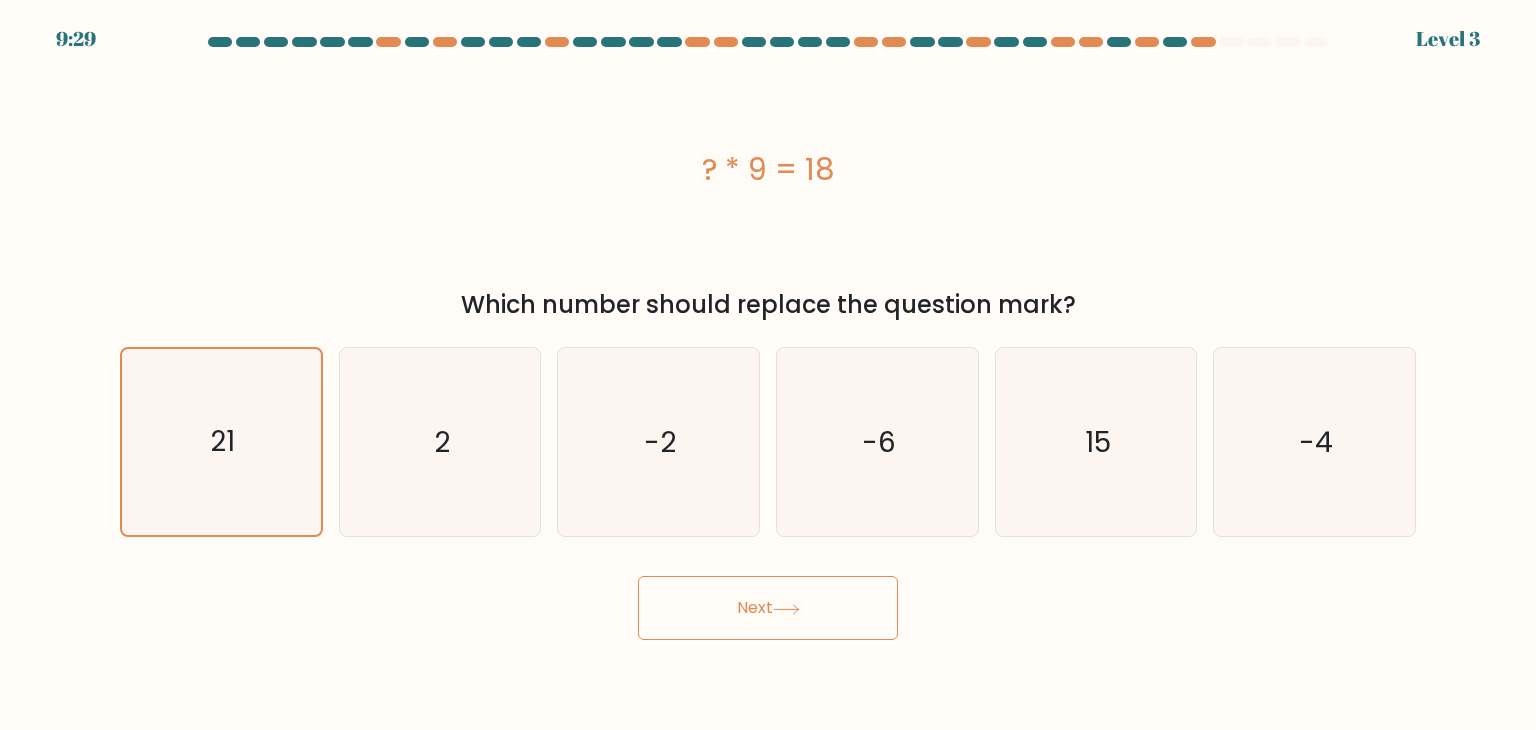 click on "Next" at bounding box center [768, 608] 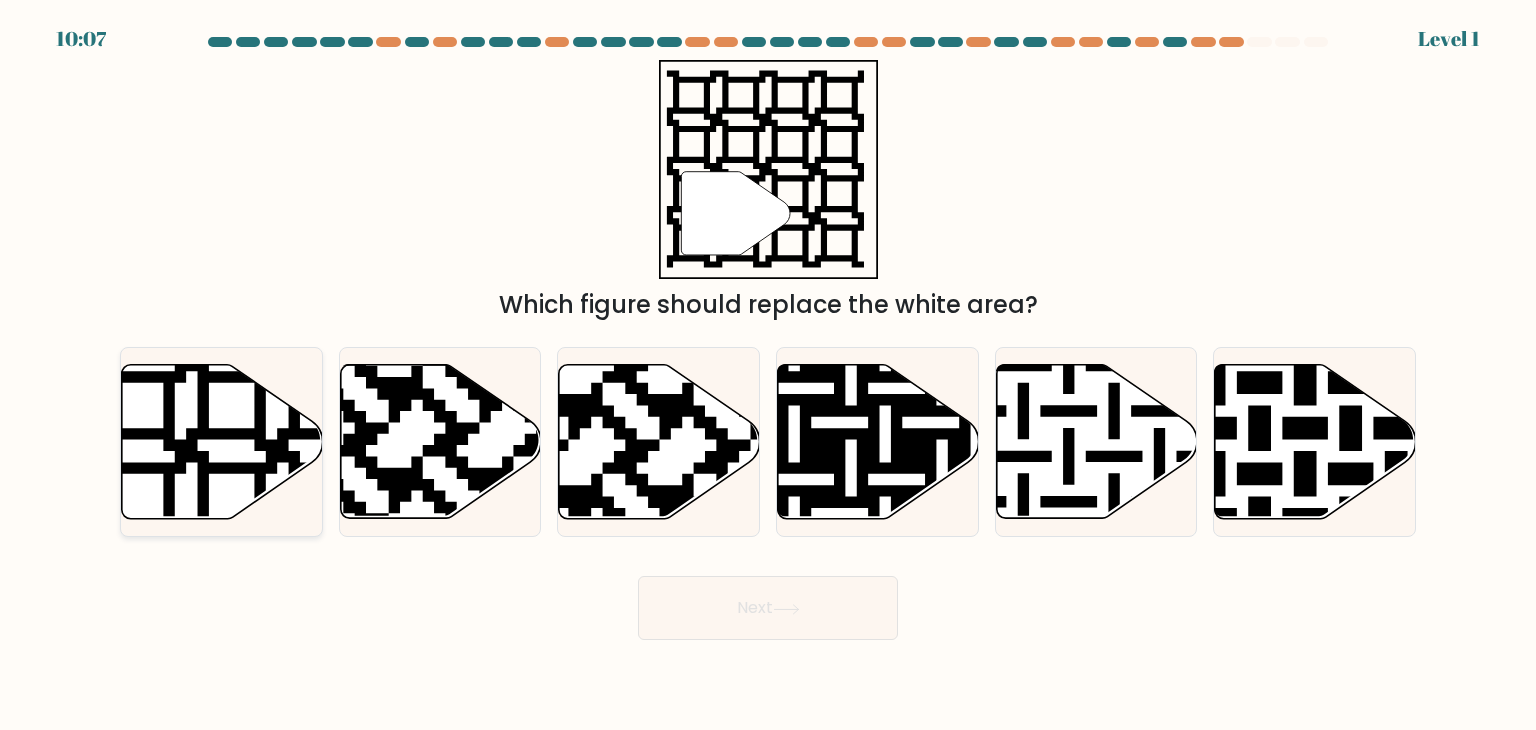 click 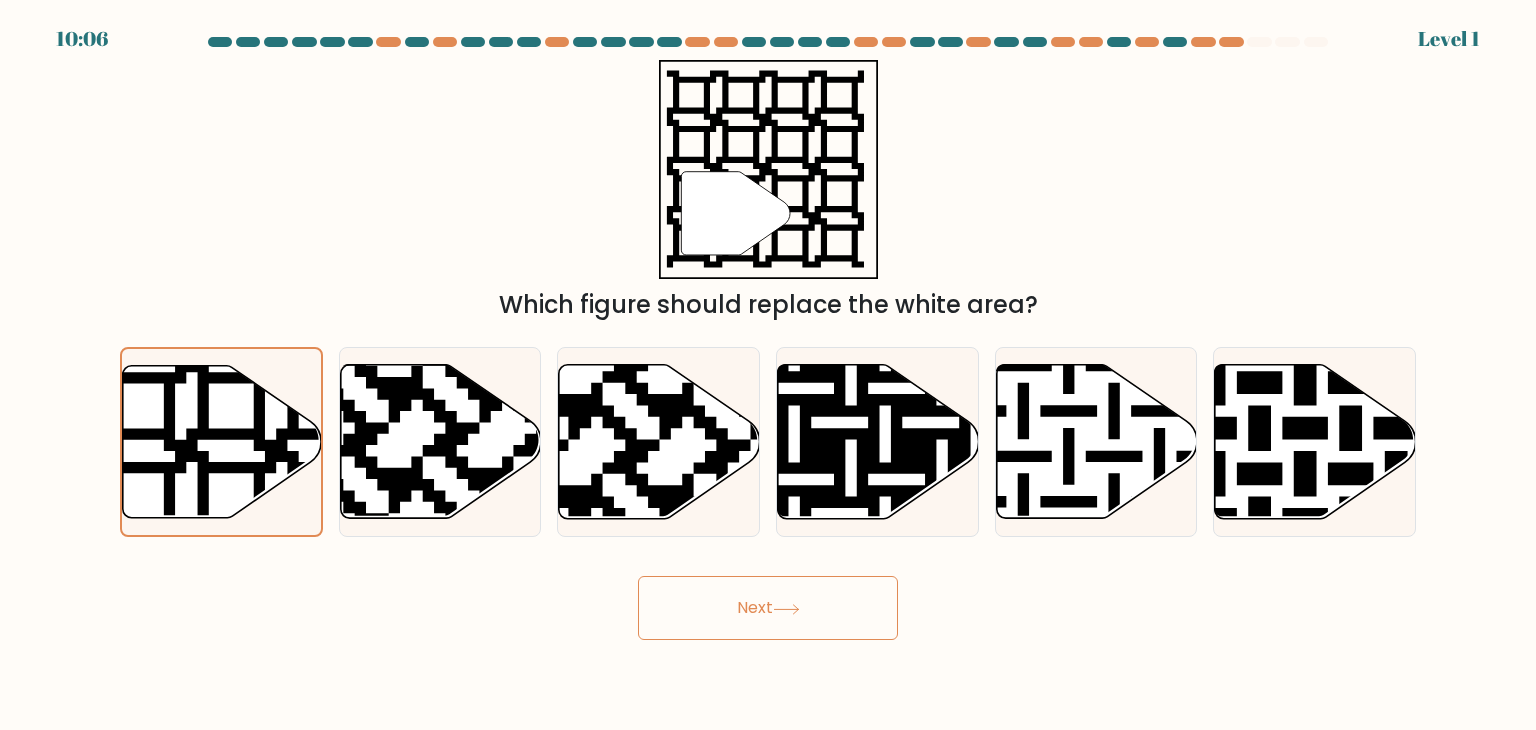 drag, startPoint x: 914, startPoint y: 609, endPoint x: 864, endPoint y: 609, distance: 50 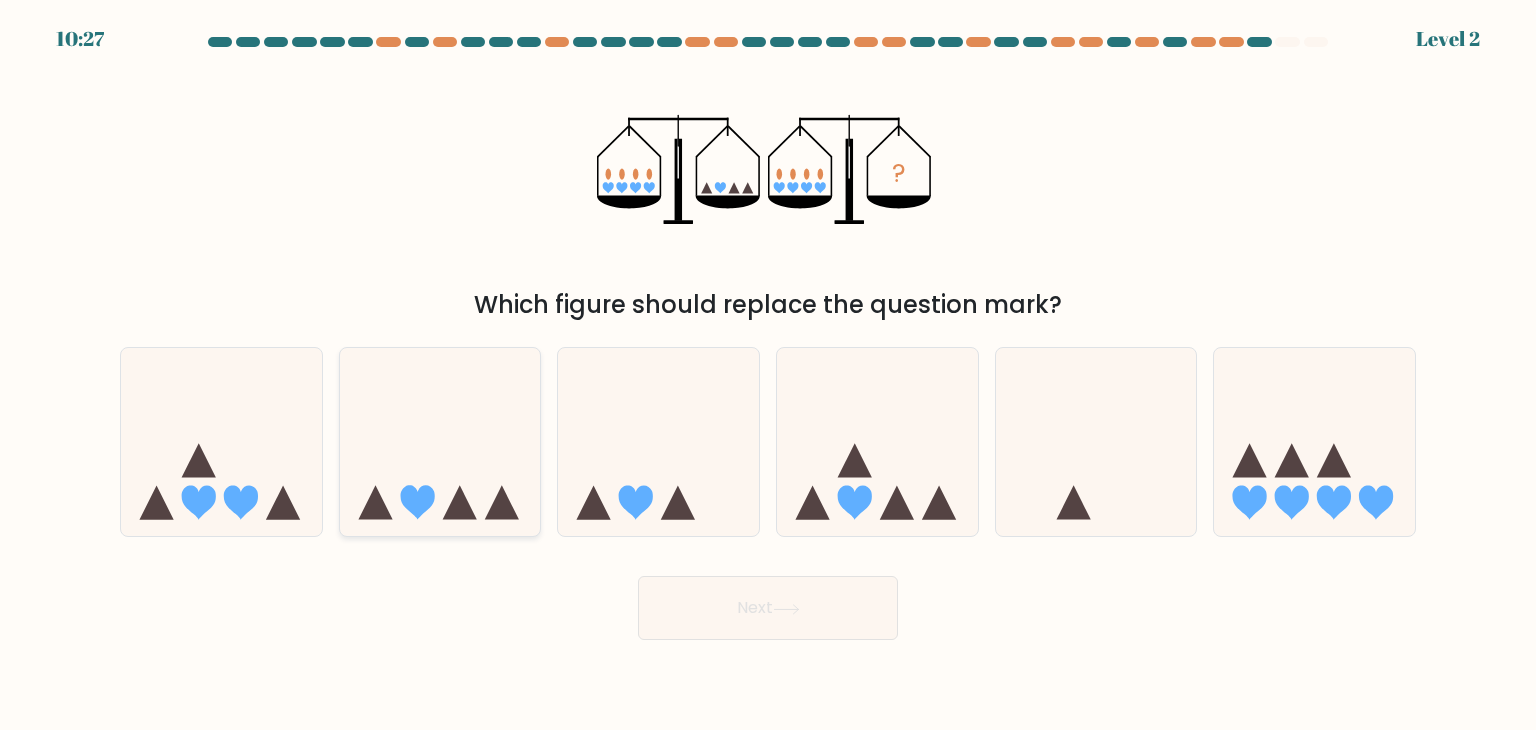 click 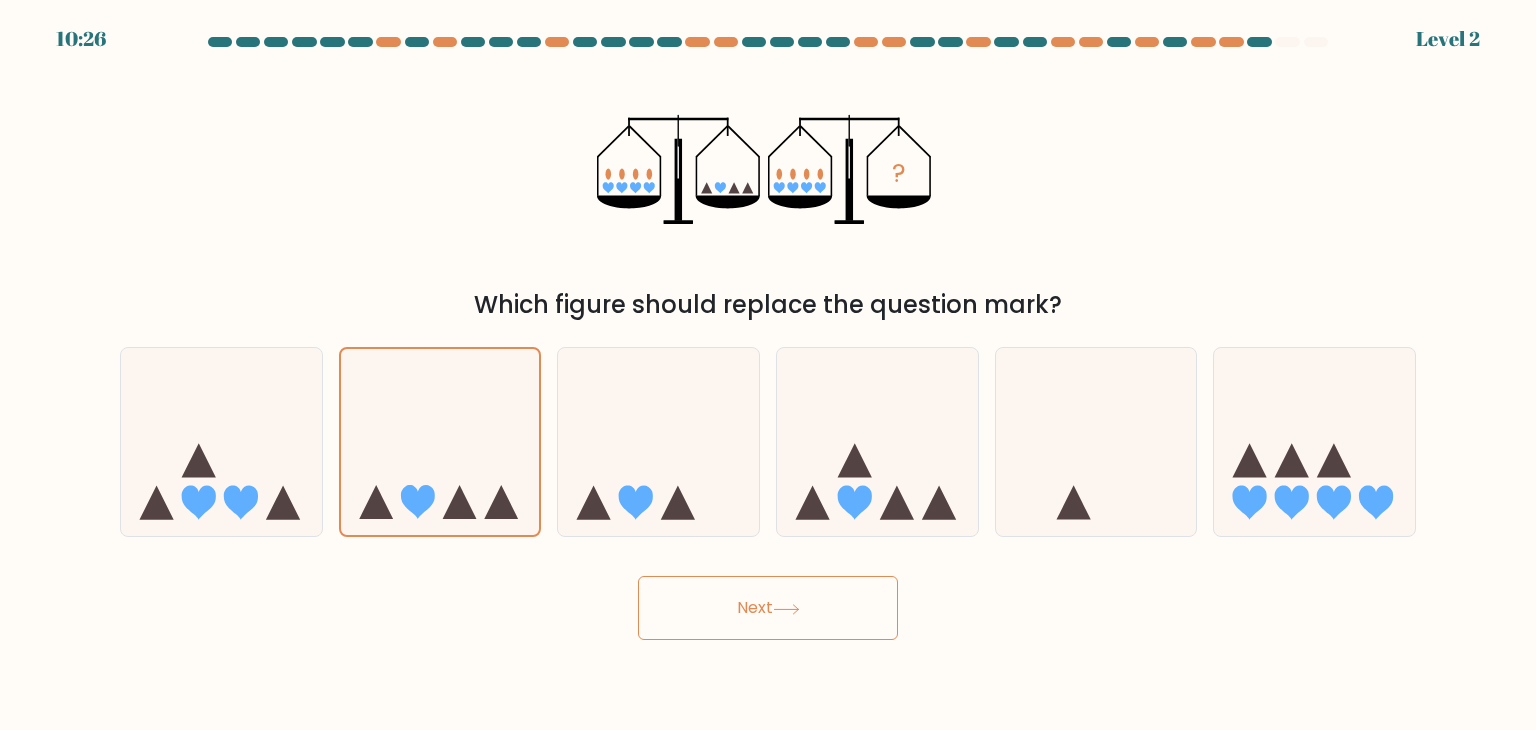 click on "Next" at bounding box center (768, 608) 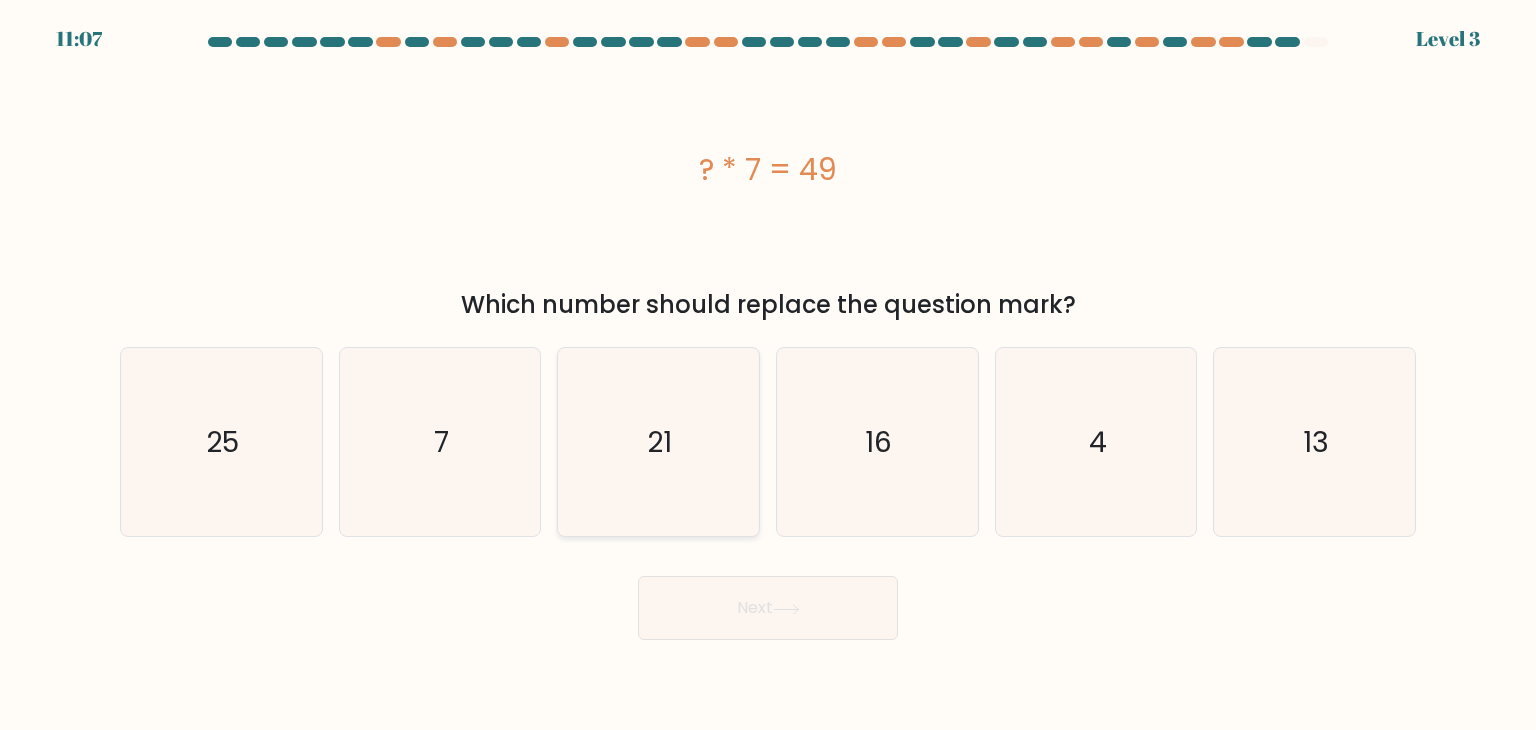 click on "21" 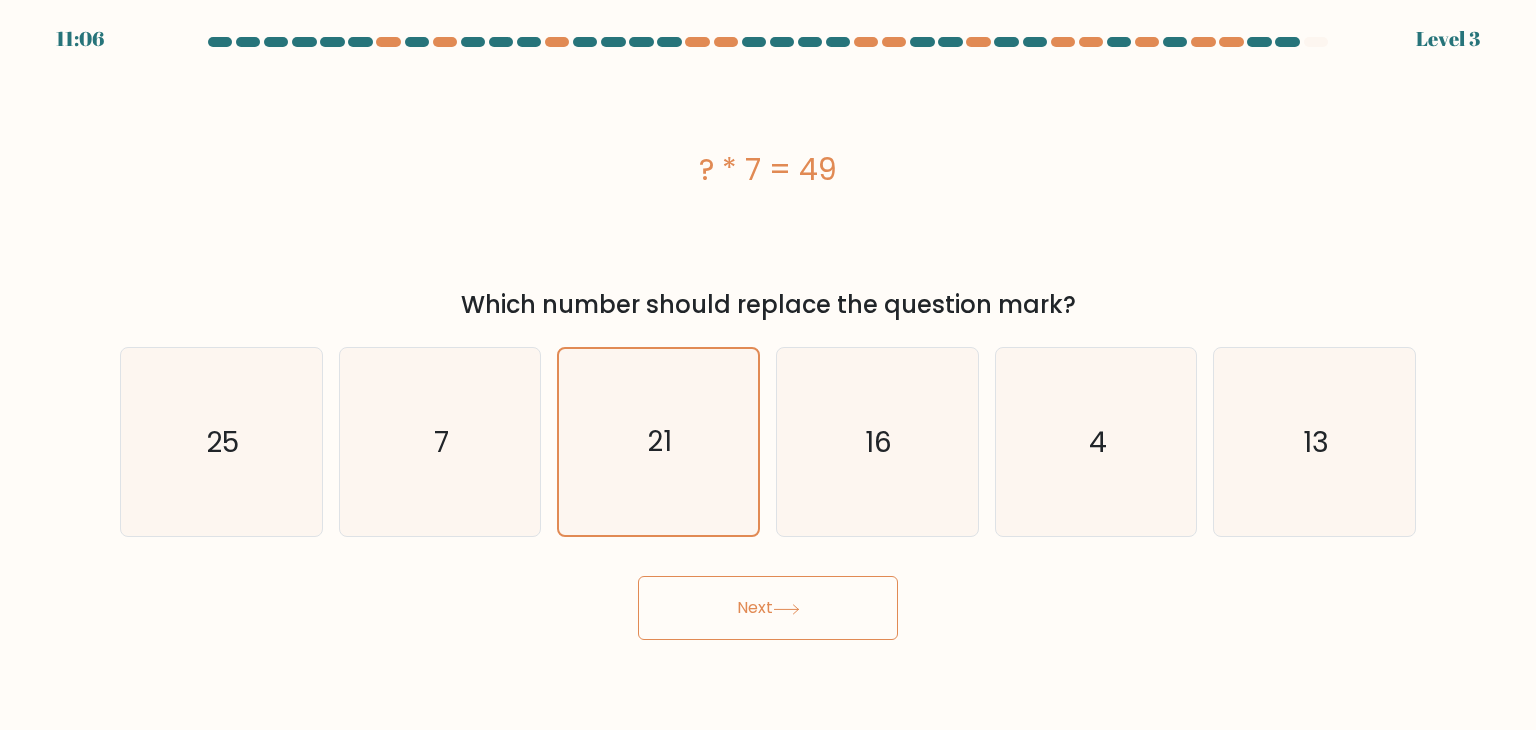 click on "Next" at bounding box center [768, 608] 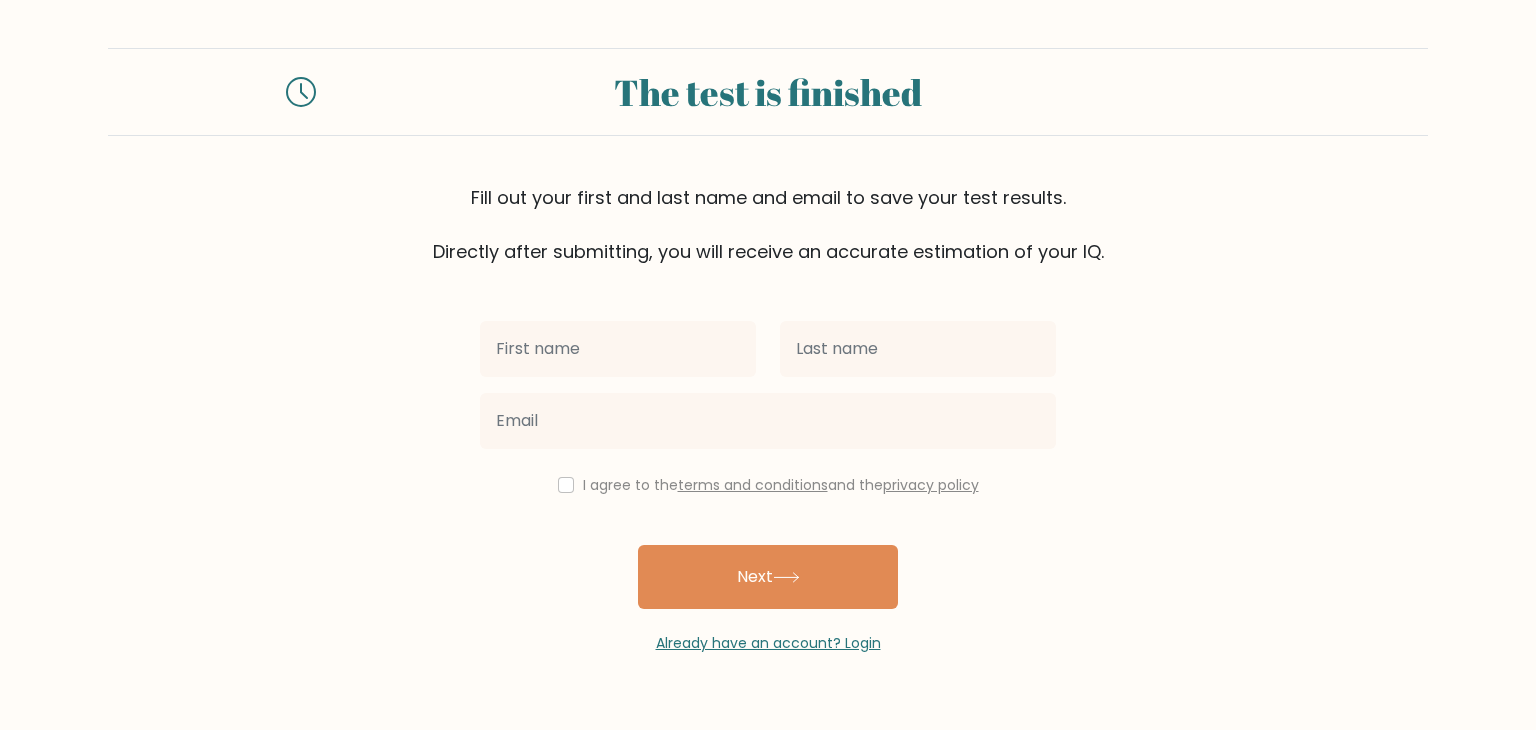scroll, scrollTop: 0, scrollLeft: 0, axis: both 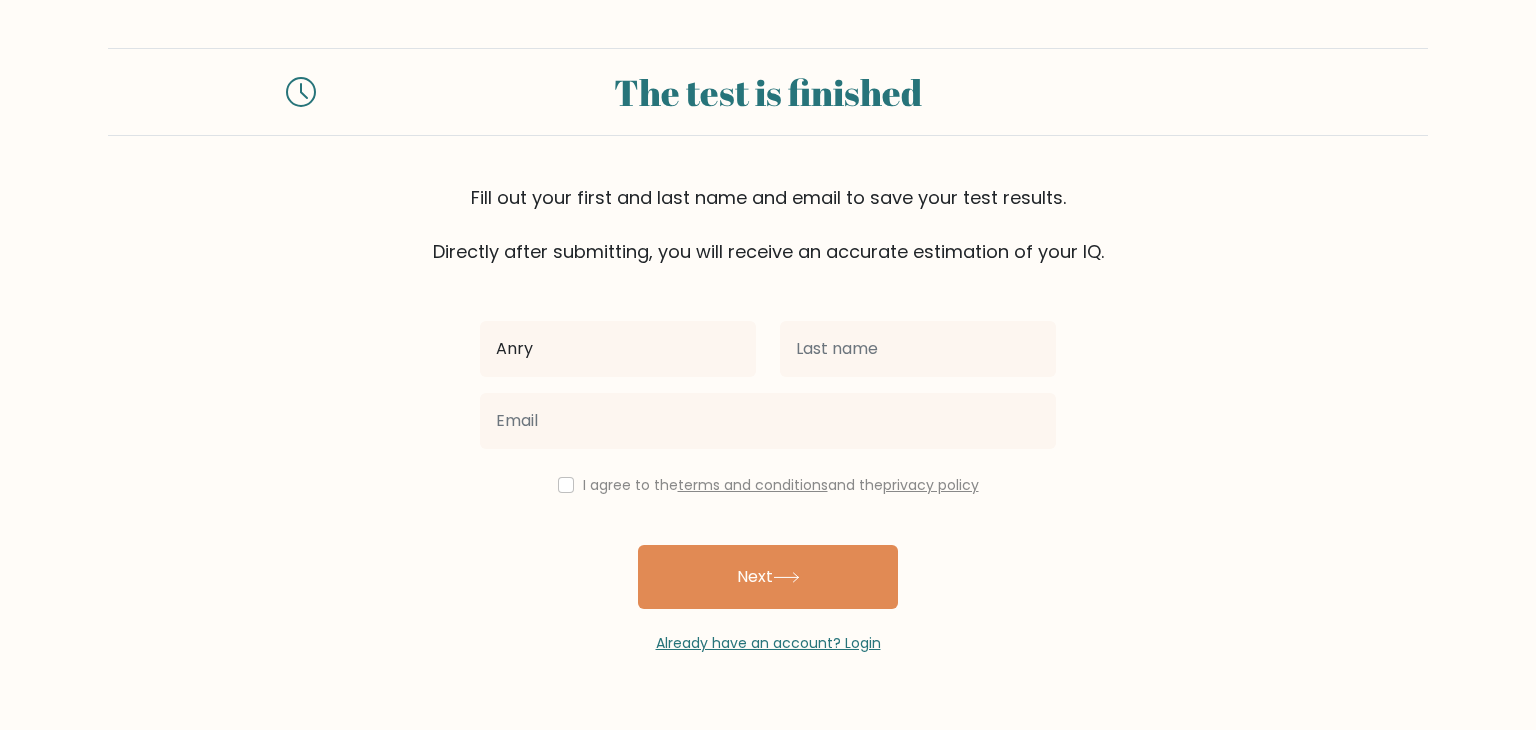 type on "Anry" 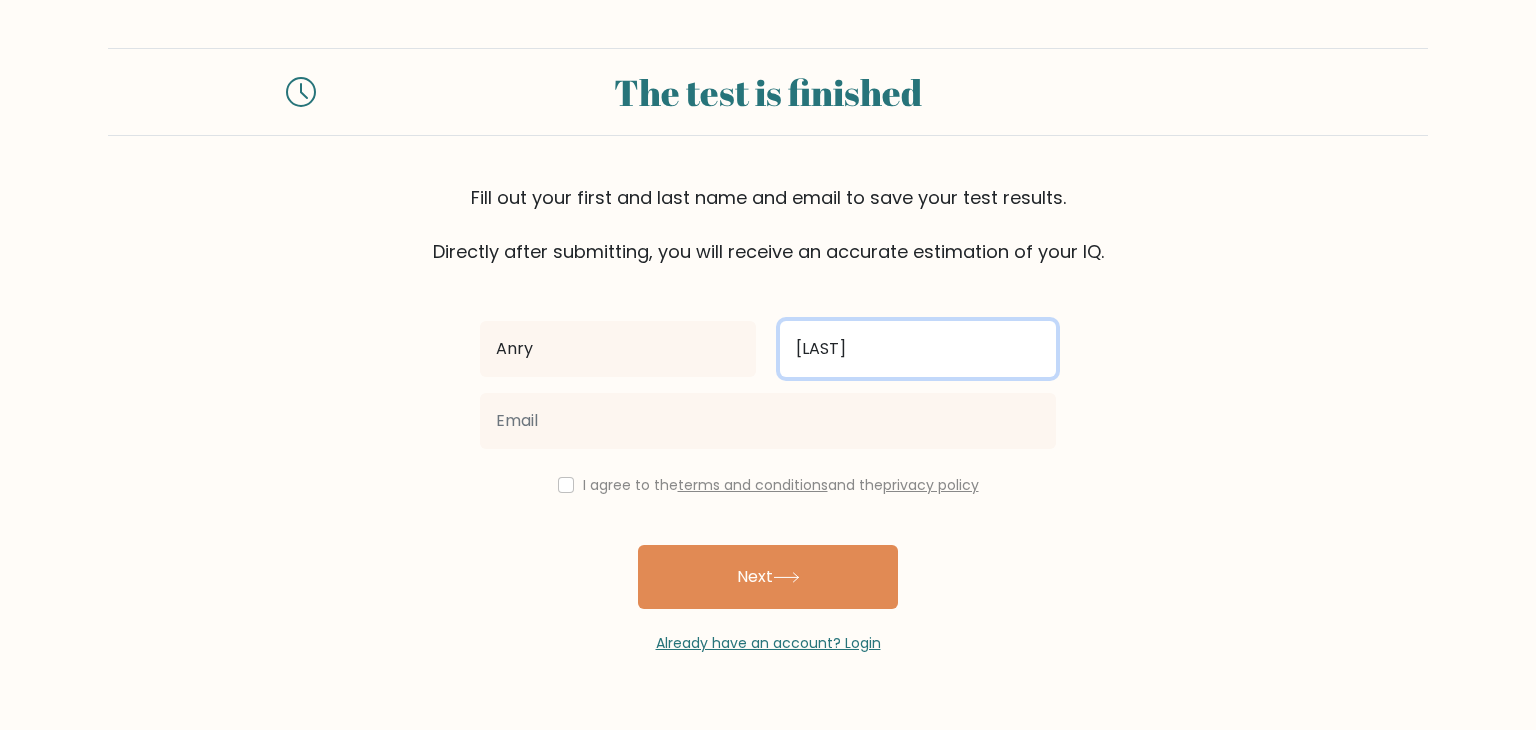 type on "Demkin" 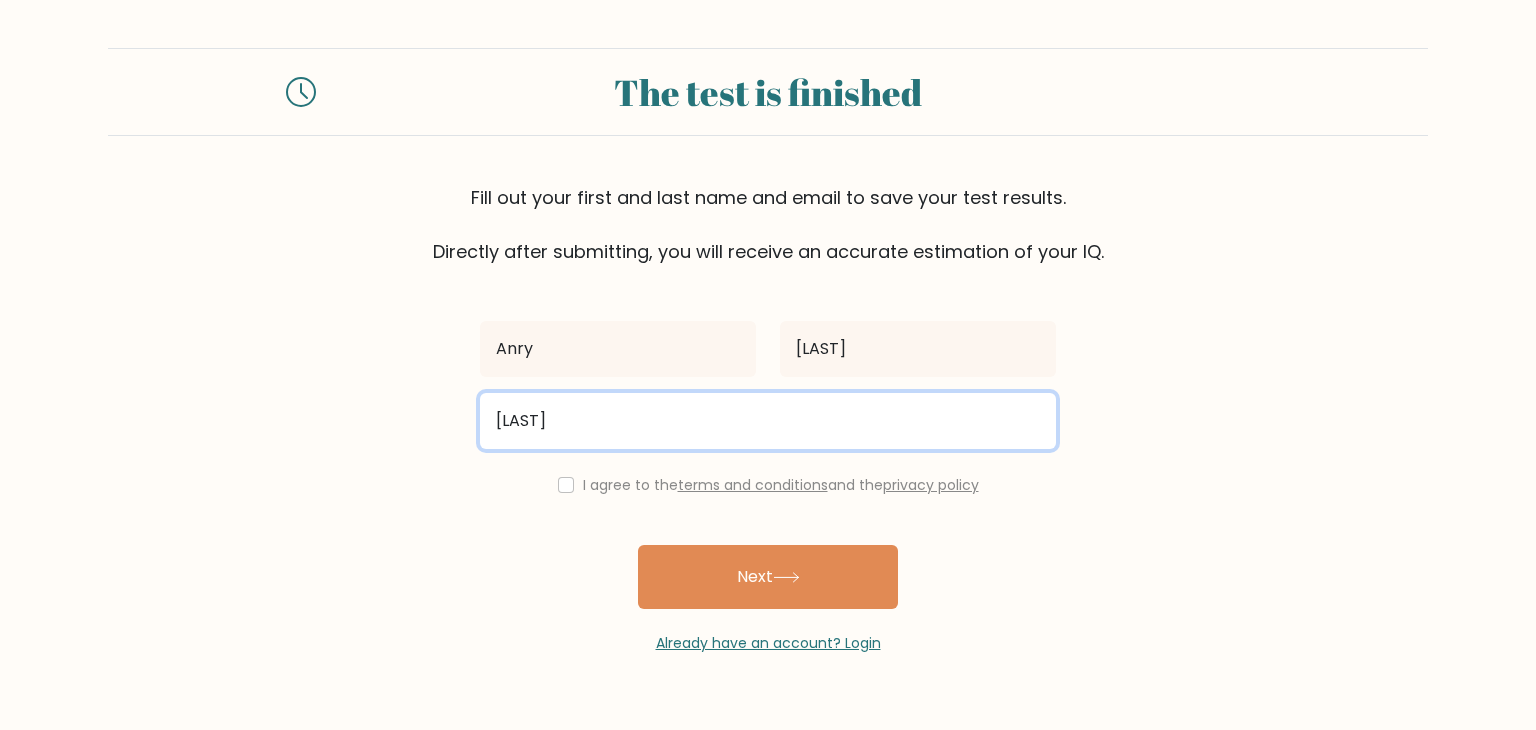 type on "anryvinneco@gmail.com" 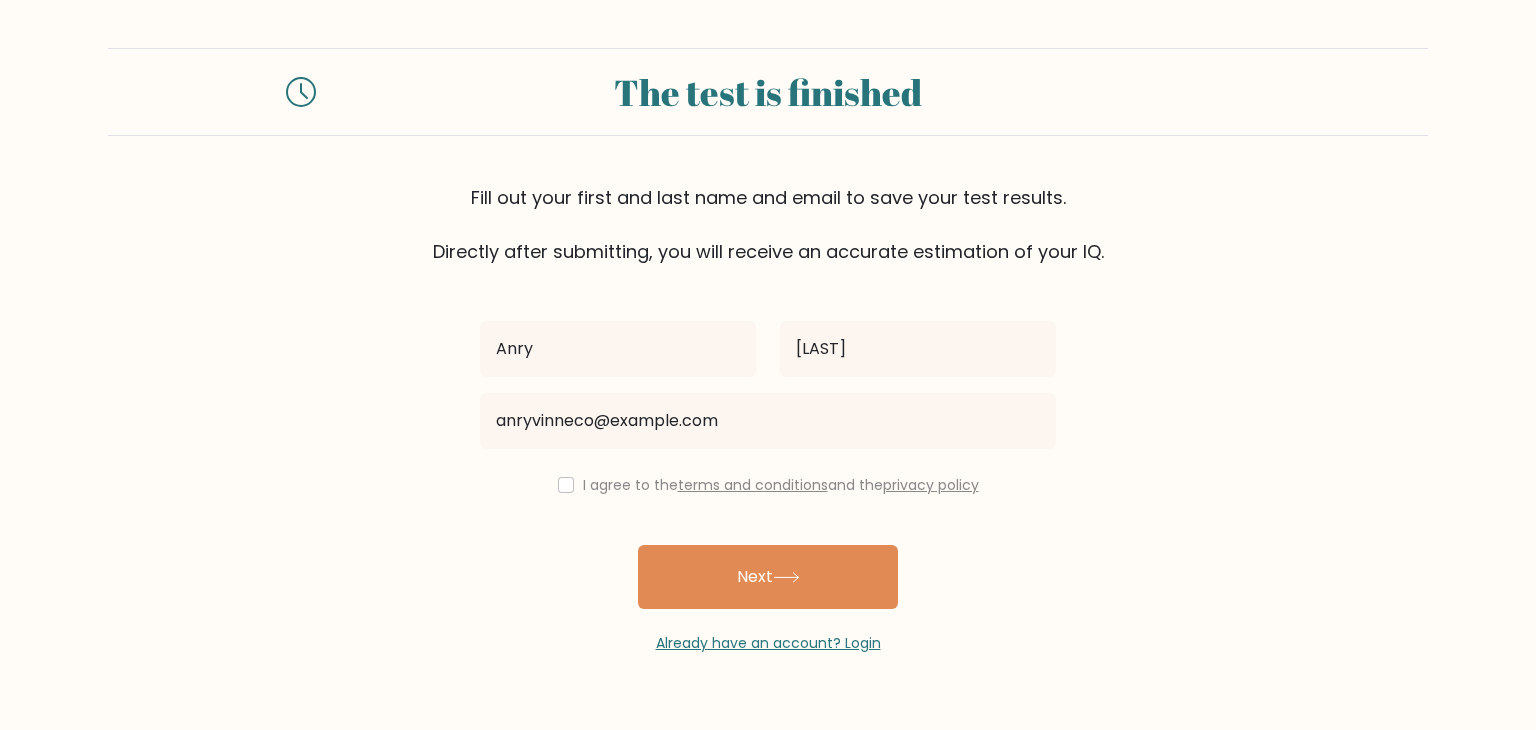 click on "I agree to the  terms and conditions  and the  privacy policy" at bounding box center (781, 485) 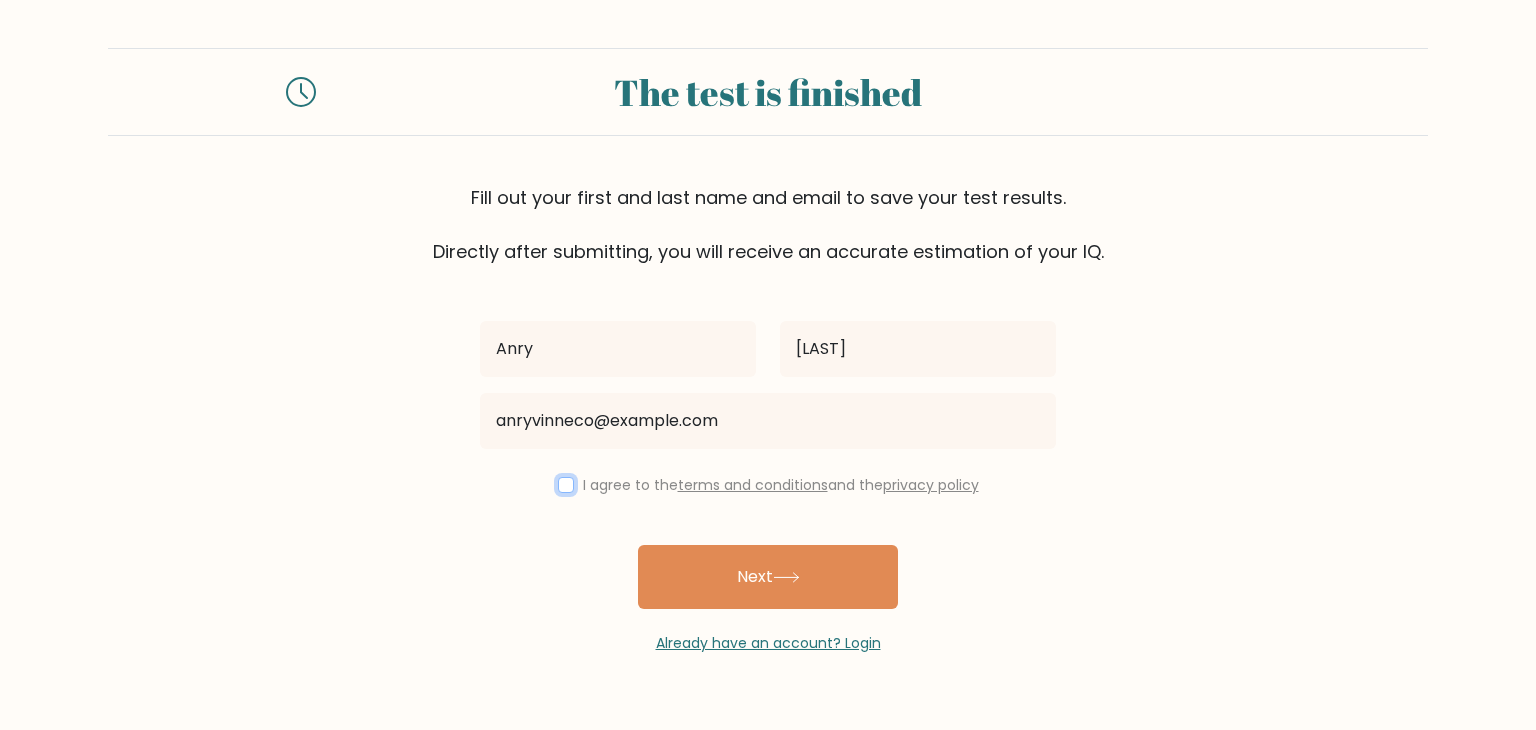 click at bounding box center [566, 485] 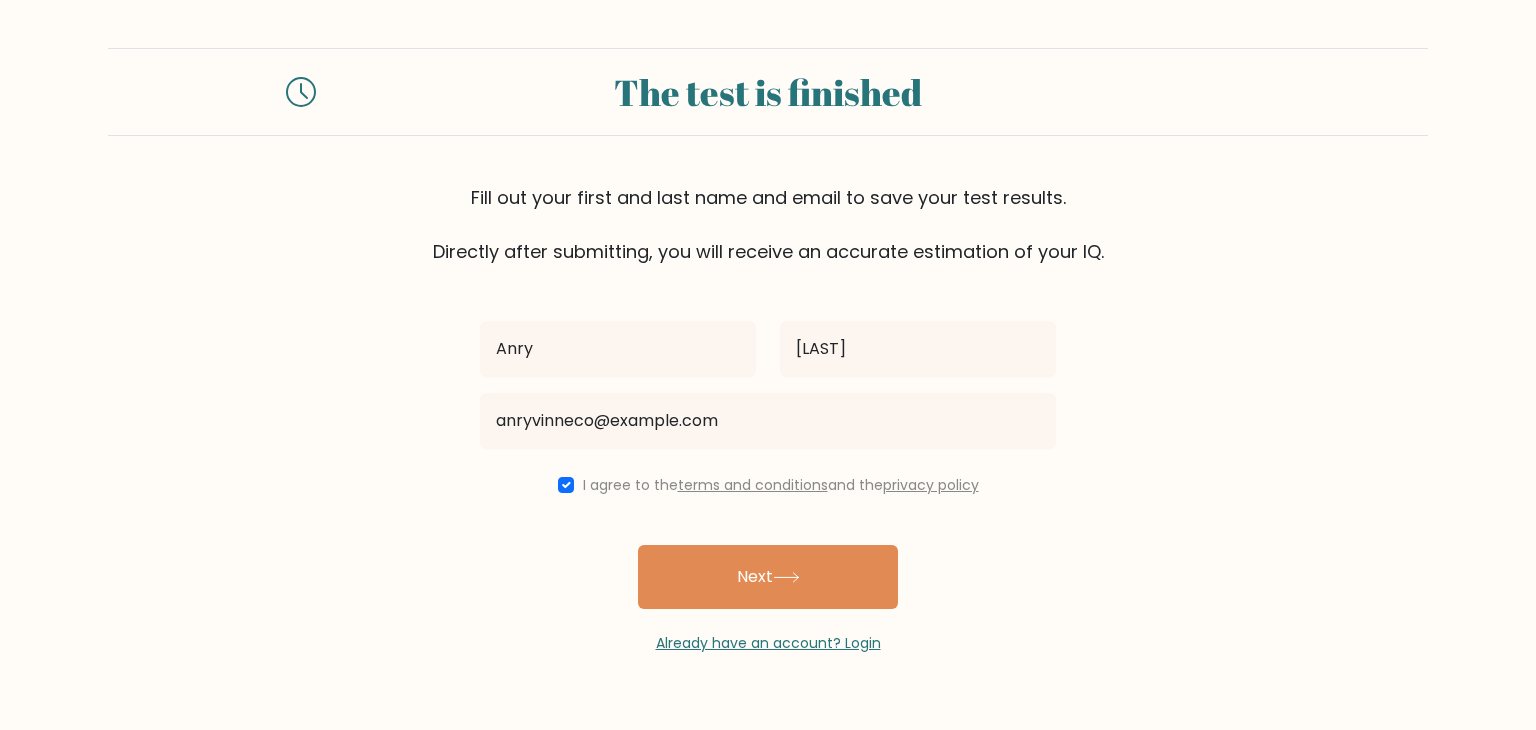 click on "Next" at bounding box center [768, 577] 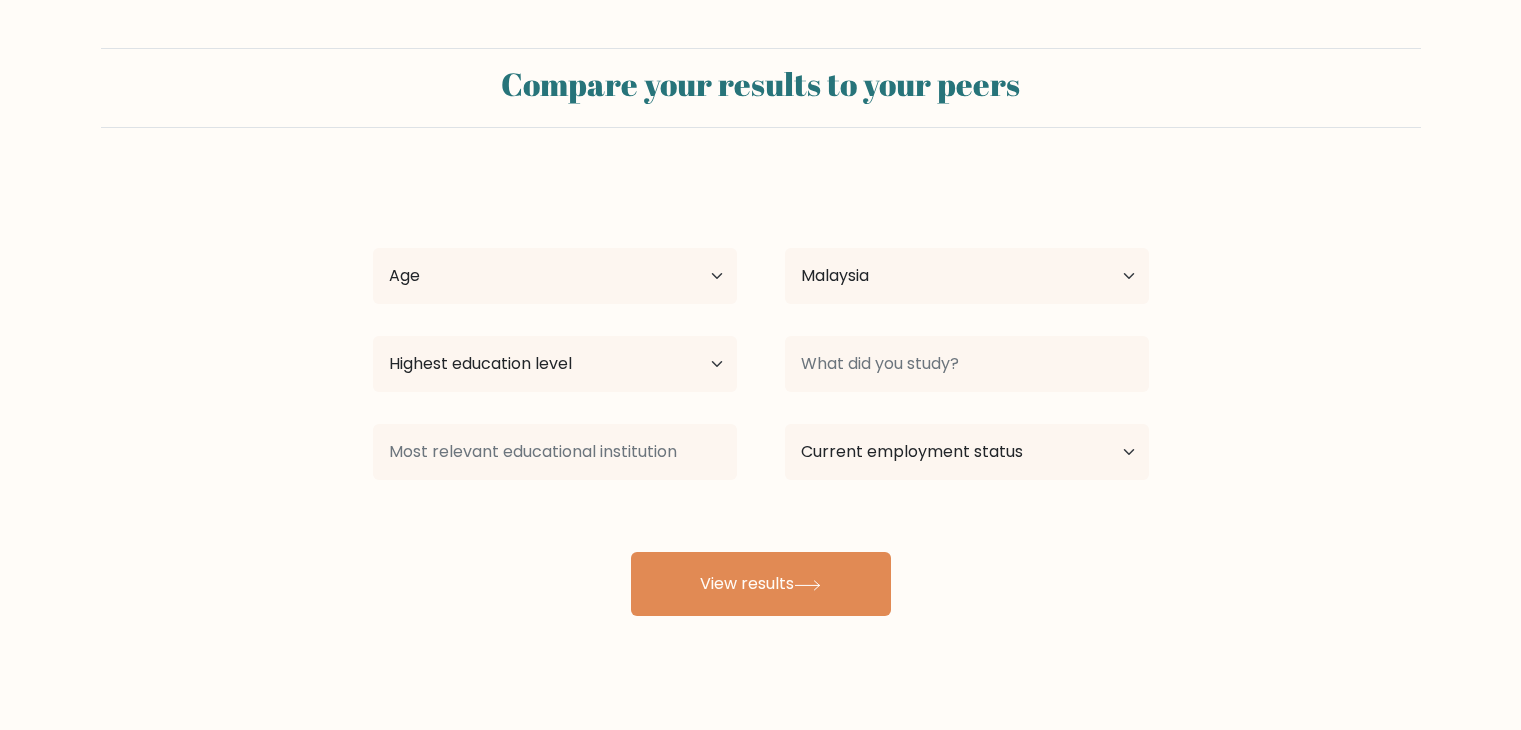 select on "MY" 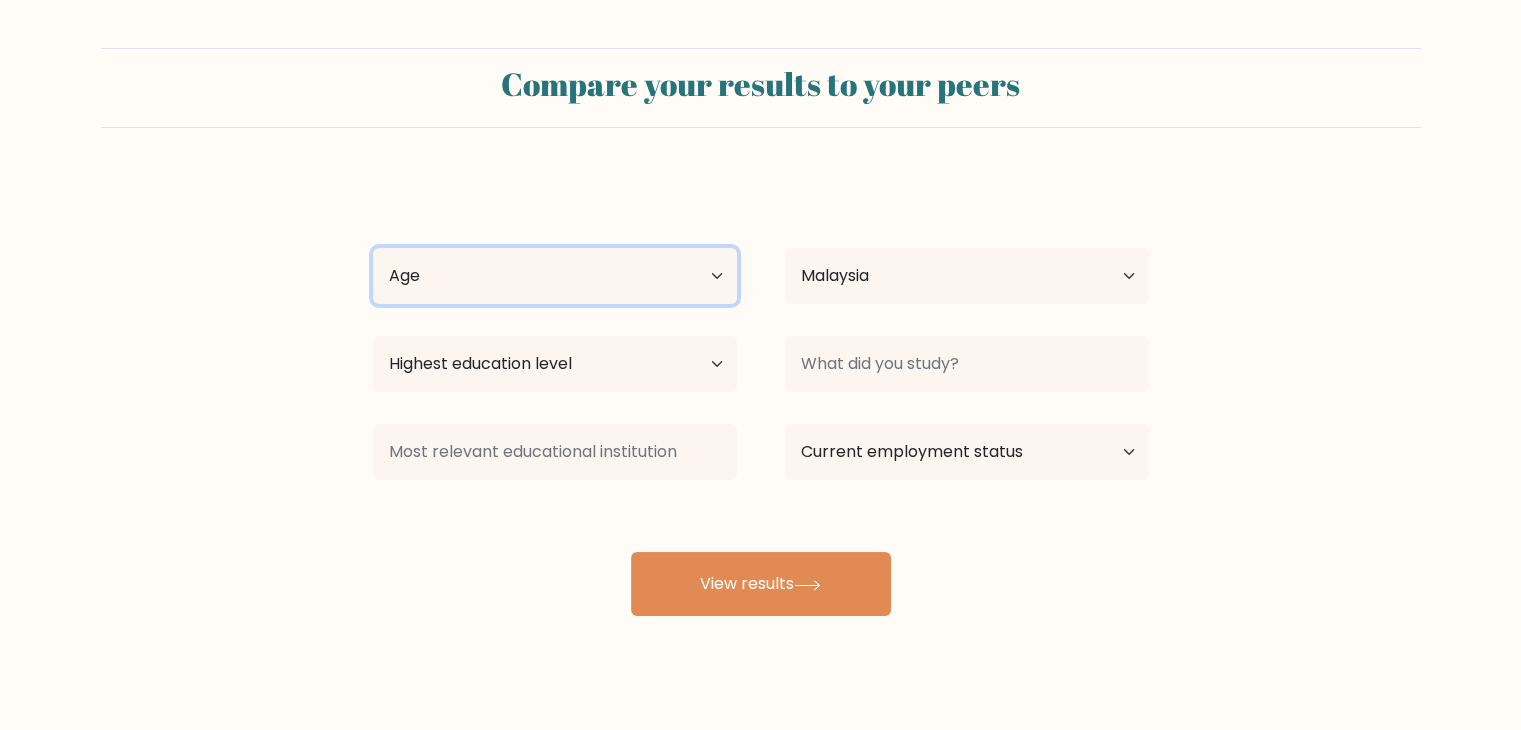 click on "Age
Under 18 years old
18-24 years old
25-34 years old
35-44 years old
45-54 years old
55-64 years old
65 years old and above" at bounding box center (555, 276) 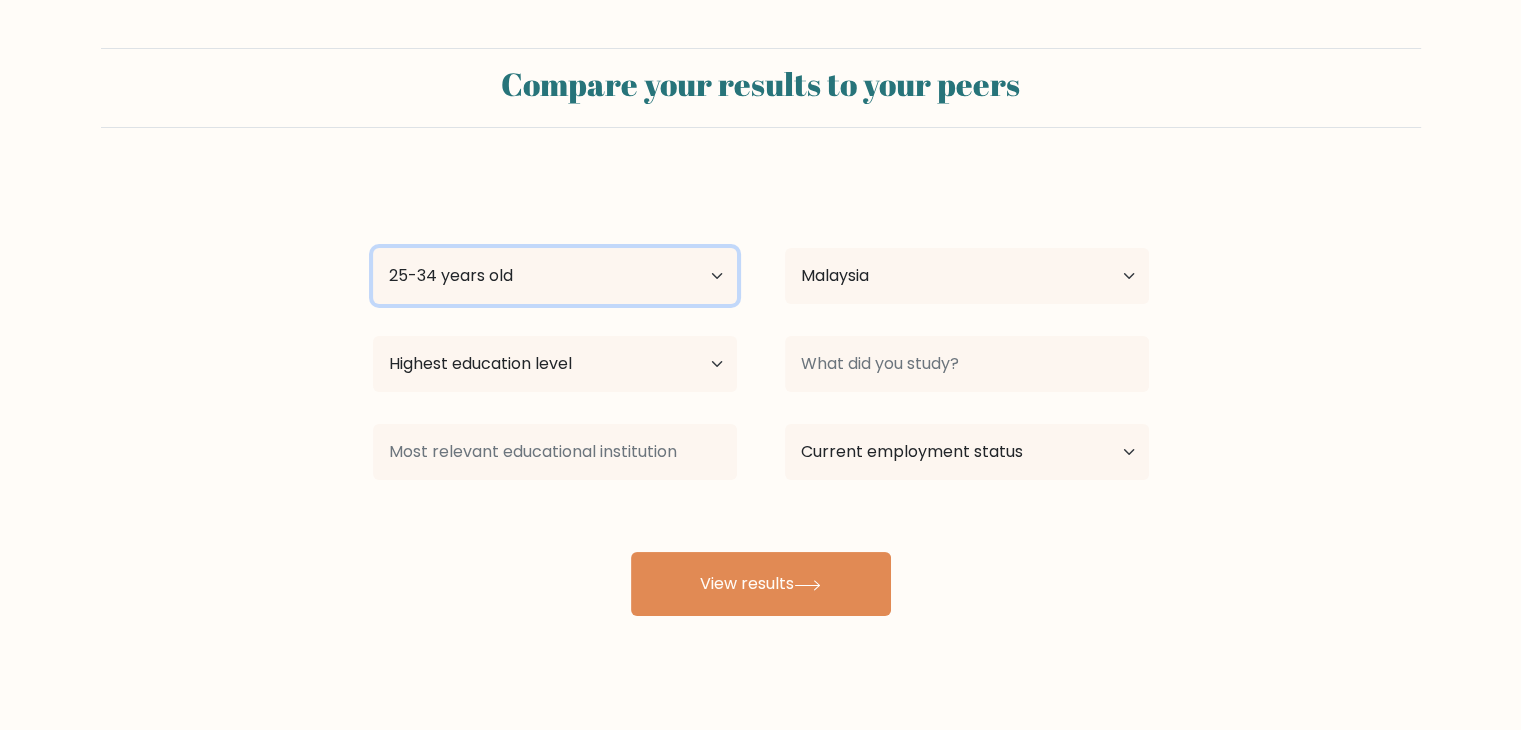 click on "Age
Under 18 years old
18-24 years old
25-34 years old
35-44 years old
45-54 years old
55-64 years old
65 years old and above" at bounding box center [555, 276] 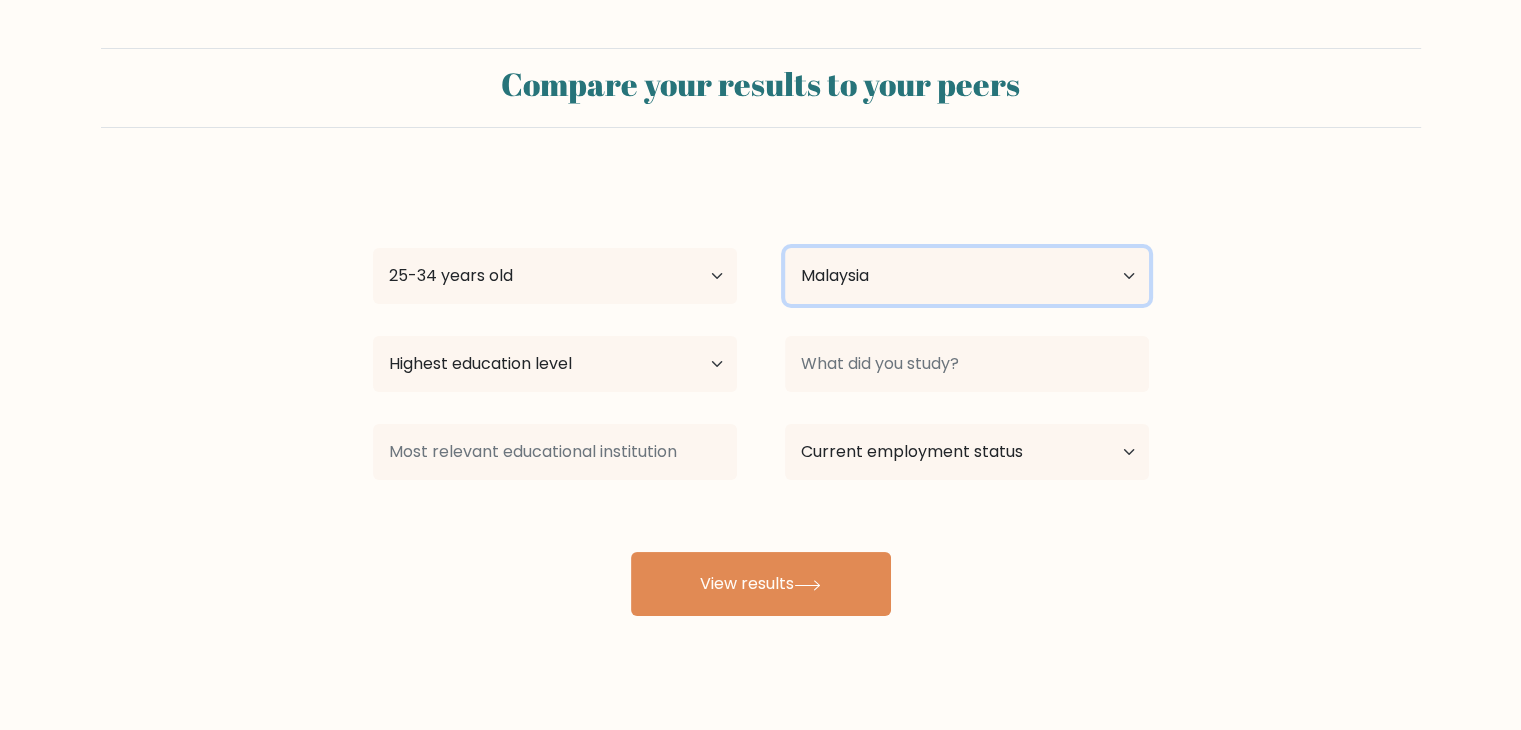 click on "Country
Afghanistan
Albania
Algeria
American Samoa
Andorra
Angola
Anguilla
Antarctica
Antigua and Barbuda
Argentina
Armenia
Aruba
Australia
Austria
Azerbaijan
Bahamas
Bahrain
Bangladesh
Barbados
Belarus
Belgium
Belize
Benin
Bermuda
Bhutan
Bolivia
Bonaire, Sint Eustatius and Saba
Bosnia and Herzegovina
Botswana
Bouvet Island
Brazil
British Indian Ocean Territory
Brunei
Bulgaria
Burkina Faso
Burundi
Cabo Verde
Cambodia
Cameroon
Canada
Cayman Islands
Central African Republic
Chad
Chile
China
Christmas Island
Cocos (Keeling) Islands
Colombia
Comoros
Congo
Congo (the Democratic Republic of the)
Cook Islands
Costa Rica
Côte d'Ivoire
Croatia
Cuba" at bounding box center (967, 276) 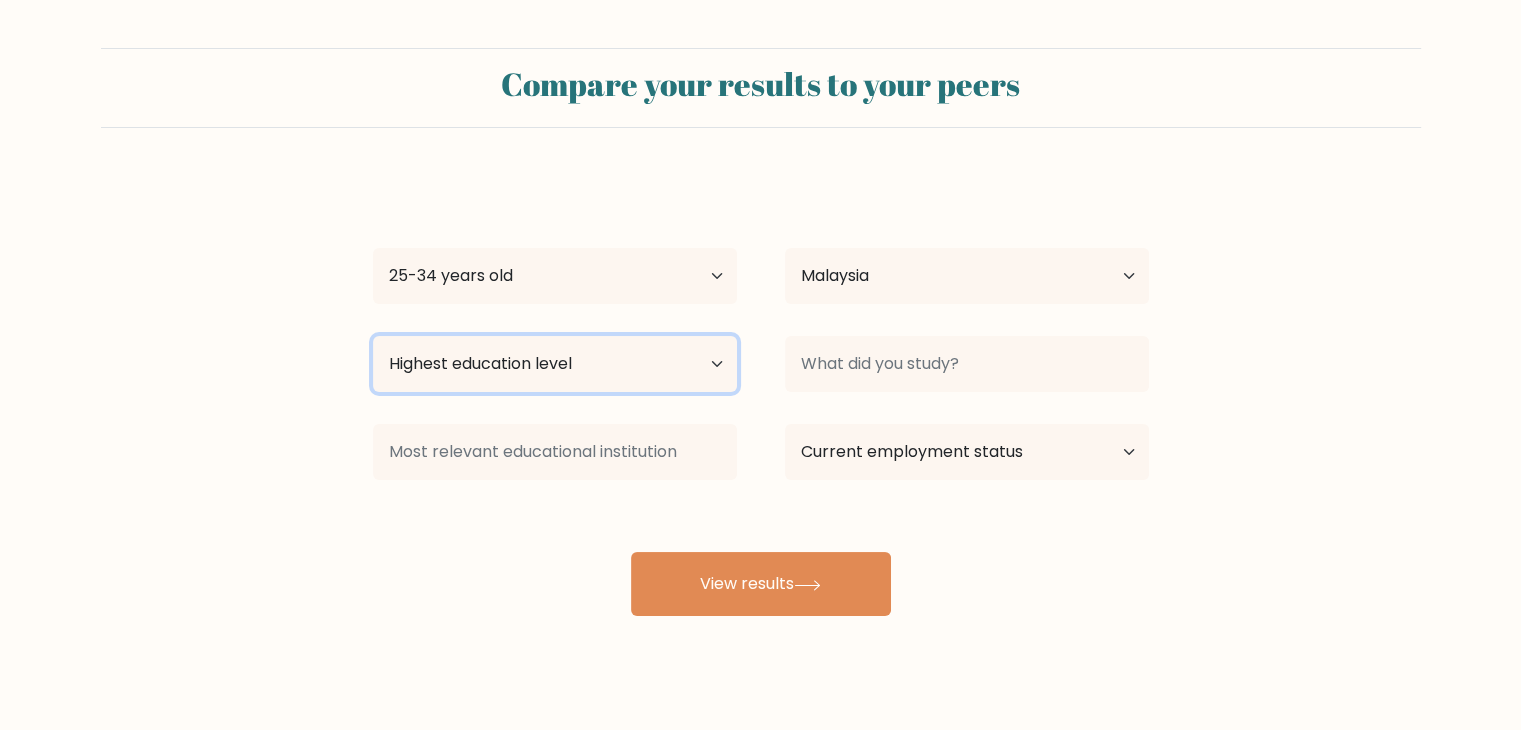 click on "Highest education level
No schooling
Primary
Lower Secondary
Upper Secondary
Occupation Specific
Bachelor's degree
Master's degree
Doctoral degree" at bounding box center [555, 364] 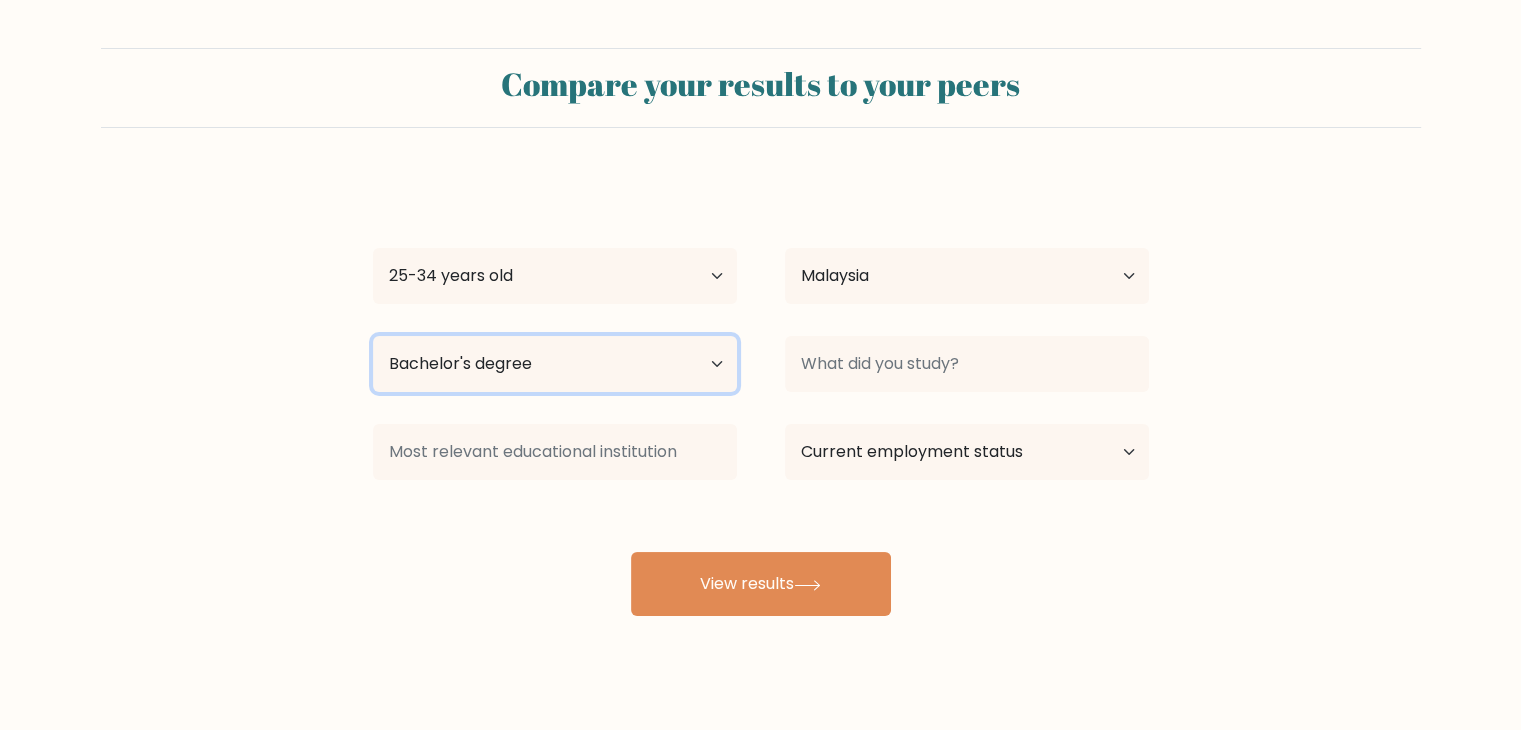 click on "Highest education level
No schooling
Primary
Lower Secondary
Upper Secondary
Occupation Specific
Bachelor's degree
Master's degree
Doctoral degree" at bounding box center (555, 364) 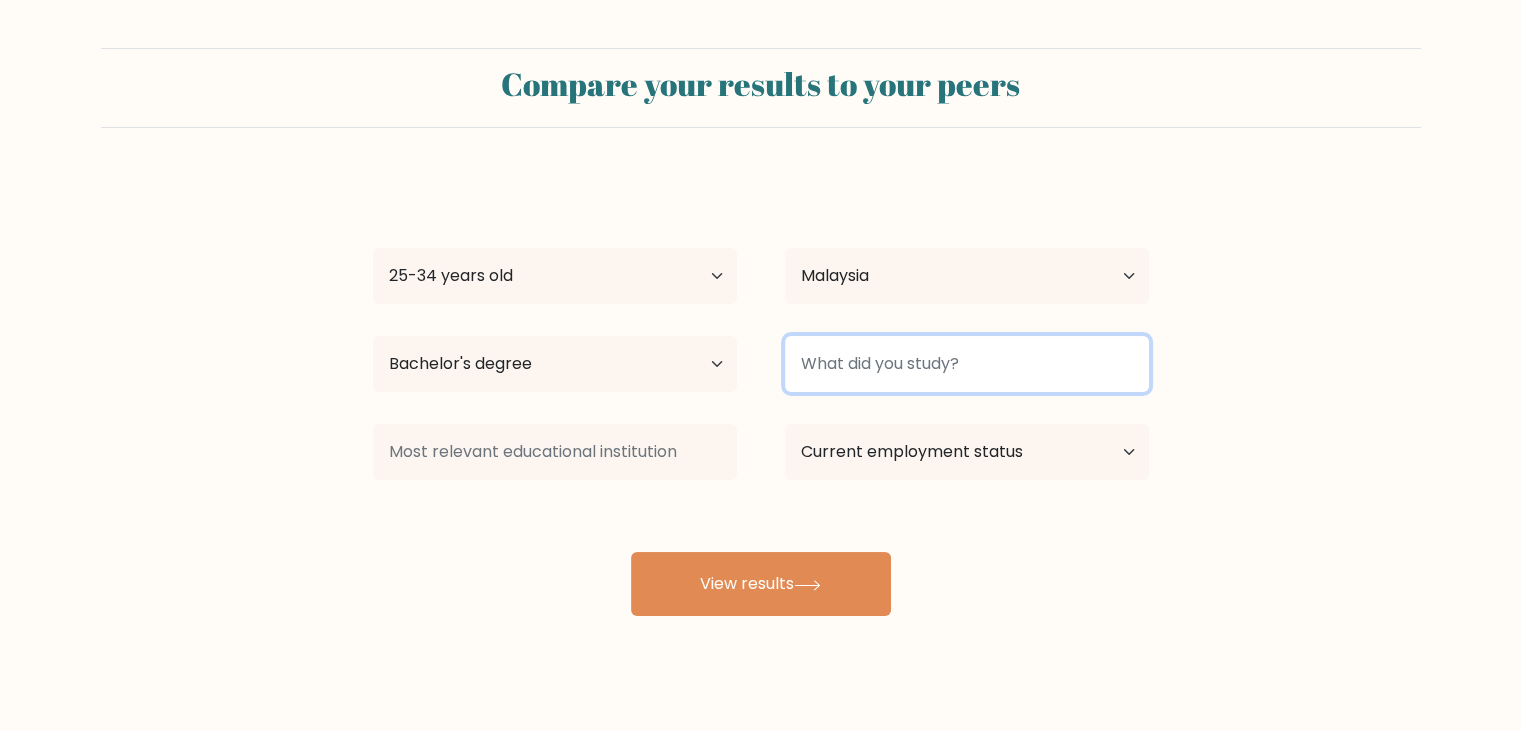 click at bounding box center [967, 364] 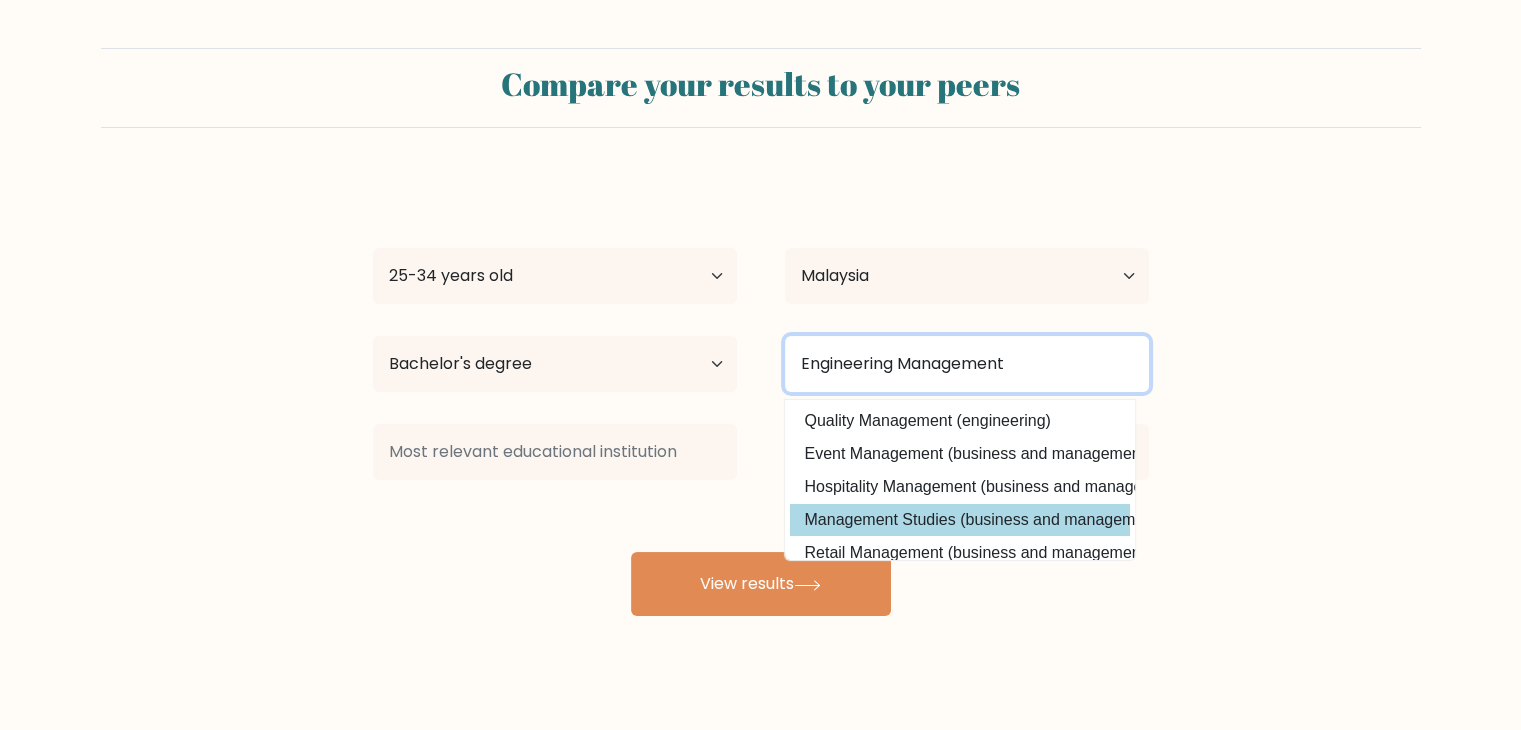 type on "Engineering Management" 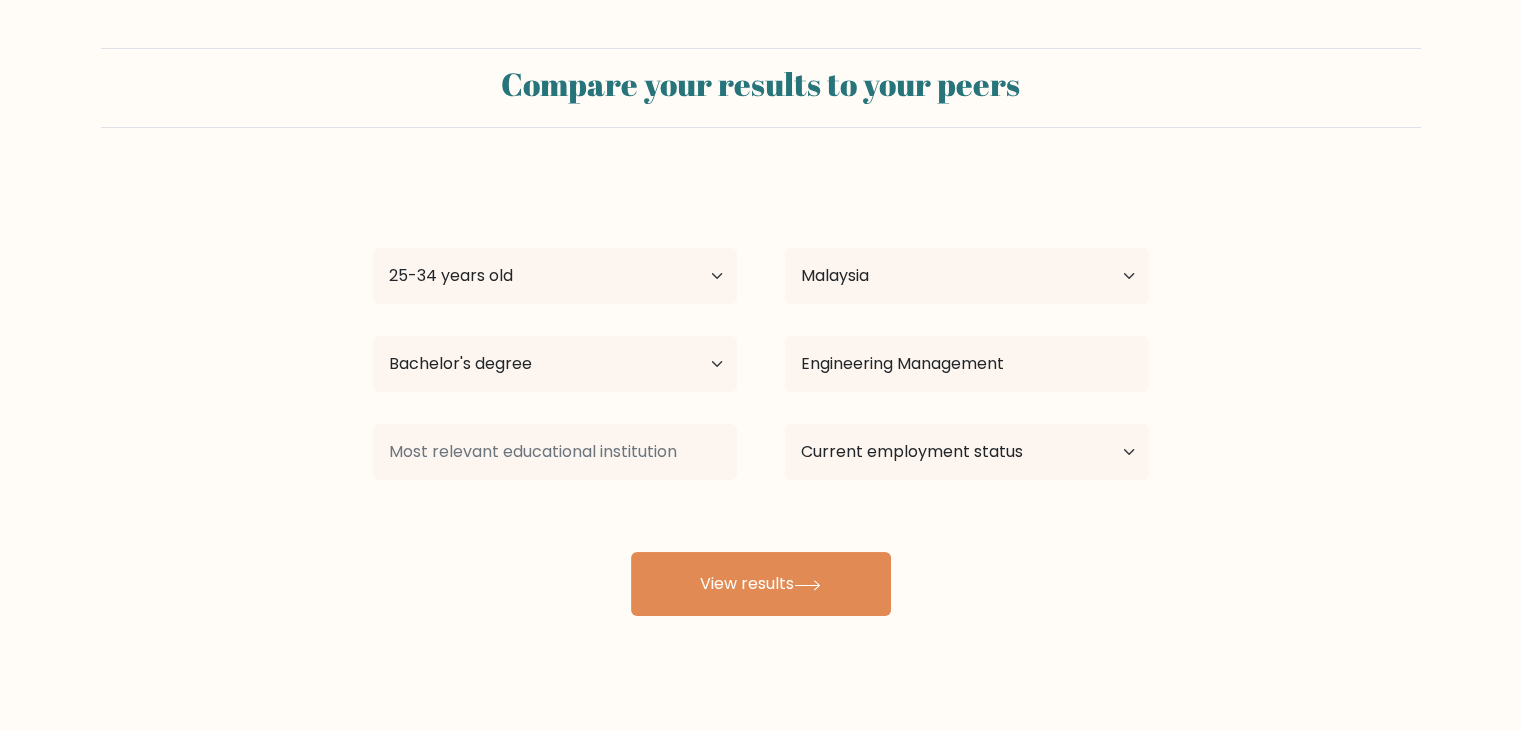 click on "Anry
Demkin
Age
Under 18 years old
18-24 years old
25-34 years old
35-44 years old
45-54 years old
55-64 years old
65 years old and above
Country
Afghanistan
Albania
Algeria
American Samoa
Andorra
Angola
Anguilla
Antarctica
Antigua and Barbuda
Argentina
Armenia
Aruba
Australia
Austria
Azerbaijan
Bahamas
Bahrain
Bangladesh
Barbados
Belarus
Belgium
Belize
Benin
Bermuda
Bhutan
Bolivia
Bonaire, Sint Eustatius and Saba
Bosnia and Herzegovina
Botswana
Bouvet Island
Brazil
Brunei" at bounding box center [761, 396] 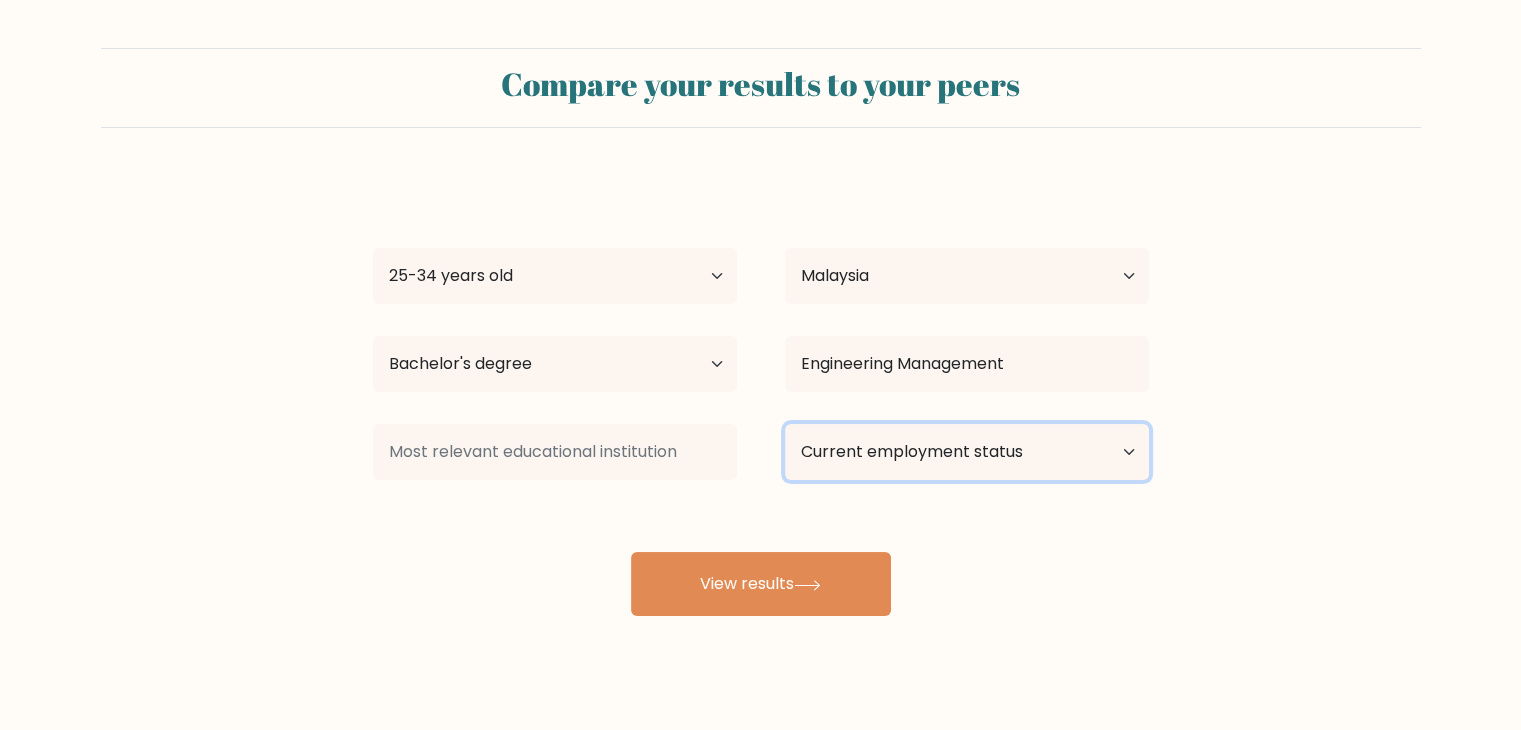 click on "Current employment status
Employed
Student
Retired
Other / prefer not to answer" at bounding box center [967, 452] 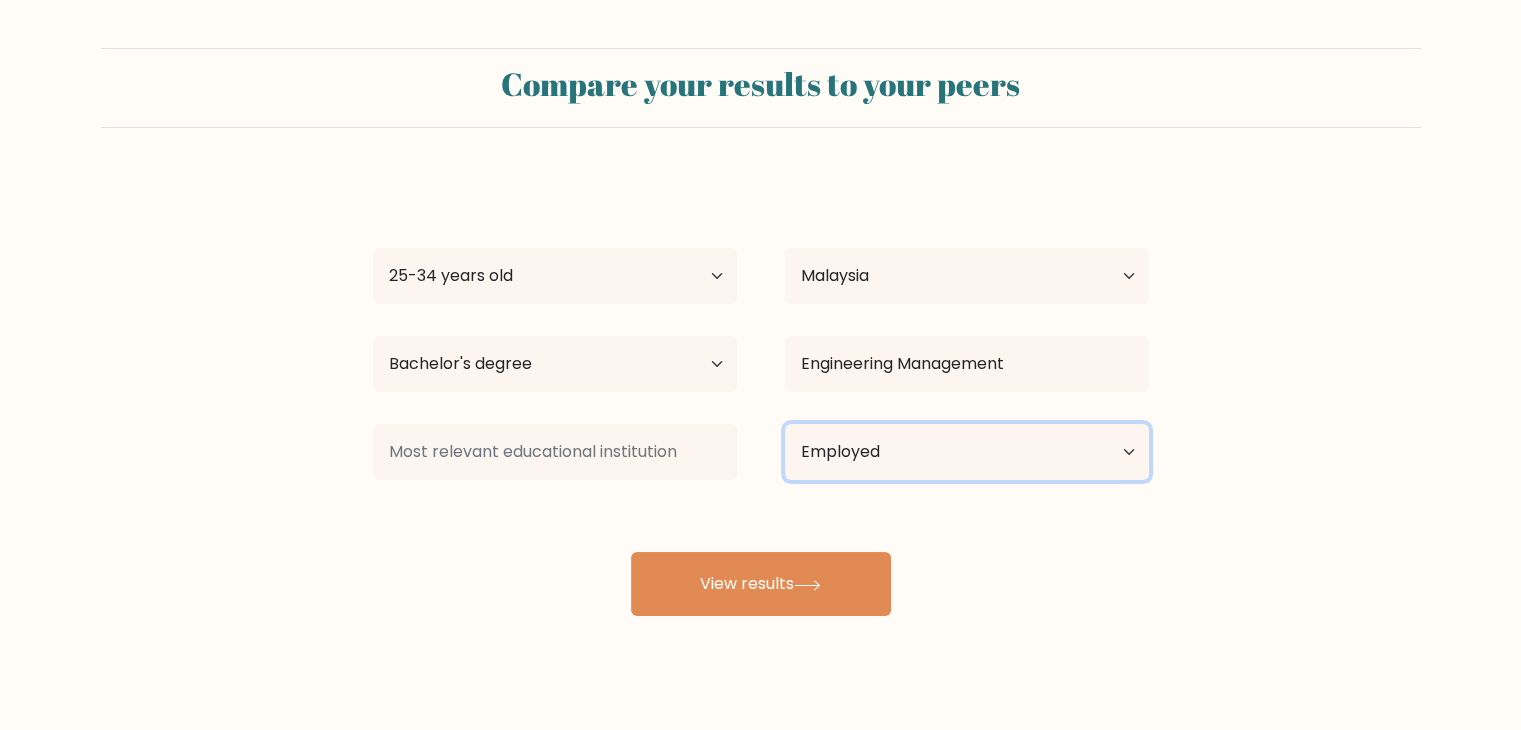 click on "Current employment status
Employed
Student
Retired
Other / prefer not to answer" at bounding box center (967, 452) 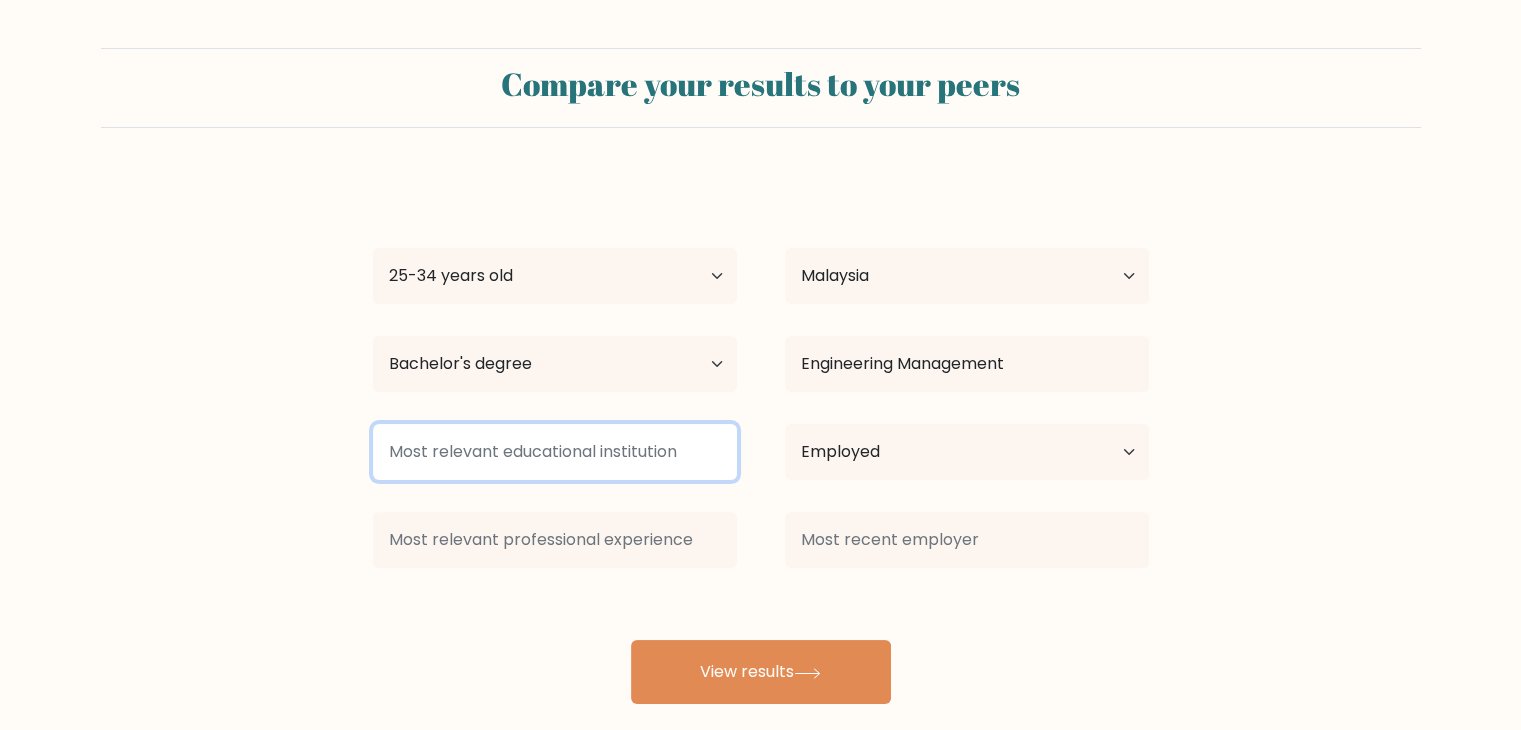 click at bounding box center (555, 452) 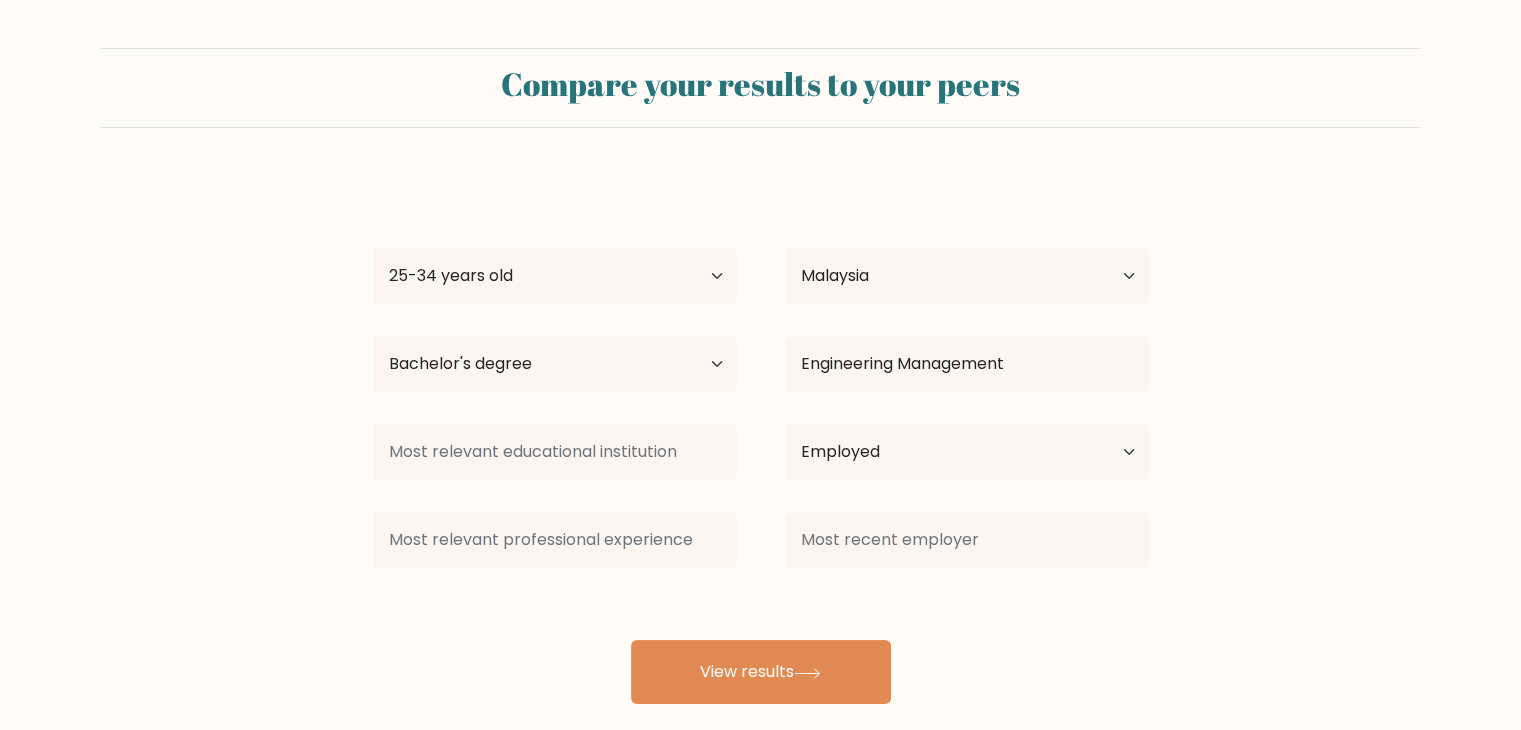 click on "Current employment status
Employed
Student
Retired
Other / prefer not to answer" at bounding box center (967, 452) 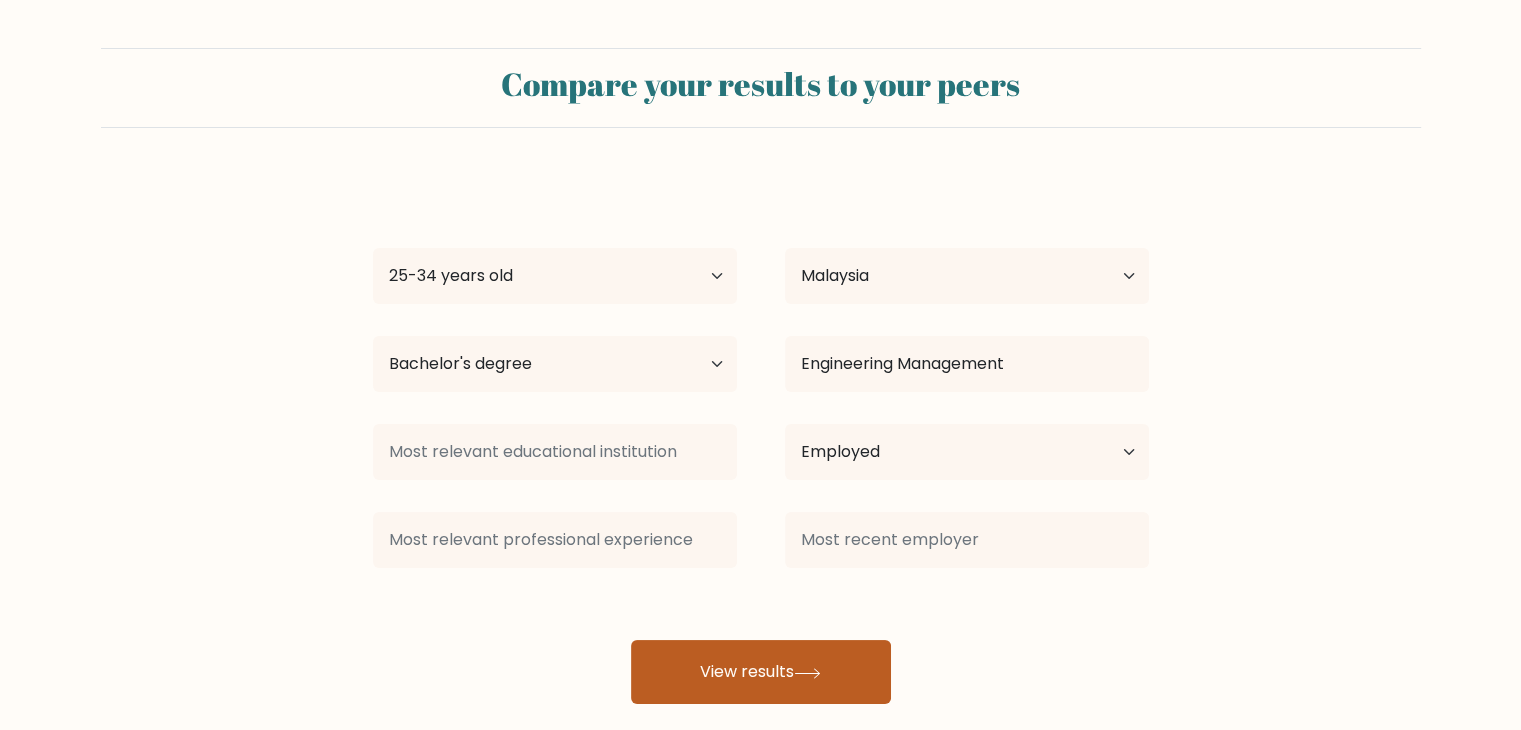 click on "View results" at bounding box center (761, 672) 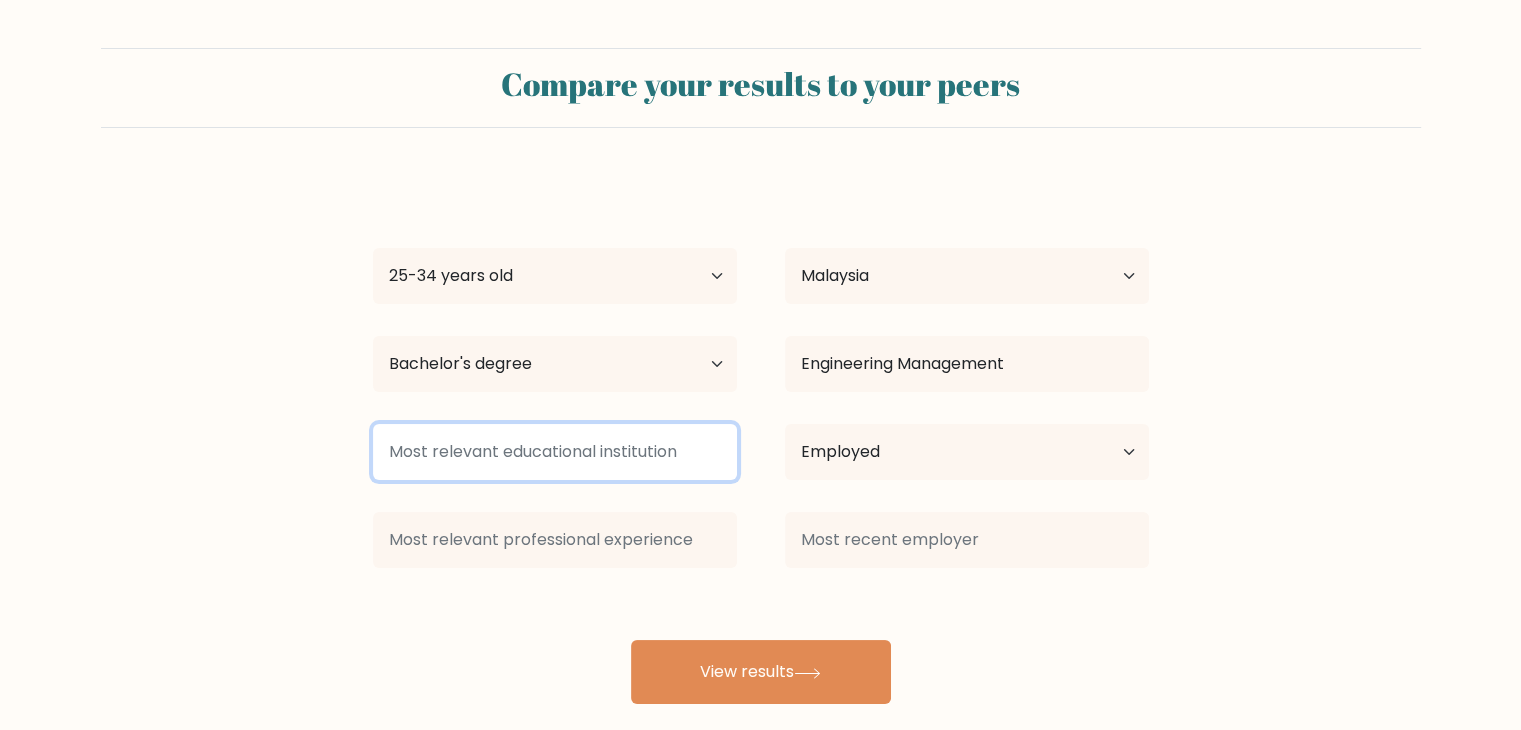 click at bounding box center [555, 452] 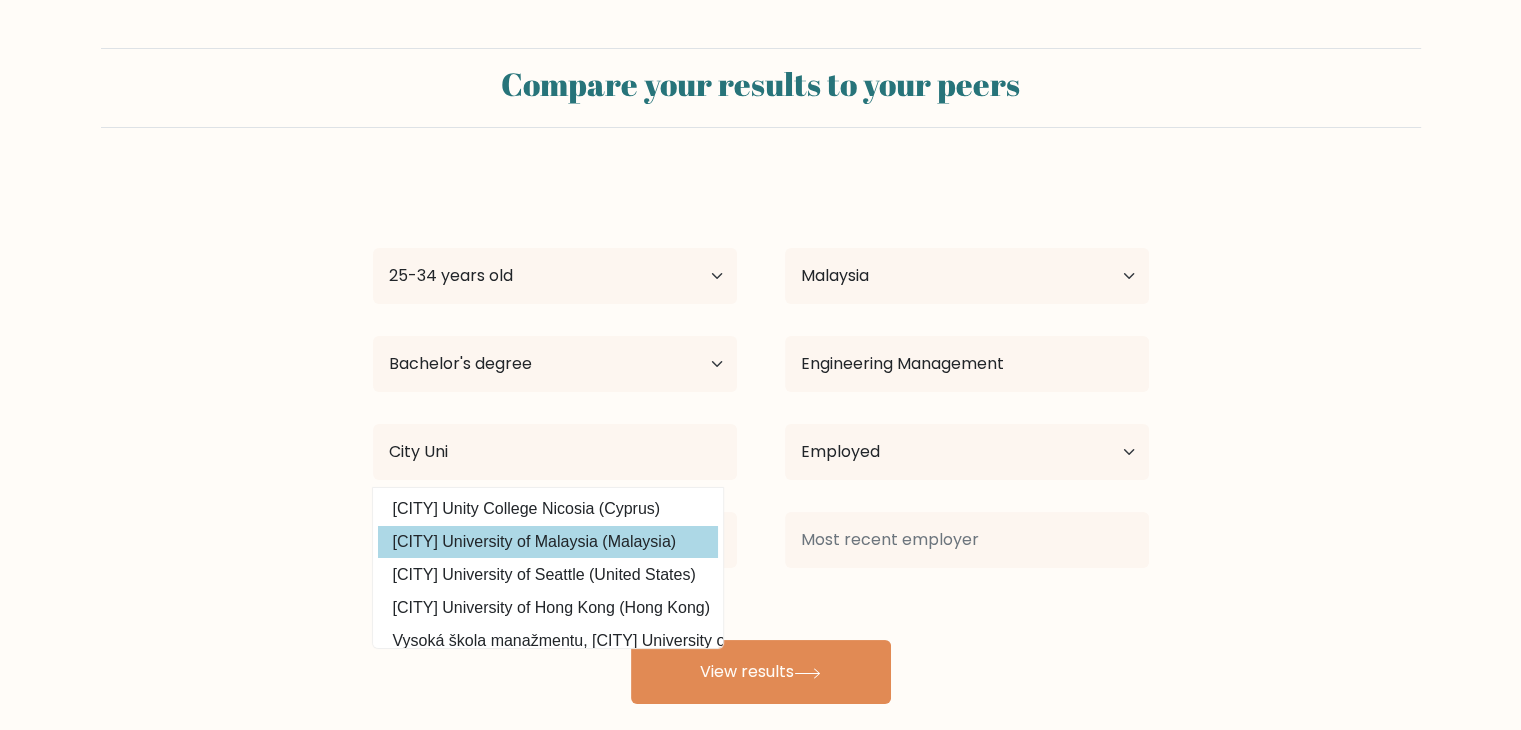 click on "City University of Malaysia (Malaysia)" at bounding box center (548, 542) 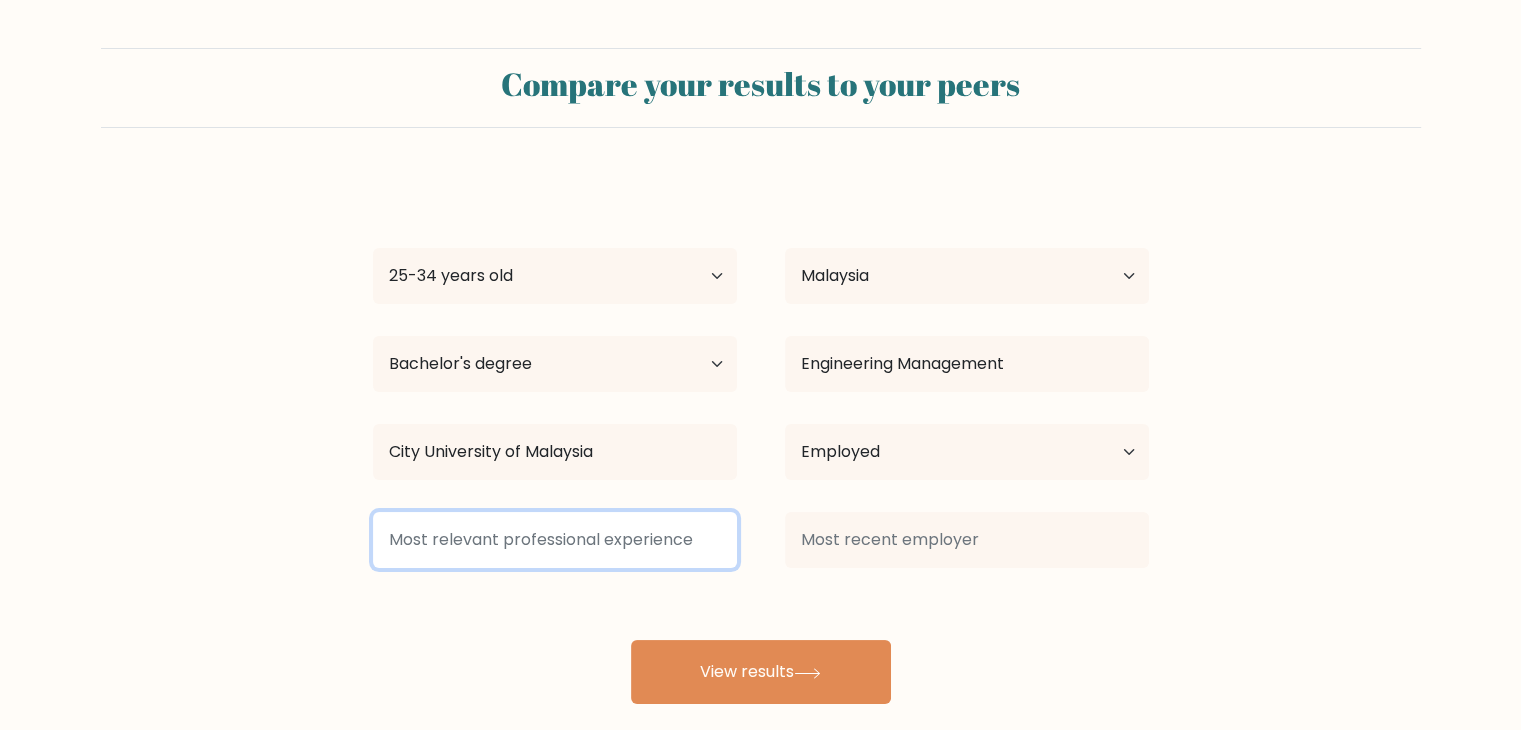 click at bounding box center [555, 540] 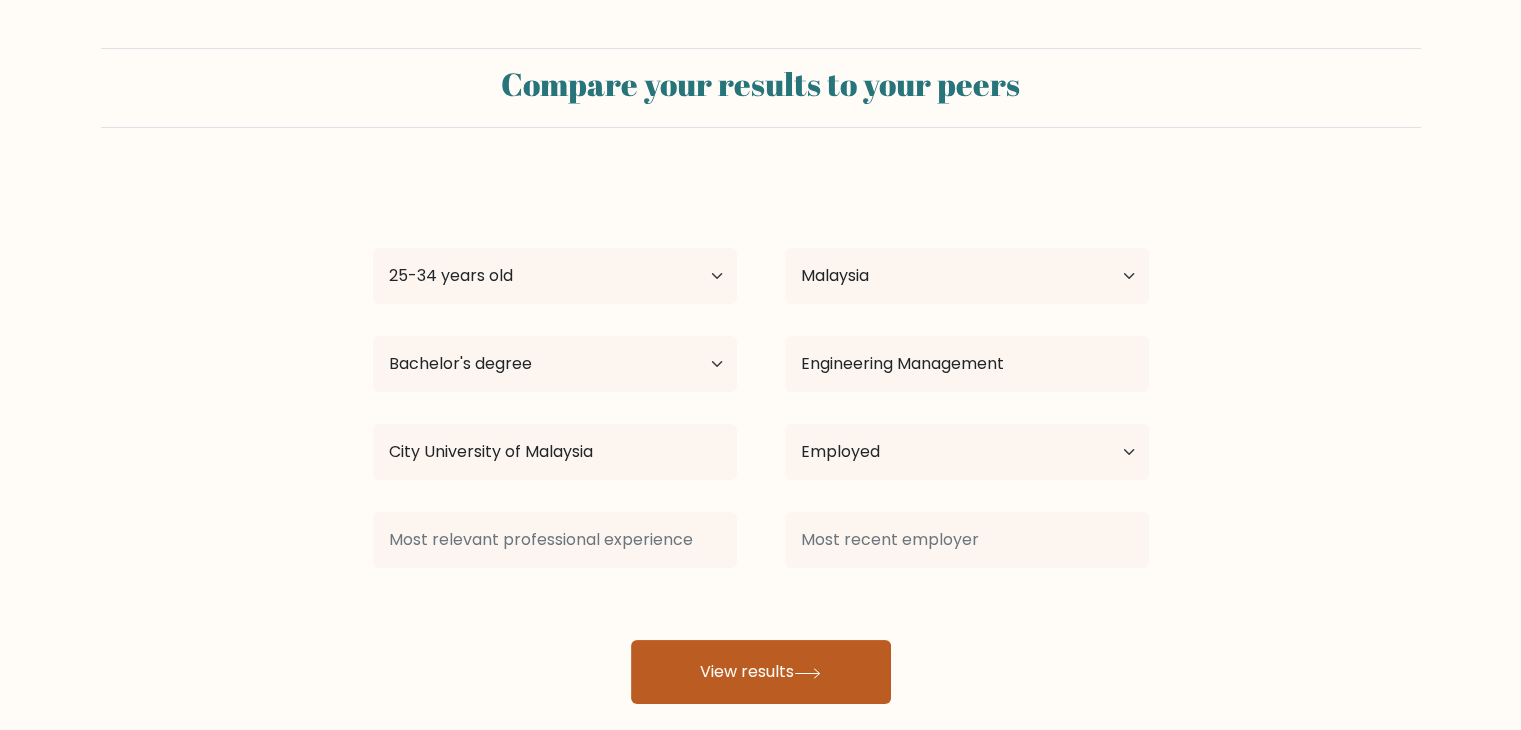 click on "View results" at bounding box center (761, 672) 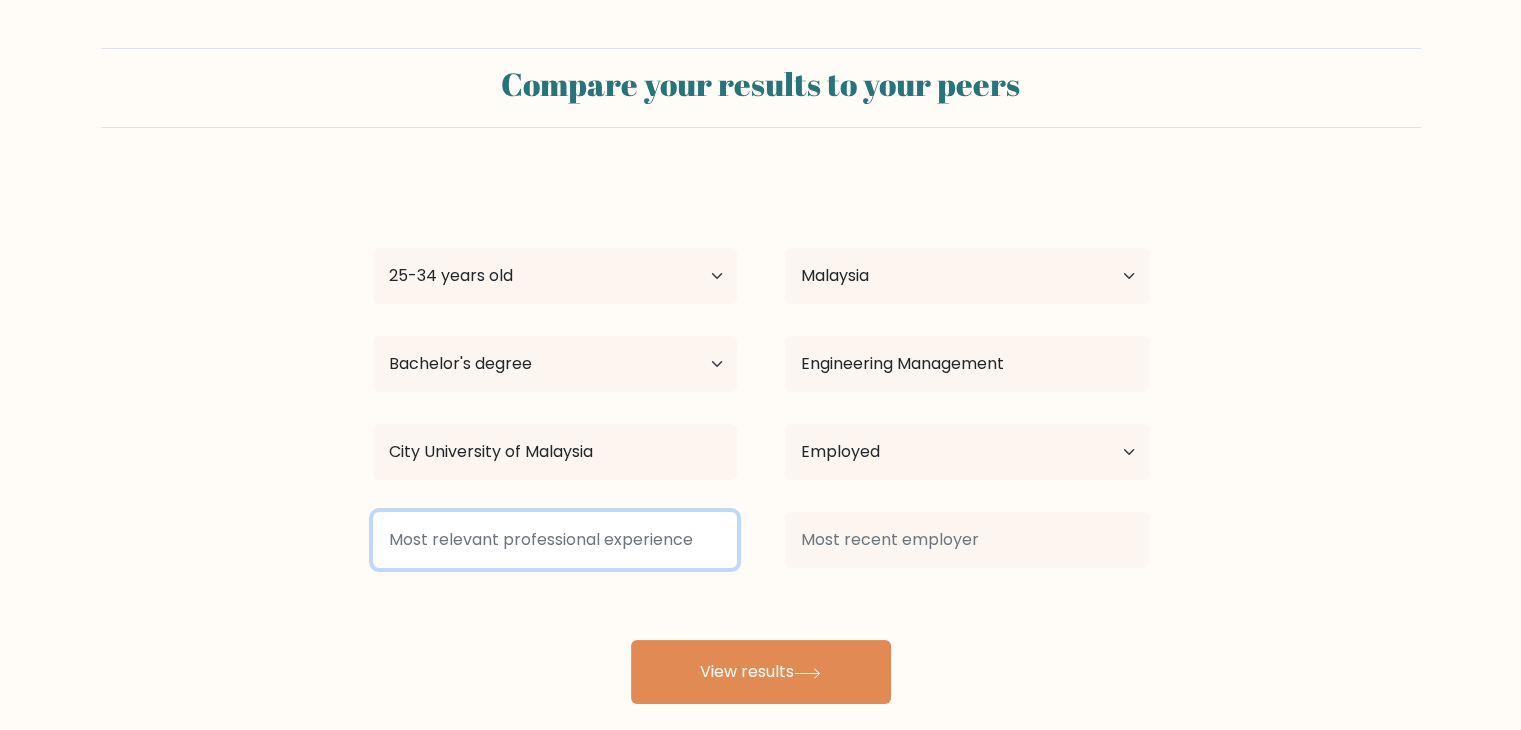 click at bounding box center [555, 540] 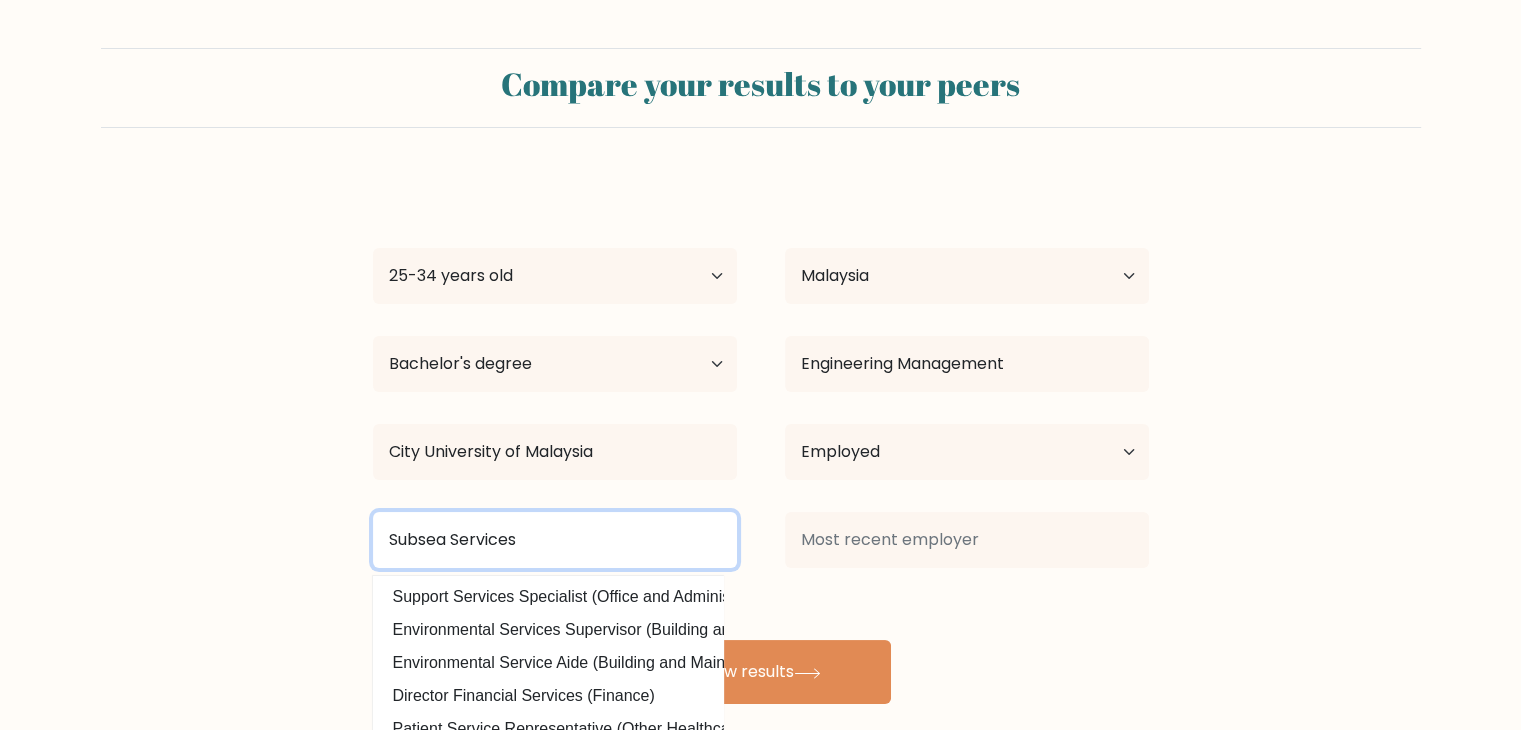 type on "Subsea Services" 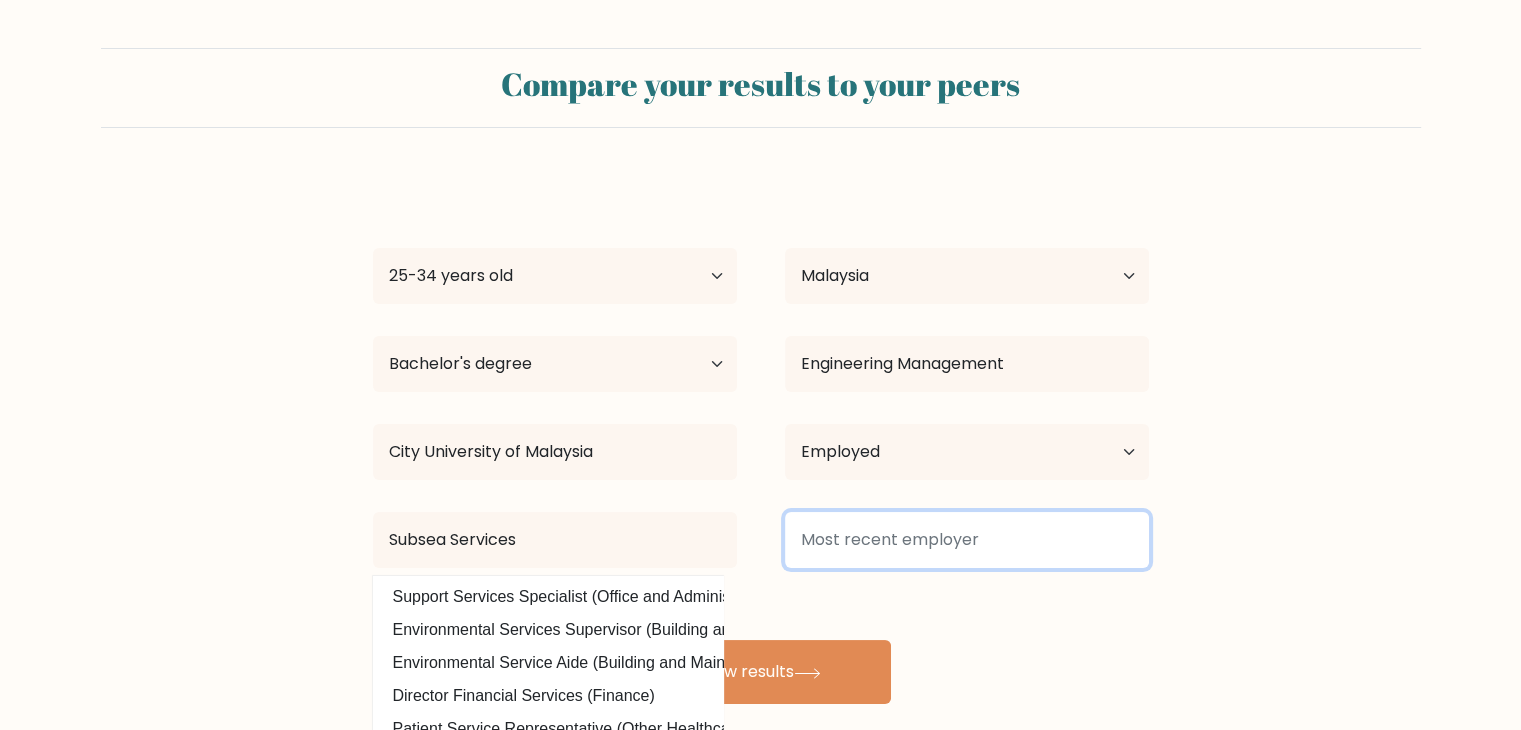 click at bounding box center (967, 540) 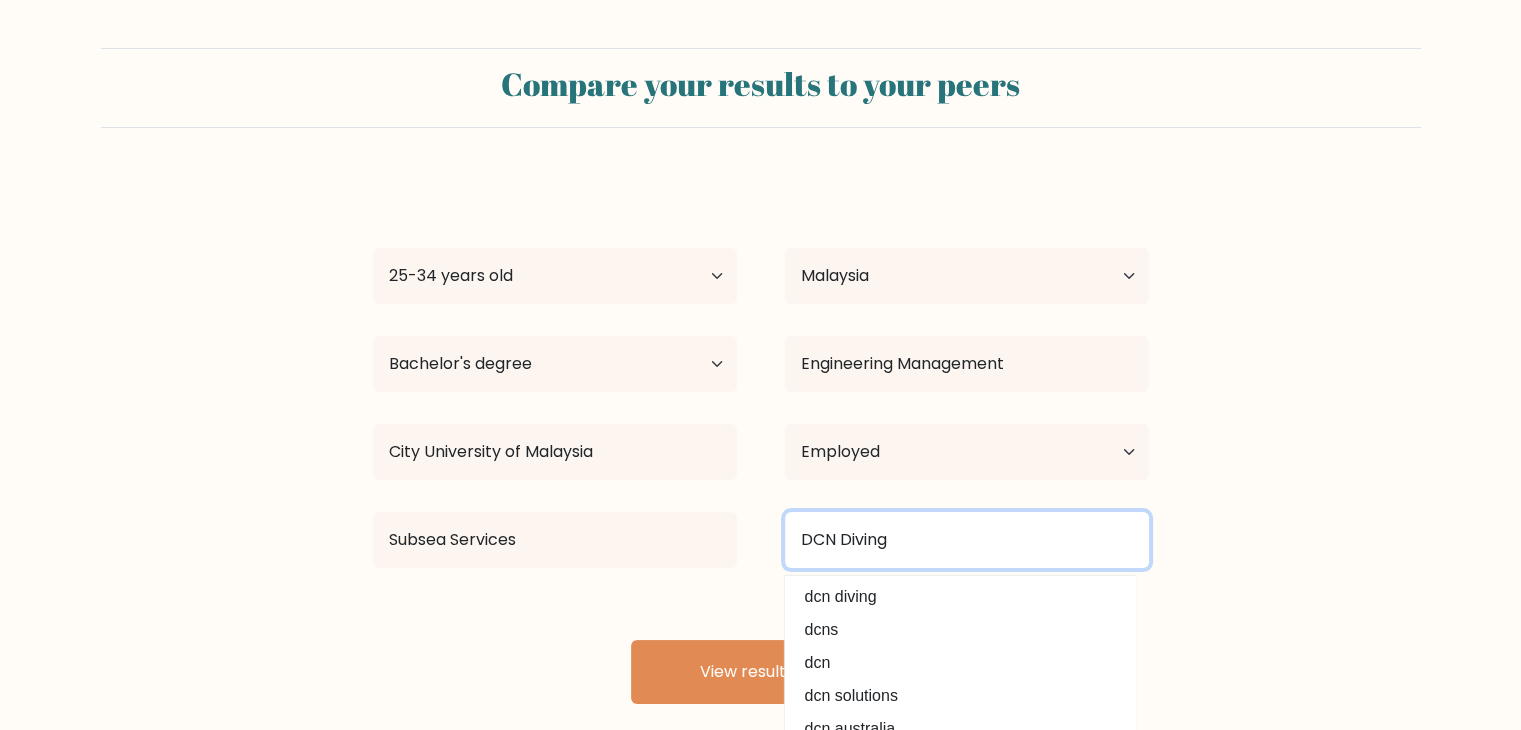 type on "DCN Diving" 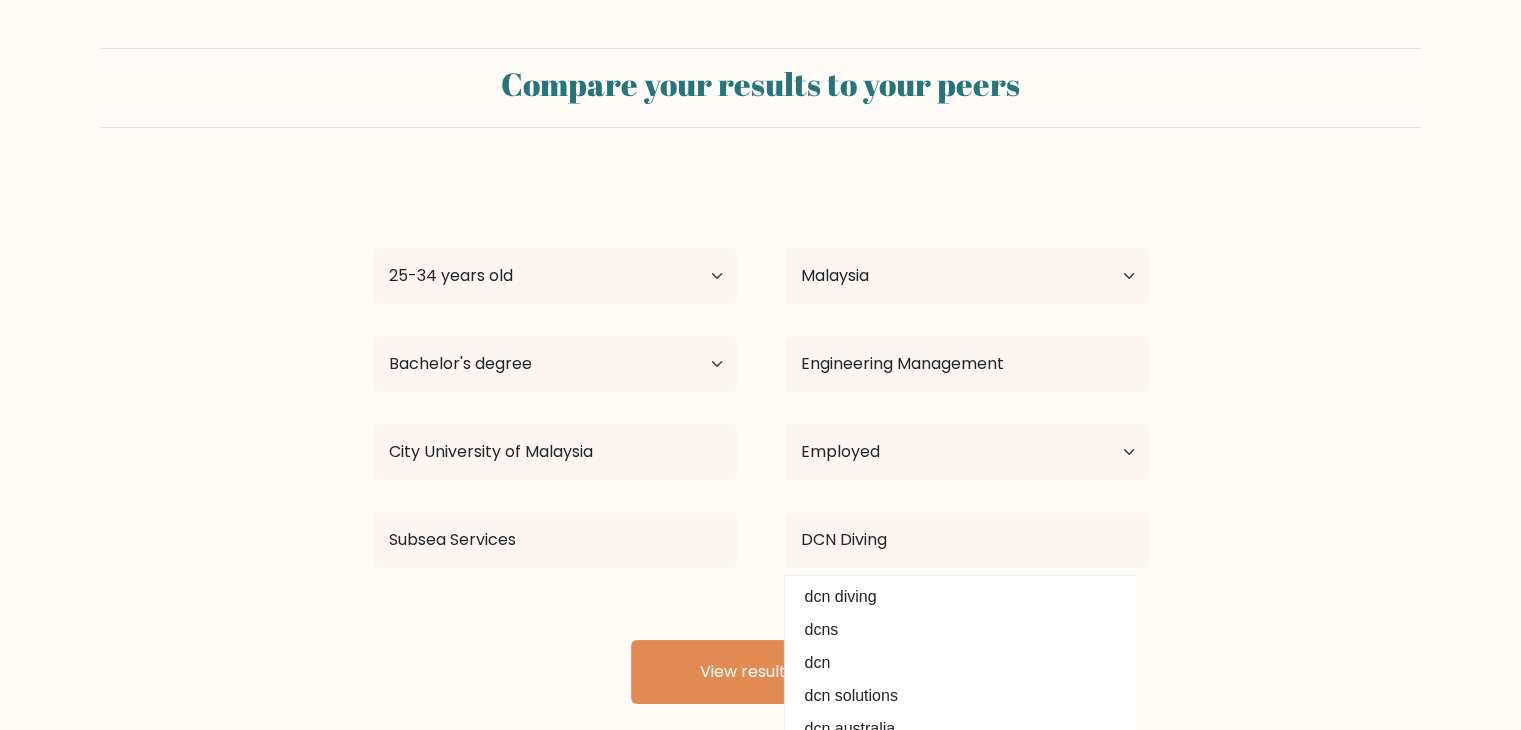click on "Compare your results to your peers
Anry
Demkin
Age
Under 18 years old
18-24 years old
25-34 years old
35-44 years old
45-54 years old
55-64 years old
65 years old and above
Country
Afghanistan
Albania
Algeria
American Samoa
Andorra
Angola
Anguilla
Antarctica
Antigua and Barbuda
Argentina
Armenia
Aruba
Australia" at bounding box center (760, 376) 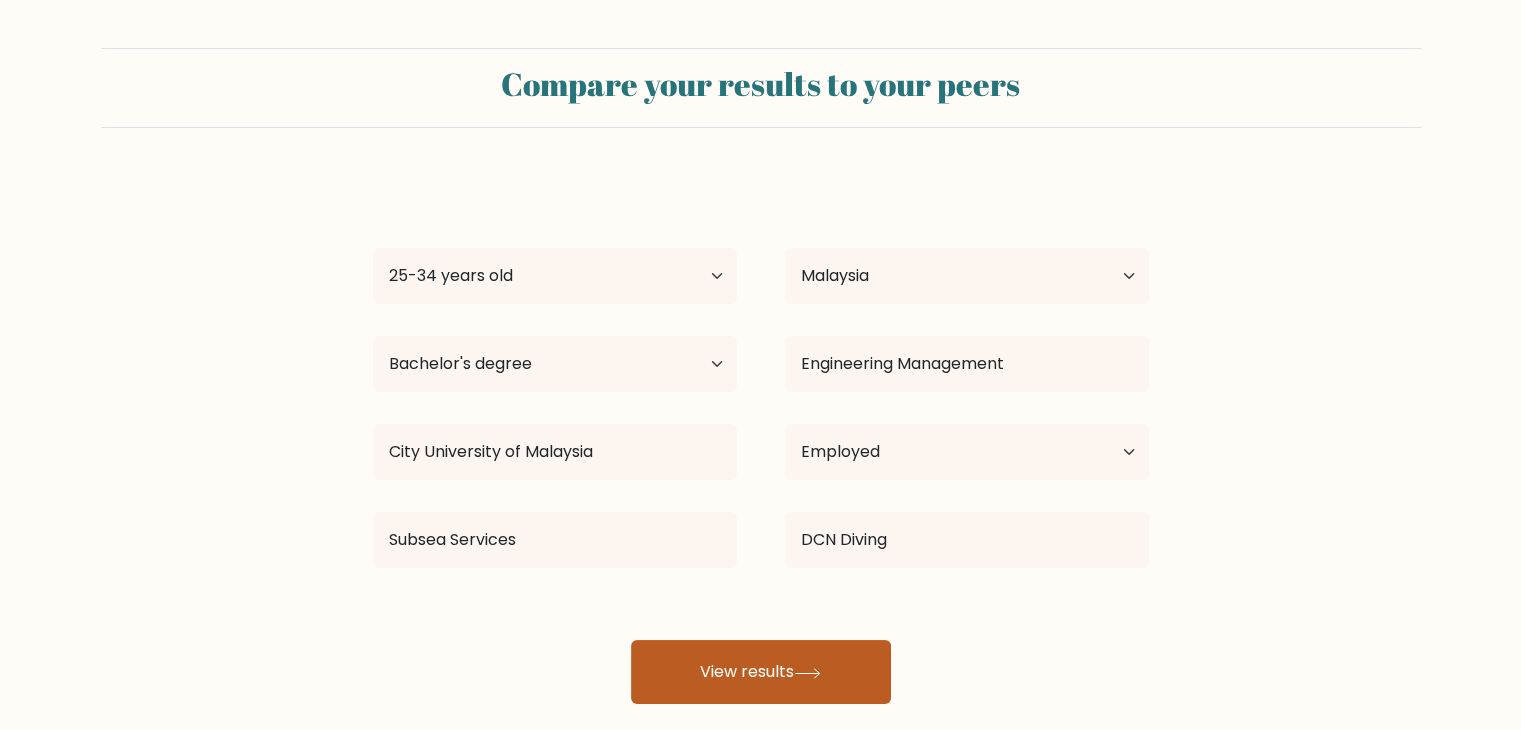 click on "View results" at bounding box center [761, 672] 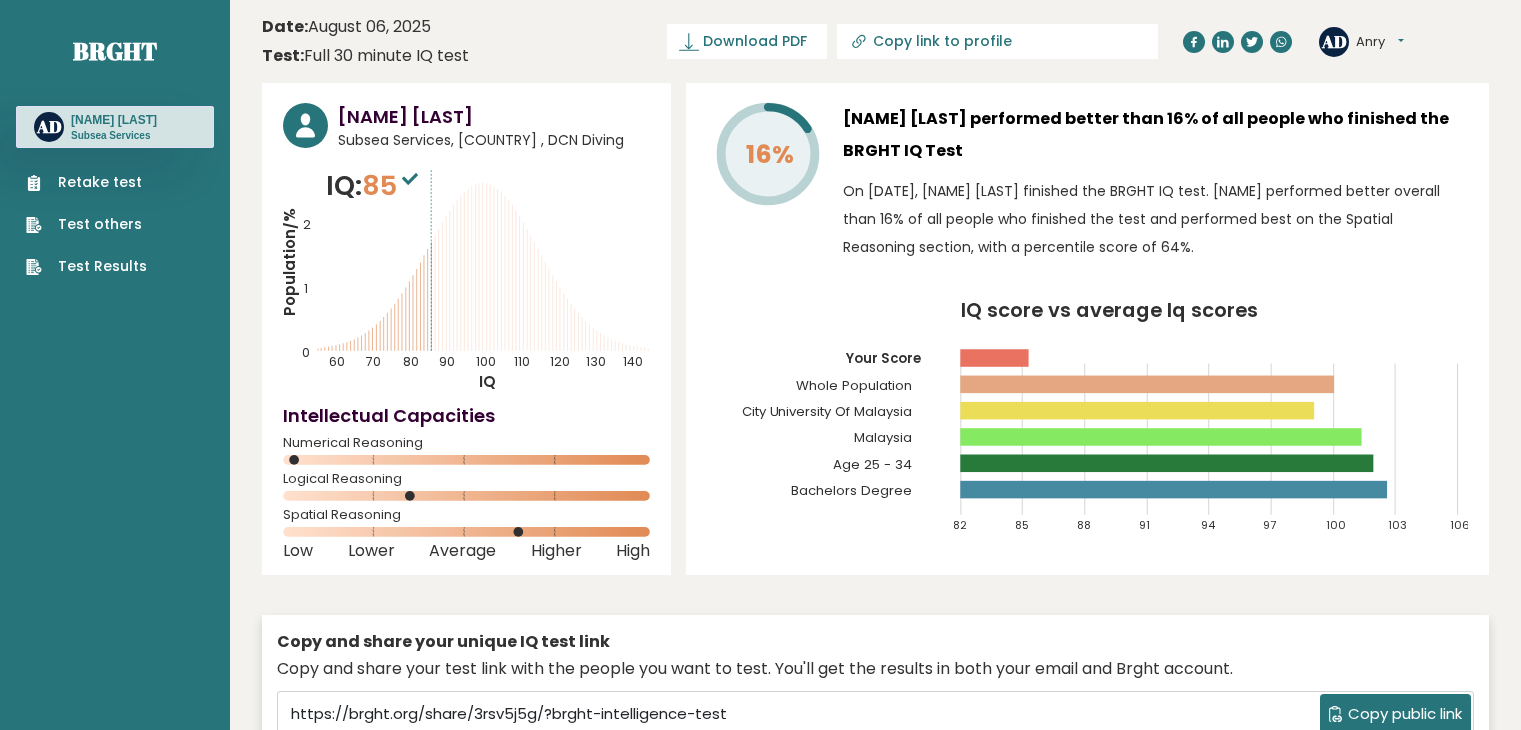 scroll, scrollTop: 0, scrollLeft: 0, axis: both 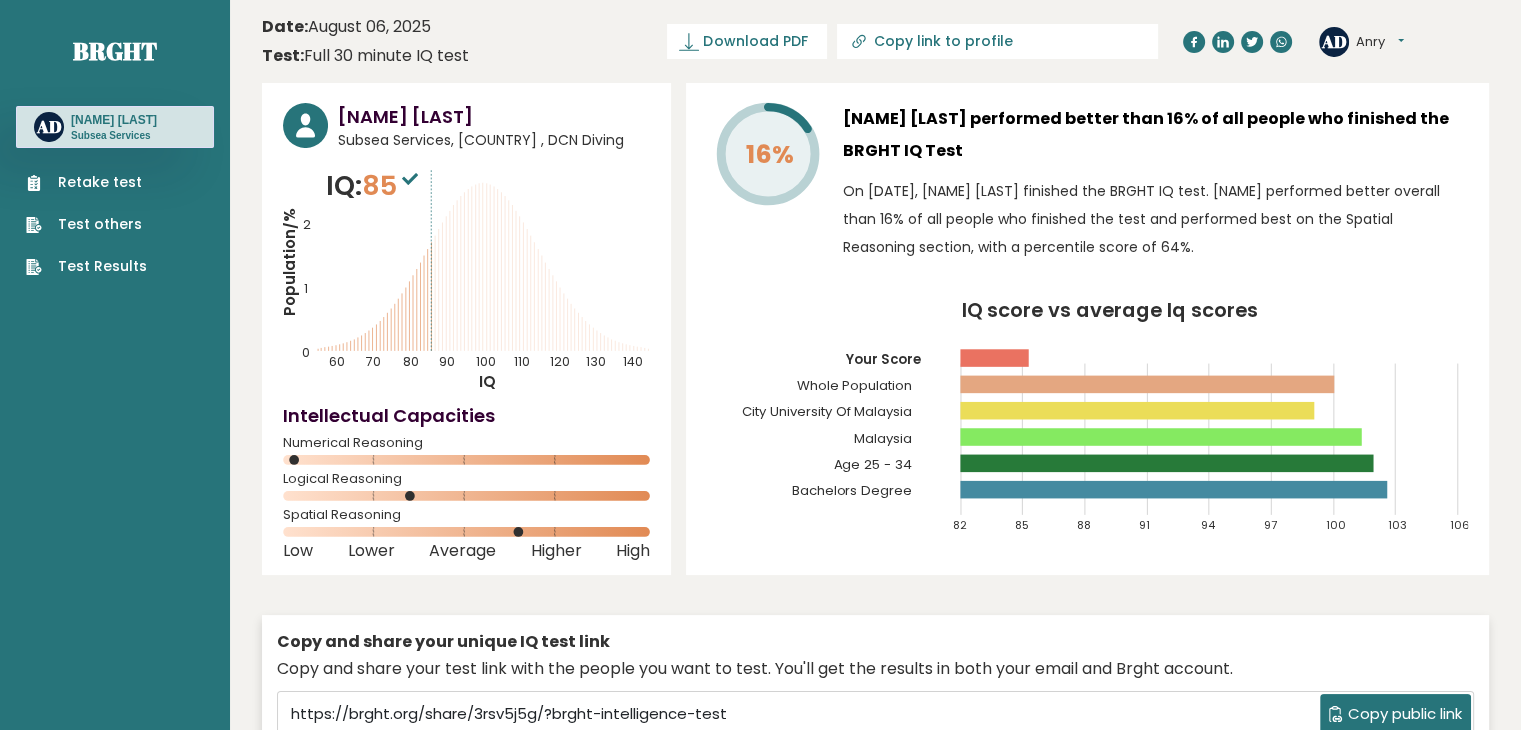 click 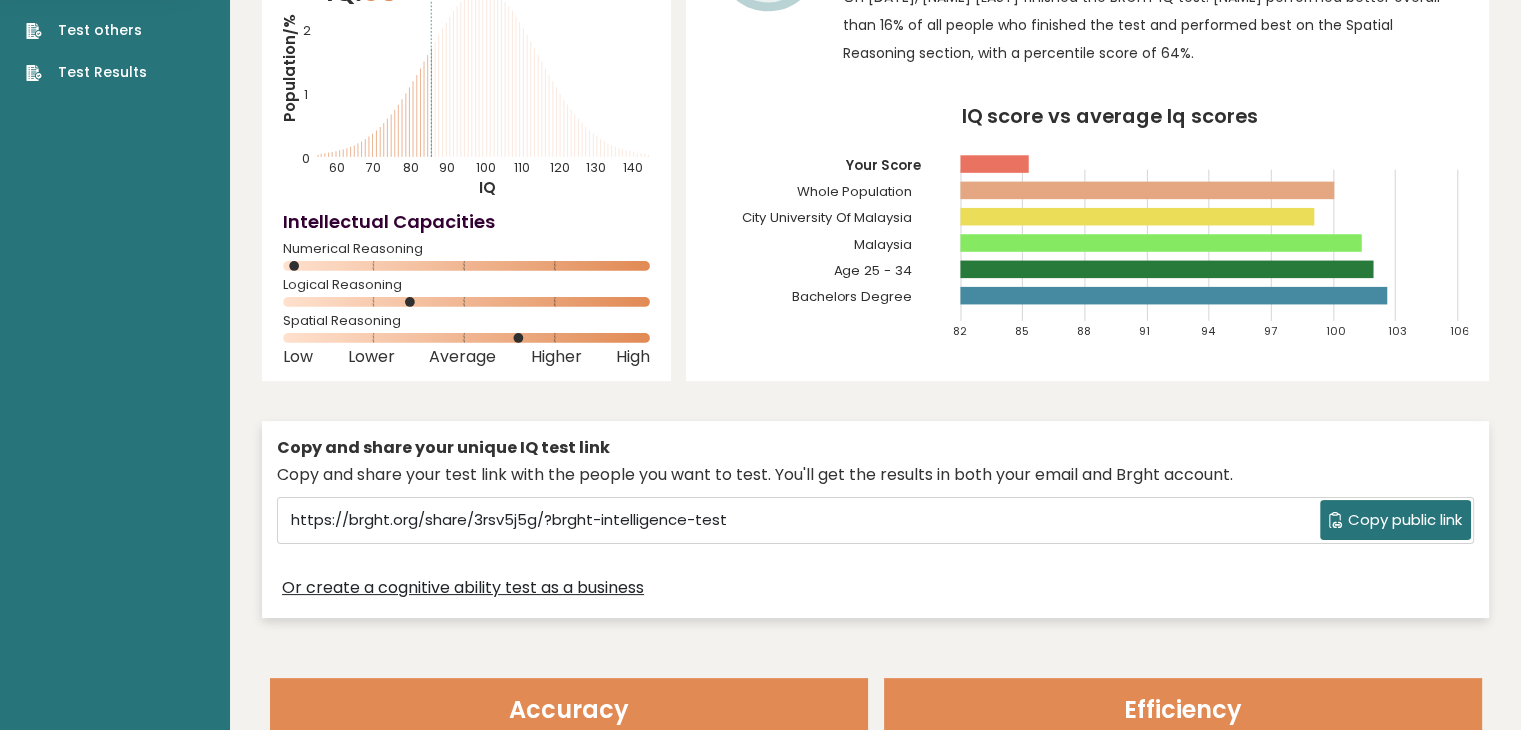 scroll, scrollTop: 0, scrollLeft: 0, axis: both 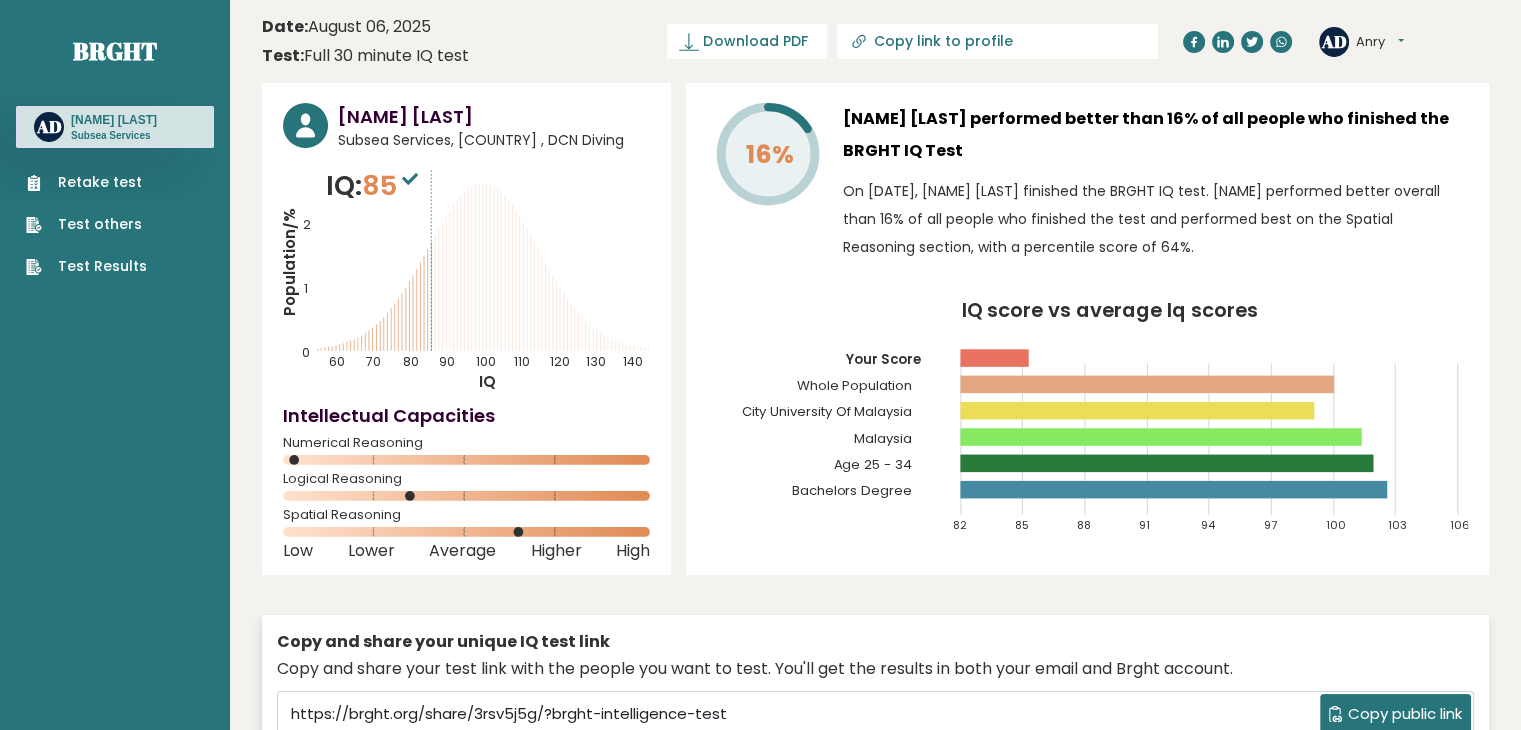 click on "Anry" at bounding box center [1380, 42] 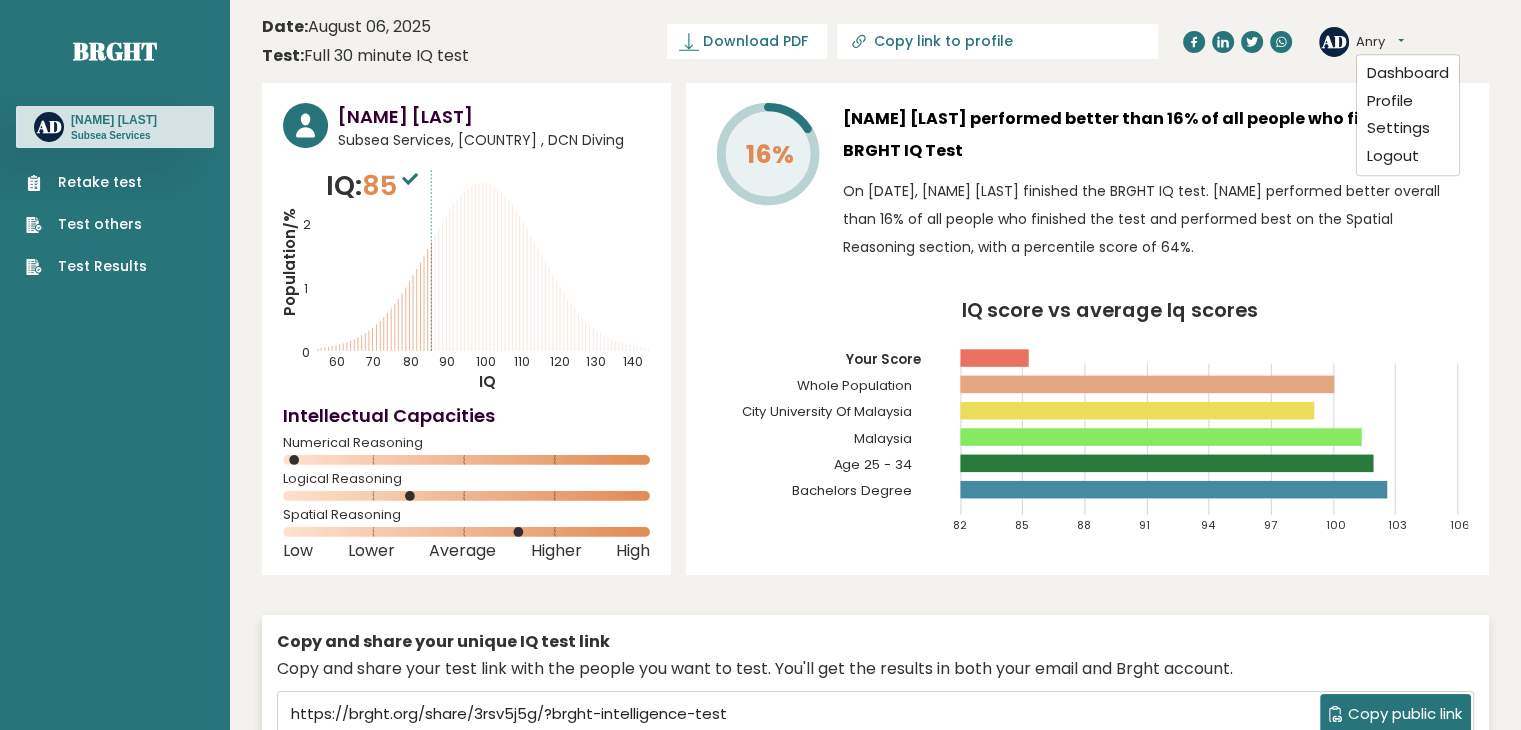 click on "Anry" at bounding box center [1380, 42] 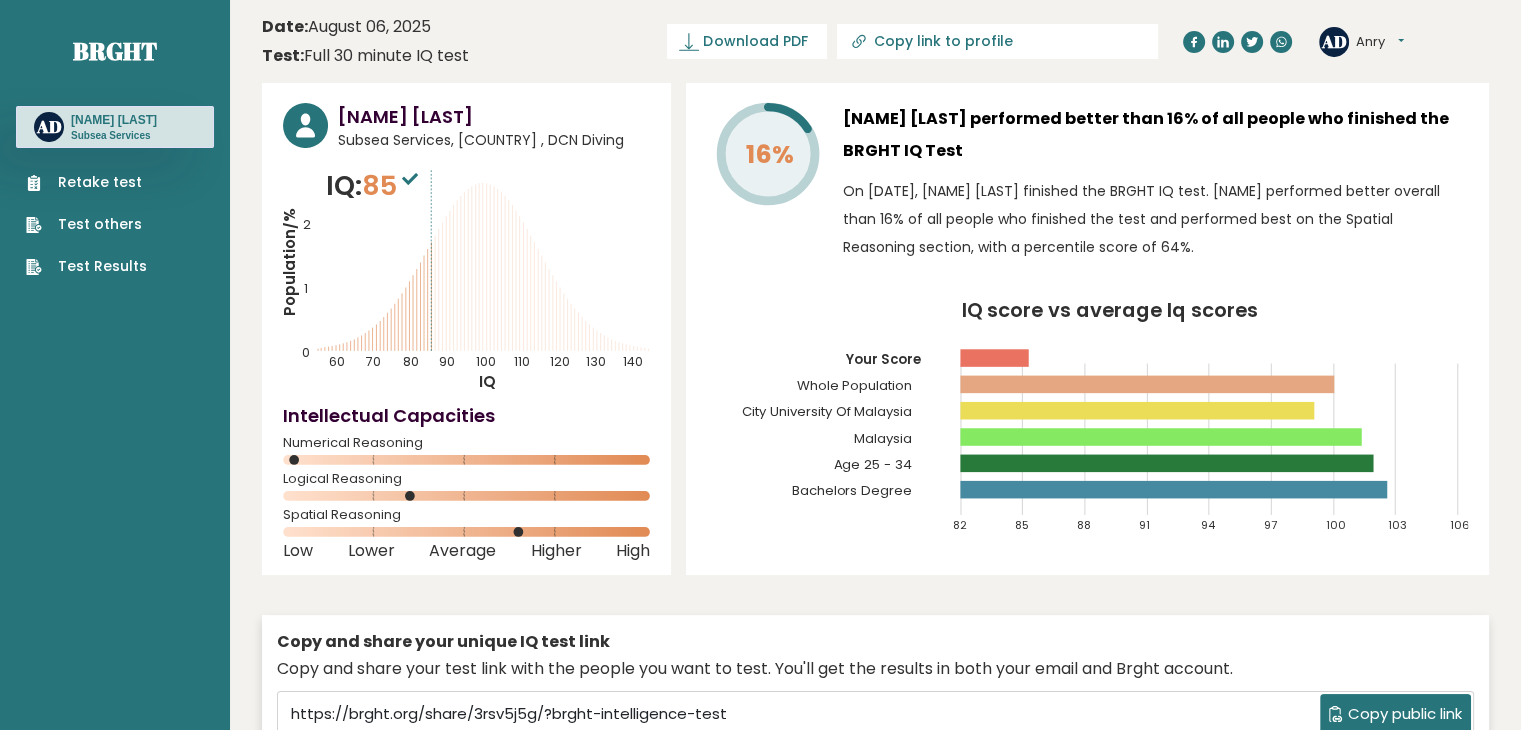 click on "IQ score vs average Iq scores
82
85
88
91
94
97
100
103
106
Your Score
Whole Population
City University Of Malaysia
Malaysia
Age 25 - 34
Bachelors Degree" 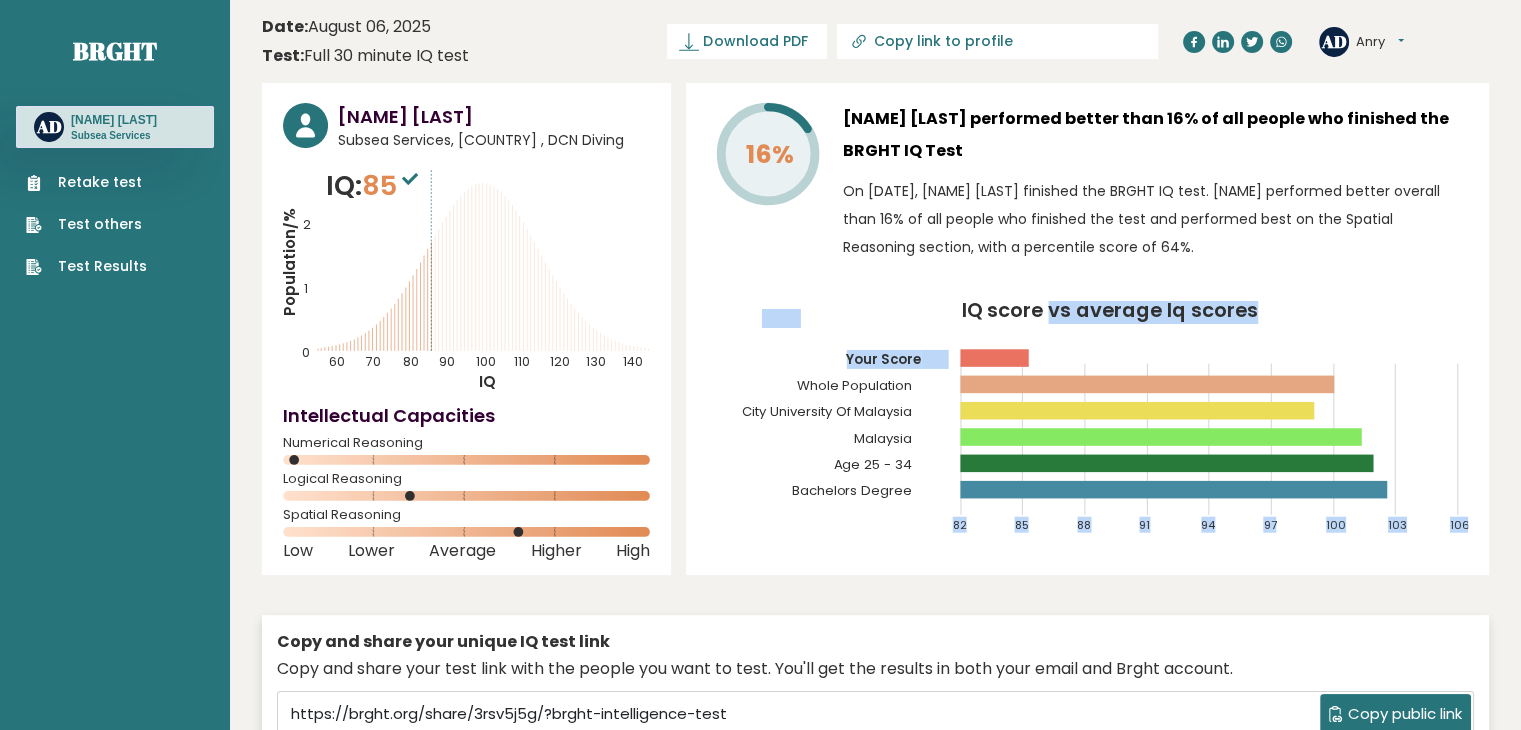 drag, startPoint x: 1020, startPoint y: 357, endPoint x: 1048, endPoint y: 357, distance: 28 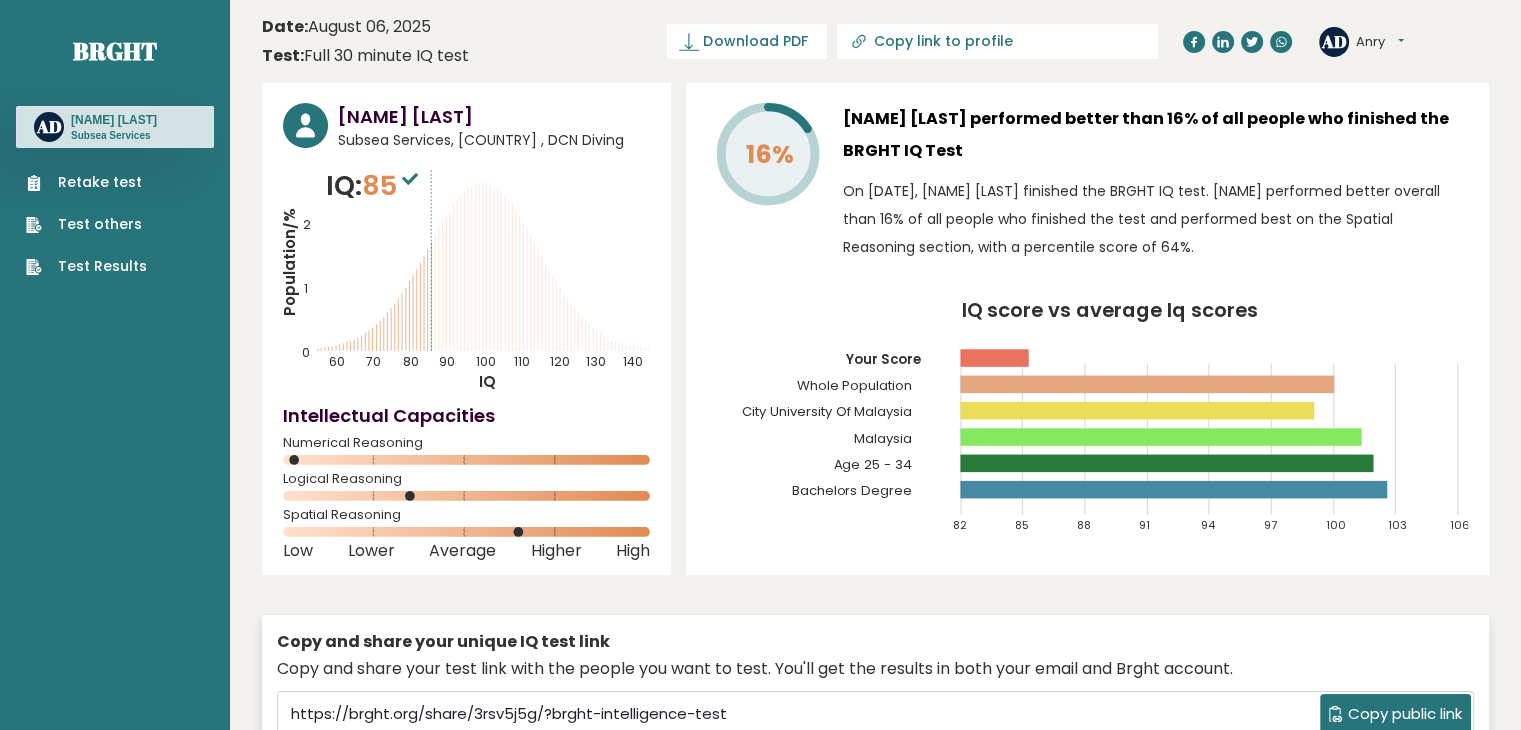 click on "IQ score vs average Iq scores
82
85
88
91
94
97
100
103
106
Your Score
Whole Population
City University Of Malaysia
Malaysia
Age 25 - 34
Bachelors Degree" 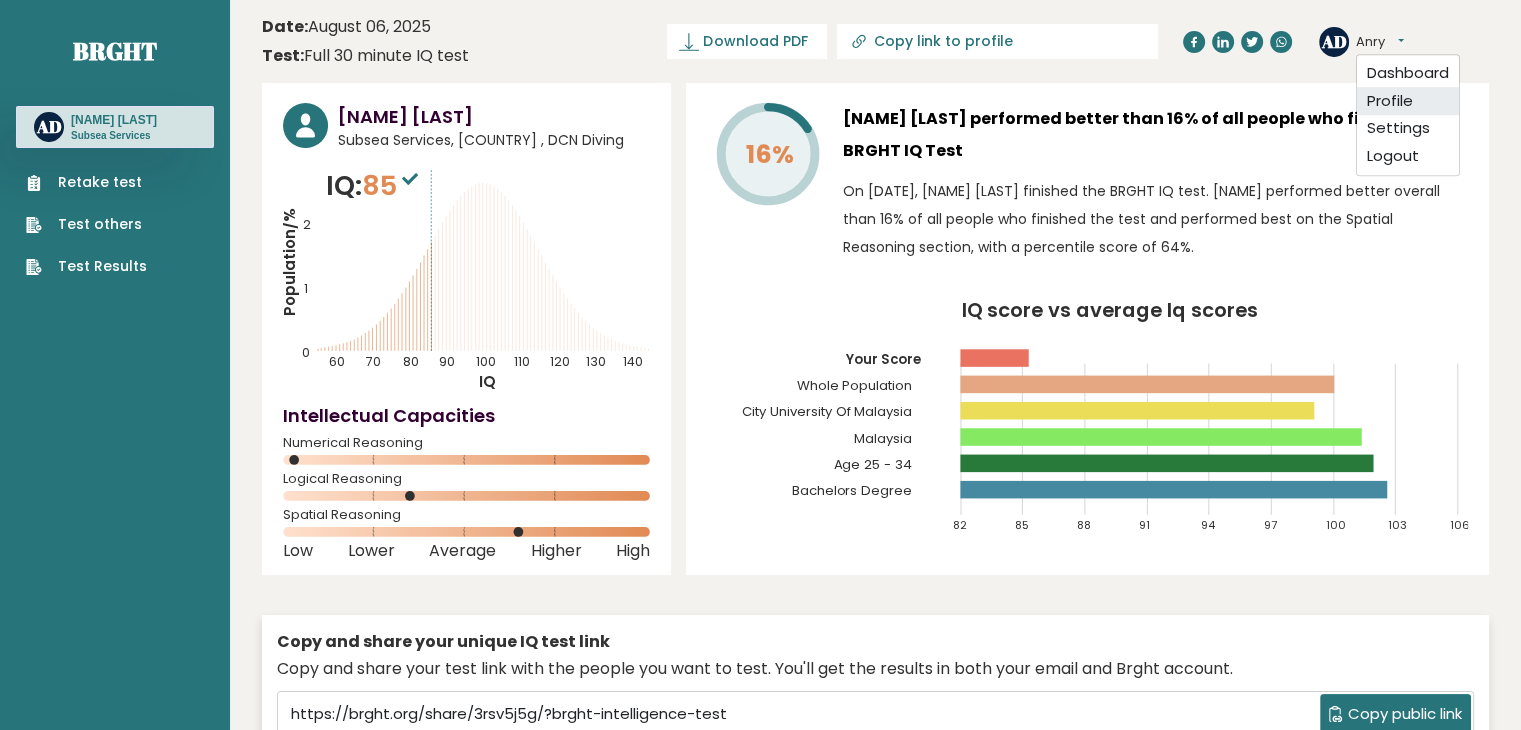 click on "Profile" at bounding box center [1408, 101] 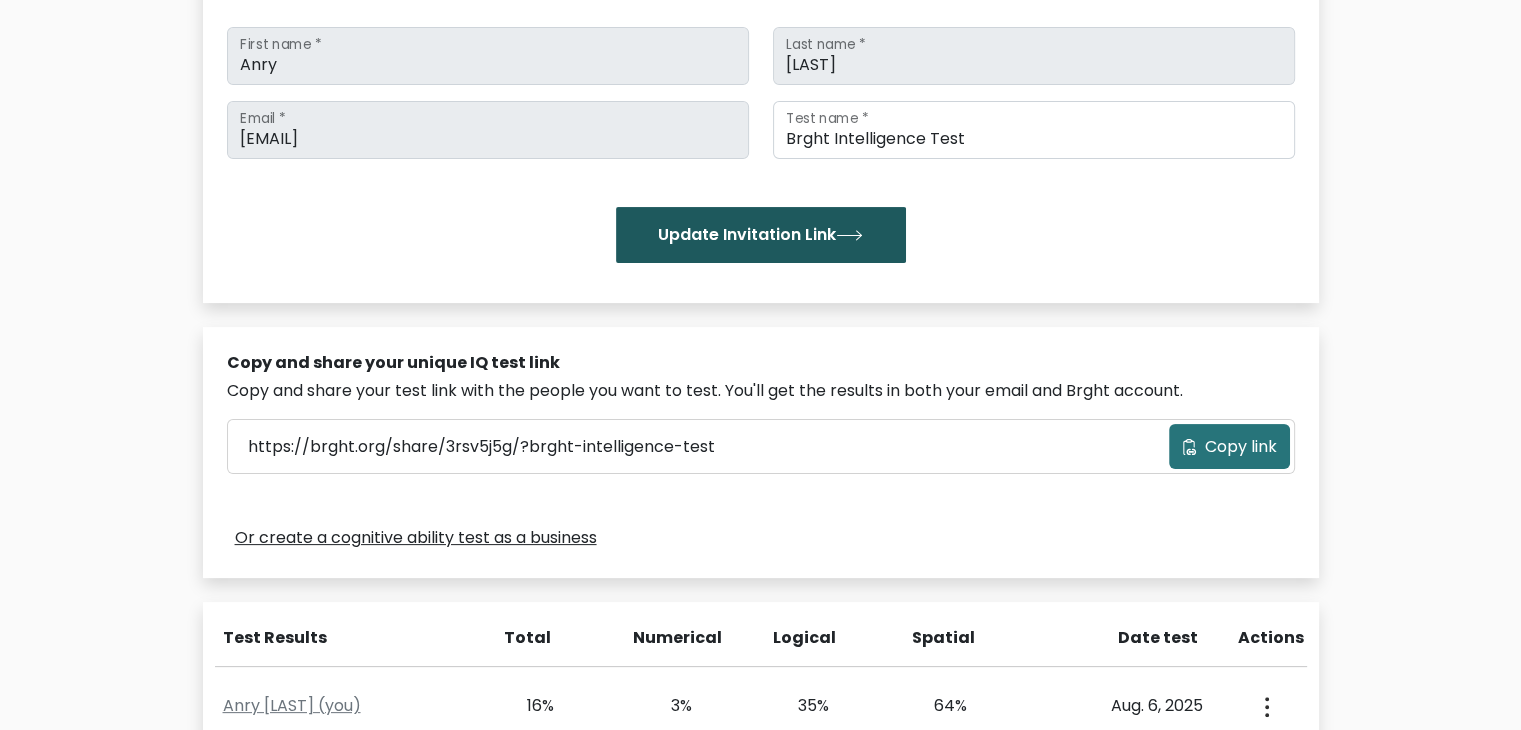 scroll, scrollTop: 200, scrollLeft: 0, axis: vertical 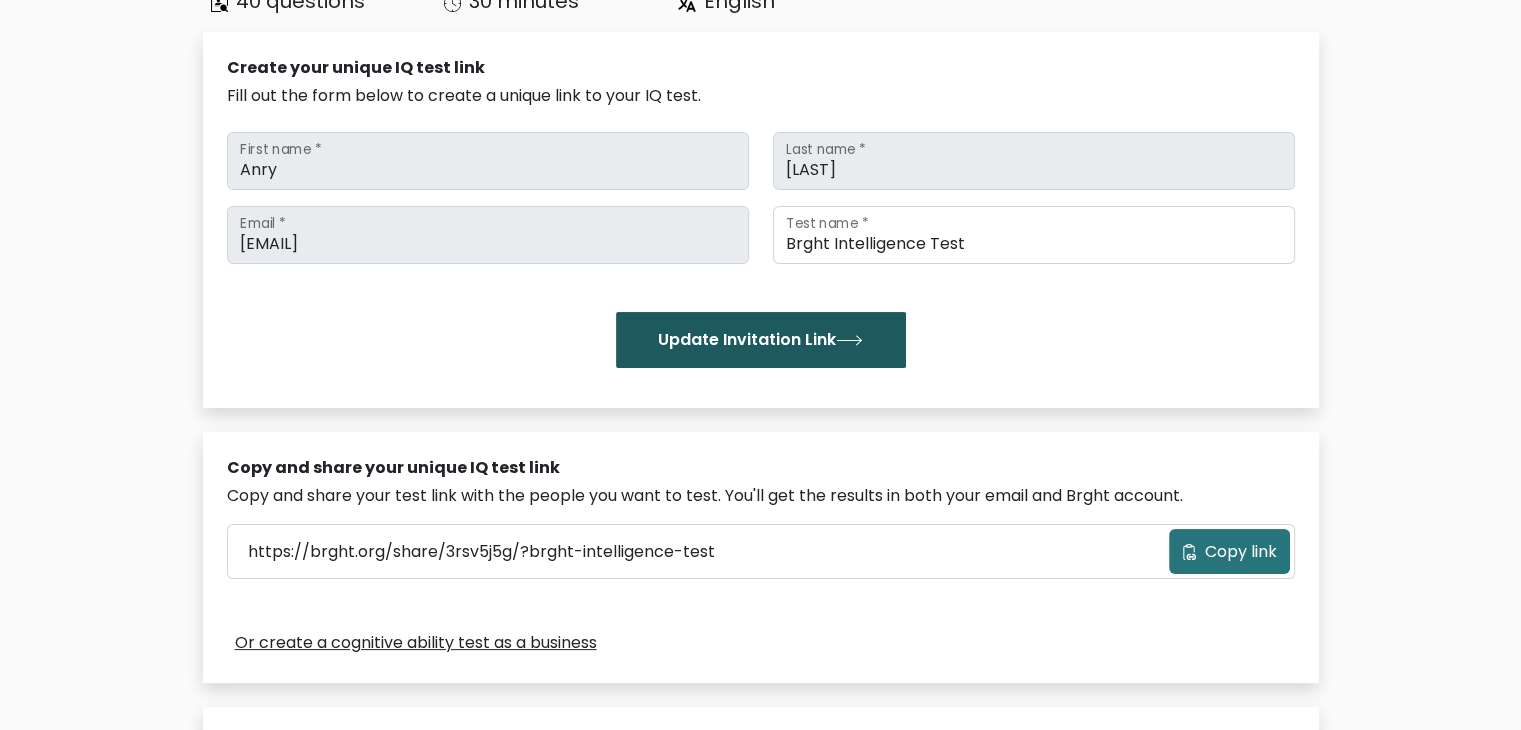 click on "Update Invitation Link" at bounding box center [761, 340] 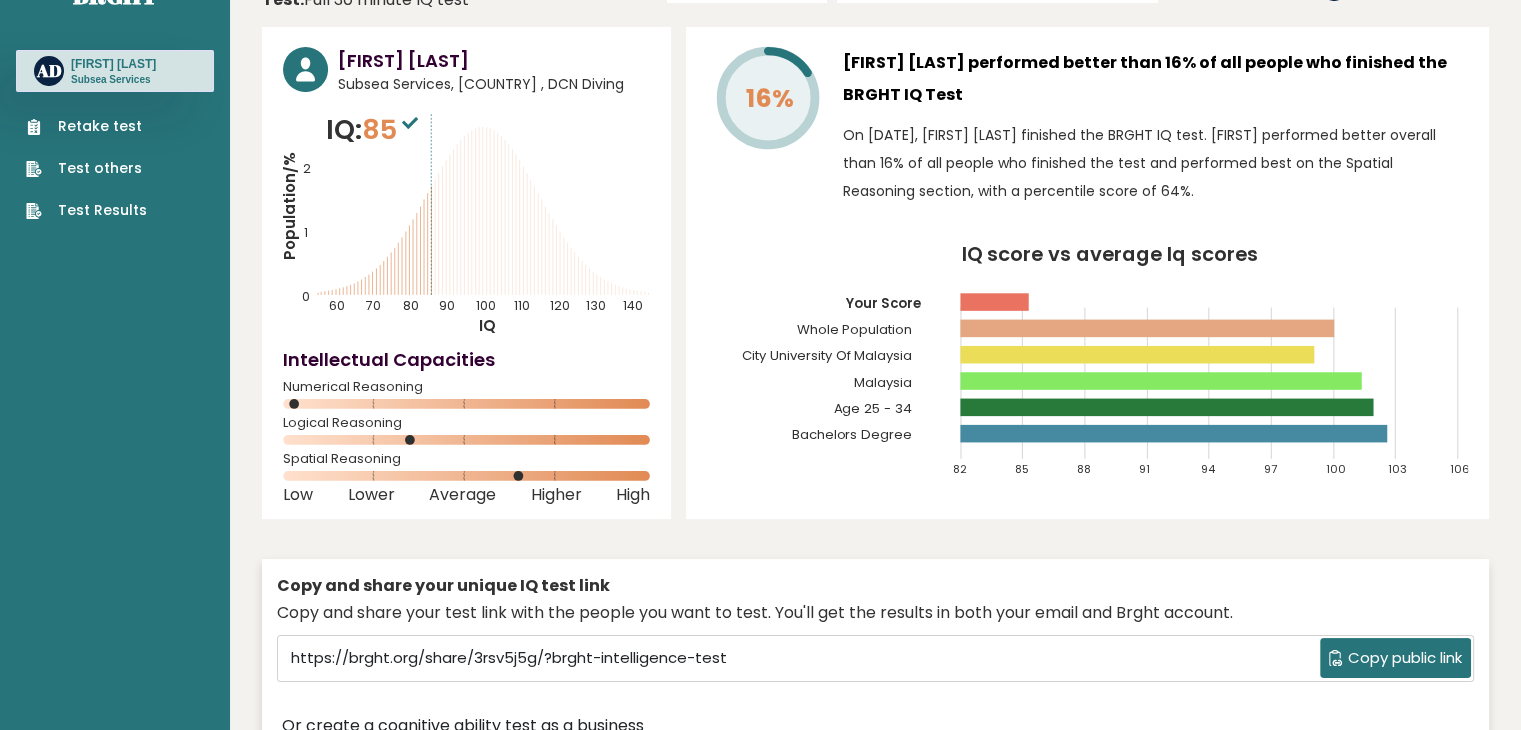 scroll, scrollTop: 0, scrollLeft: 0, axis: both 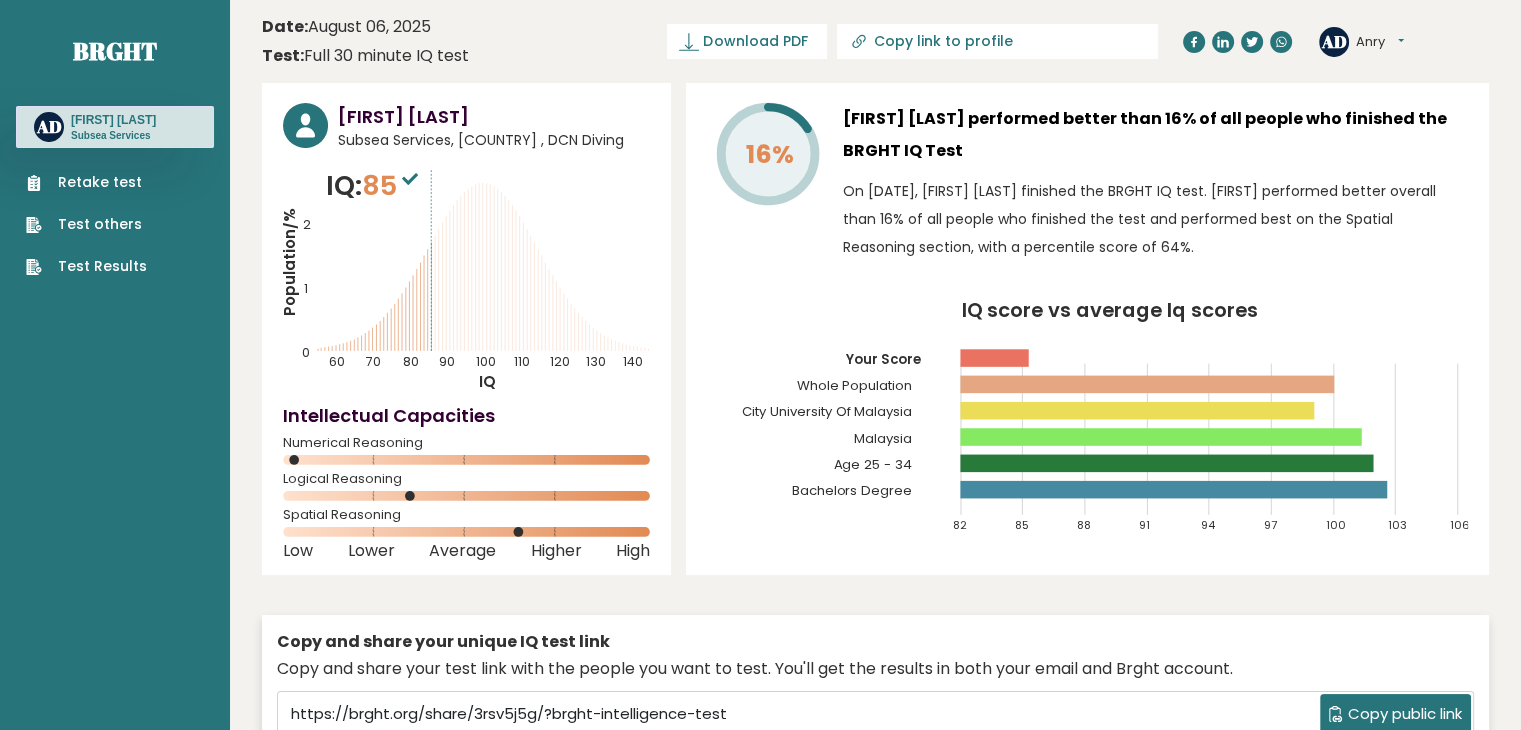 click on "Subsea Services" at bounding box center [113, 136] 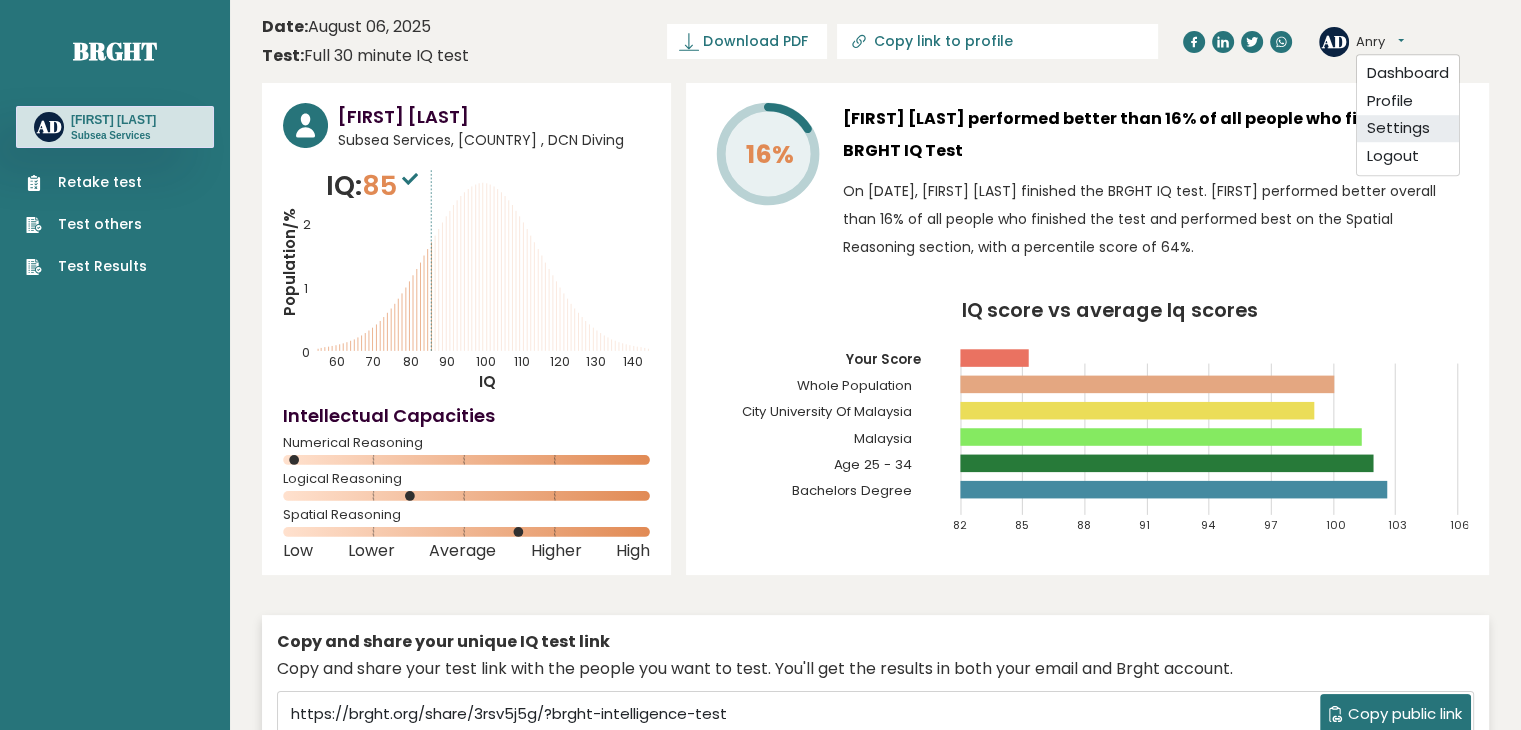 click on "Settings" at bounding box center [1408, 129] 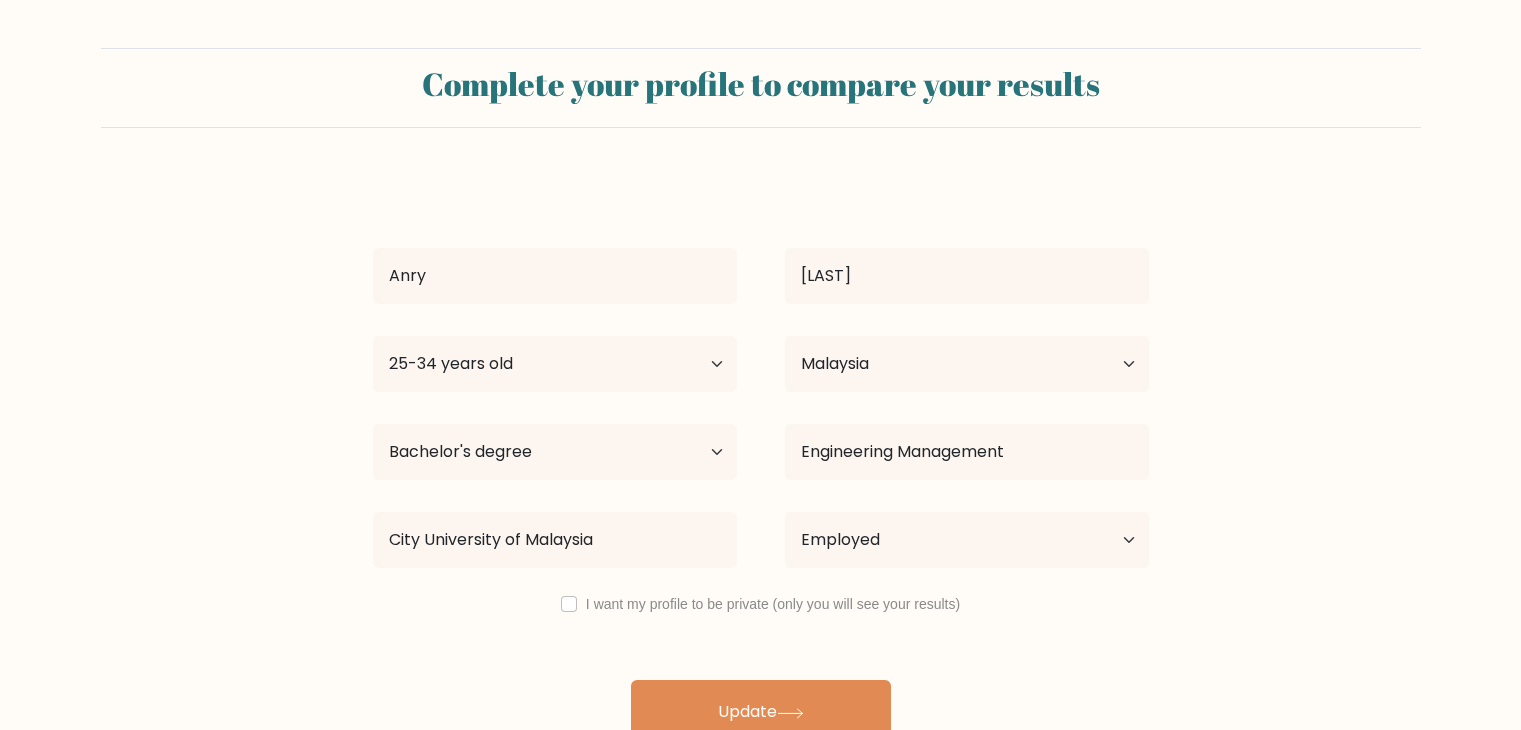 select on "25_34" 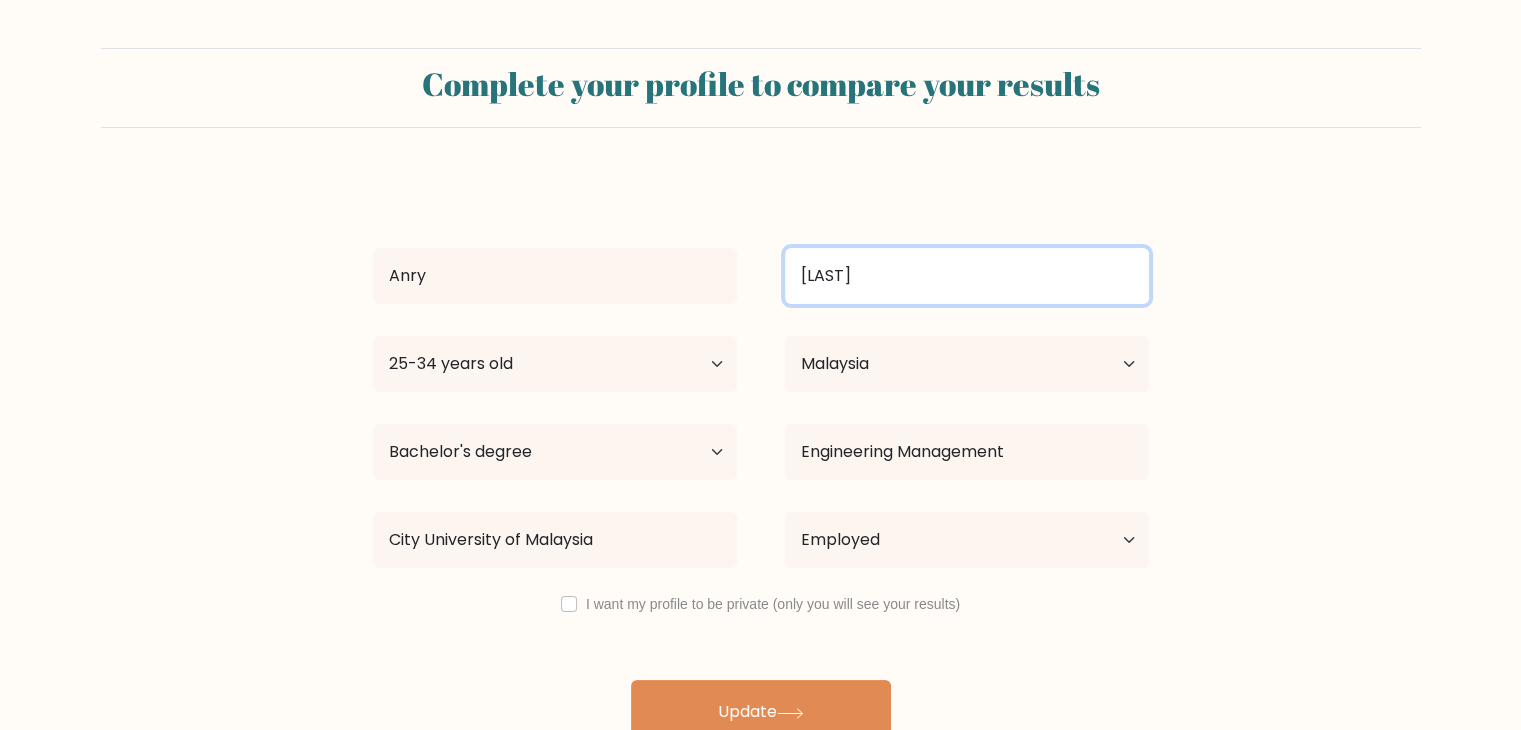 click on "Demkin" at bounding box center (967, 276) 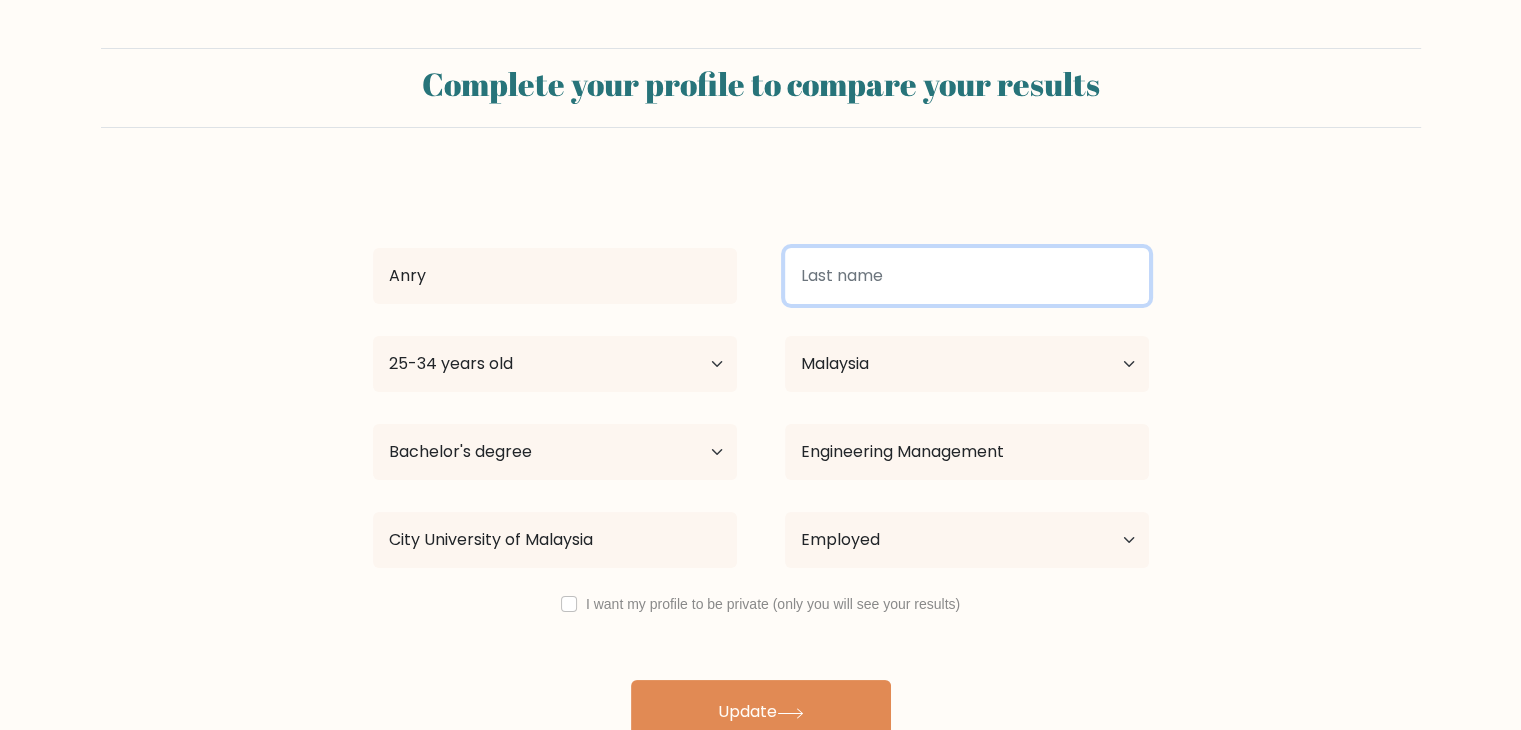 type 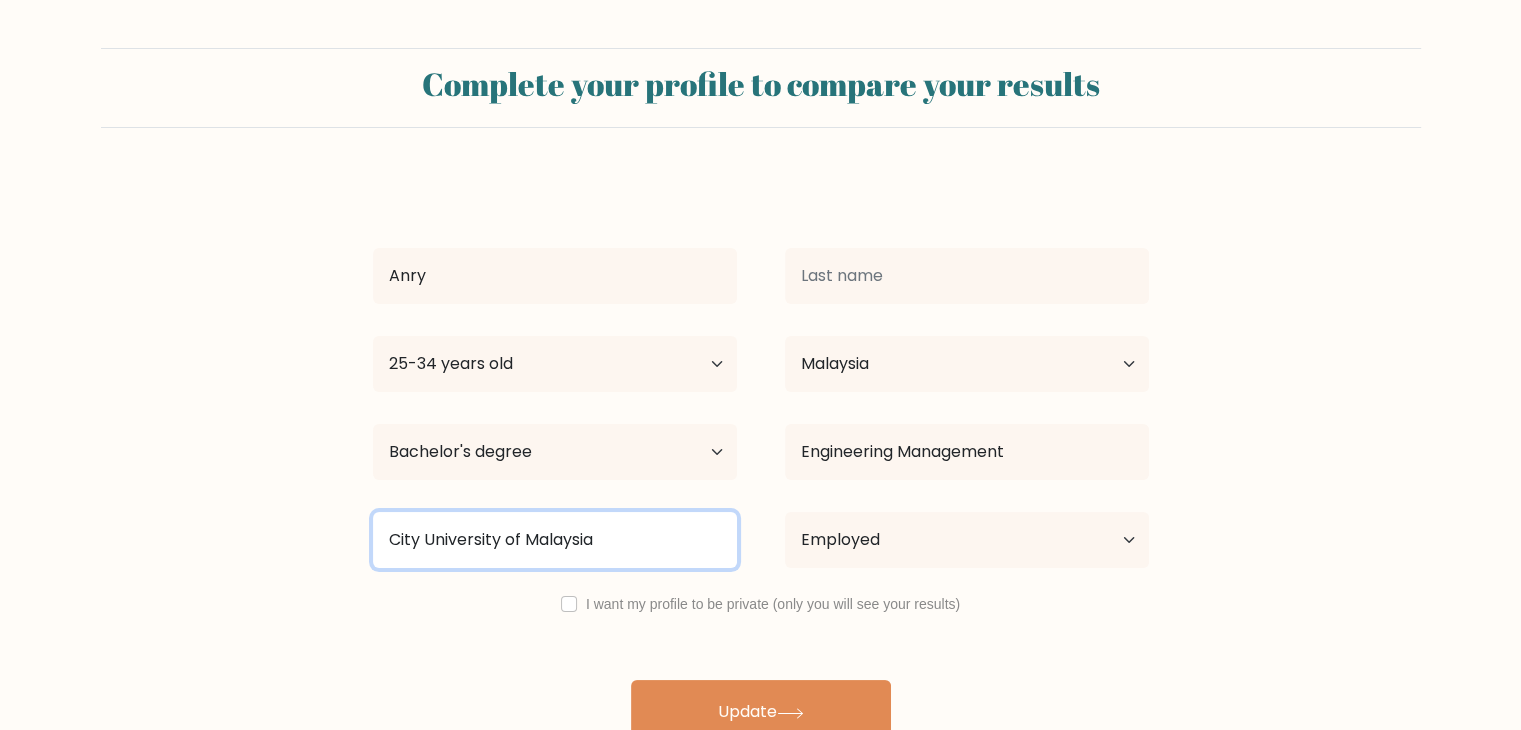 click on "City University of Malaysia" at bounding box center [555, 540] 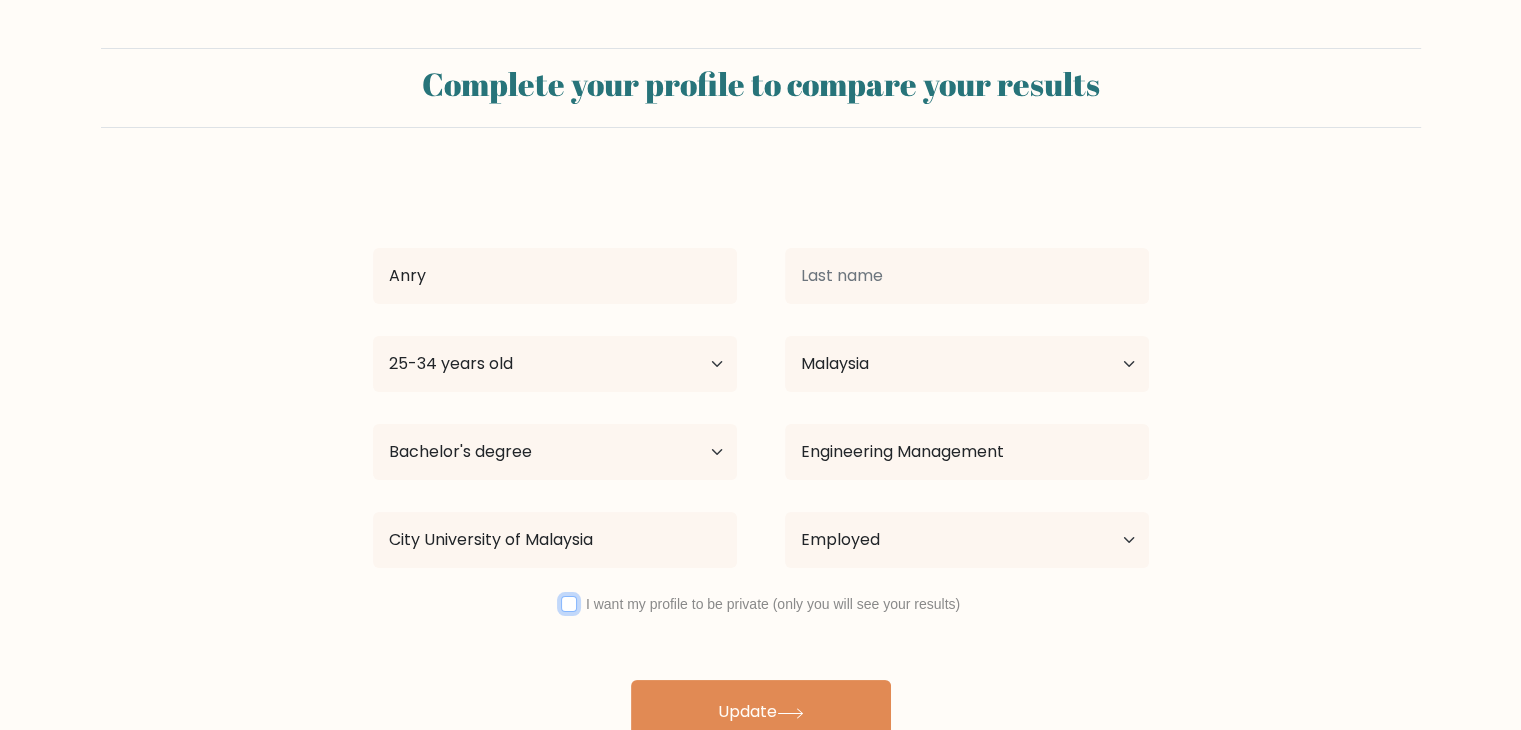click at bounding box center [569, 604] 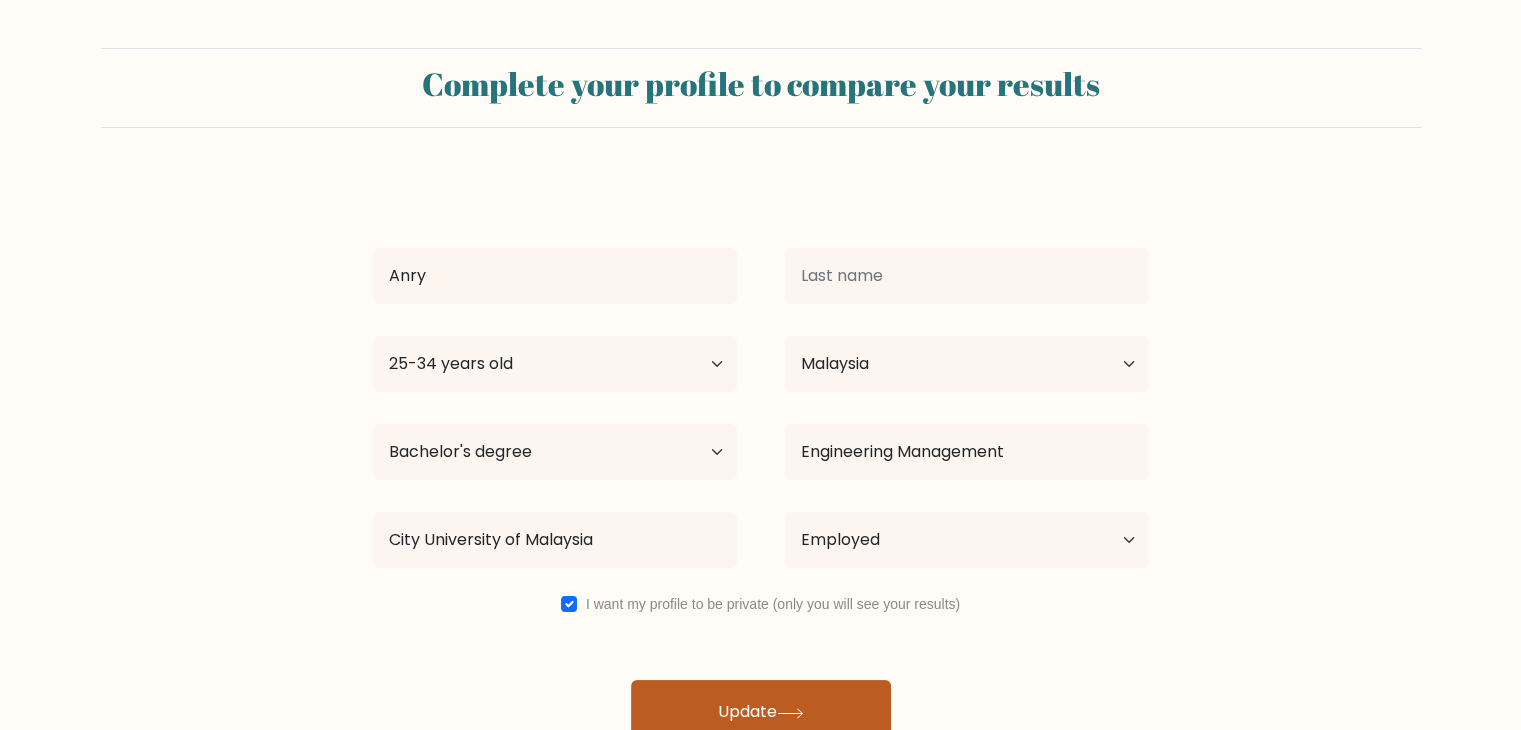 click 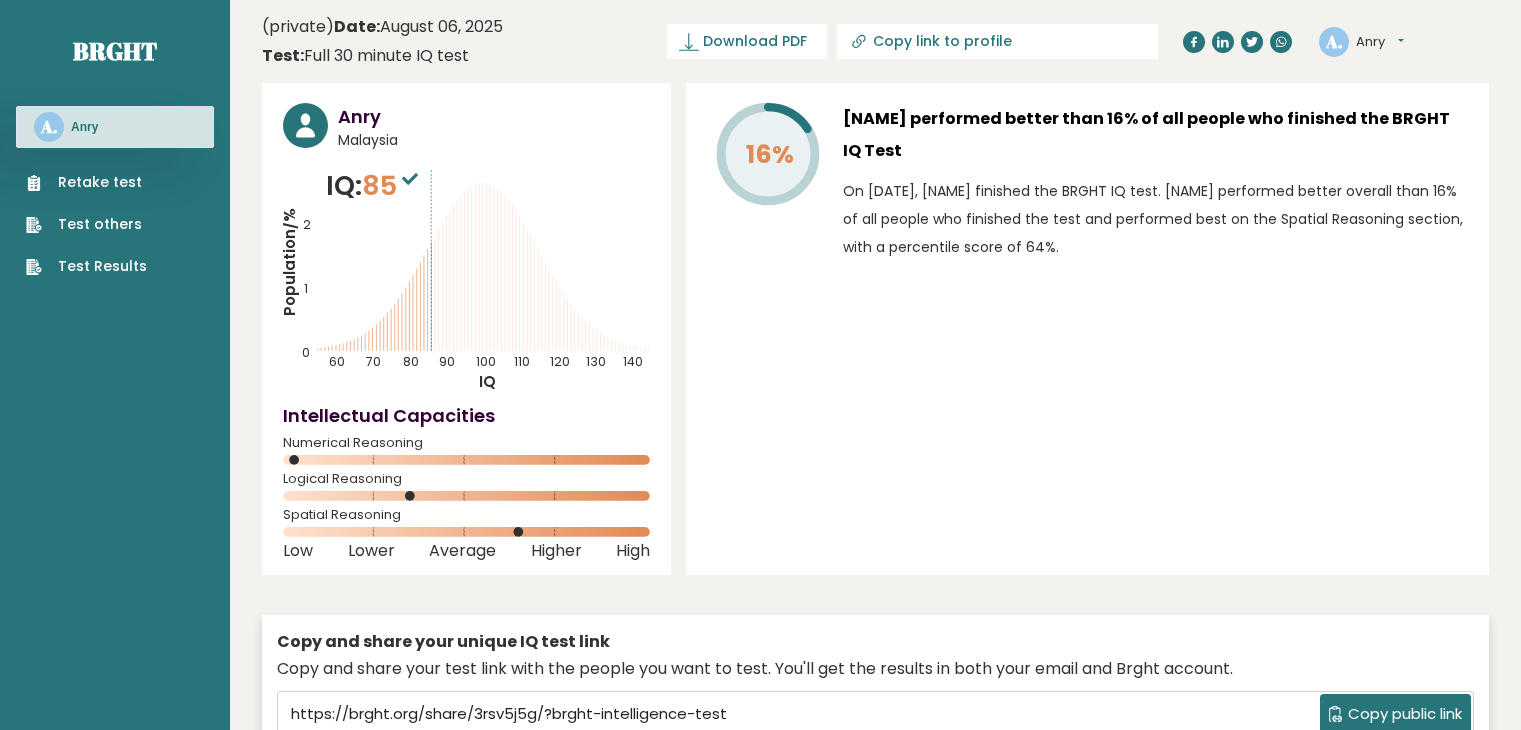 scroll, scrollTop: 0, scrollLeft: 0, axis: both 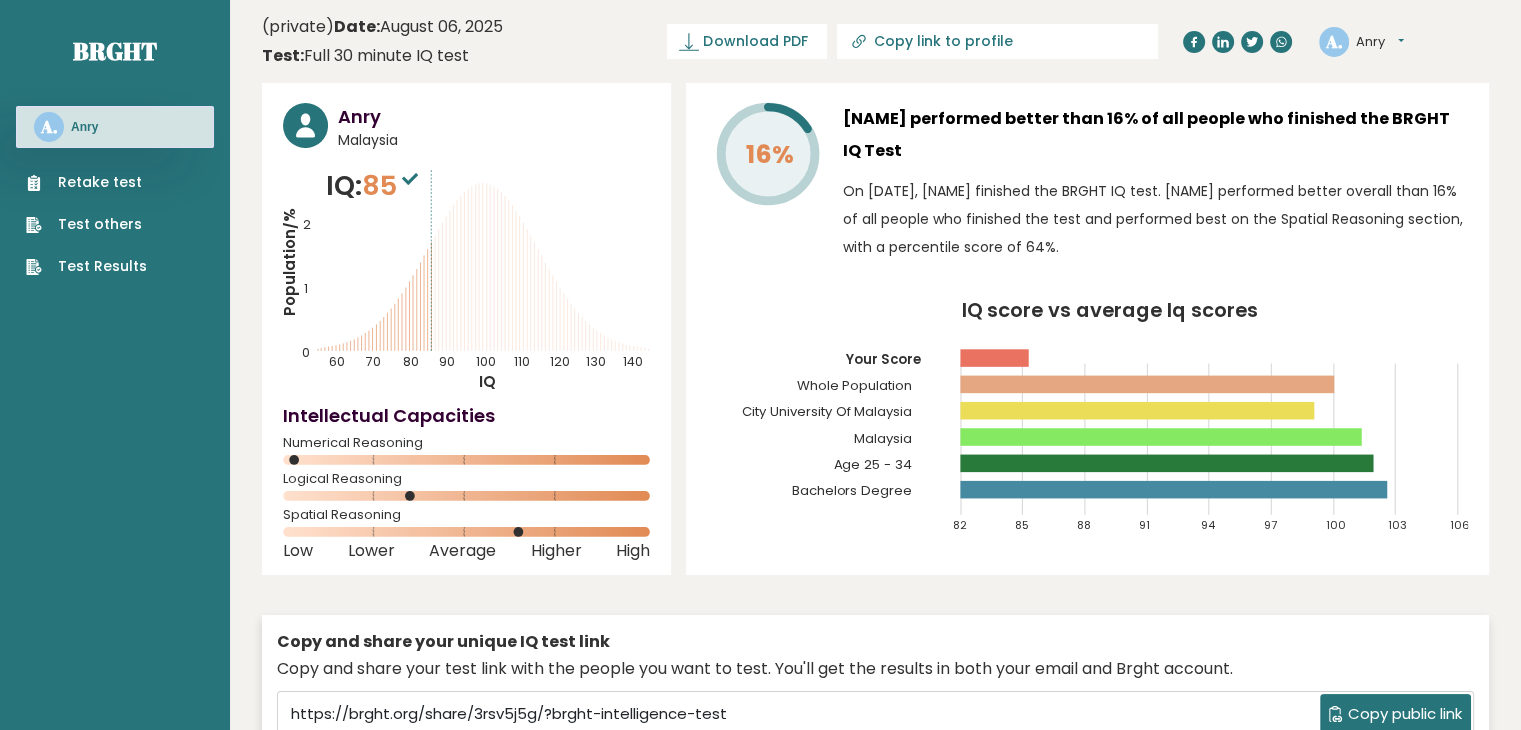 click on "Population/%
IQ
0
1
2
60
70
80
90
100
110
120
130
140" 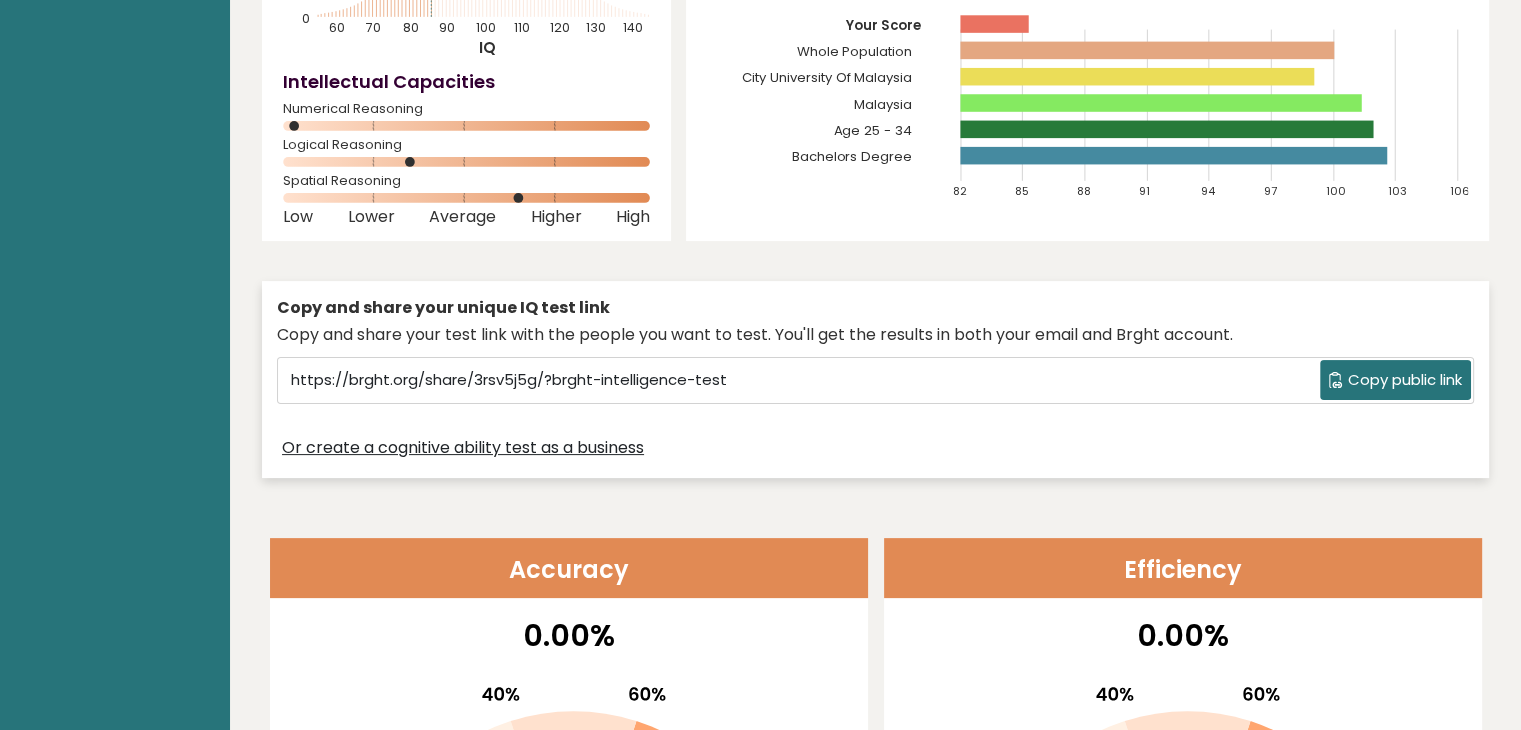 scroll, scrollTop: 0, scrollLeft: 0, axis: both 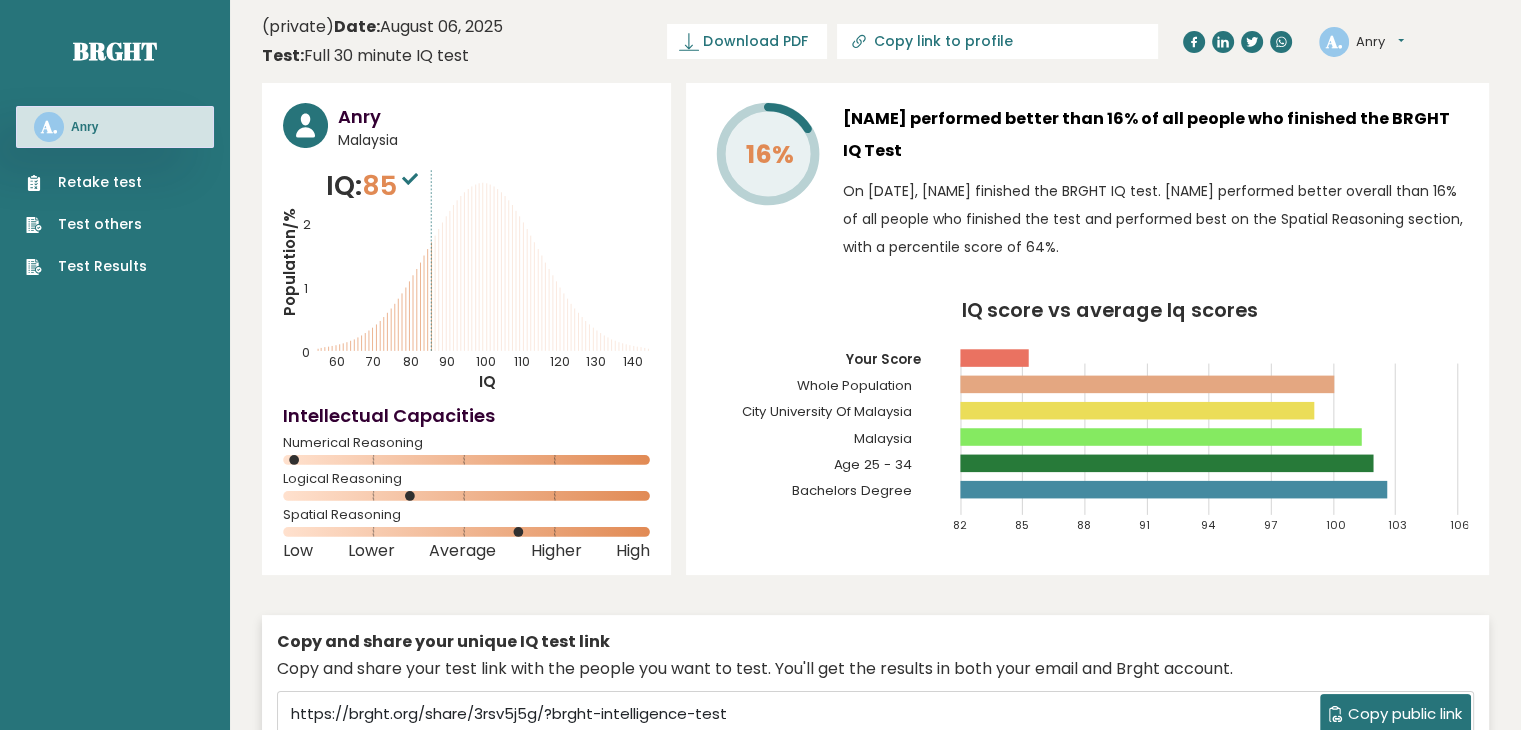 click on "IQ score vs average Iq scores
82
85
88
91
94
97
100
103
106
Your Score
Whole Population
City University Of Malaysia
Malaysia
Age 25 - 34
Bachelors Degree" 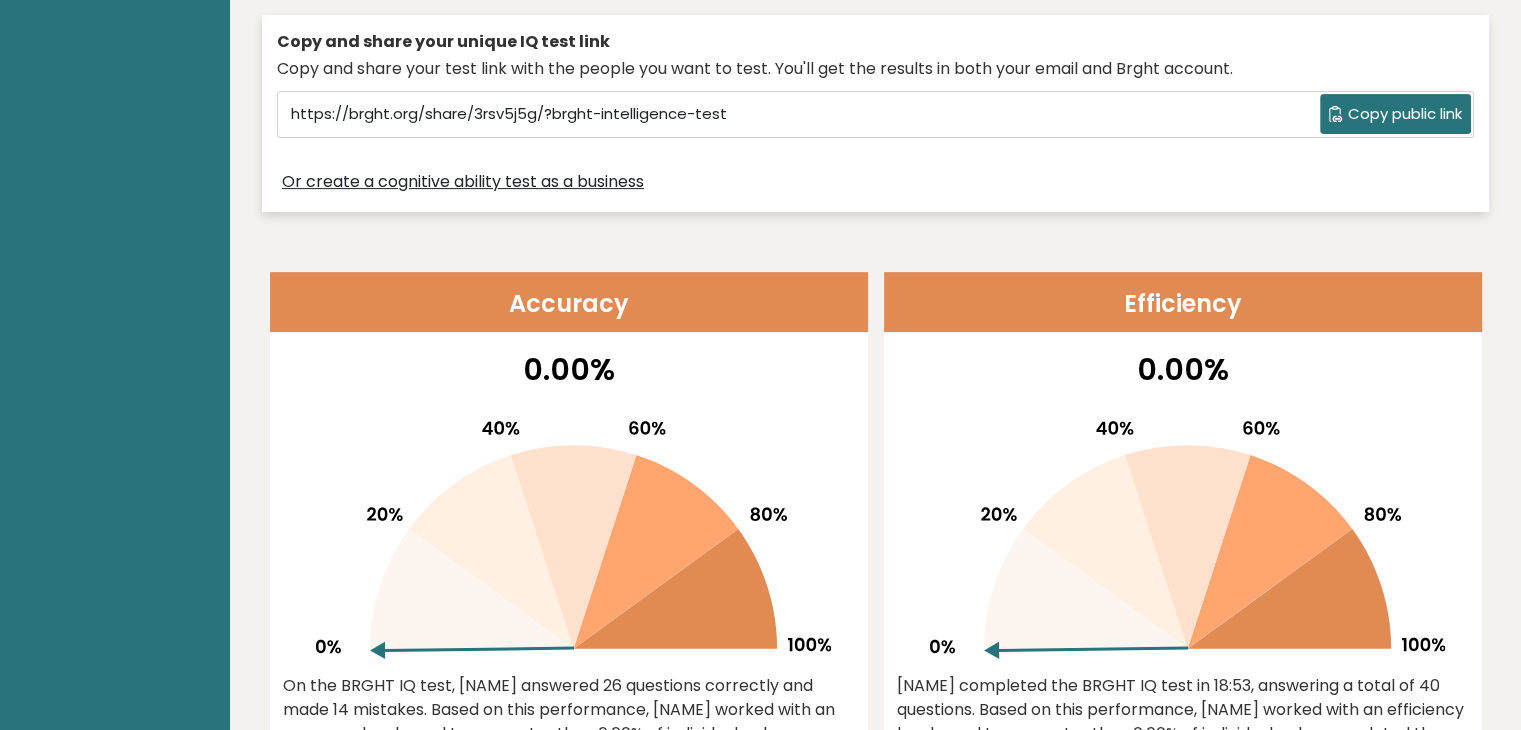 scroll, scrollTop: 0, scrollLeft: 0, axis: both 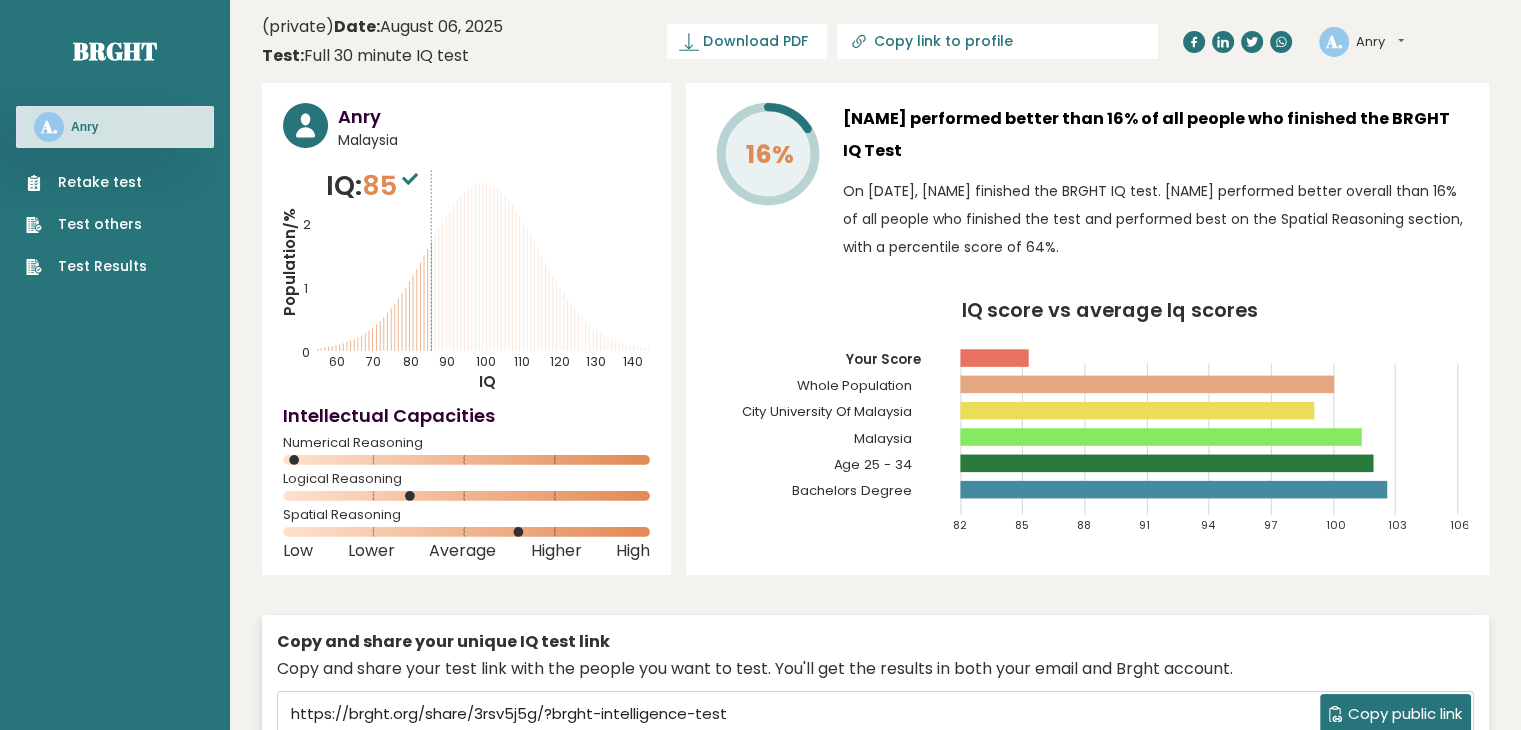 click on "16%
Anry  performed better than
16% of all
people who finished the BRGHT IQ Test
On August 06, 2025, Anry
finished the BRGHT IQ test. Anry performed better overall than
16% of all people who finished the test and
performed best on the
Spatial Reasoning section, with
a percentile score of 64%.
IQ score vs average Iq scores
82
85
88
91
94
97
100
103
106
Your Score
Whole Population" at bounding box center [1087, 329] 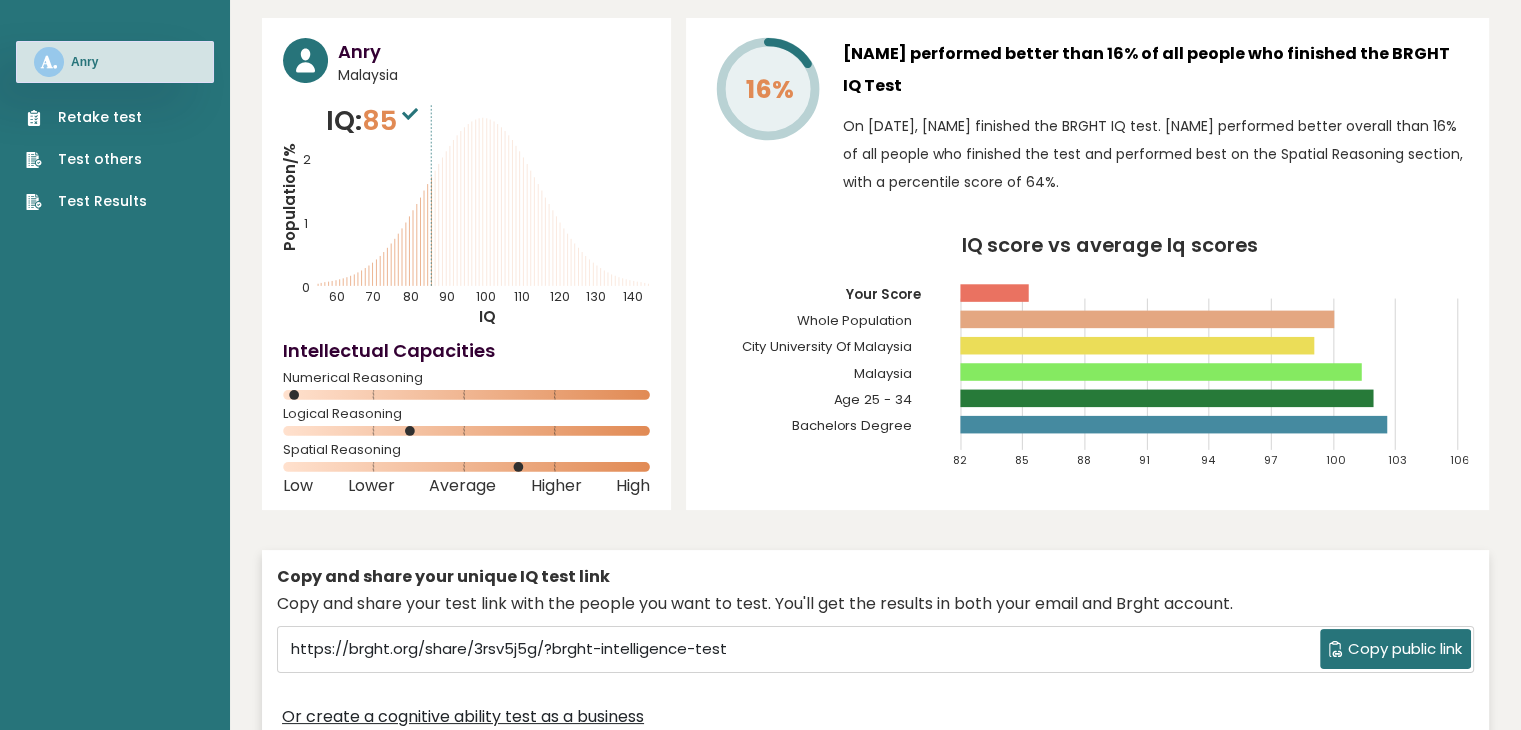 scroll, scrollTop: 100, scrollLeft: 0, axis: vertical 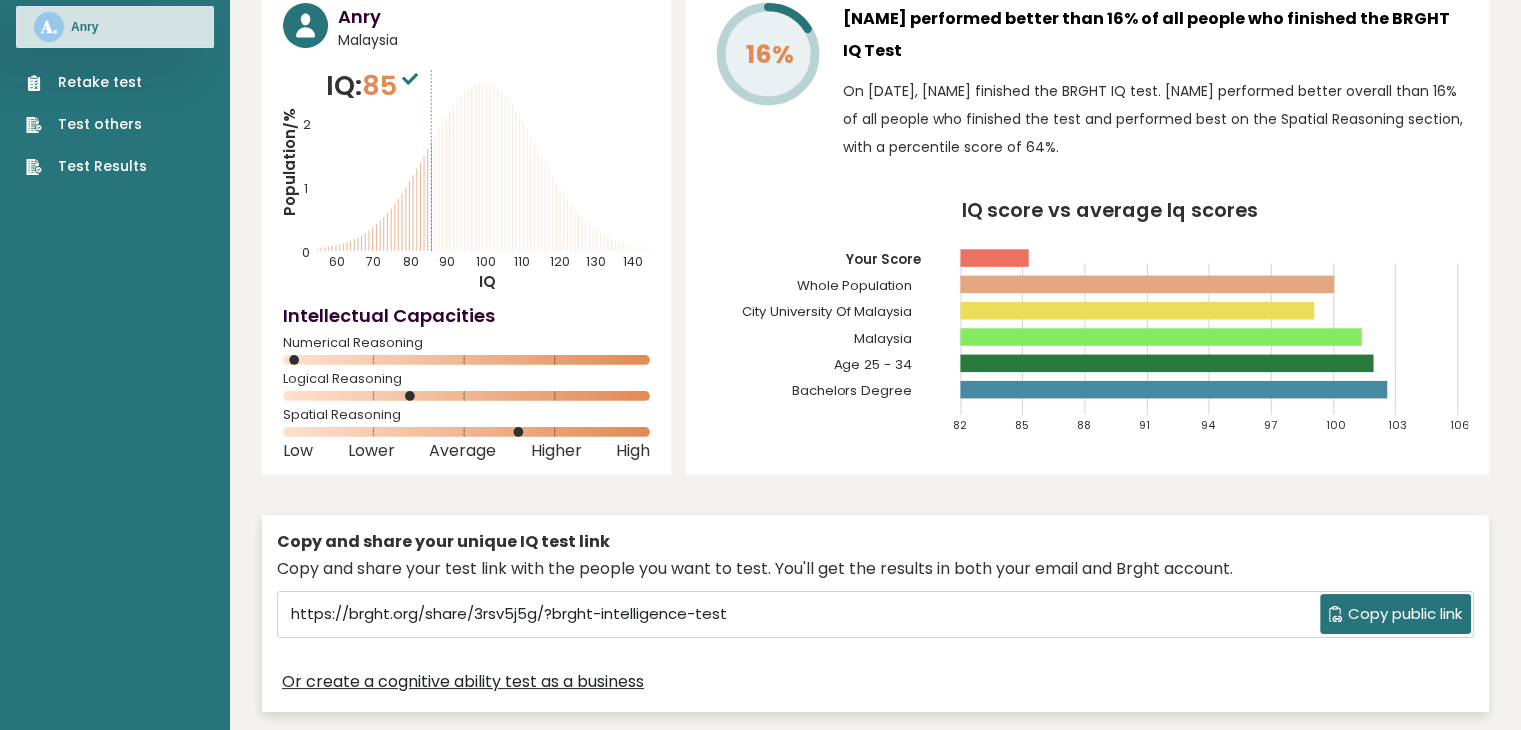 click on "Test Results" at bounding box center [86, 166] 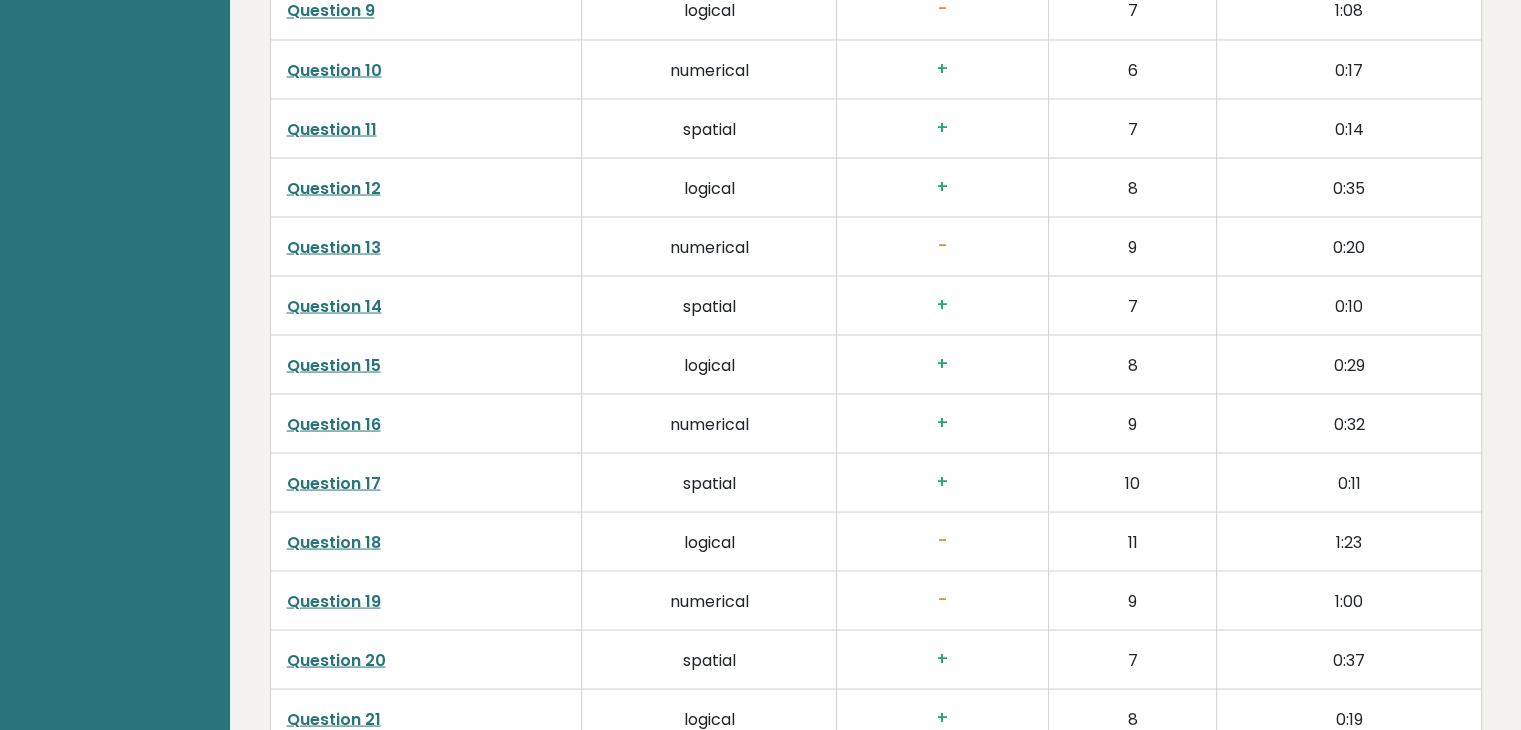scroll, scrollTop: 3620, scrollLeft: 0, axis: vertical 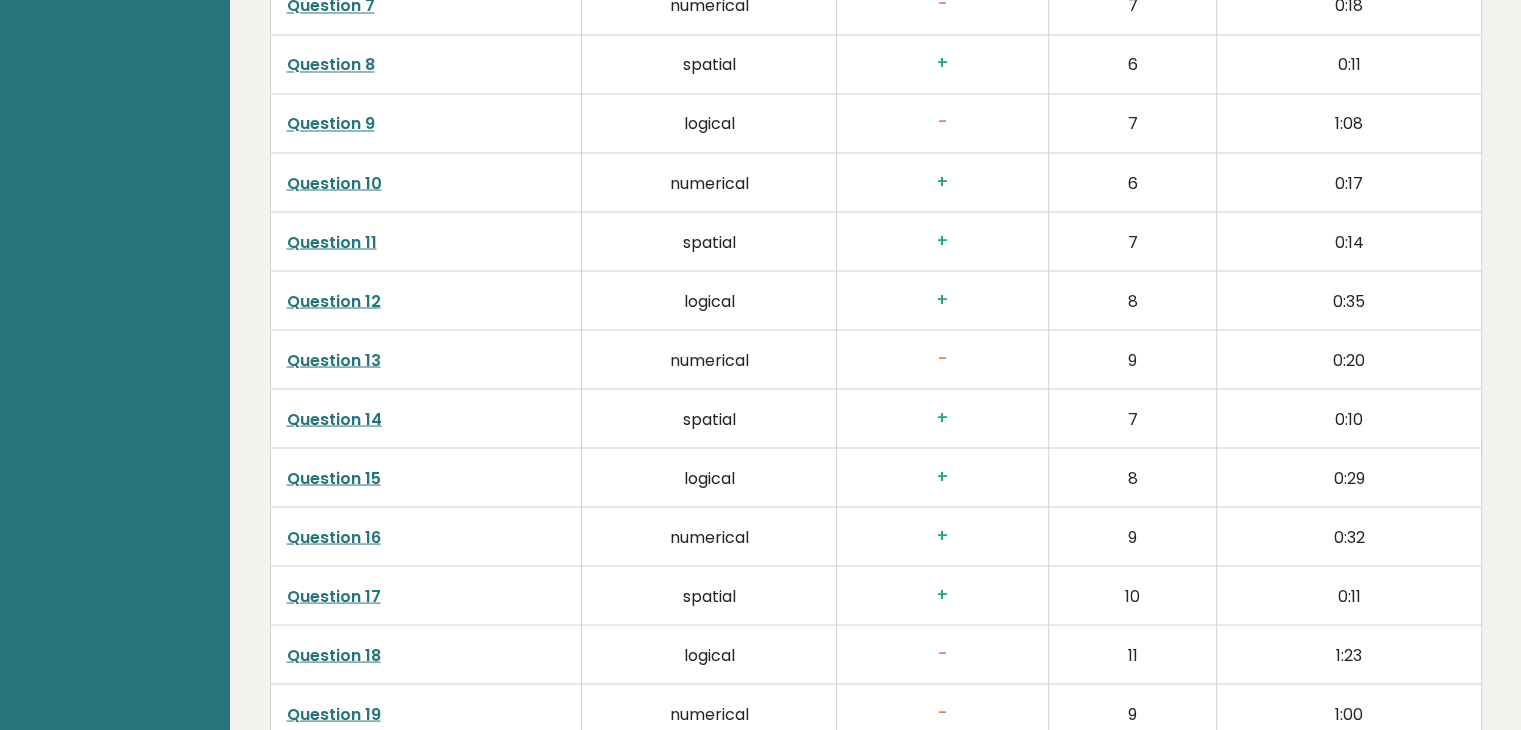 click on "-" at bounding box center [942, 358] 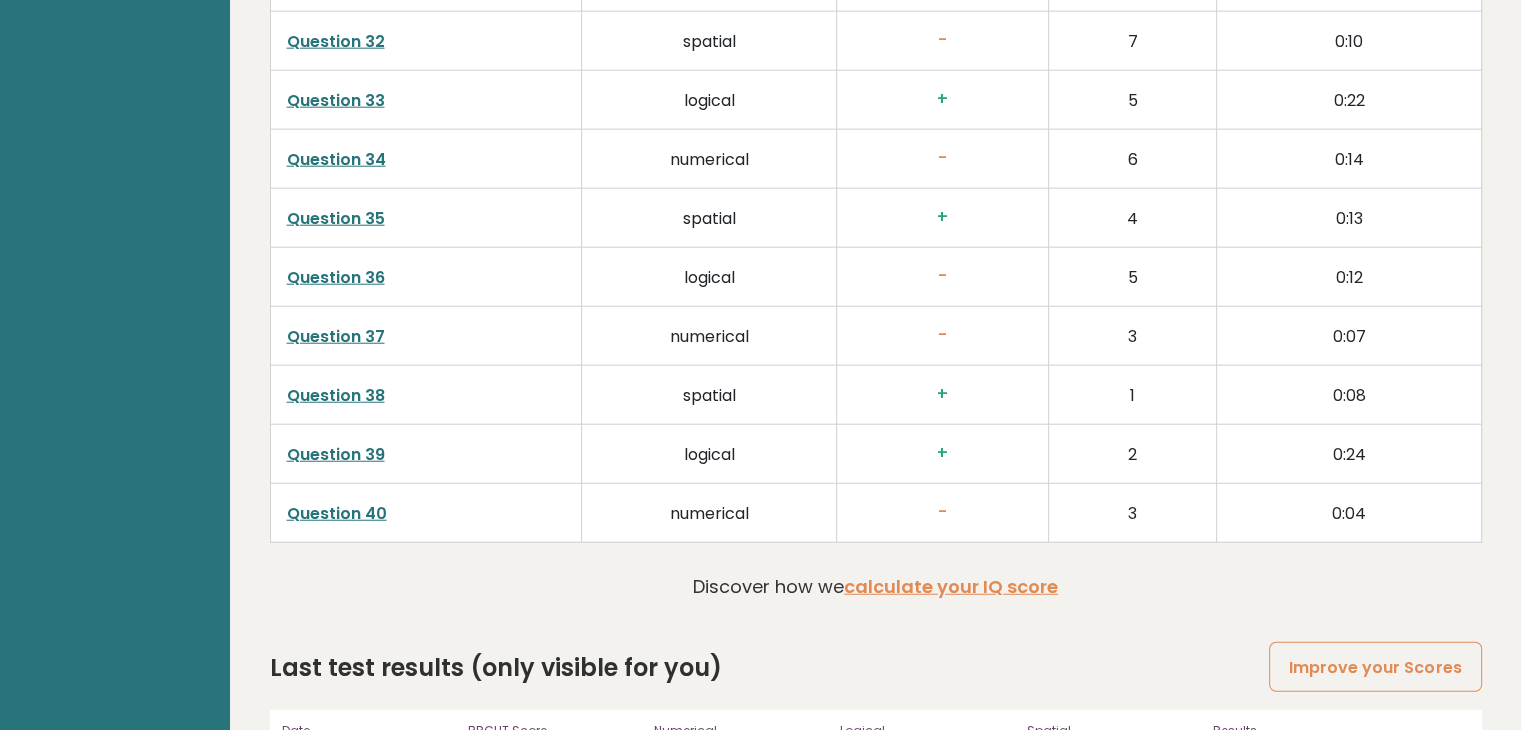 scroll, scrollTop: 5120, scrollLeft: 0, axis: vertical 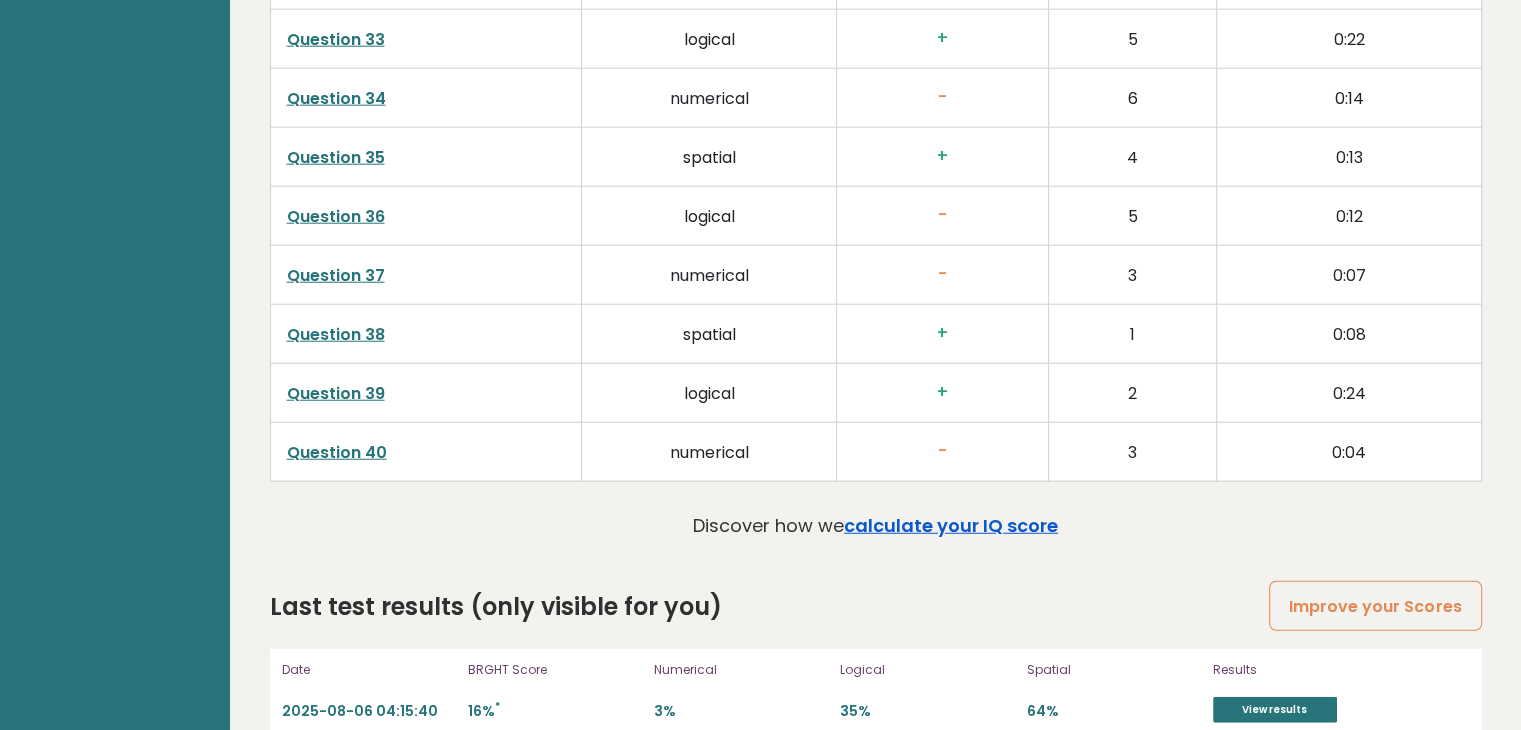 click on "calculate your IQ score" at bounding box center [951, 525] 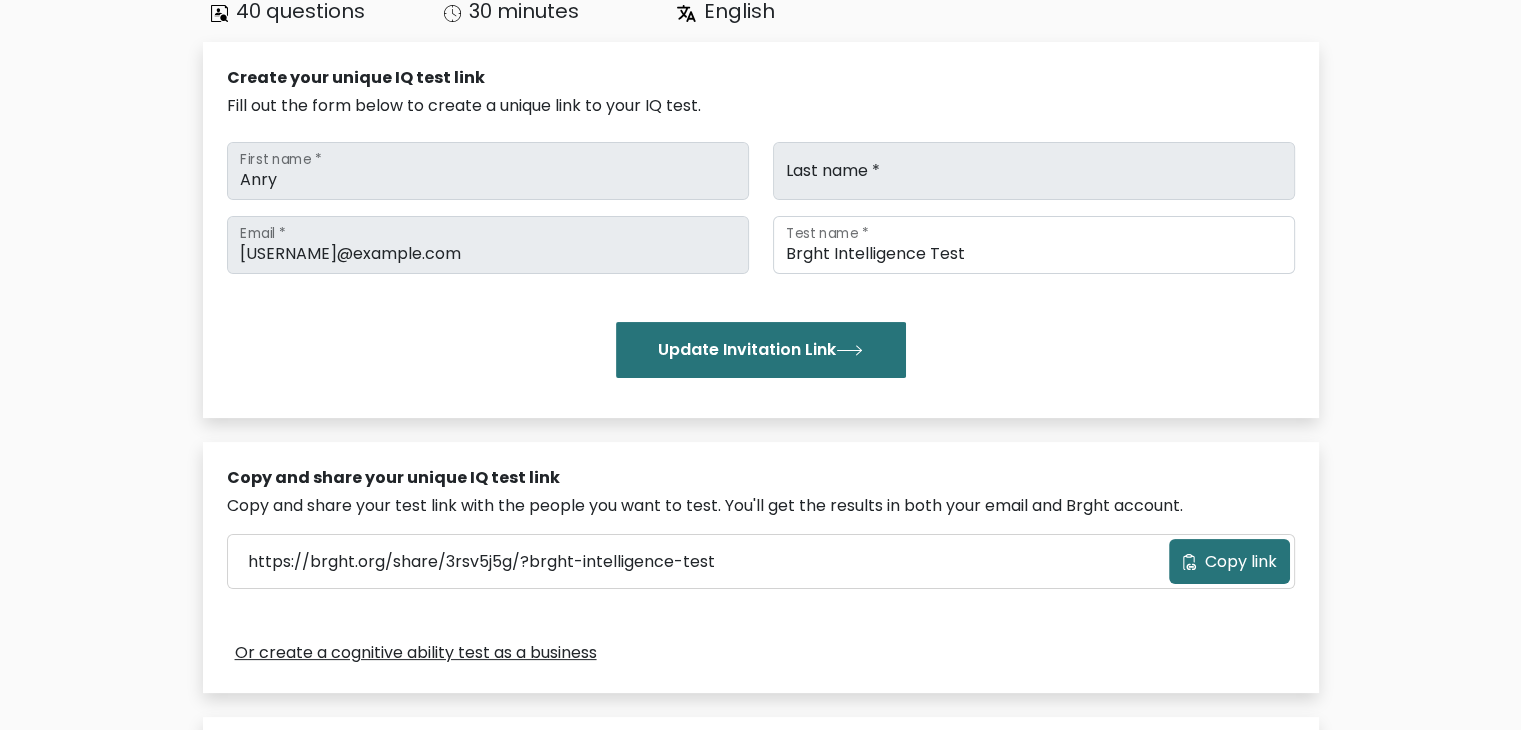 scroll, scrollTop: 300, scrollLeft: 0, axis: vertical 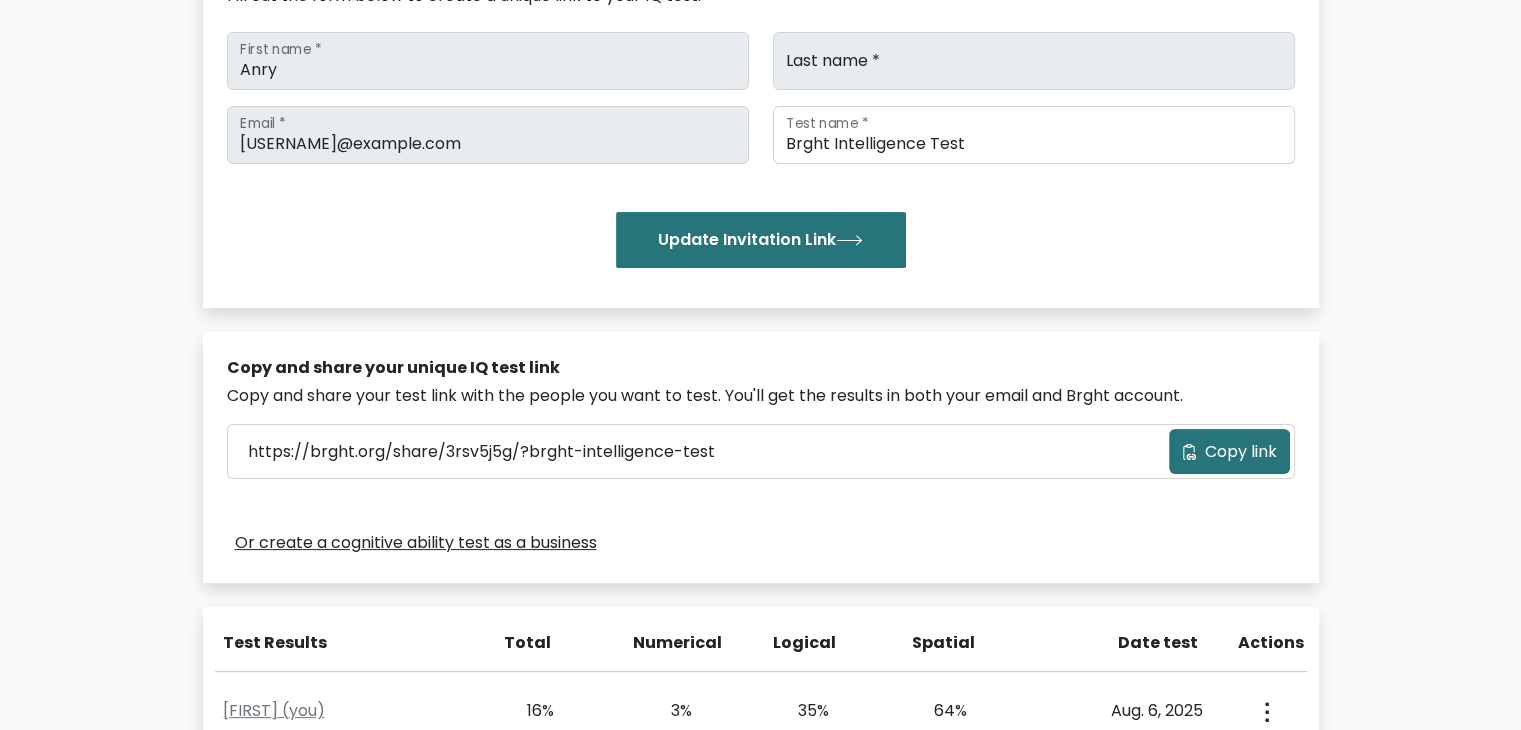 click on "Copy  link" at bounding box center (1241, 452) 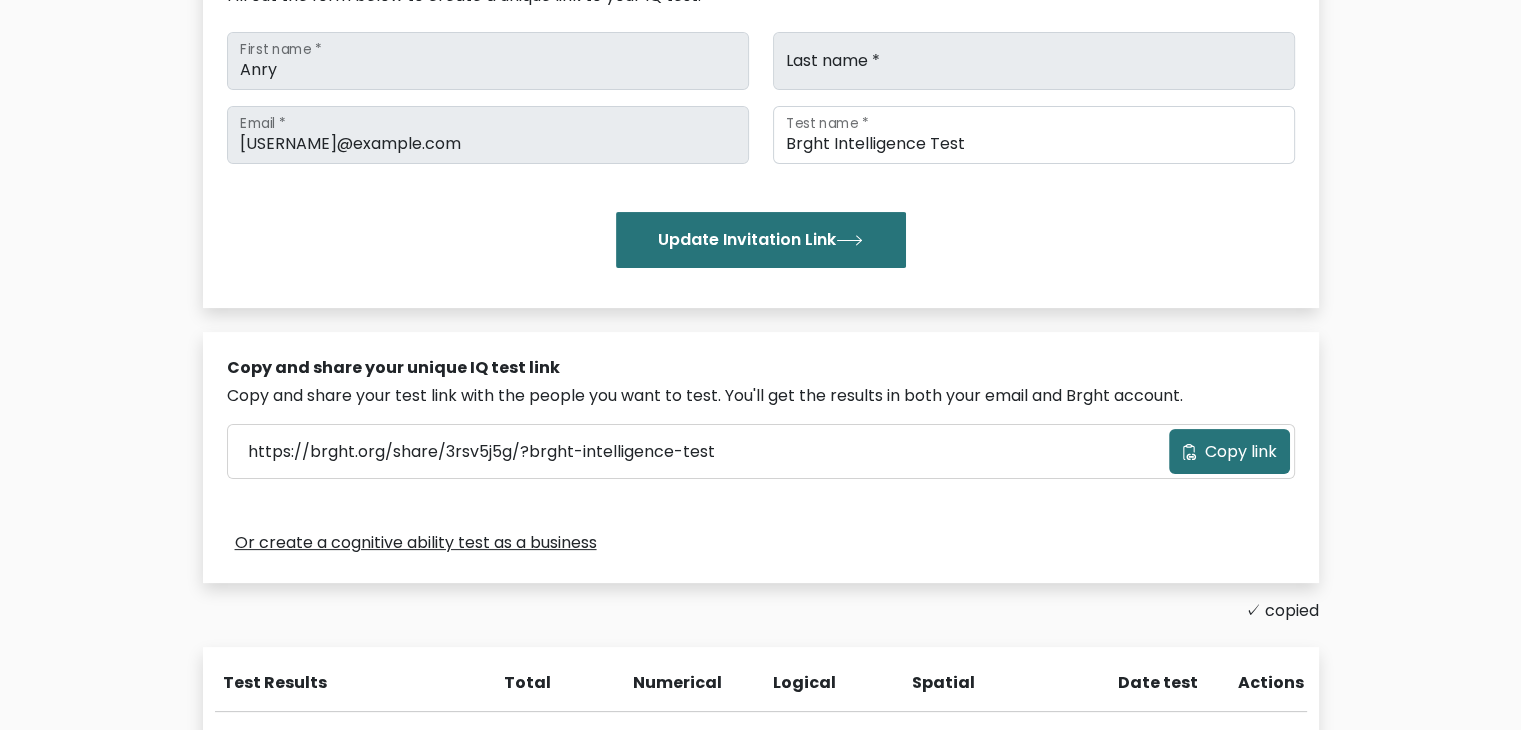 click on "Or create a cognitive ability test as a business" at bounding box center (761, 543) 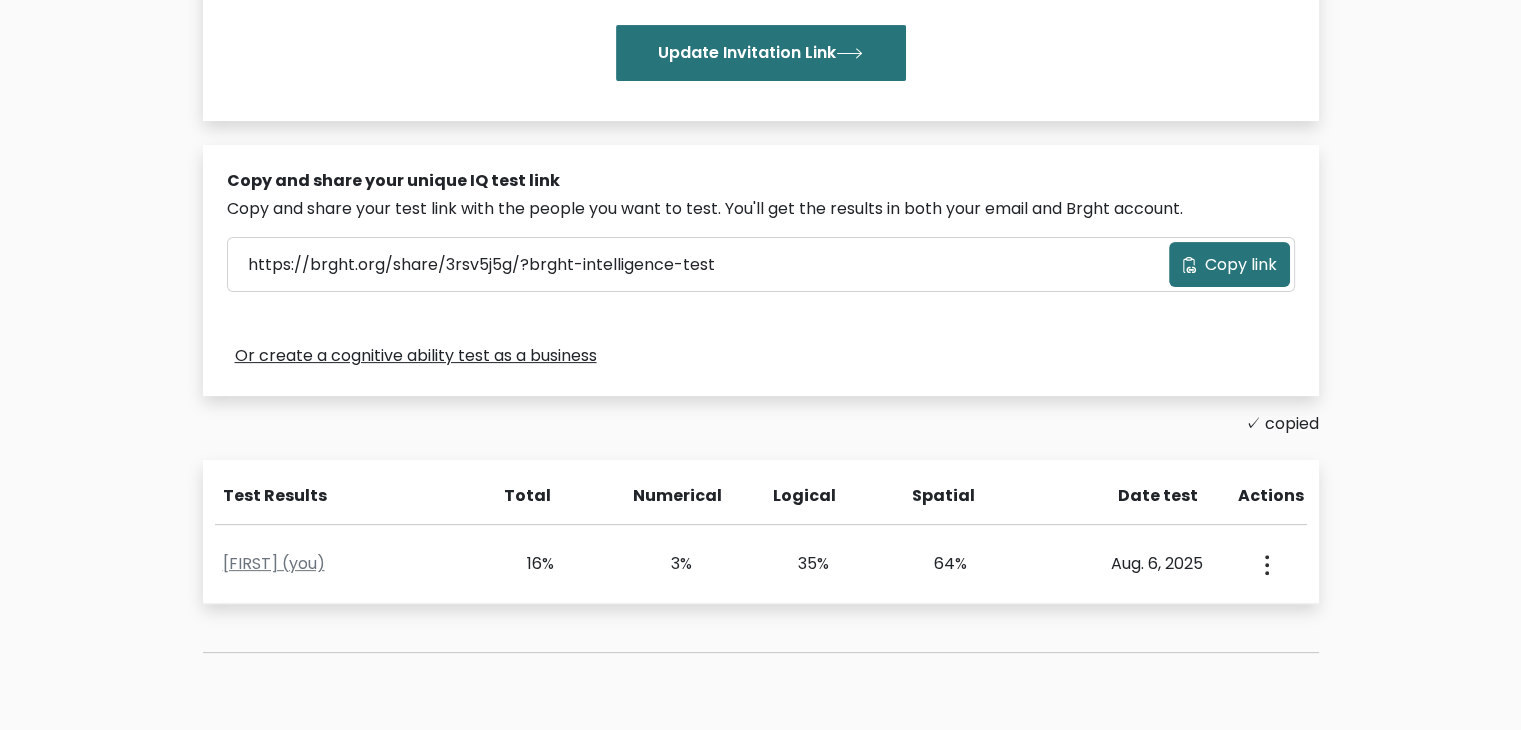 scroll, scrollTop: 500, scrollLeft: 0, axis: vertical 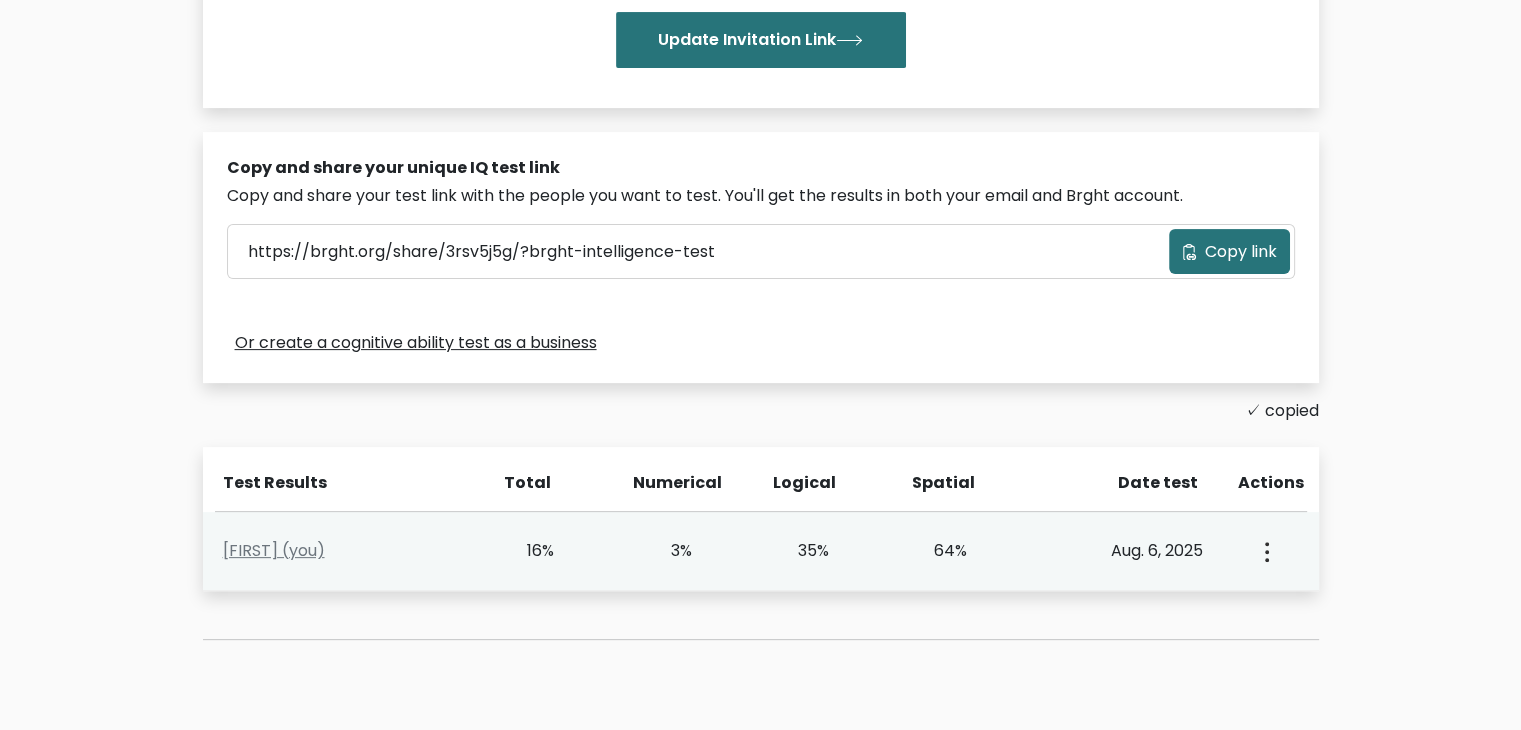 click on "View Profile" at bounding box center [1265, 551] 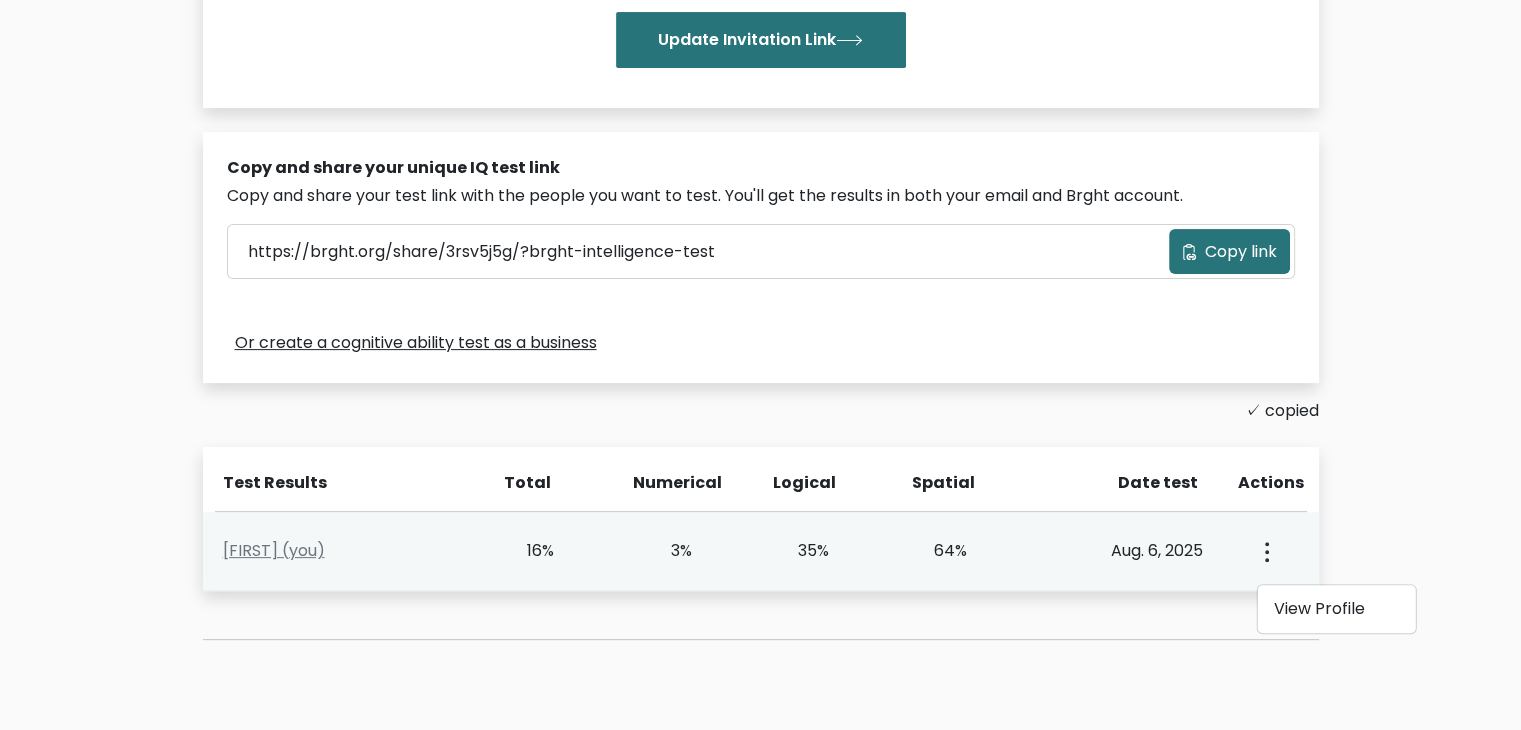 click at bounding box center [1265, 551] 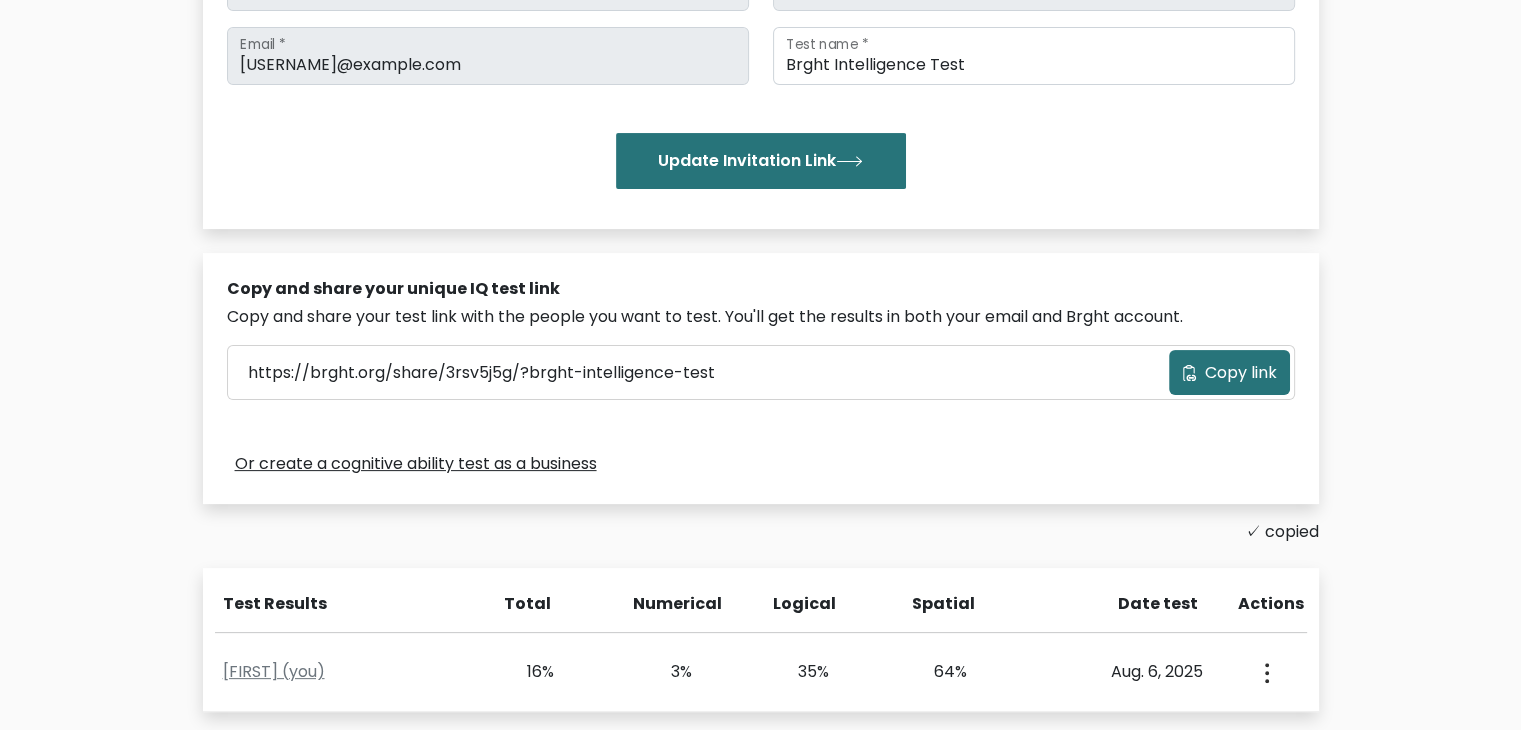 scroll, scrollTop: 300, scrollLeft: 0, axis: vertical 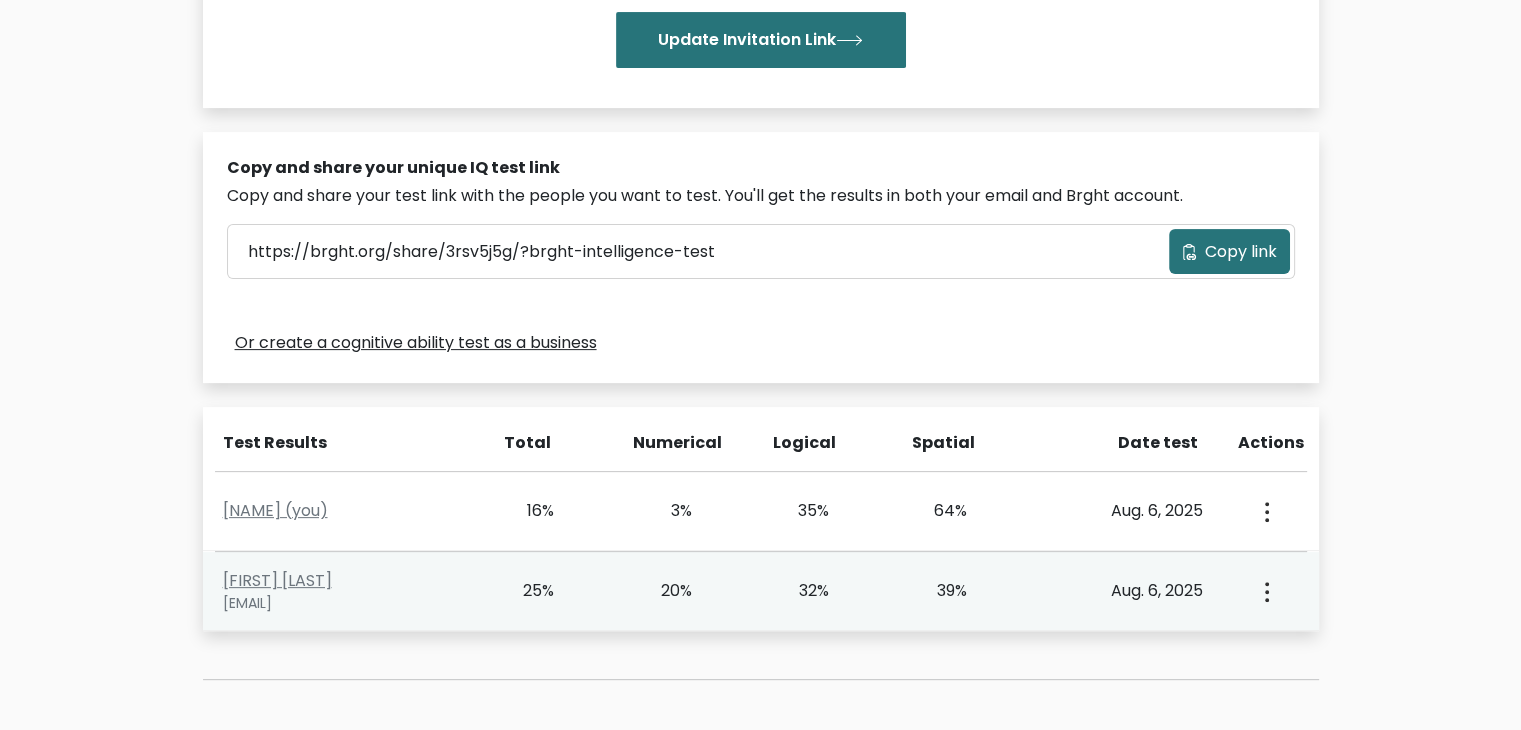 click on "Alvina Lidin
alvinalidin06@gmail.com
25%
20%
32%
39%
Aug. 6, 2025" at bounding box center (761, 591) 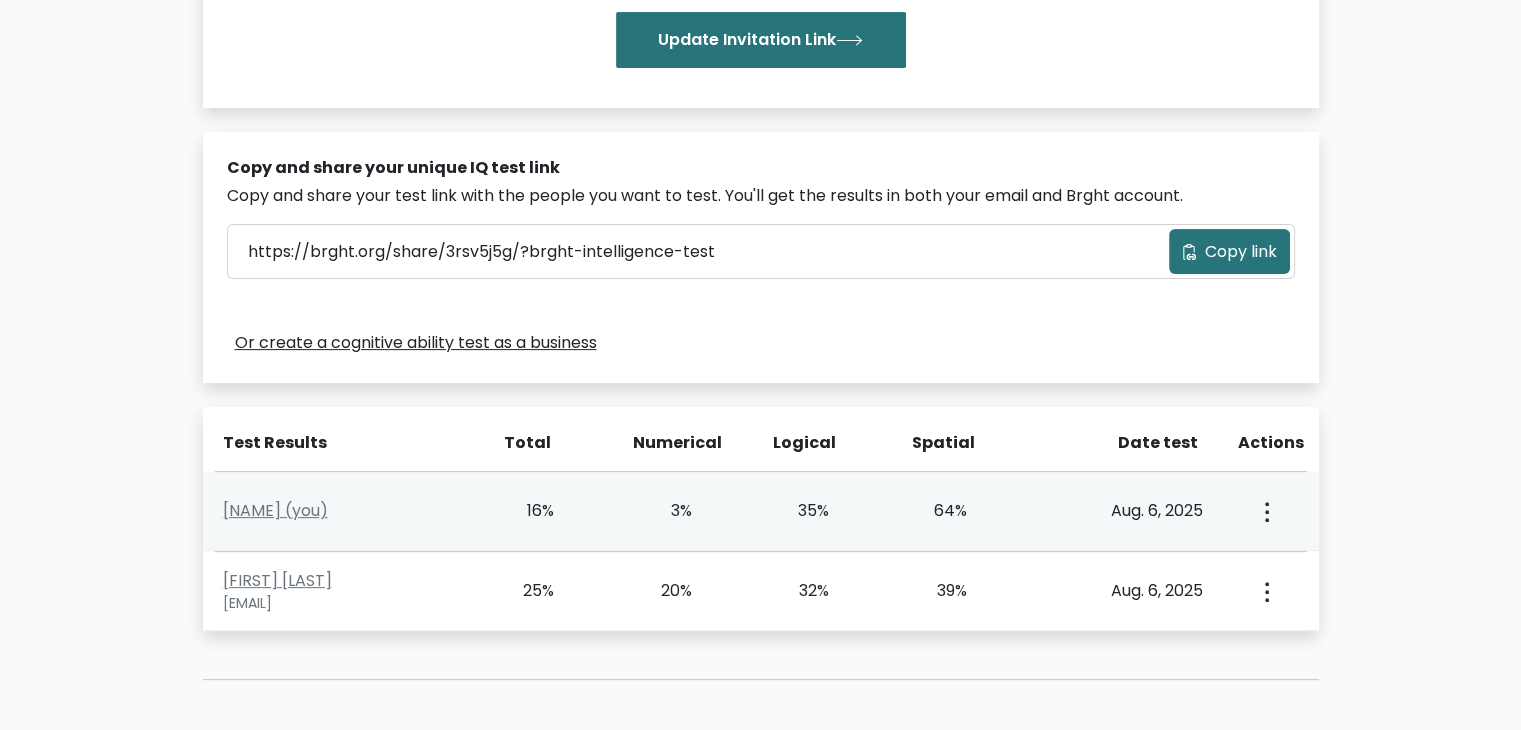 click on "64%" at bounding box center [938, 511] 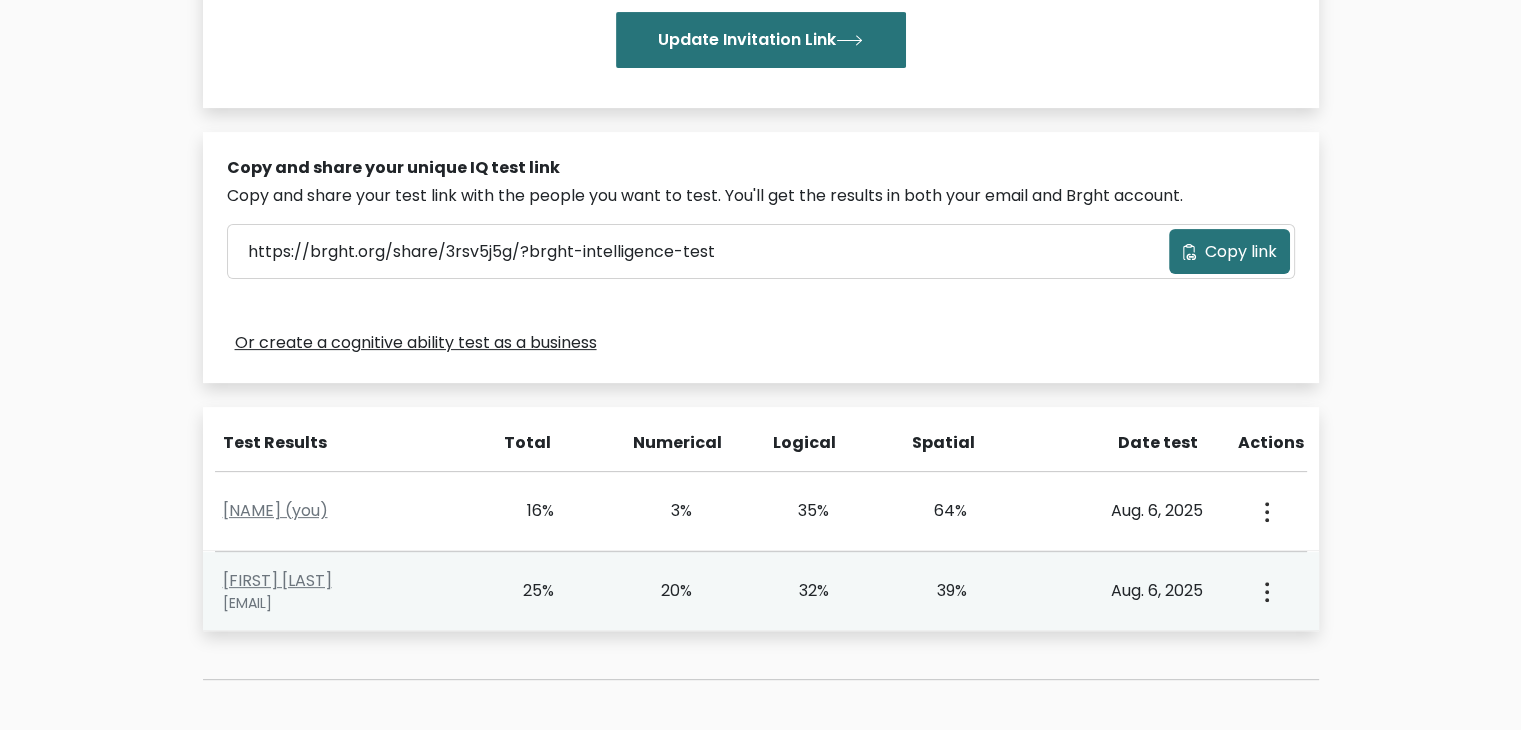 click on "39%" at bounding box center (938, 591) 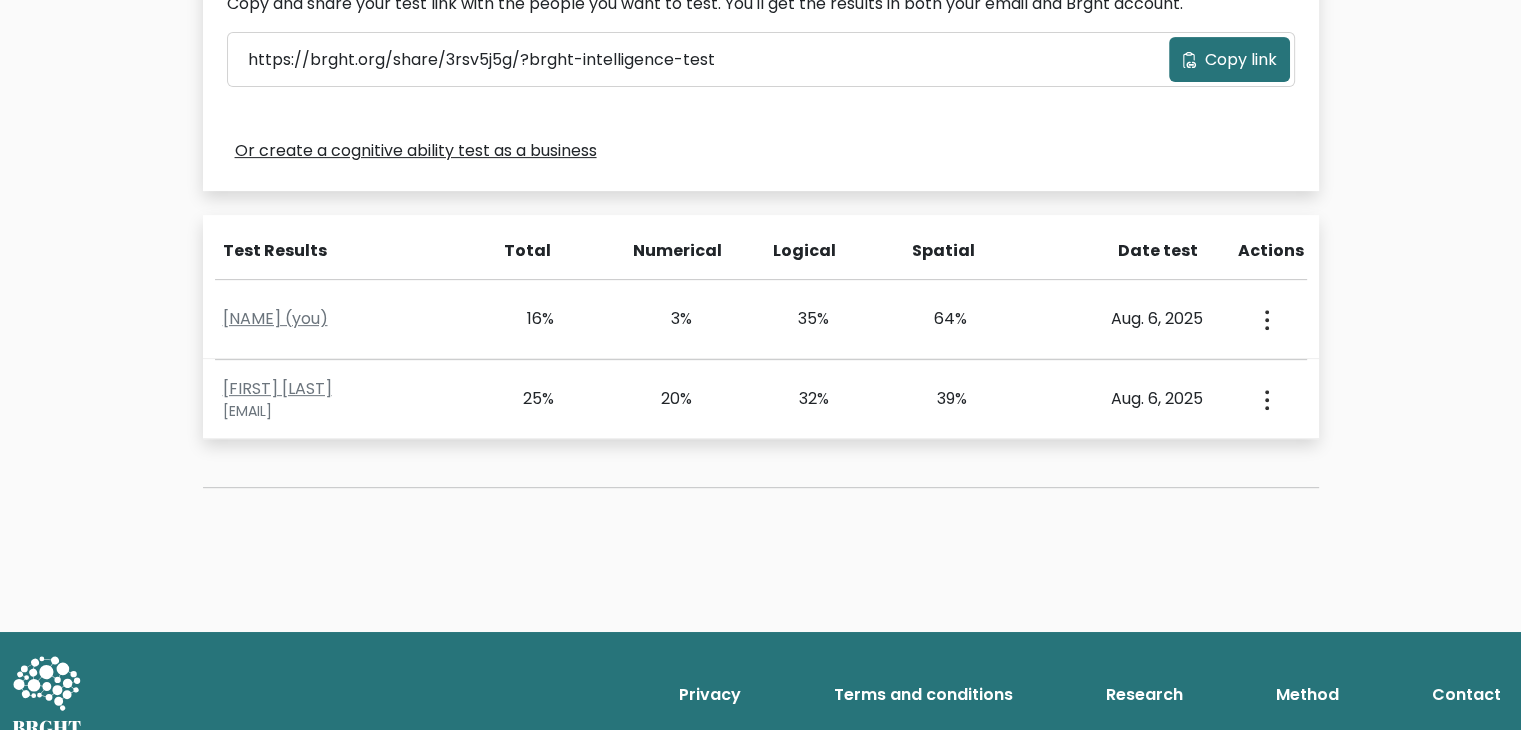 scroll, scrollTop: 700, scrollLeft: 0, axis: vertical 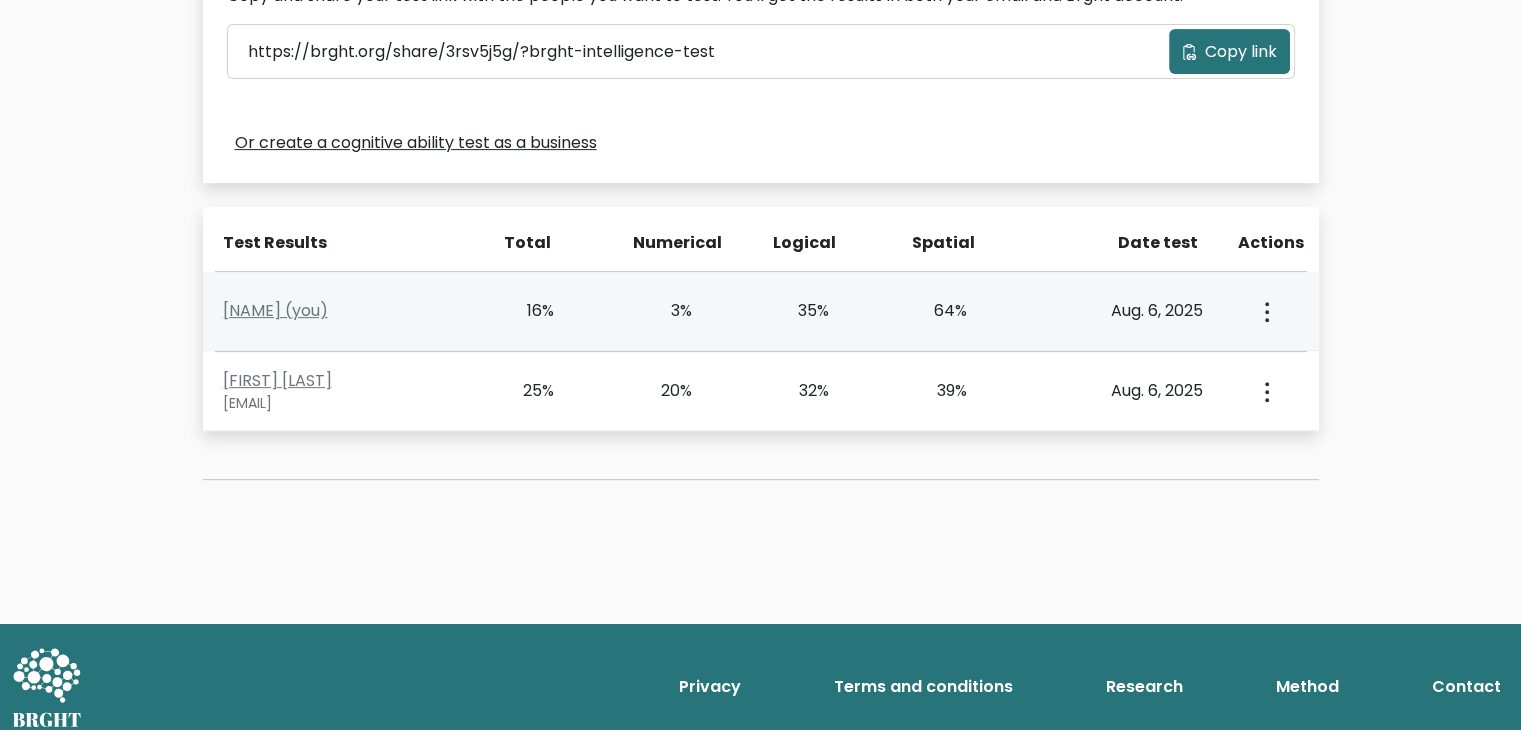 click on "Anry  (you)
16%
3%
35%
64%
Aug. 6, 2025
View Profile" at bounding box center (761, 311) 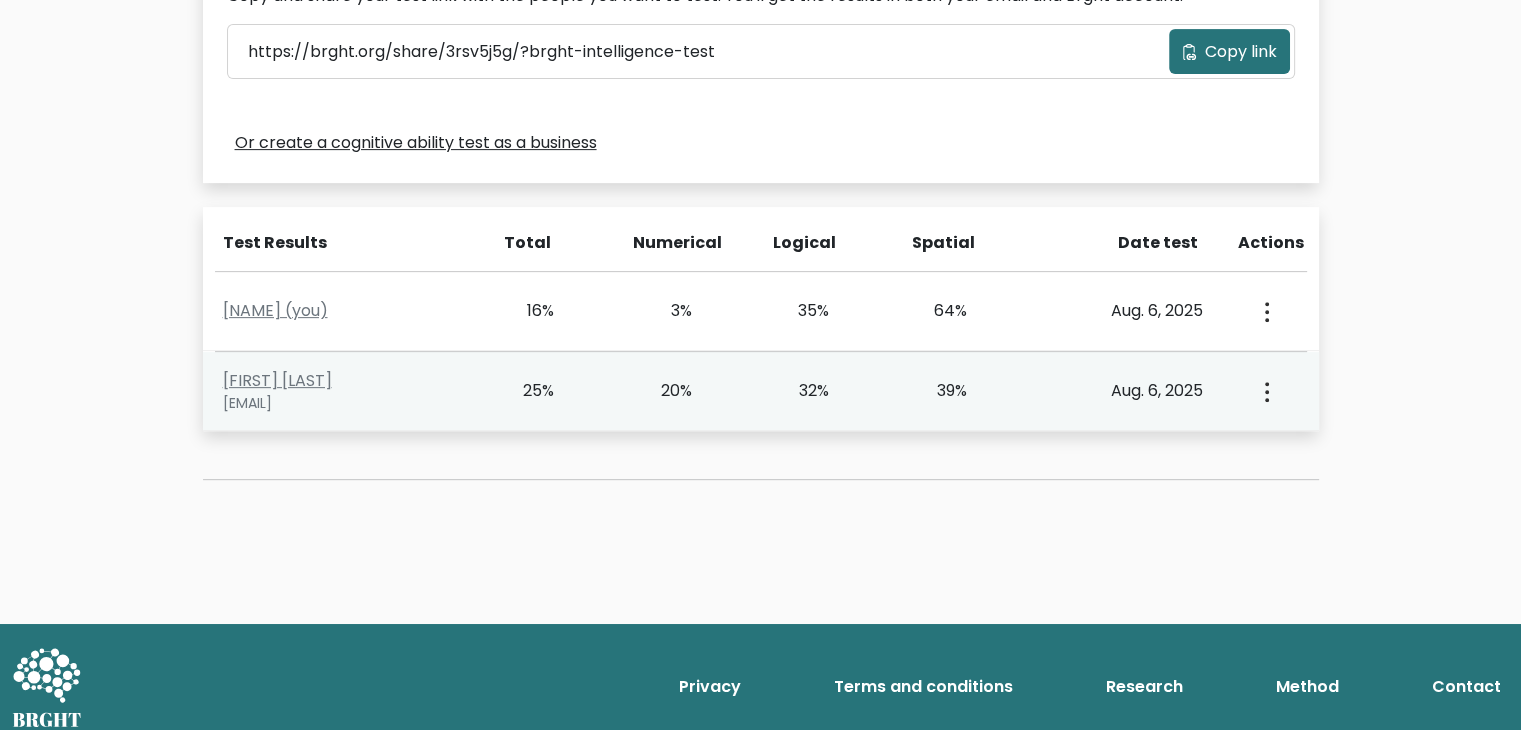 click on "25%" at bounding box center [526, 391] 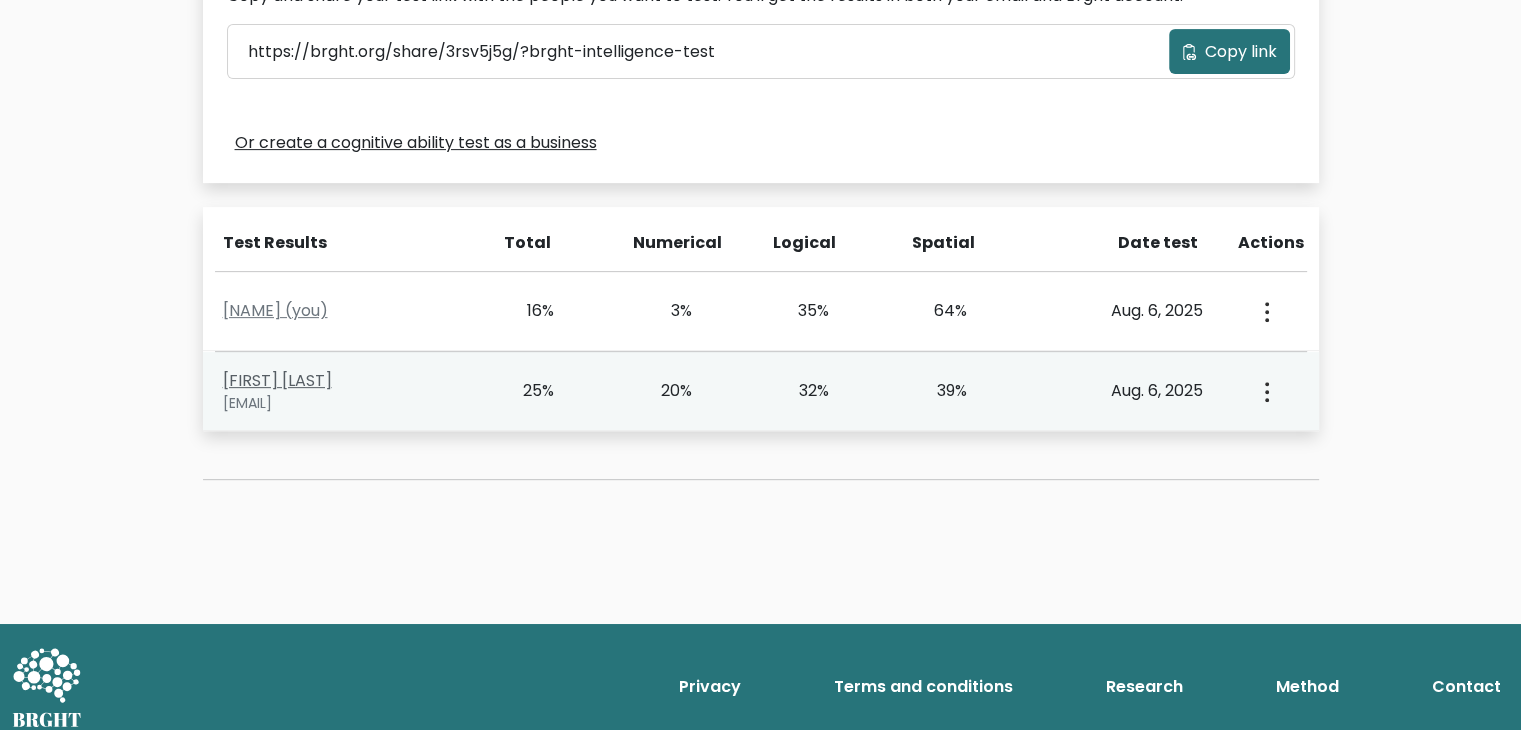click on "[FIRST] [LAST]" at bounding box center [277, 380] 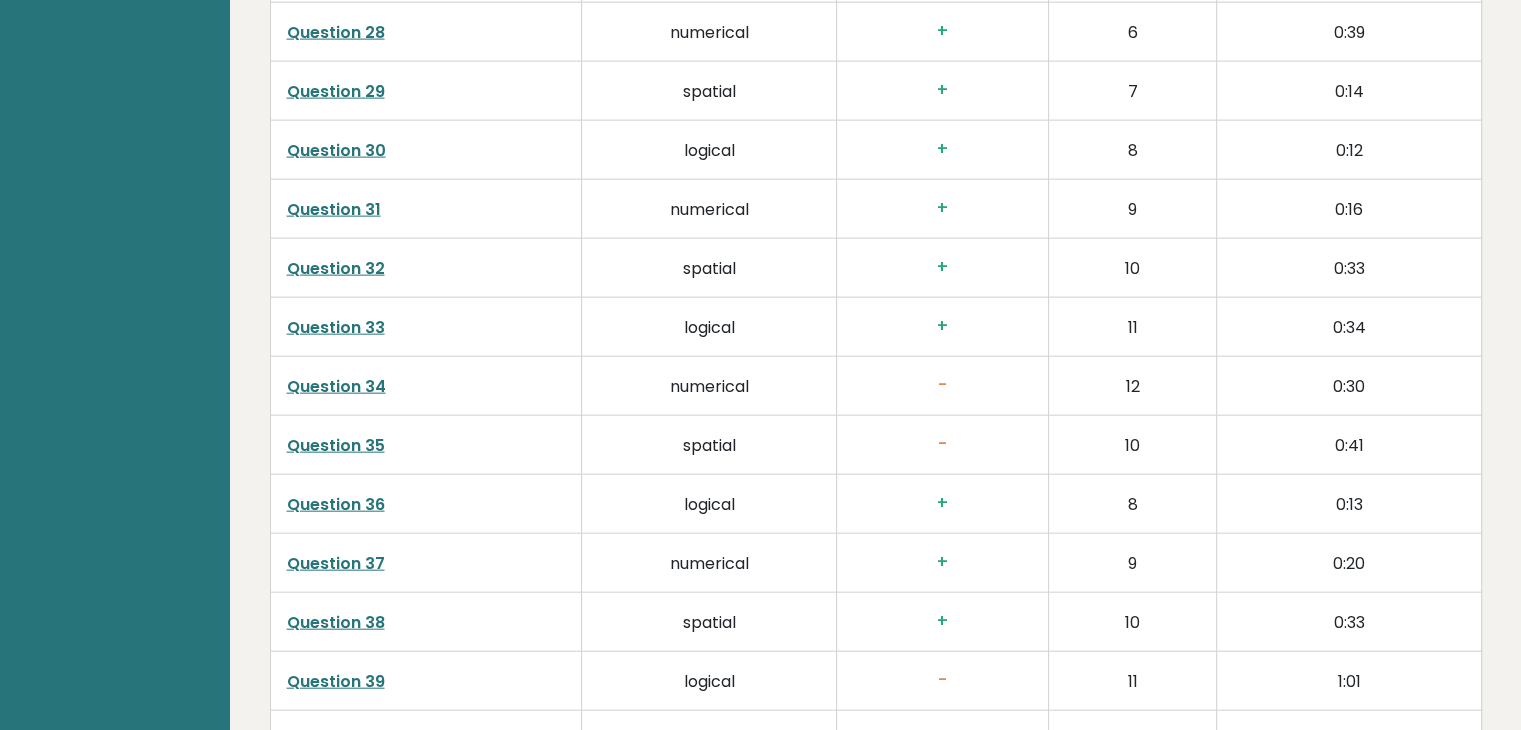 scroll, scrollTop: 4462, scrollLeft: 0, axis: vertical 